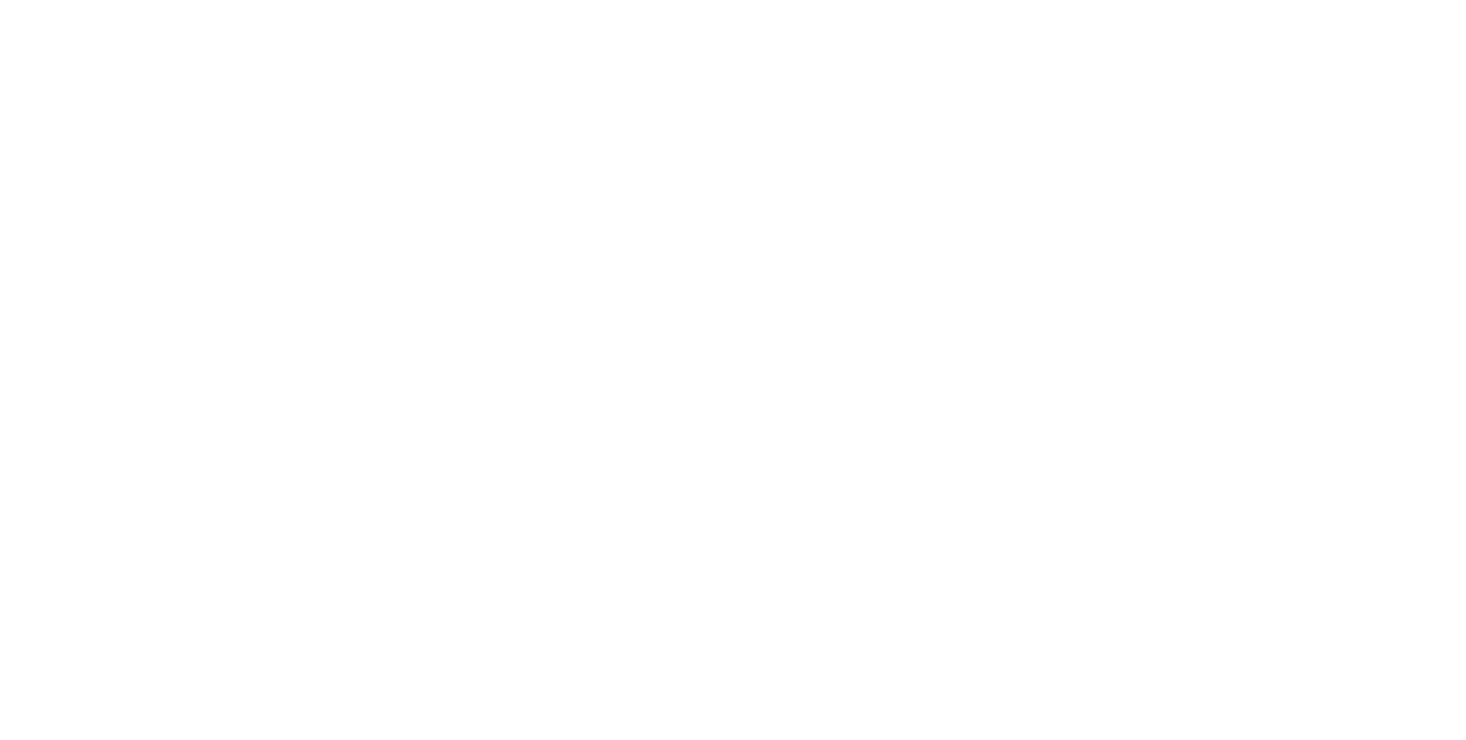 scroll, scrollTop: 0, scrollLeft: 0, axis: both 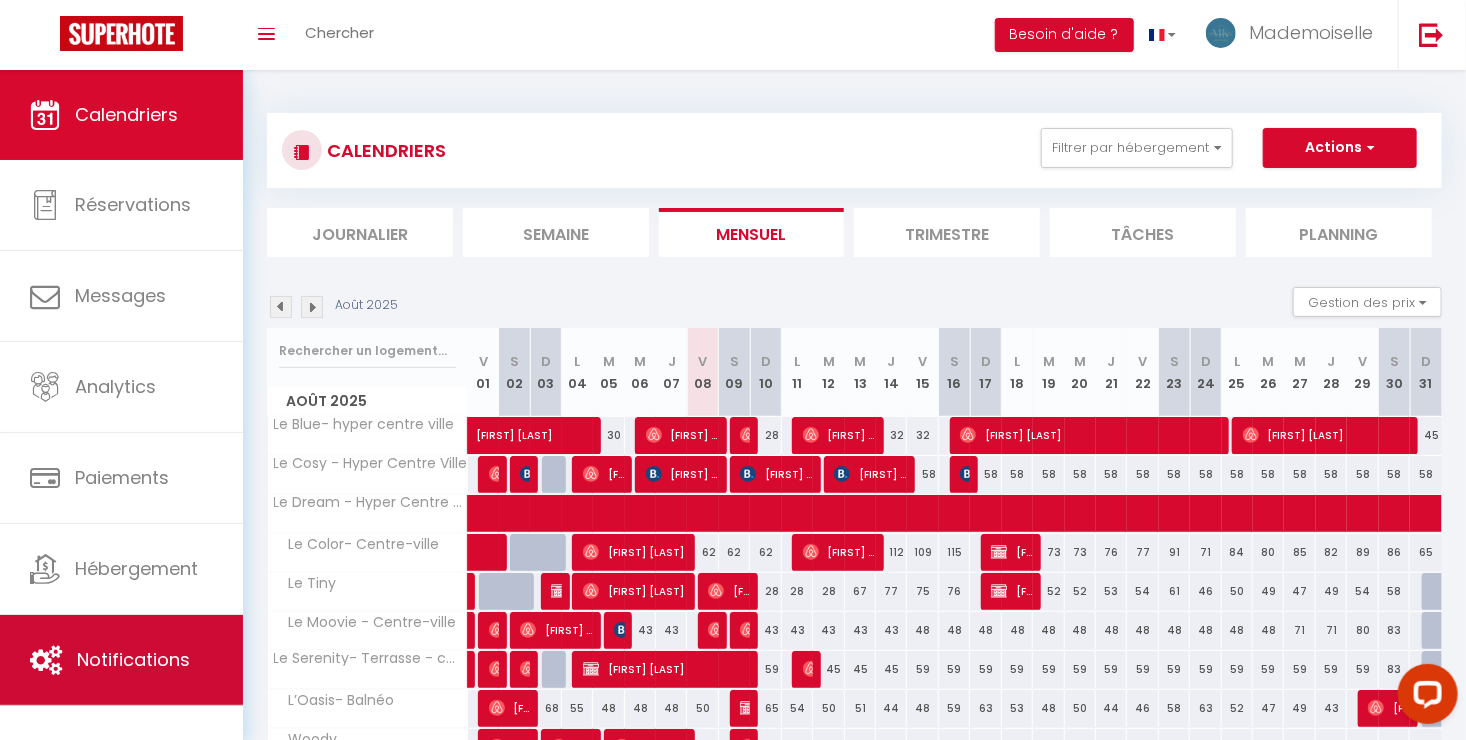 click on "Notifications" at bounding box center [121, 660] 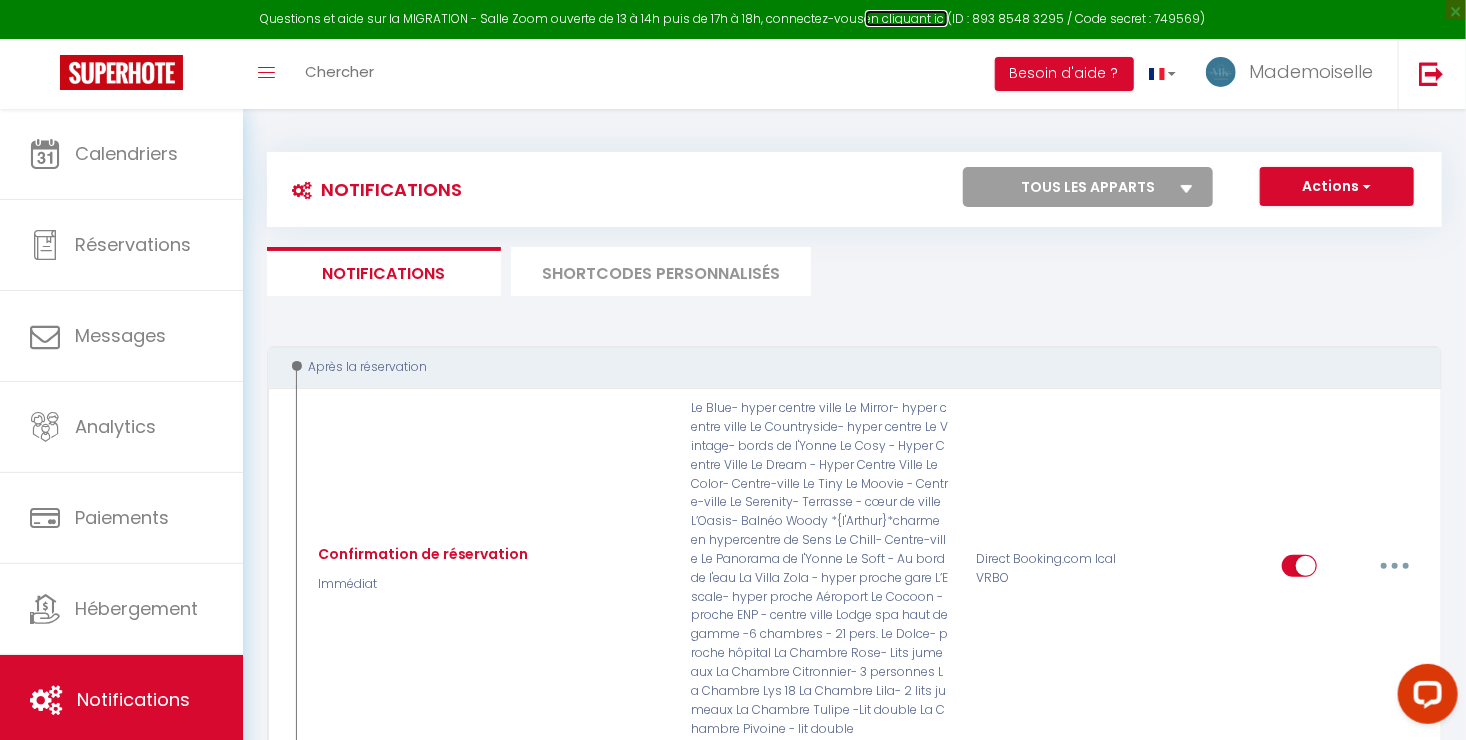 click on "en cliquant ici" at bounding box center [906, 18] 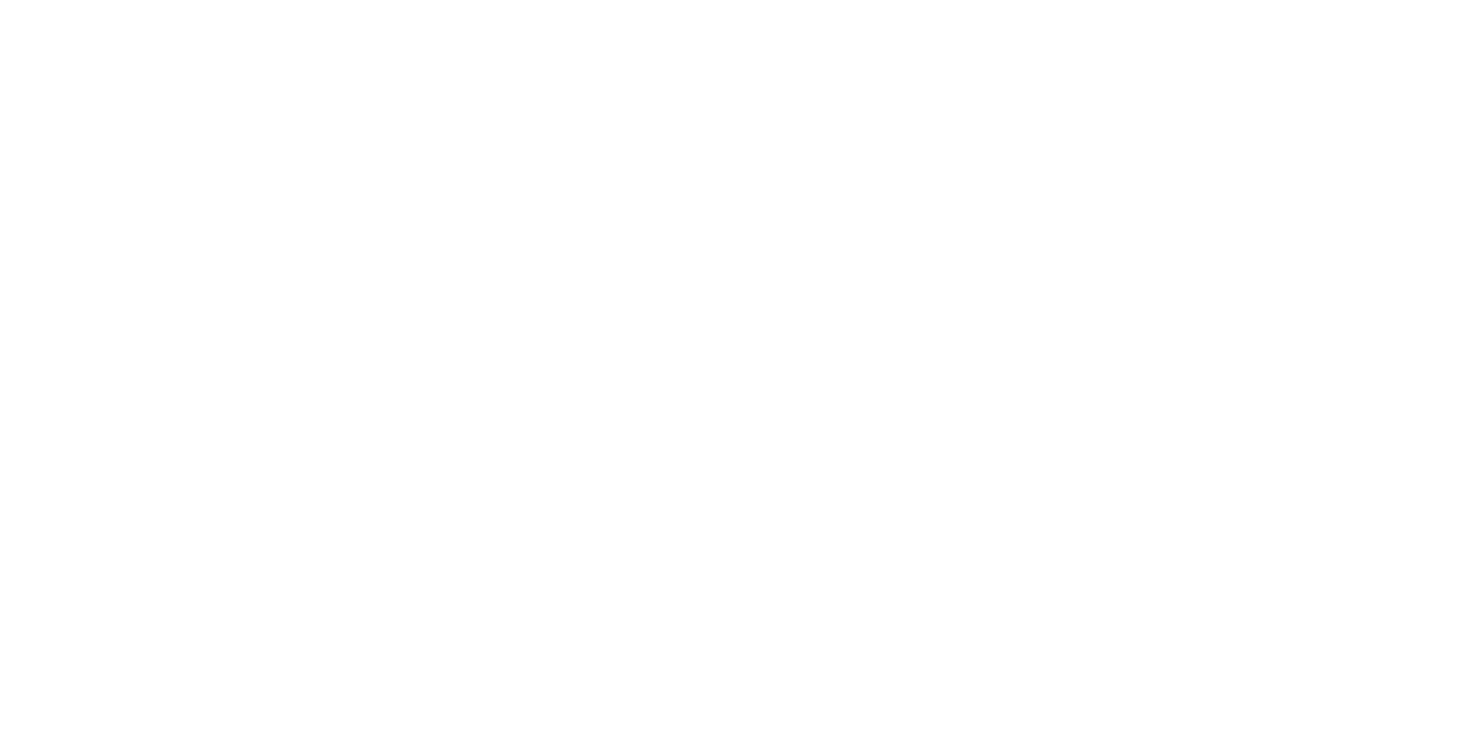 scroll, scrollTop: 0, scrollLeft: 0, axis: both 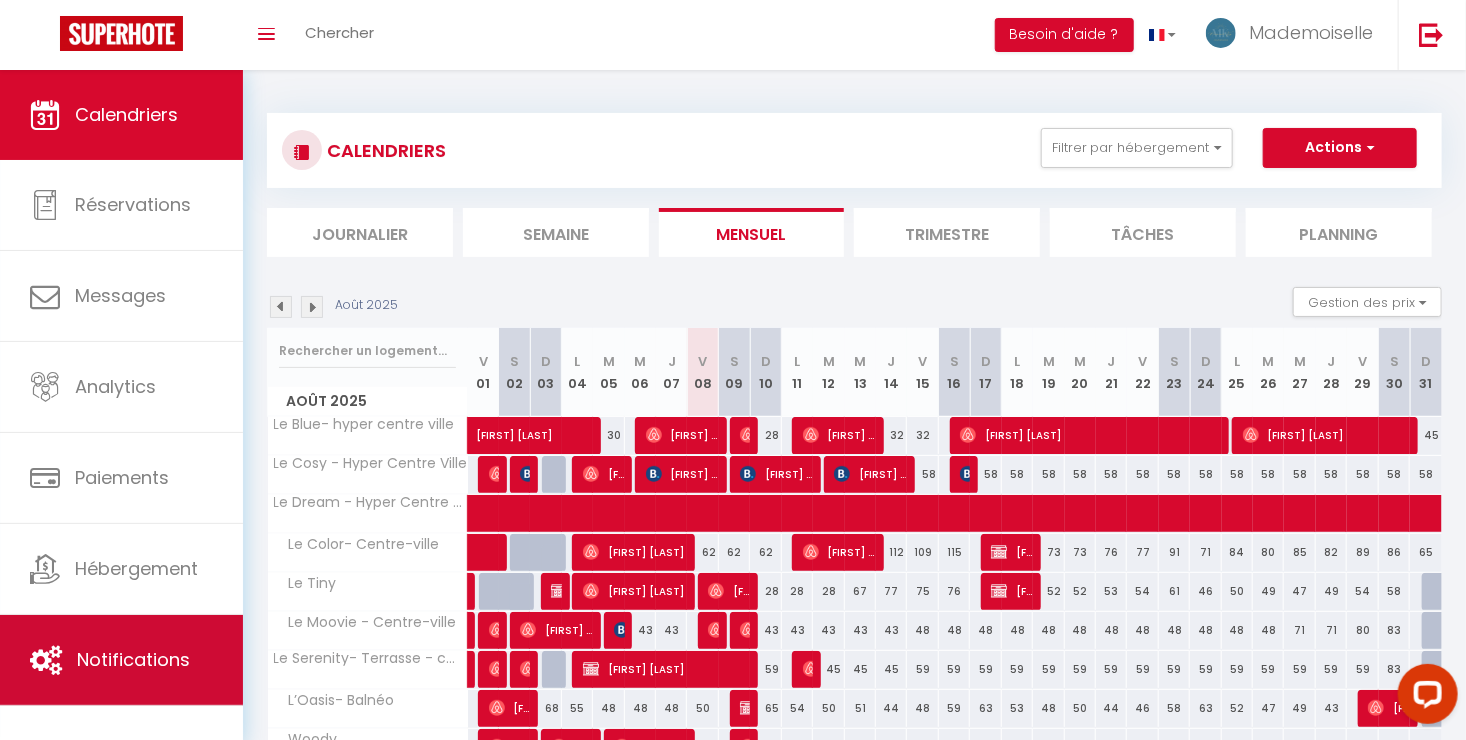 click on "Notifications" at bounding box center [133, 659] 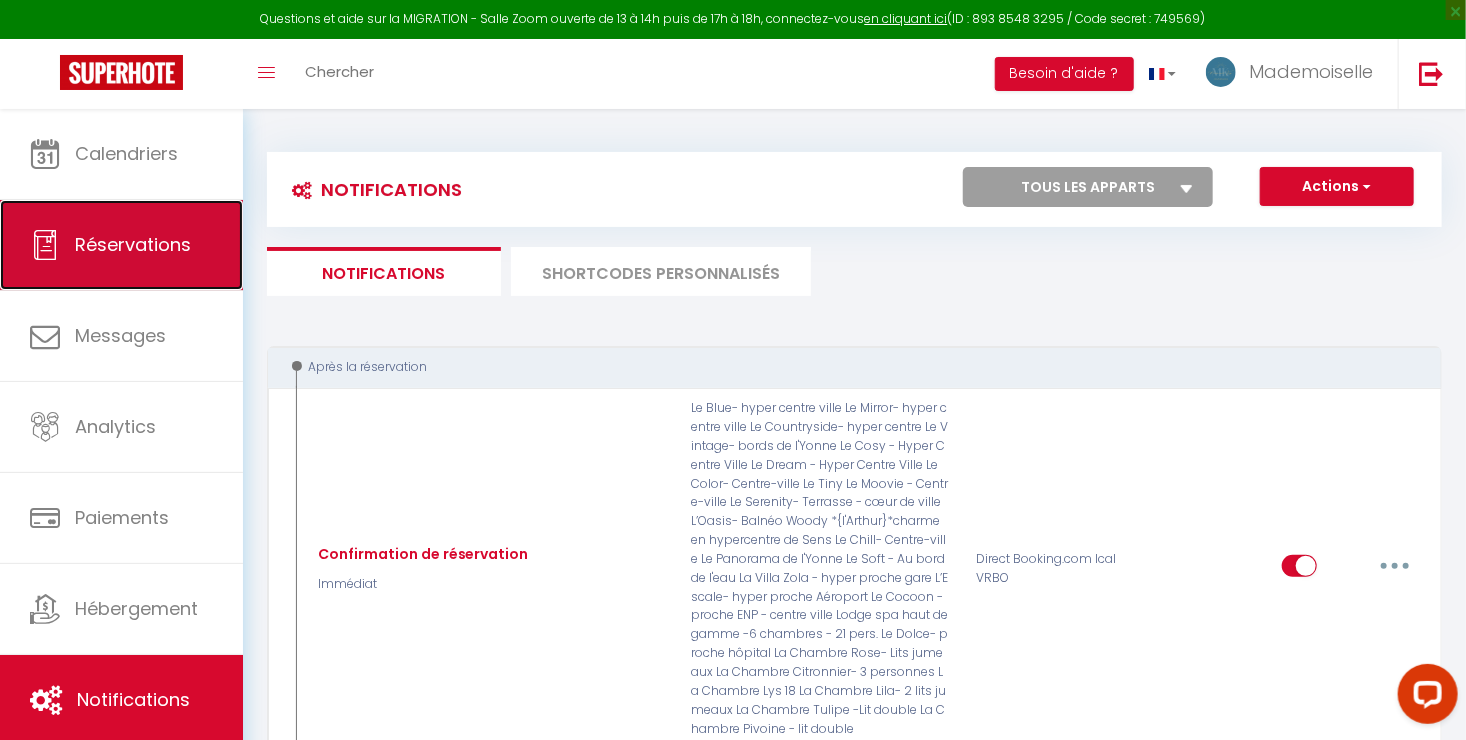 click at bounding box center (45, 245) 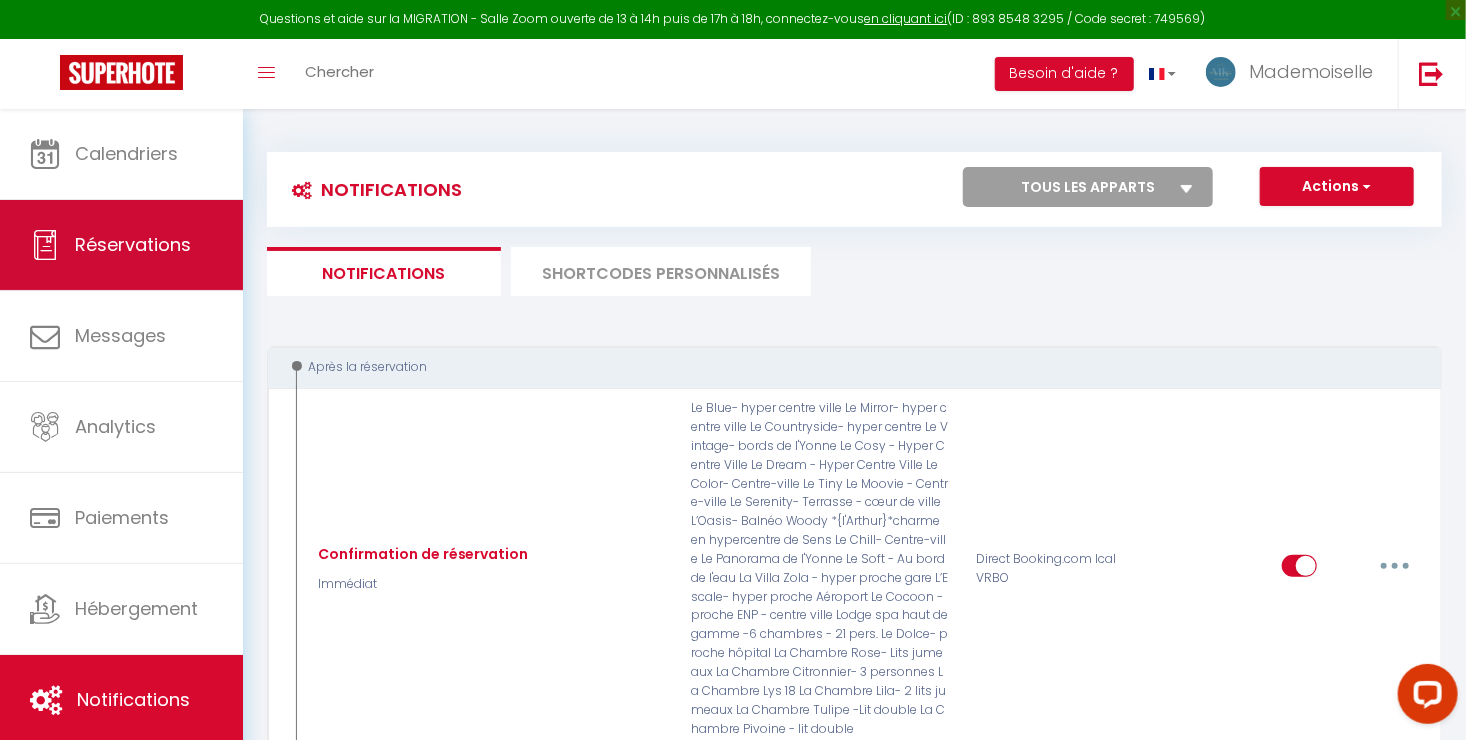 select on "not_cancelled" 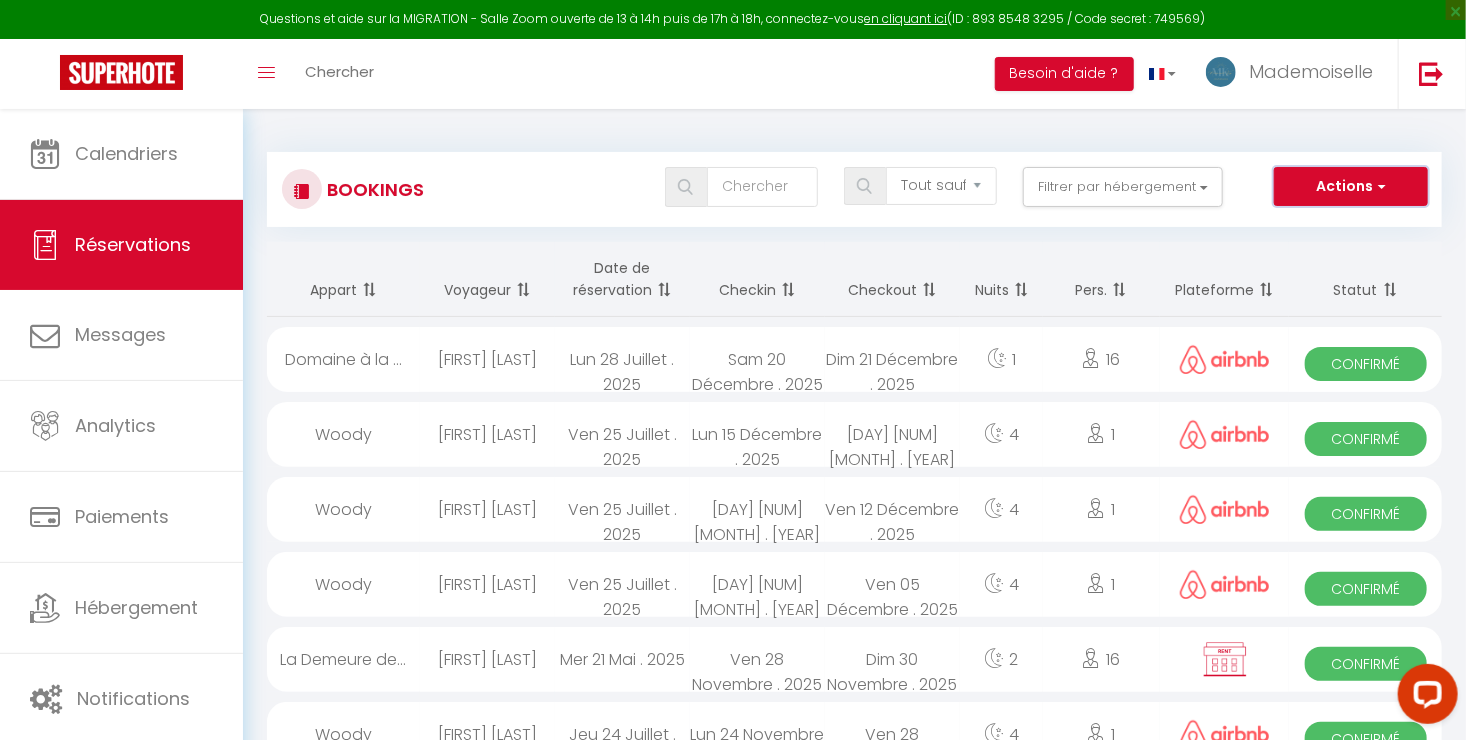 click on "Actions" at bounding box center (1351, 187) 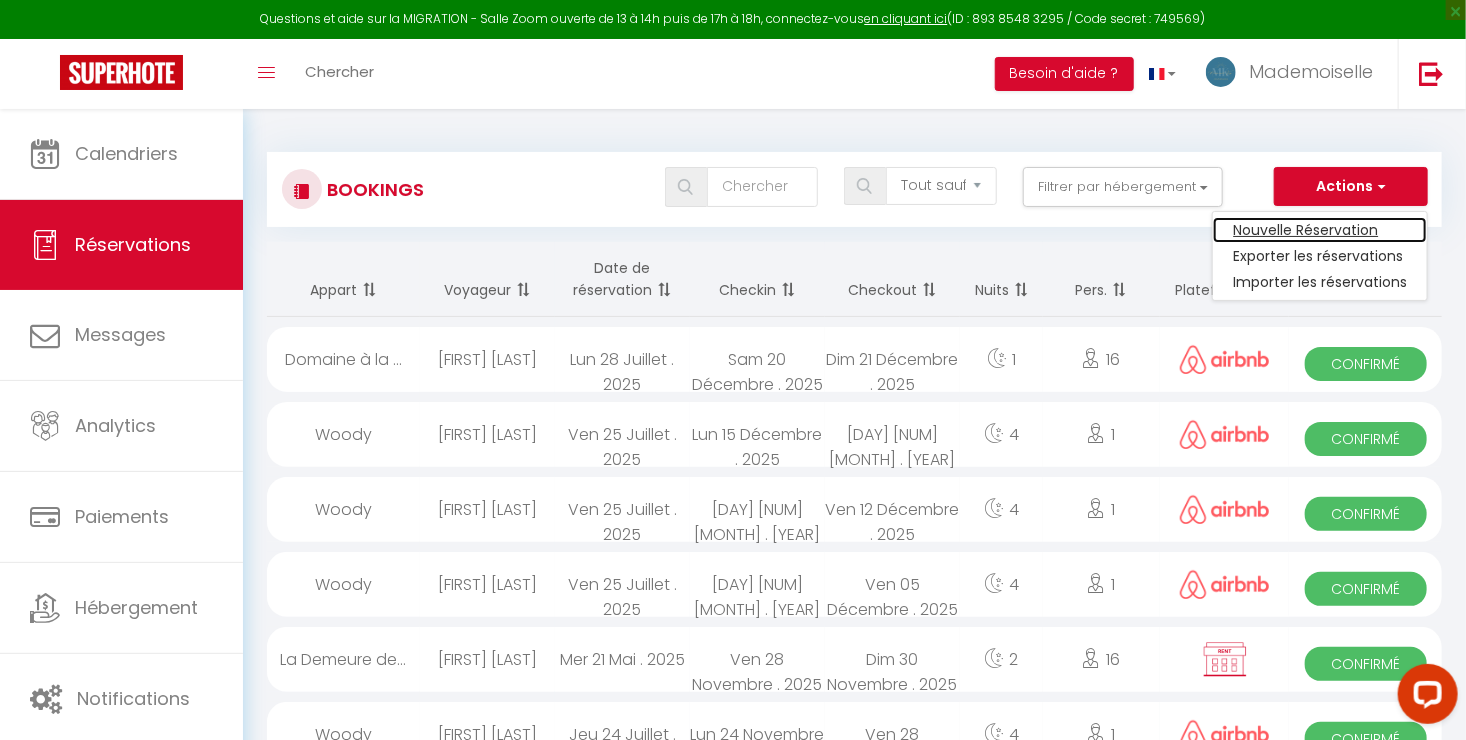 click on "Nouvelle Réservation" at bounding box center [1320, 230] 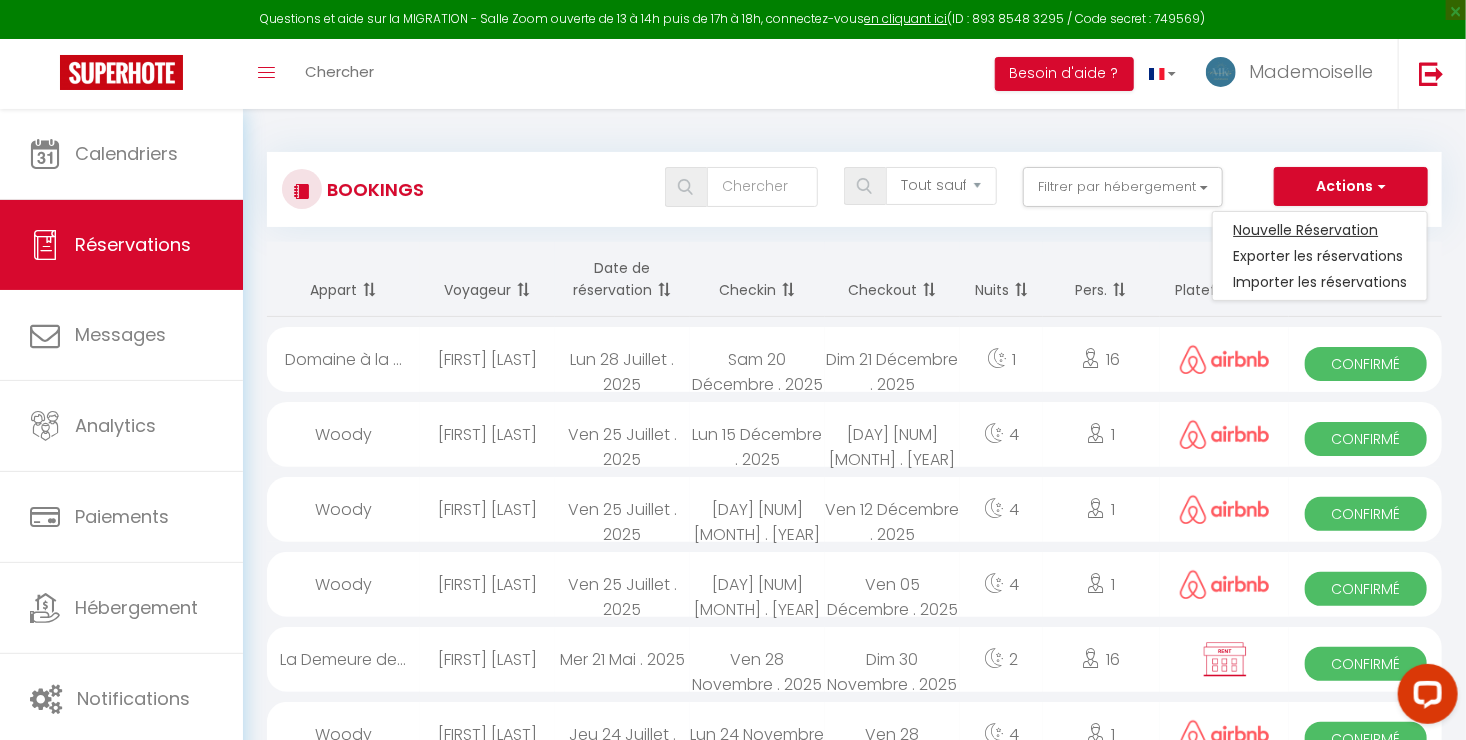select 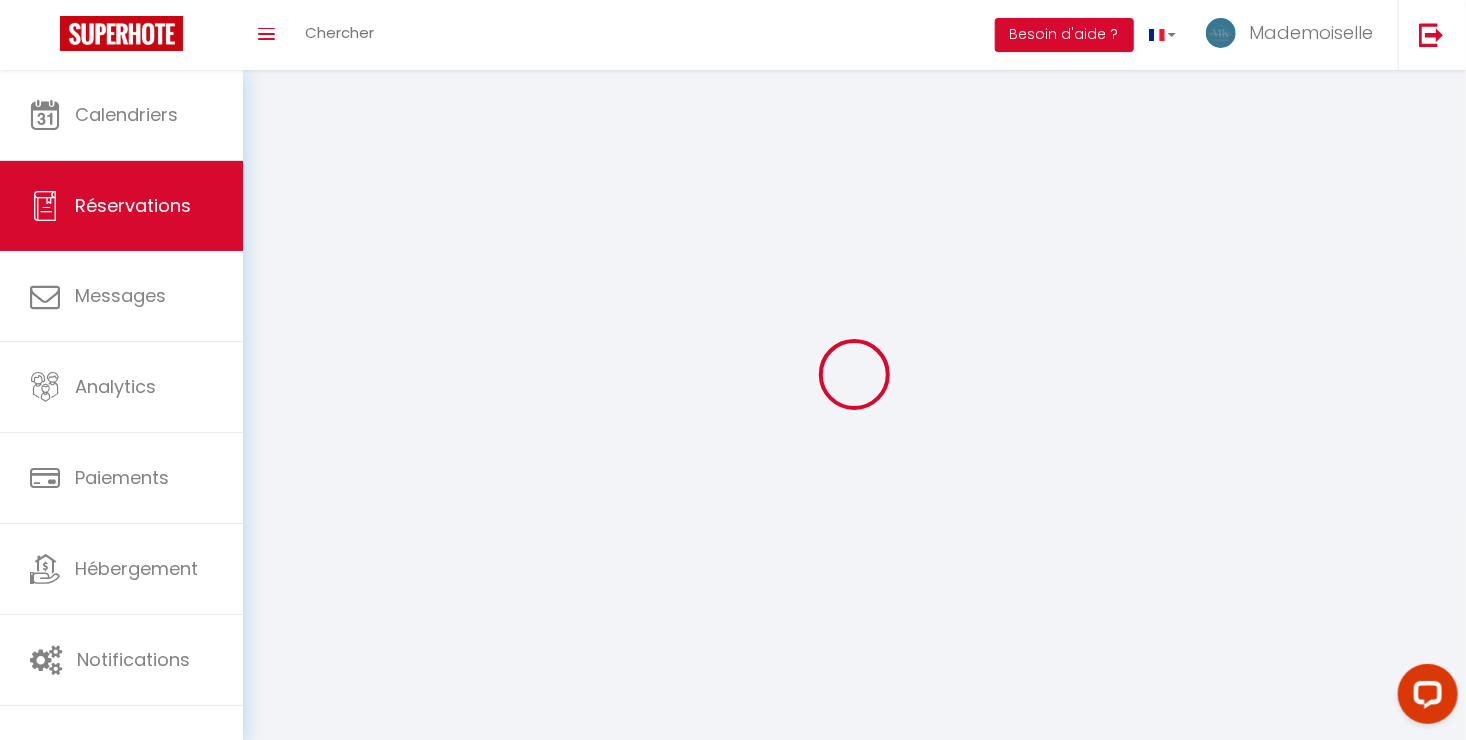 select 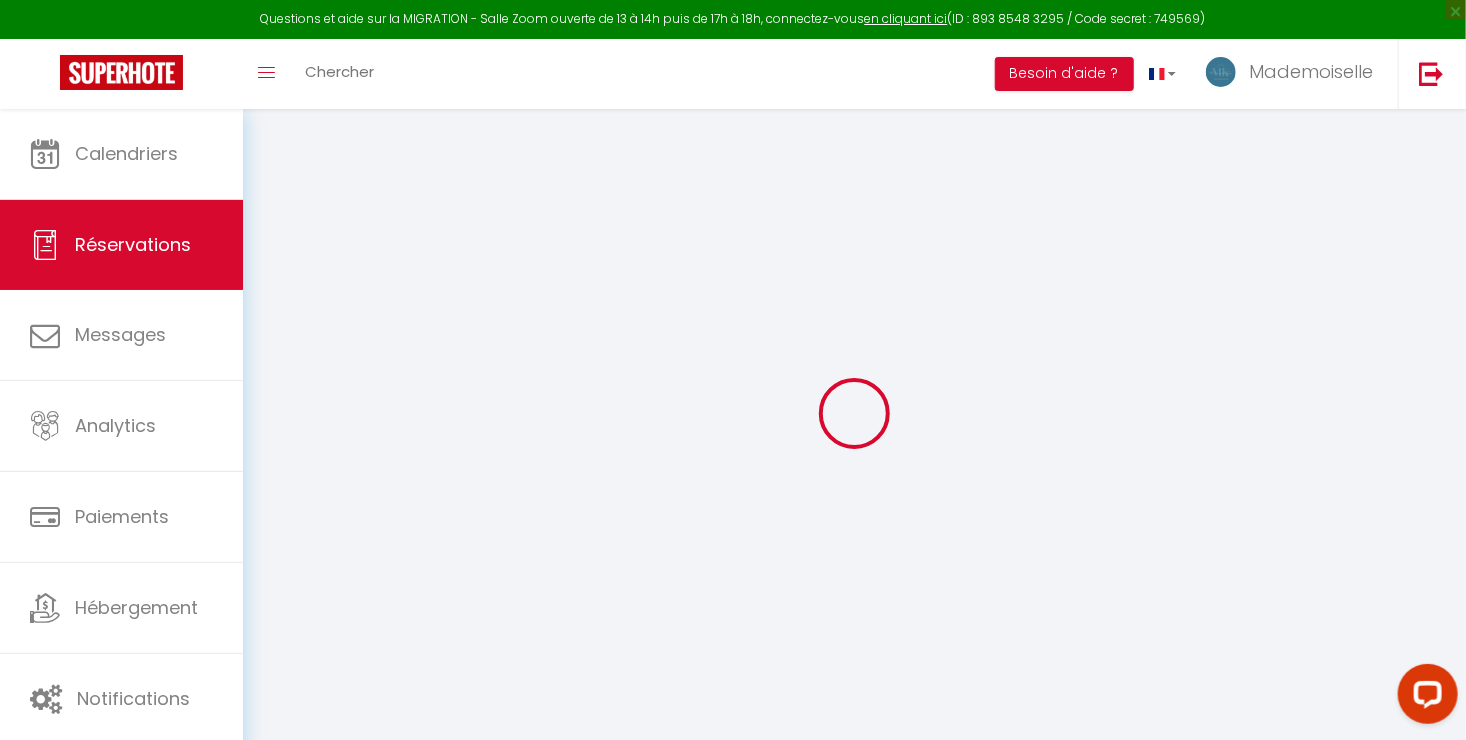 select 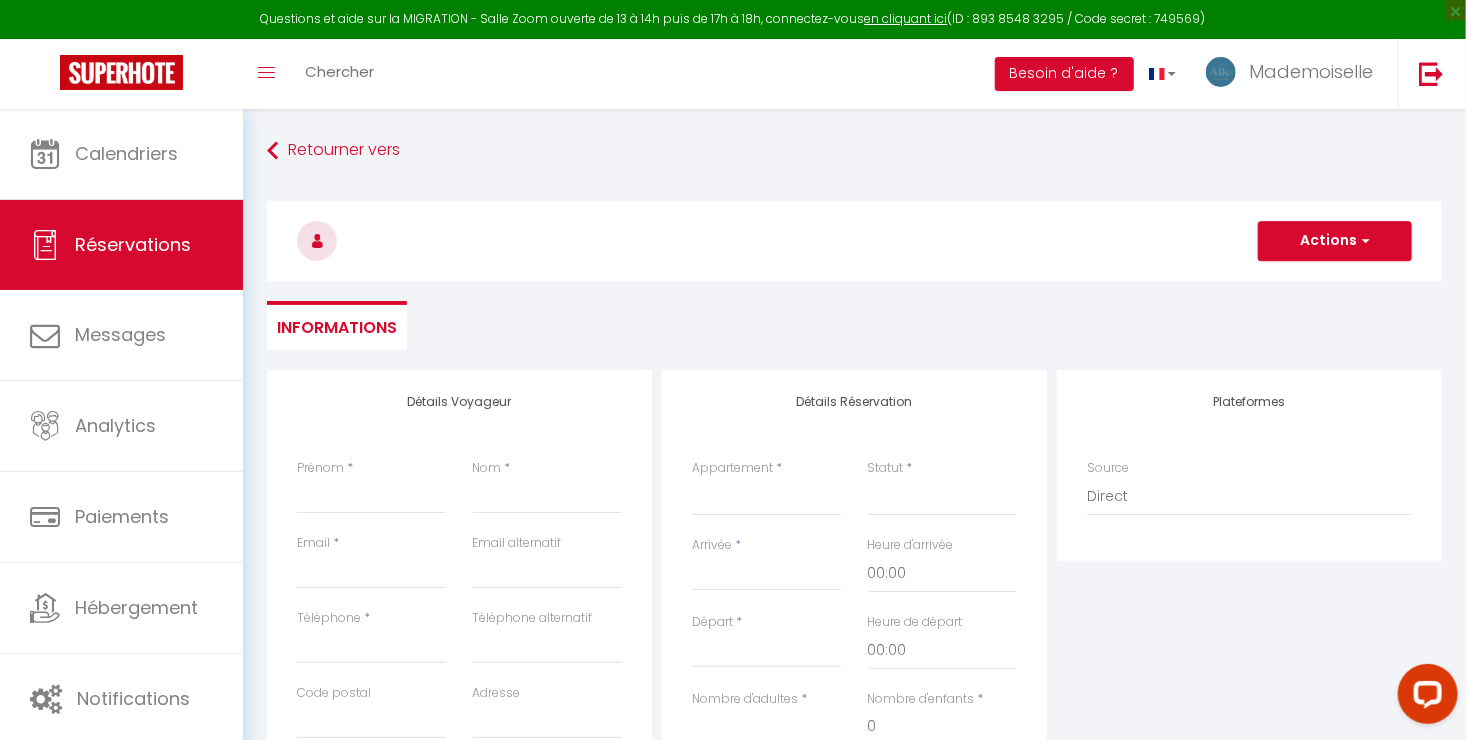 select 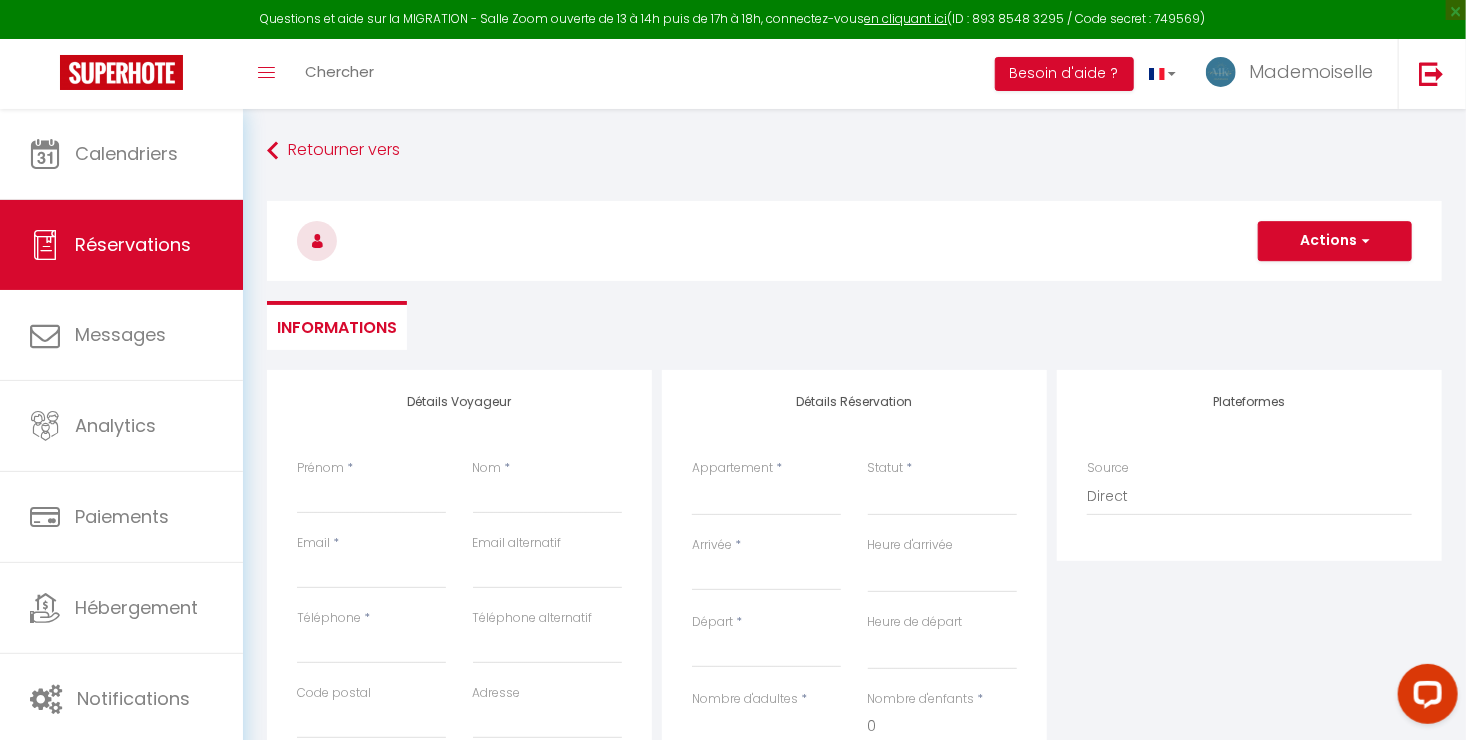 select 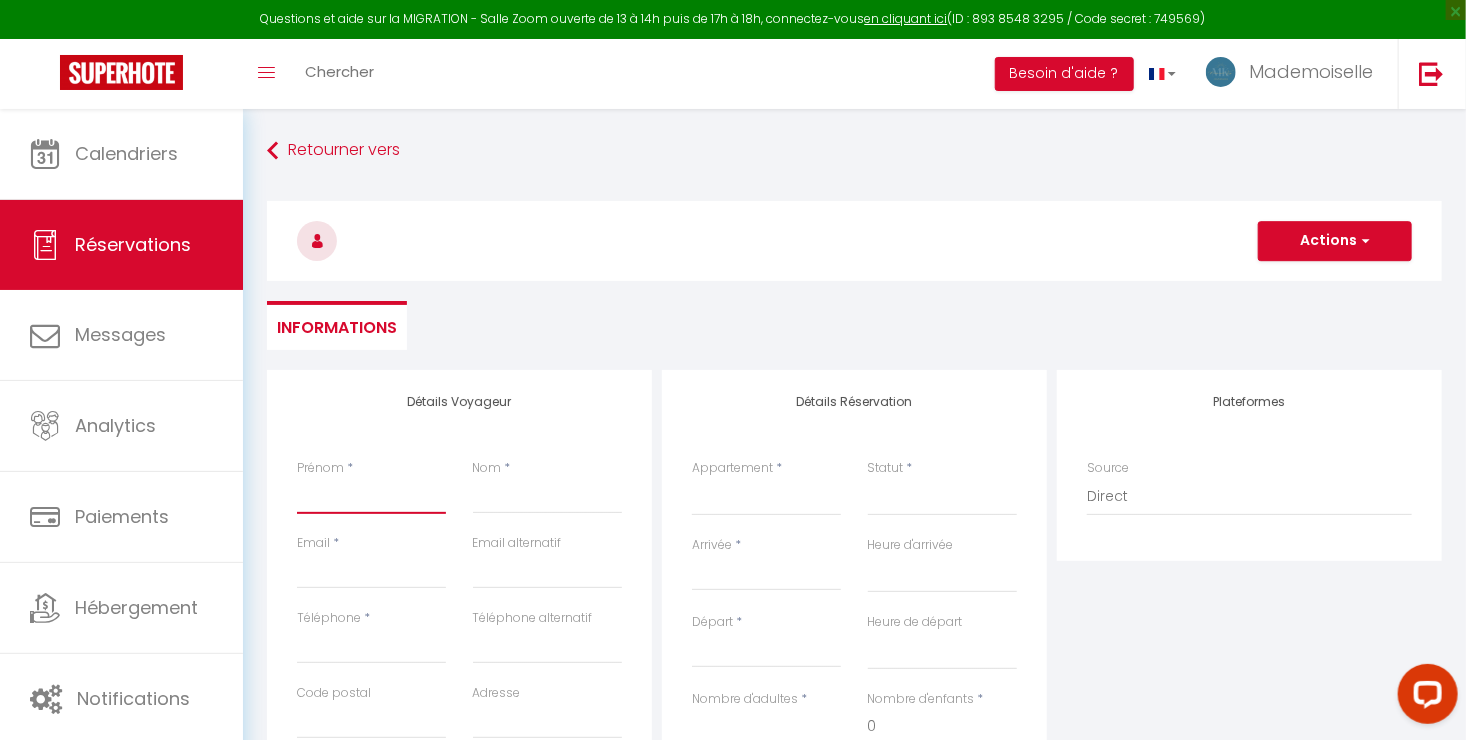 click on "Prénom" at bounding box center (371, 496) 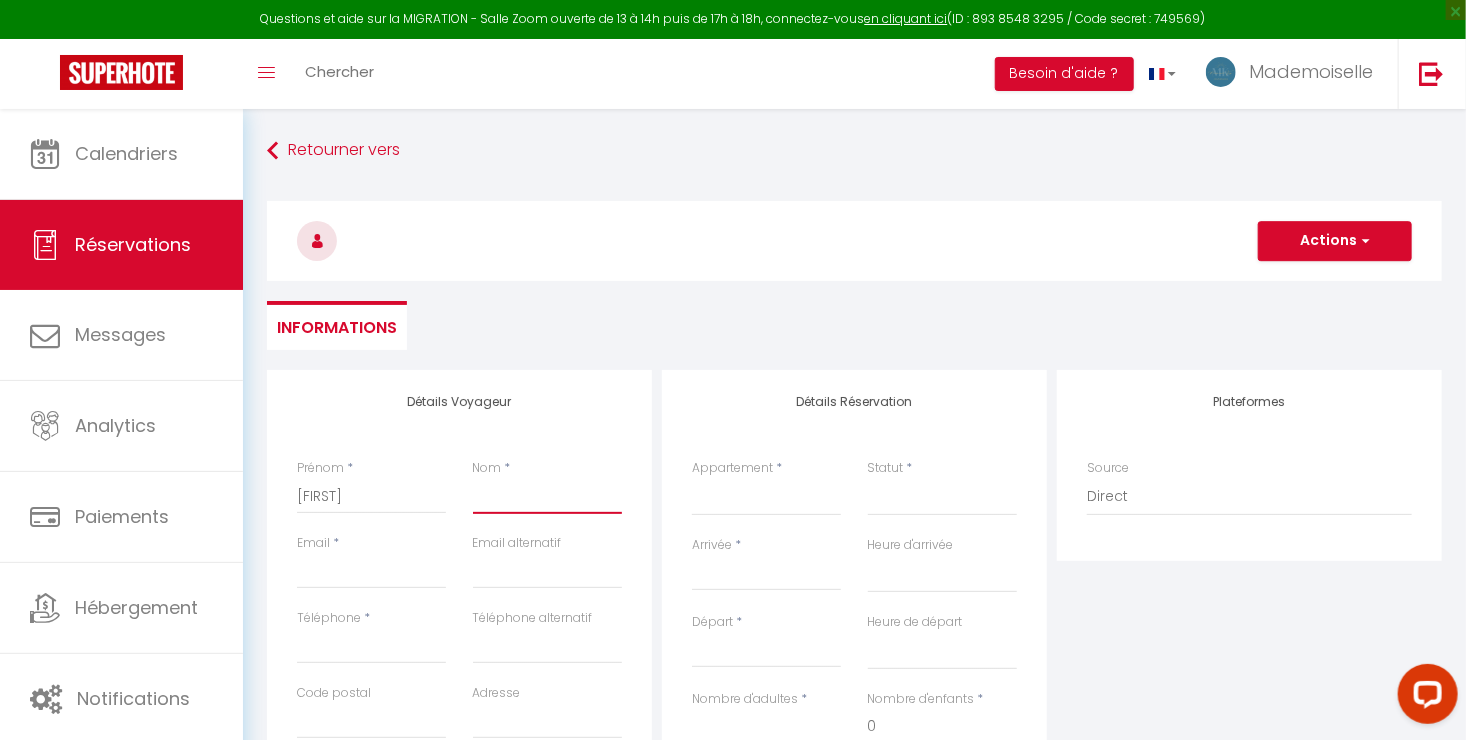 type on "FERRARI" 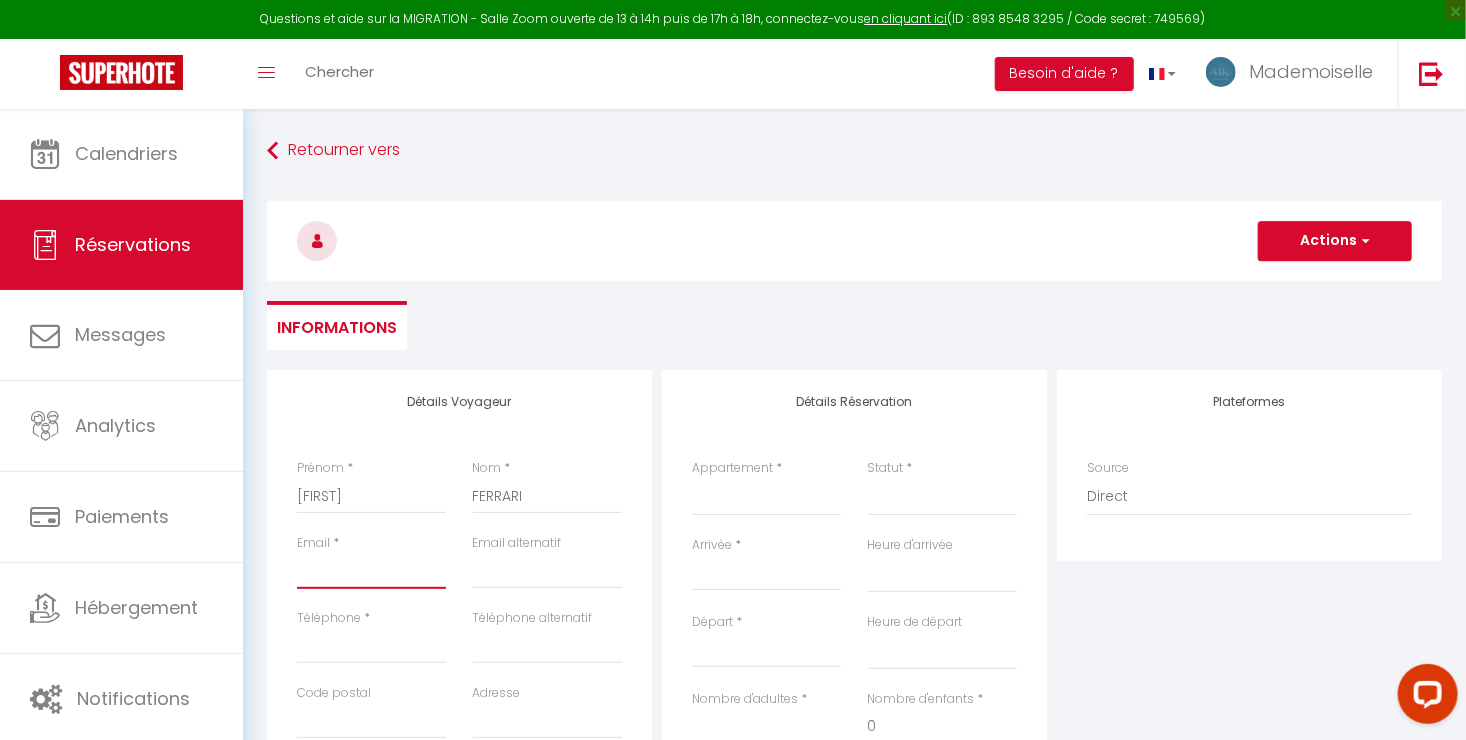 type on "[EMAIL]" 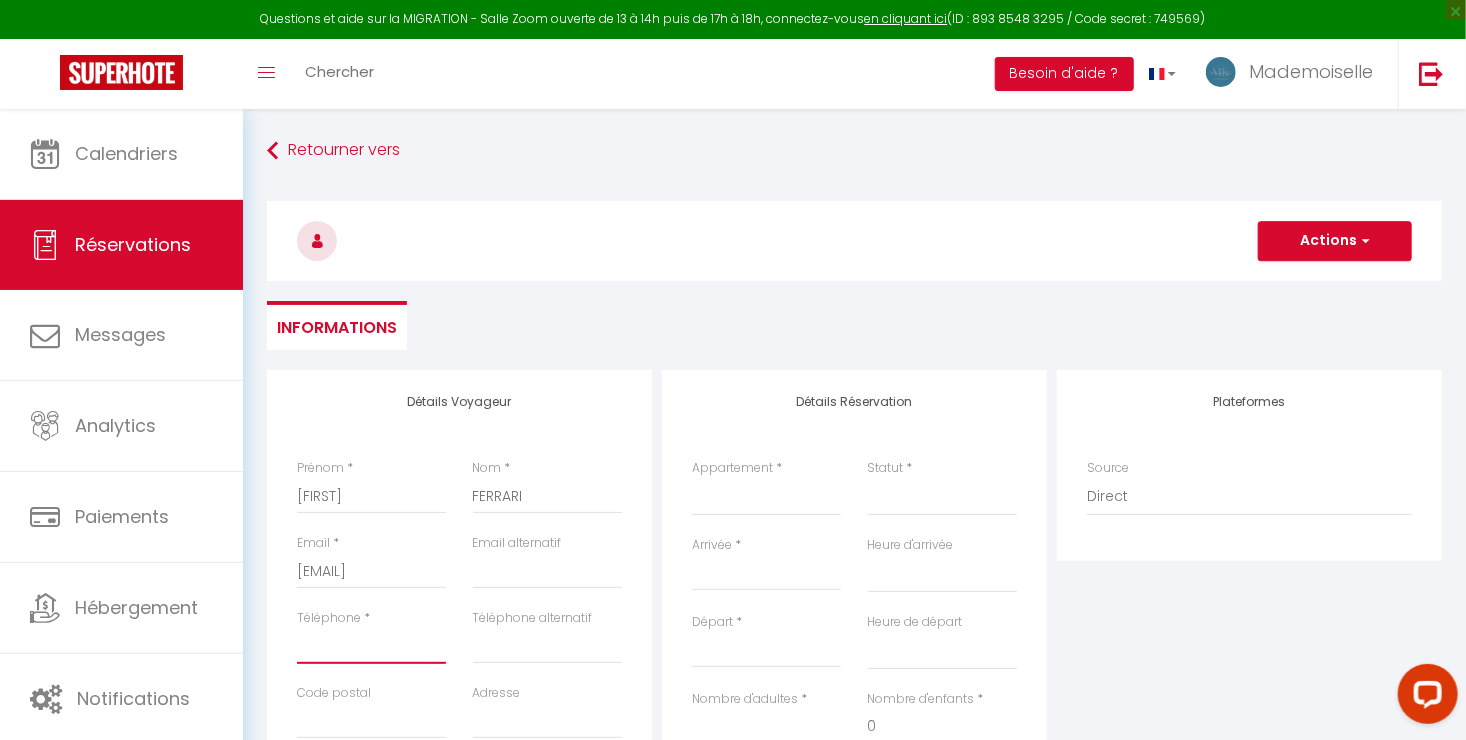 type on "[PHONE]" 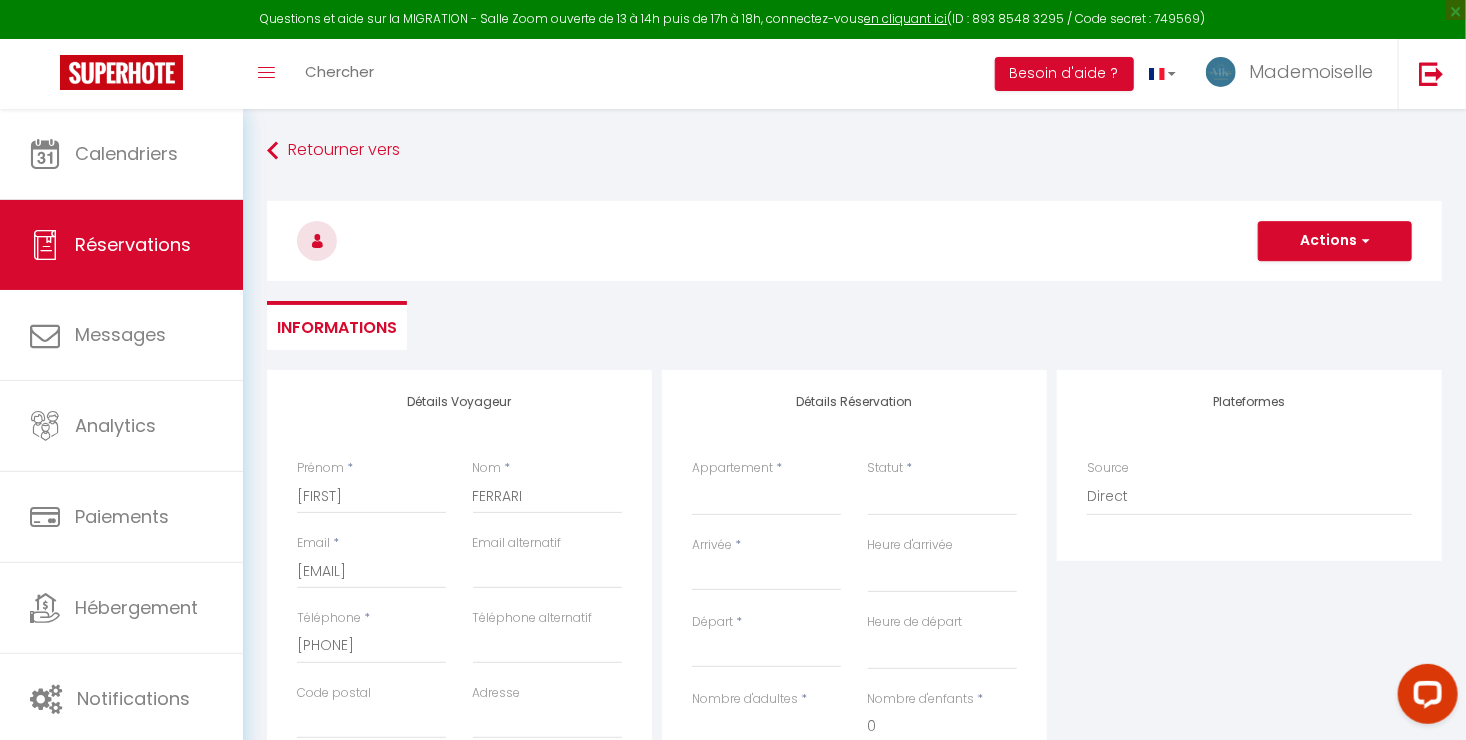 select on "FR" 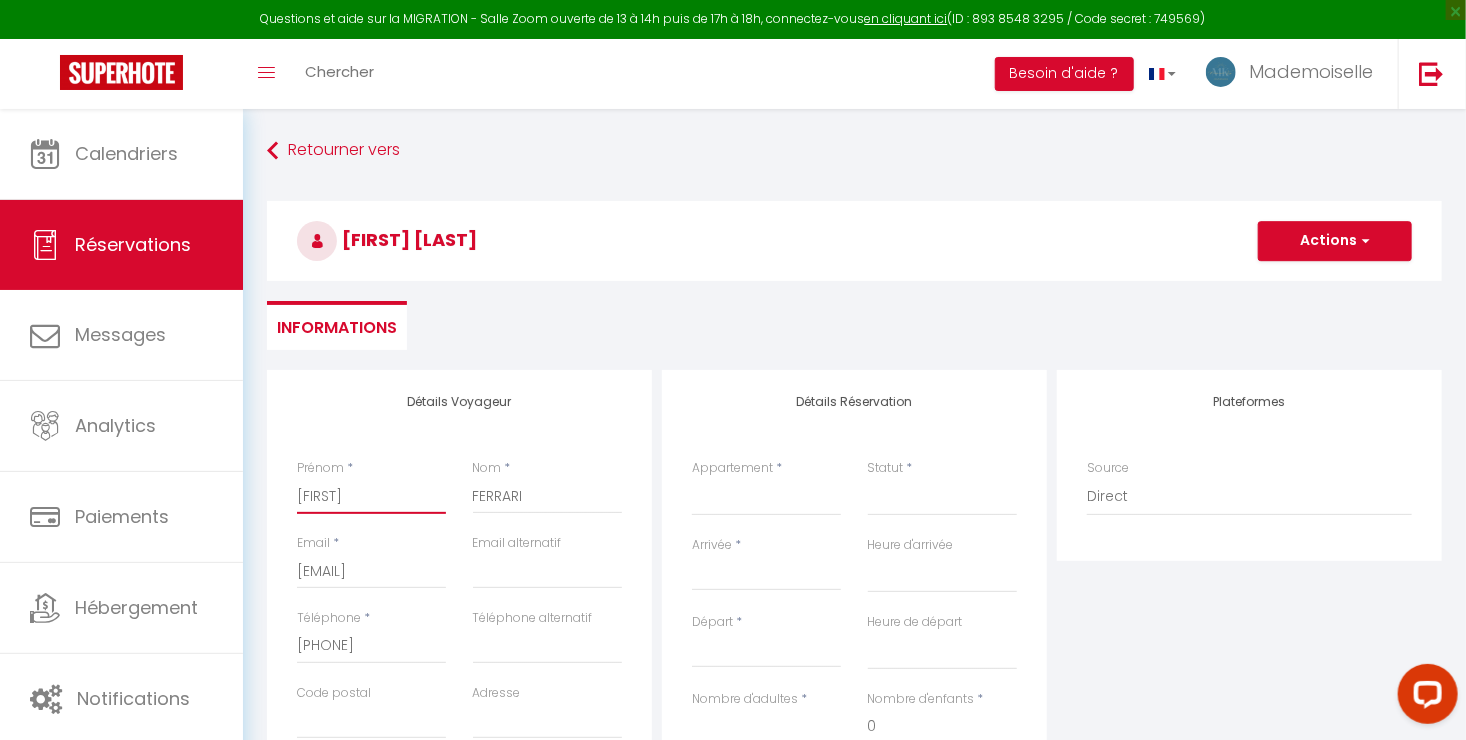 select 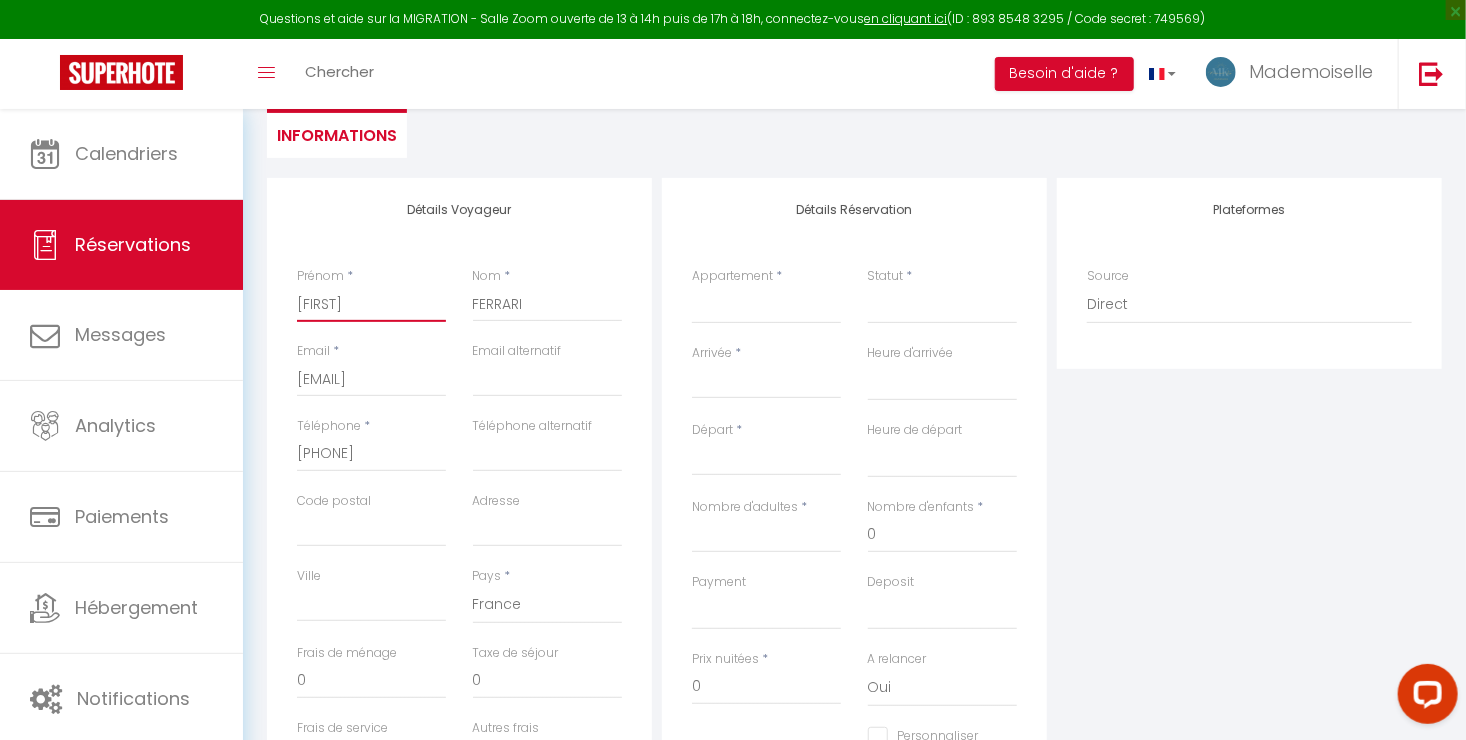 scroll, scrollTop: 200, scrollLeft: 0, axis: vertical 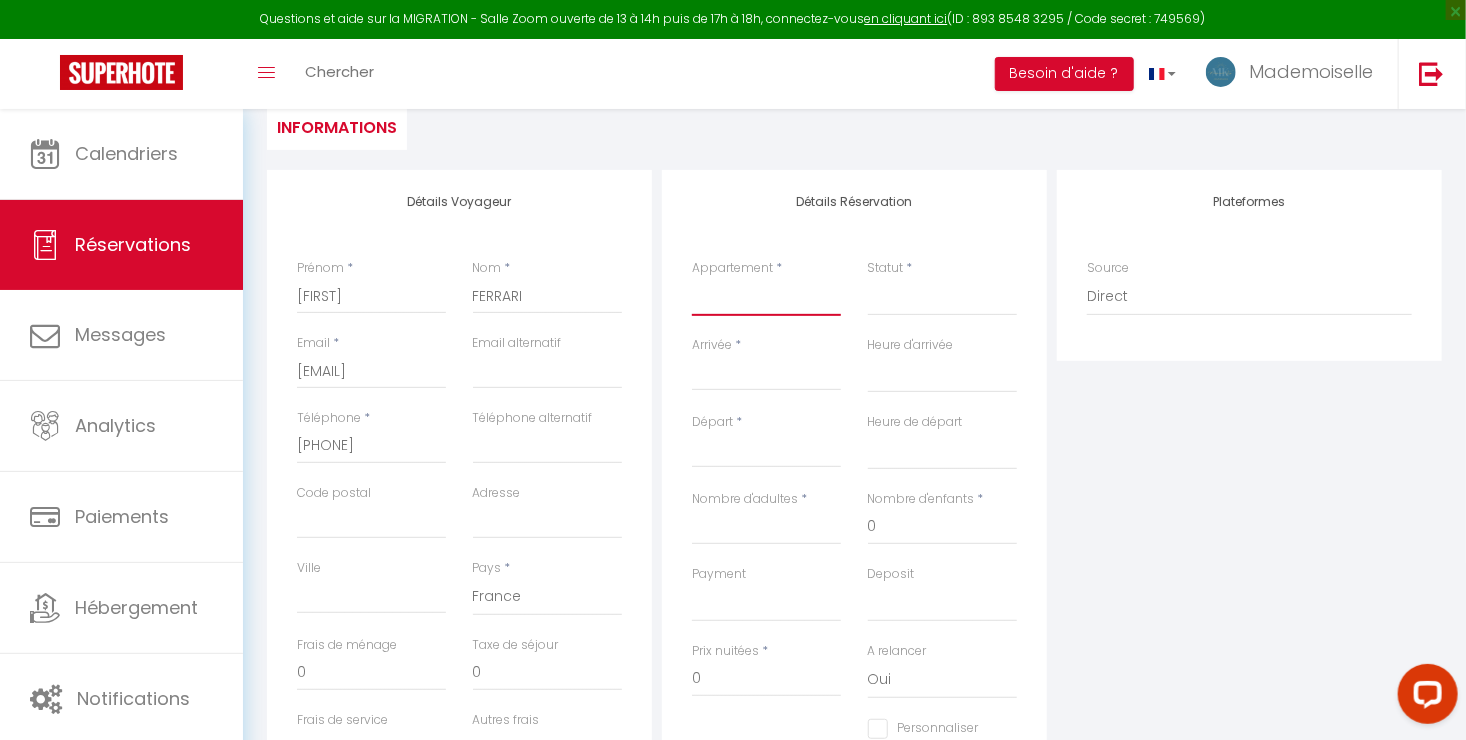click on "Le Blue- hyper centre ville
Le Mirror- hyper centre ville
Le Countryside- hyper centre
Le Vintage- bords de l'Yonne
Domaine à la campagne- 16 couchages
La Demeure de Margot
Le Cosy - Hyper Centre Ville
Le Dream - Hyper Centre Ville
Le Color- Centre-ville
Le Tiny
Le Moovie - Centre-ville
Le Serenity- Terrasse - cœur de ville
L’Oasis- Balnéo
L’Escale- hyper proche Aéroport
Le Cocoon - proche ENP - centre ville
La Chambre Rose- Lits jumeaux
La Chambre Citronnier- 3 personnes
La Chambre Lys 18
La Chambre Lila- 2 lits jumeaux" at bounding box center (766, 297) 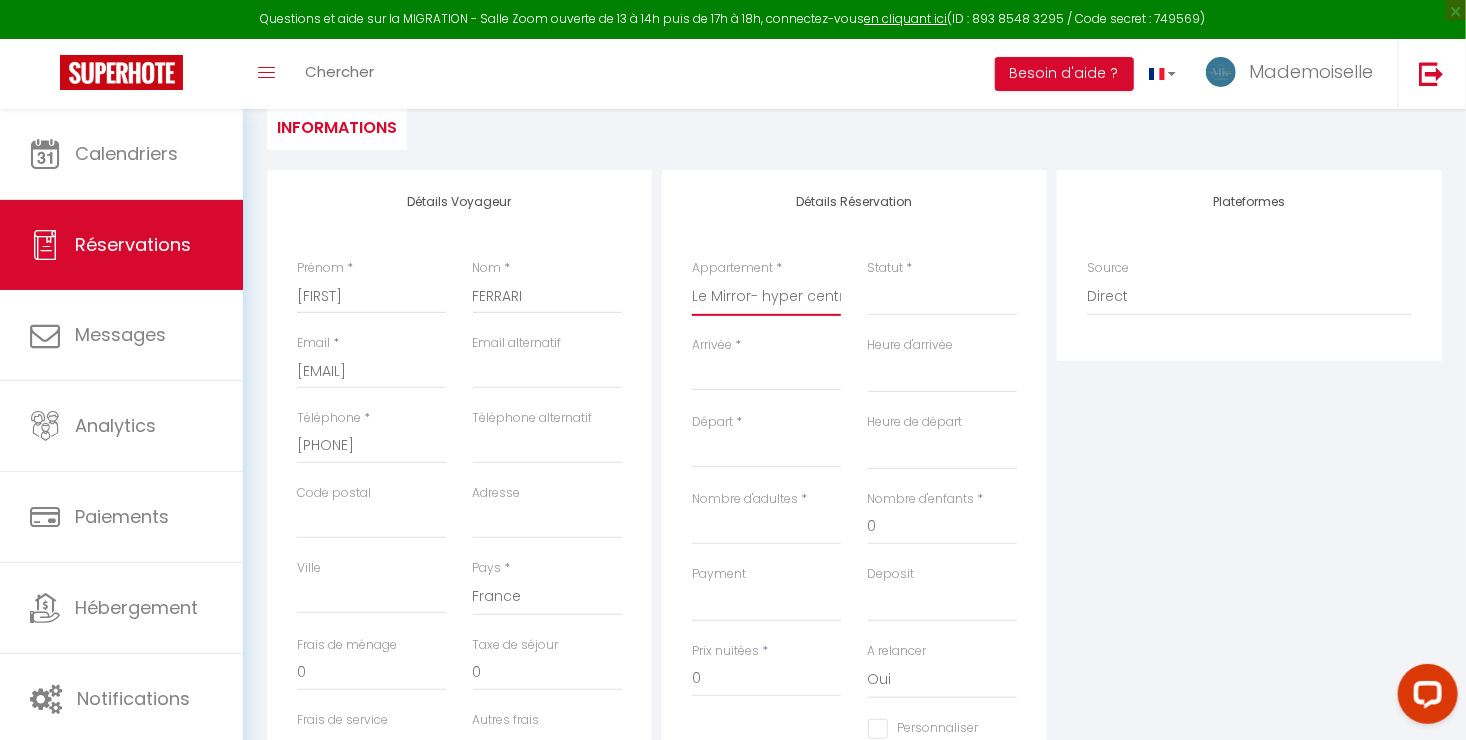 click on "Le Blue- hyper centre ville
Le Mirror- hyper centre ville
Le Countryside- hyper centre
Le Vintage- bords de l'Yonne
Domaine à la campagne- 16 couchages
La Demeure de Margot
Le Cosy - Hyper Centre Ville
Le Dream - Hyper Centre Ville
Le Color- Centre-ville
Le Tiny
Le Moovie - Centre-ville
Le Serenity- Terrasse - cœur de ville
L’Oasis- Balnéo
L’Escale- hyper proche Aéroport
Le Cocoon - proche ENP - centre ville
La Chambre Rose- Lits jumeaux
La Chambre Citronnier- 3 personnes
La Chambre Lys 18
La Chambre Lila- 2 lits jumeaux" at bounding box center (766, 297) 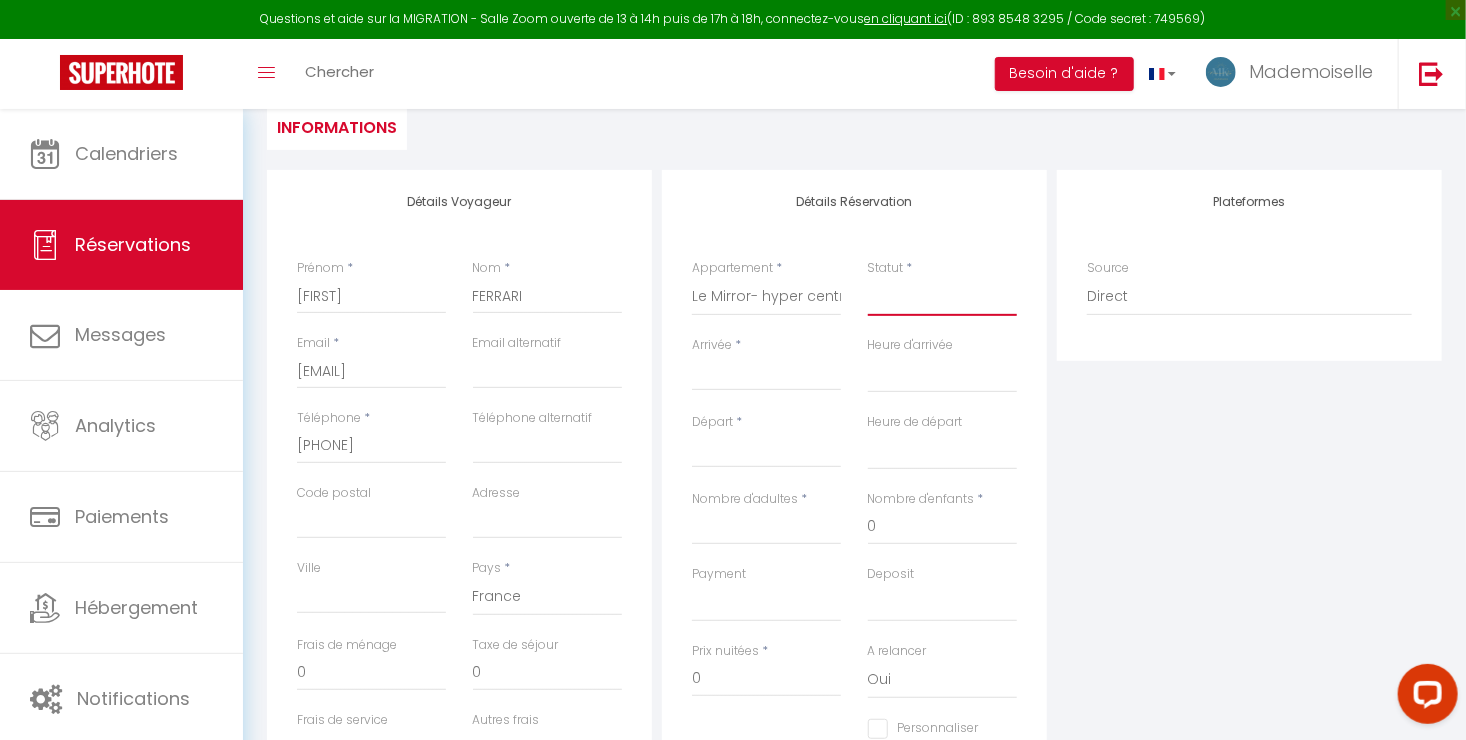 click on "Confirmé Non Confirmé Annulé Annulé par le voyageur No Show Request" at bounding box center (942, 297) 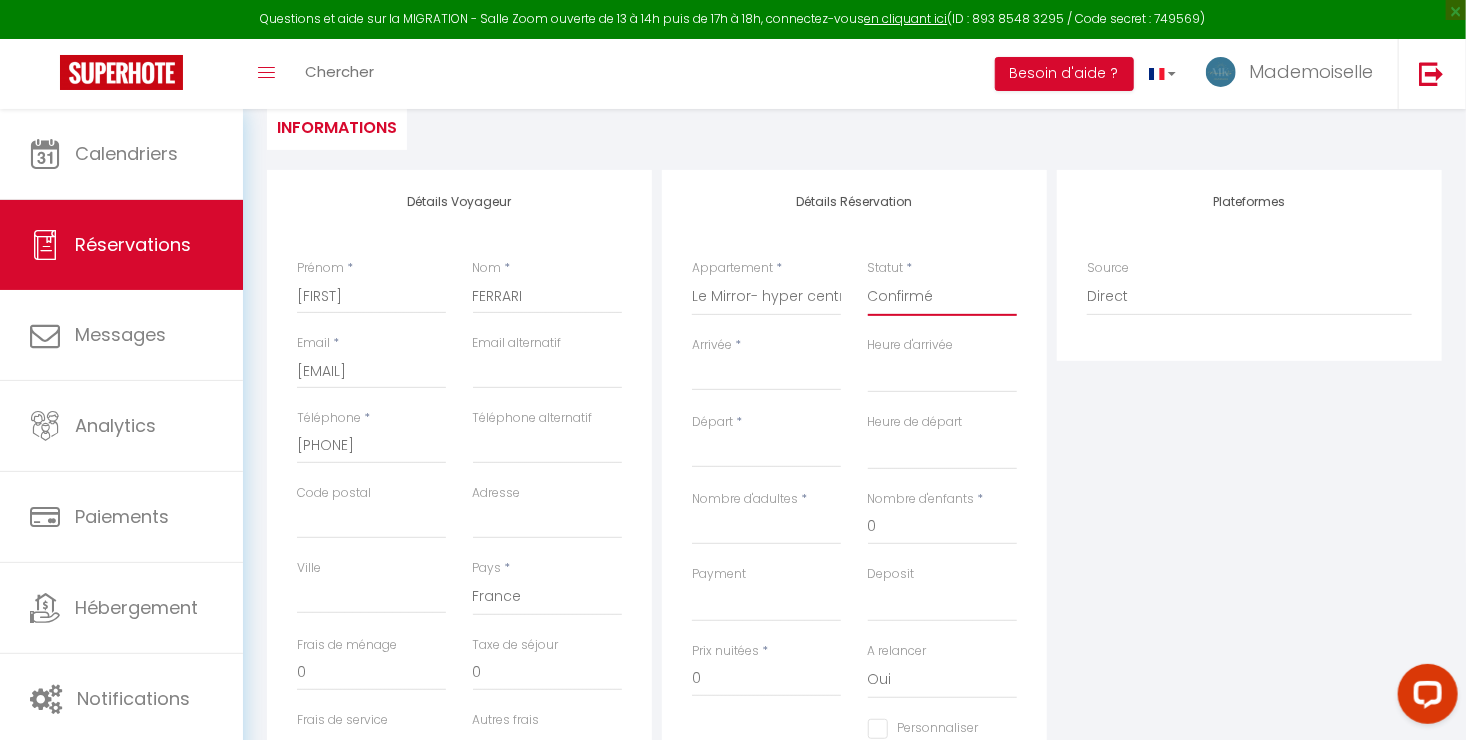 click on "Confirmé Non Confirmé Annulé Annulé par le voyageur No Show Request" at bounding box center (942, 297) 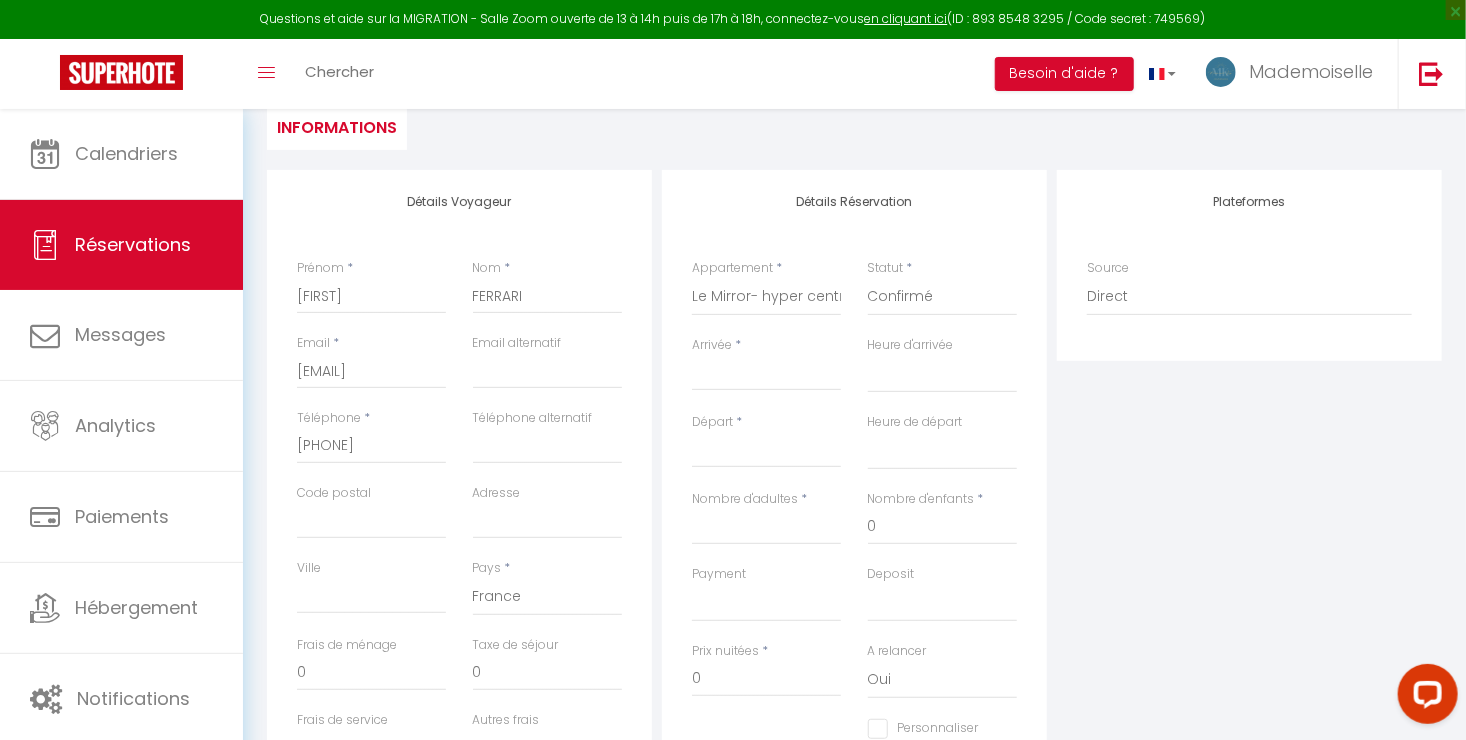 click on "Arrivée" at bounding box center [766, 375] 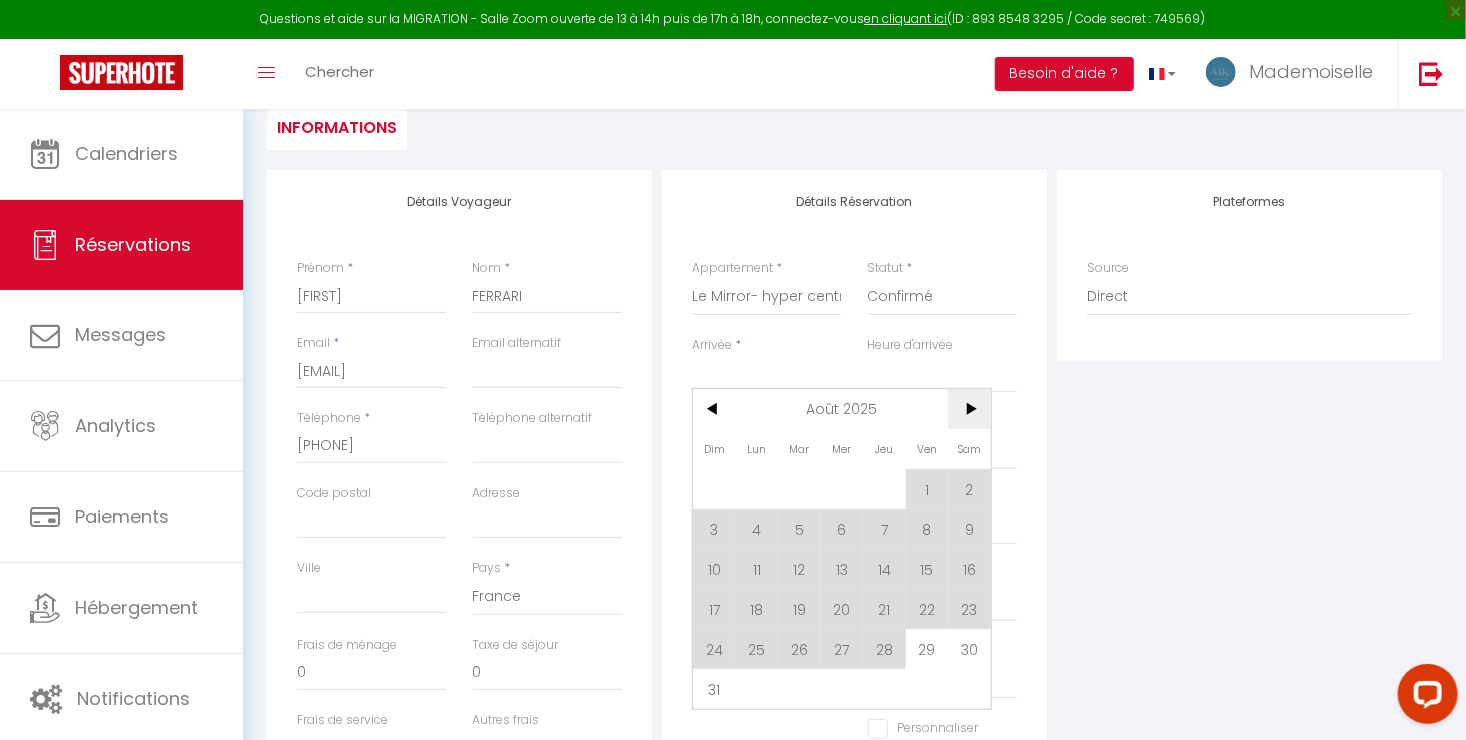 click on ">" at bounding box center (969, 409) 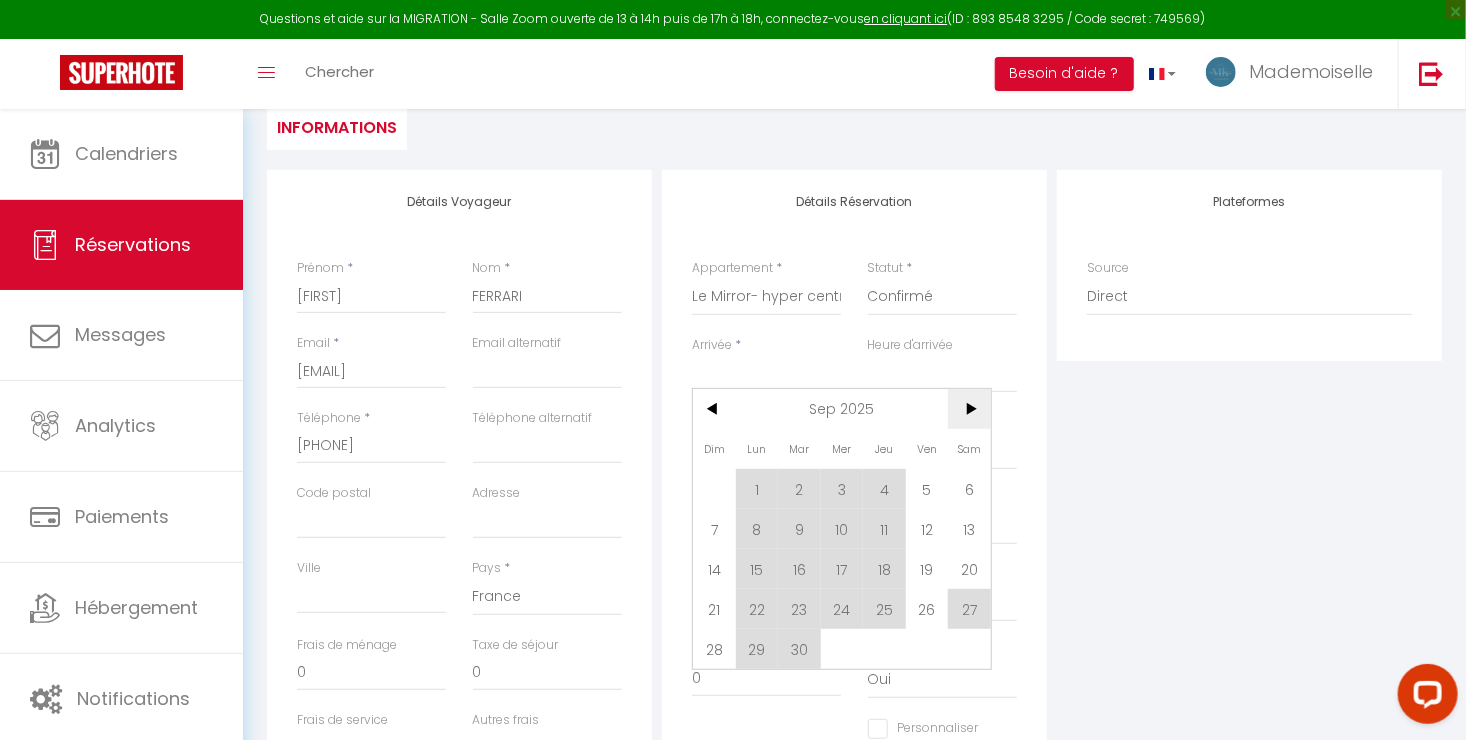 click on ">" at bounding box center (969, 409) 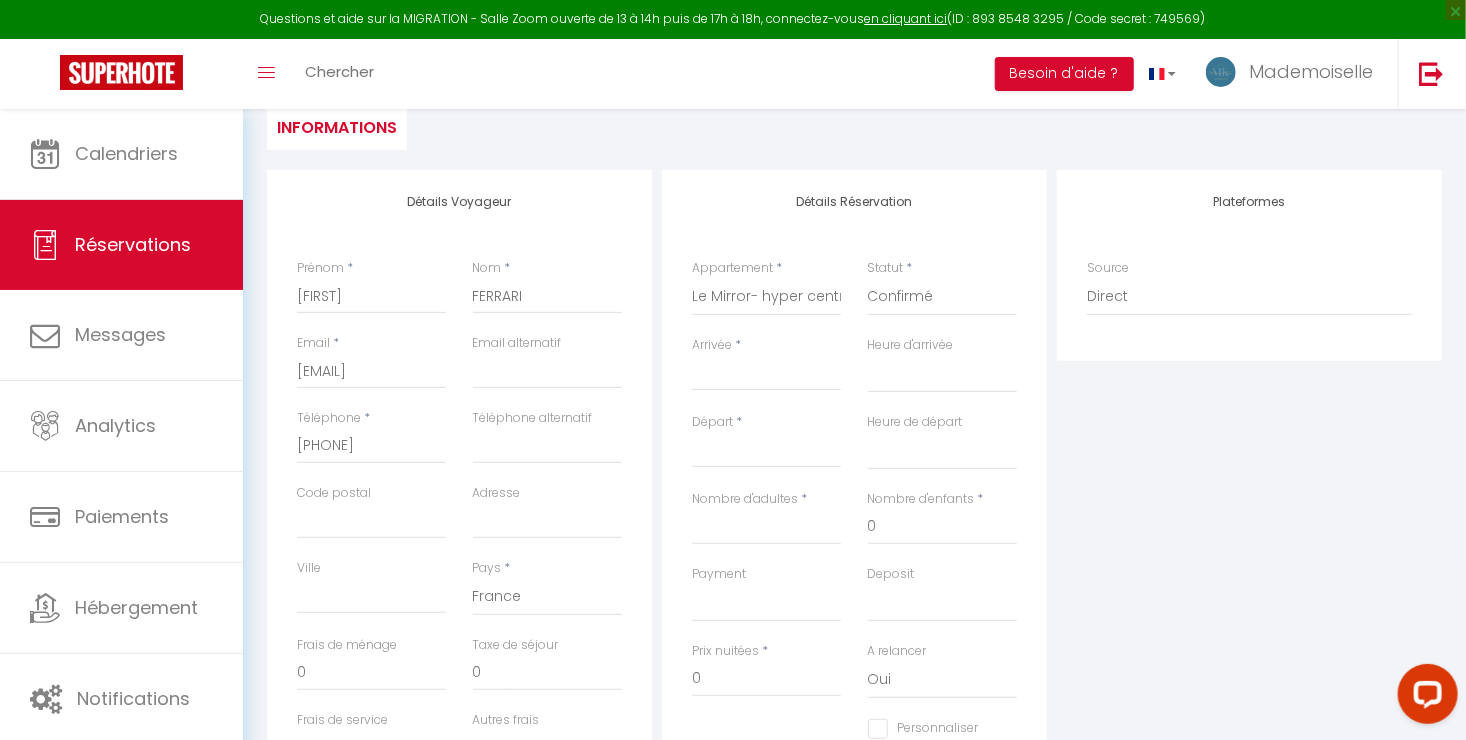 click on "Arrivée" at bounding box center [766, 375] 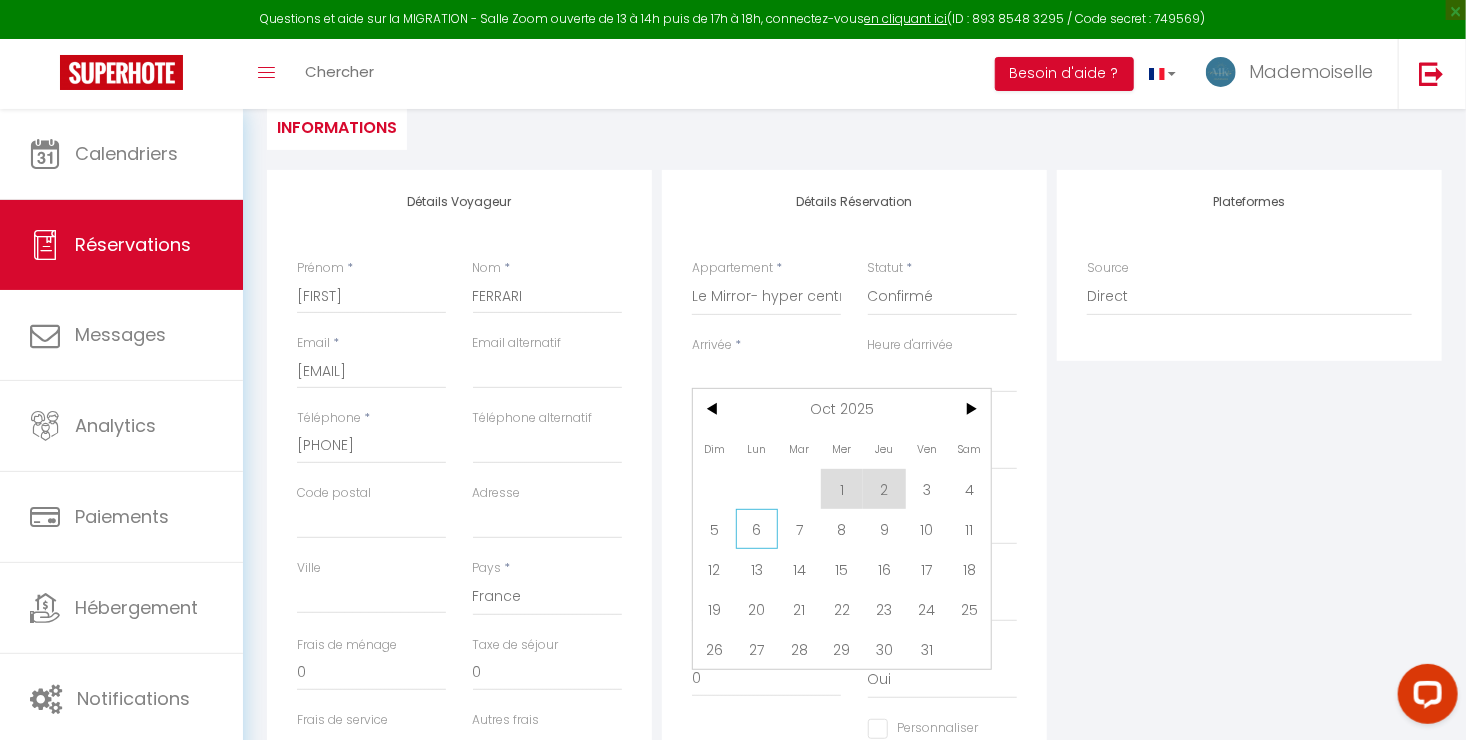 click on "6" at bounding box center (757, 529) 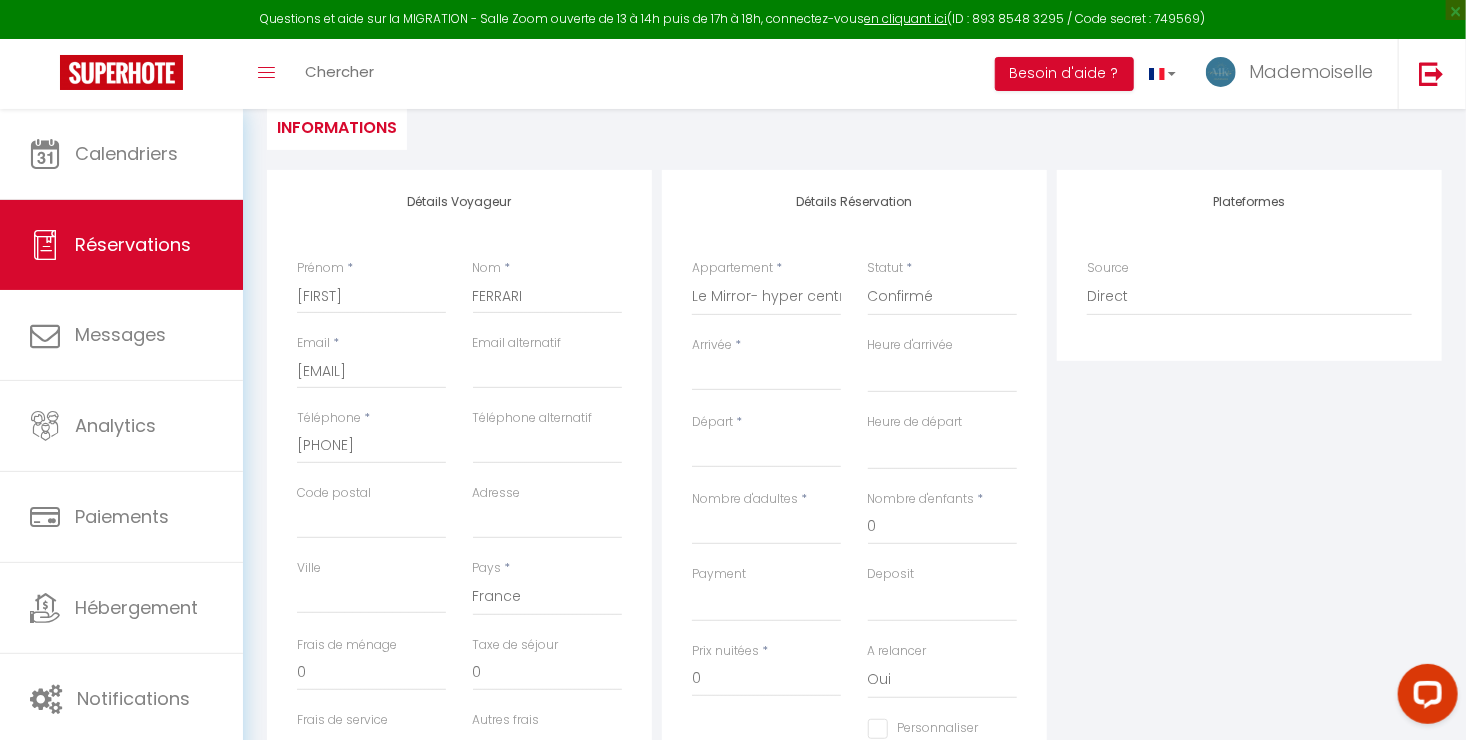 type on "[DAY] [NUM] [MONTH] [YEAR]" 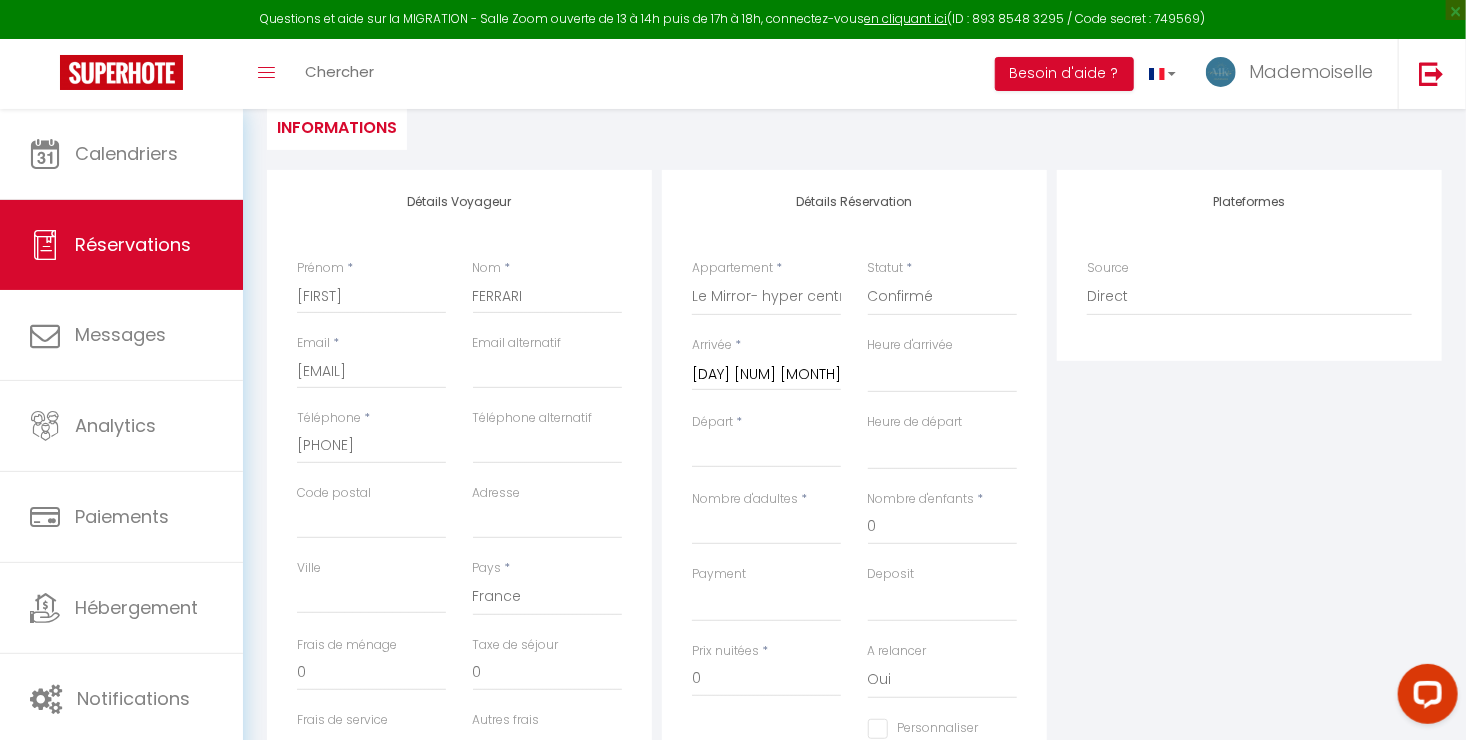 select 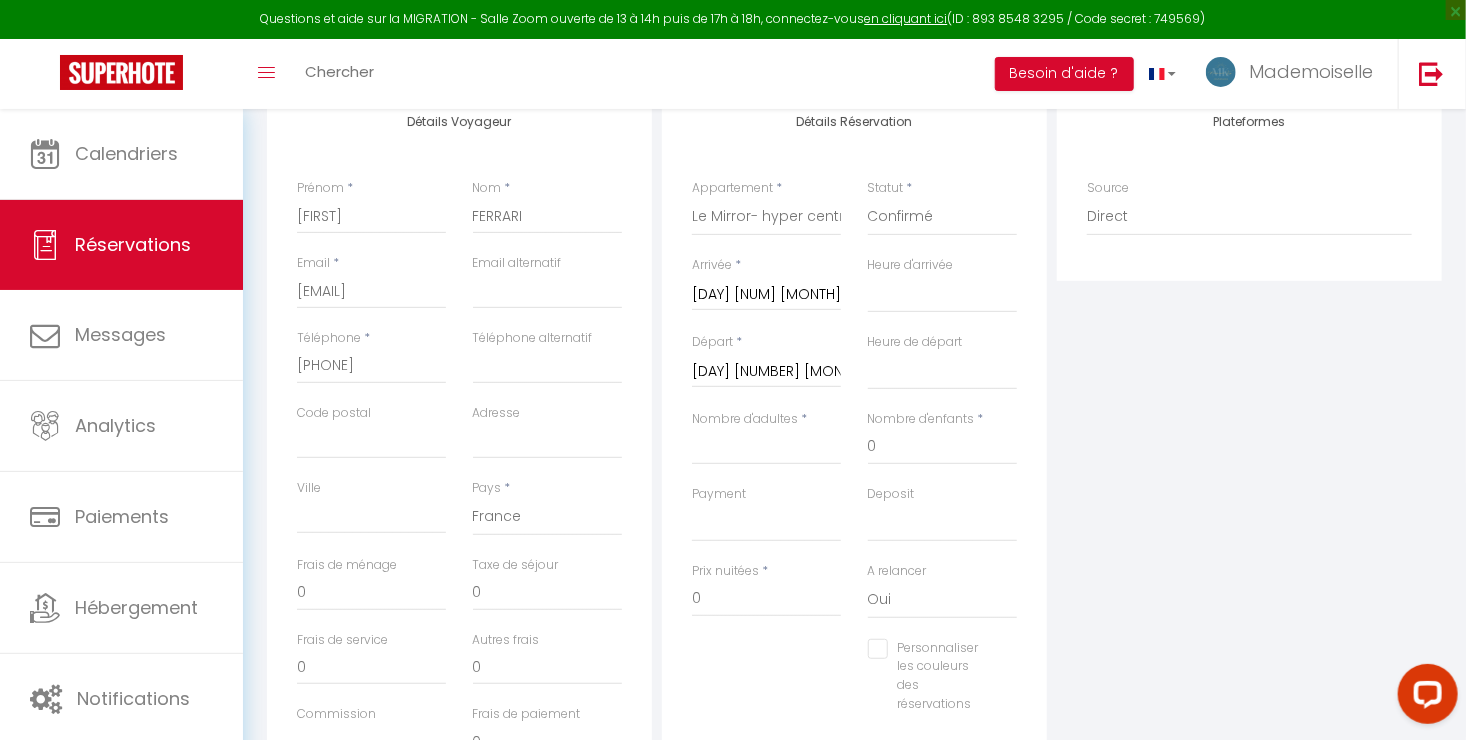 scroll, scrollTop: 300, scrollLeft: 0, axis: vertical 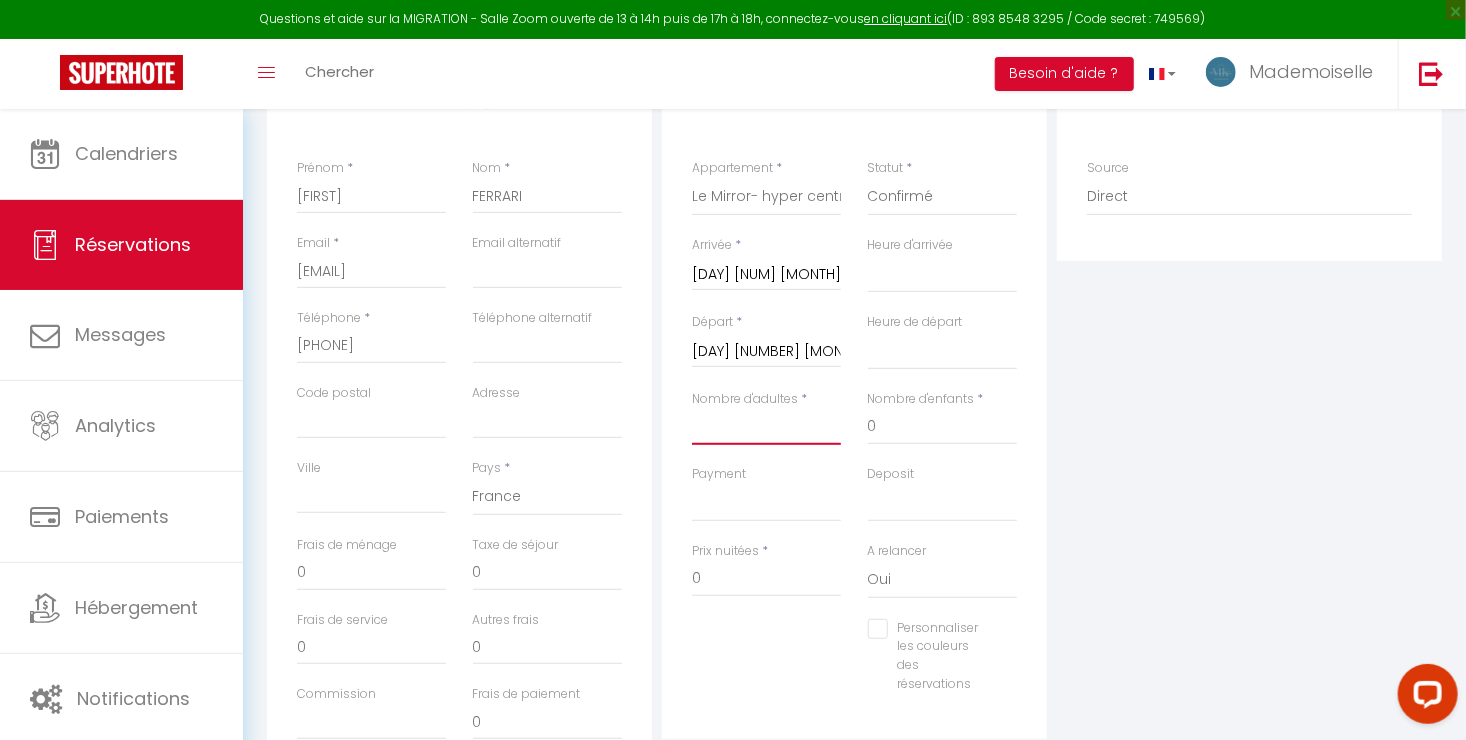 click on "Nombre d'adultes" at bounding box center (766, 427) 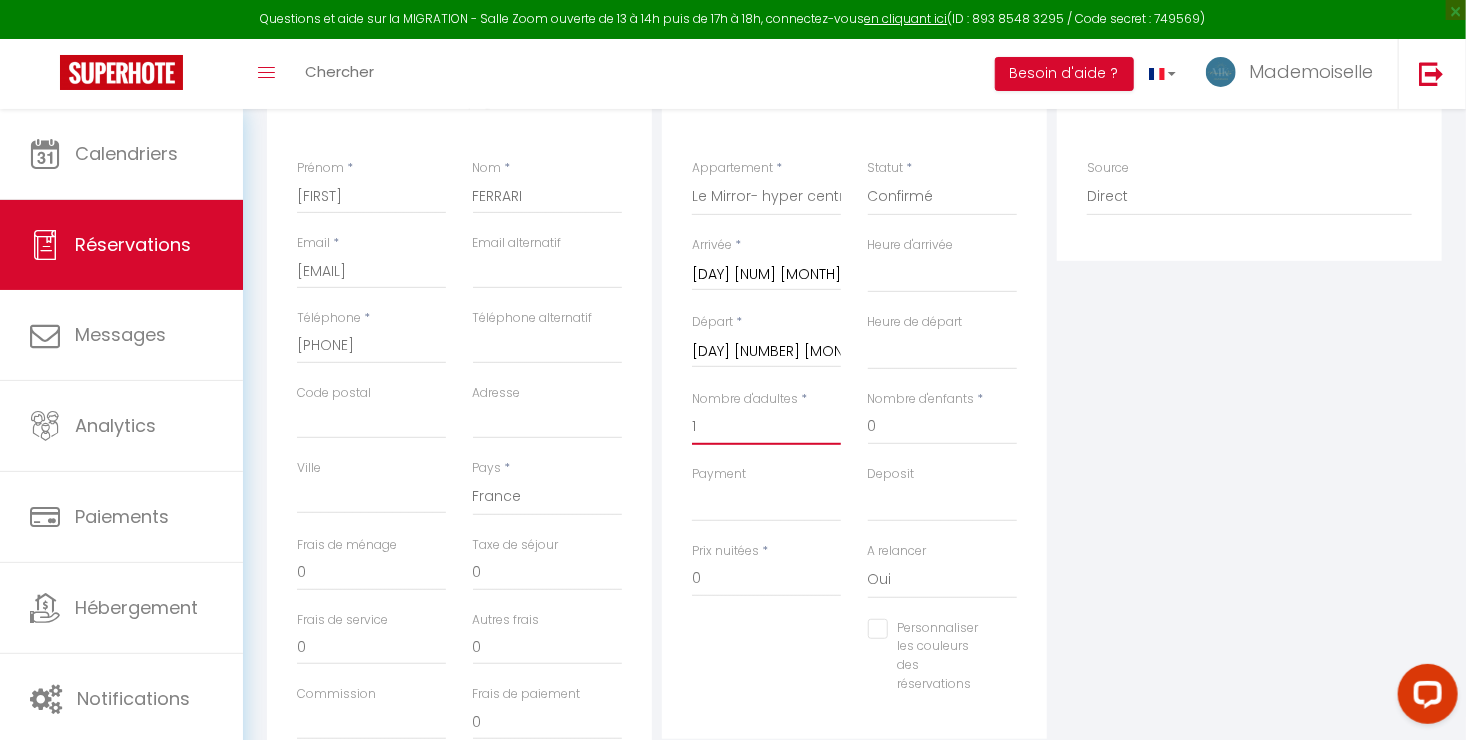 select 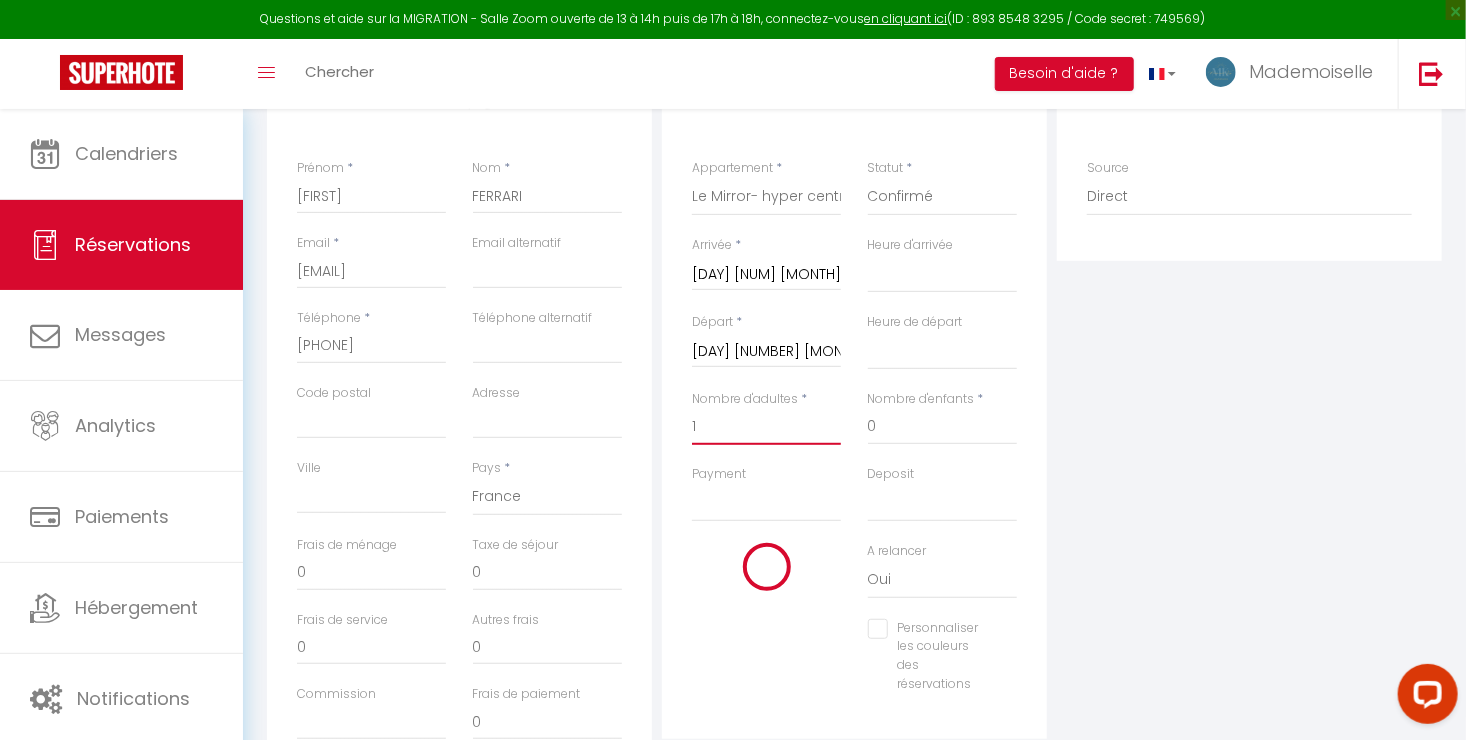 select 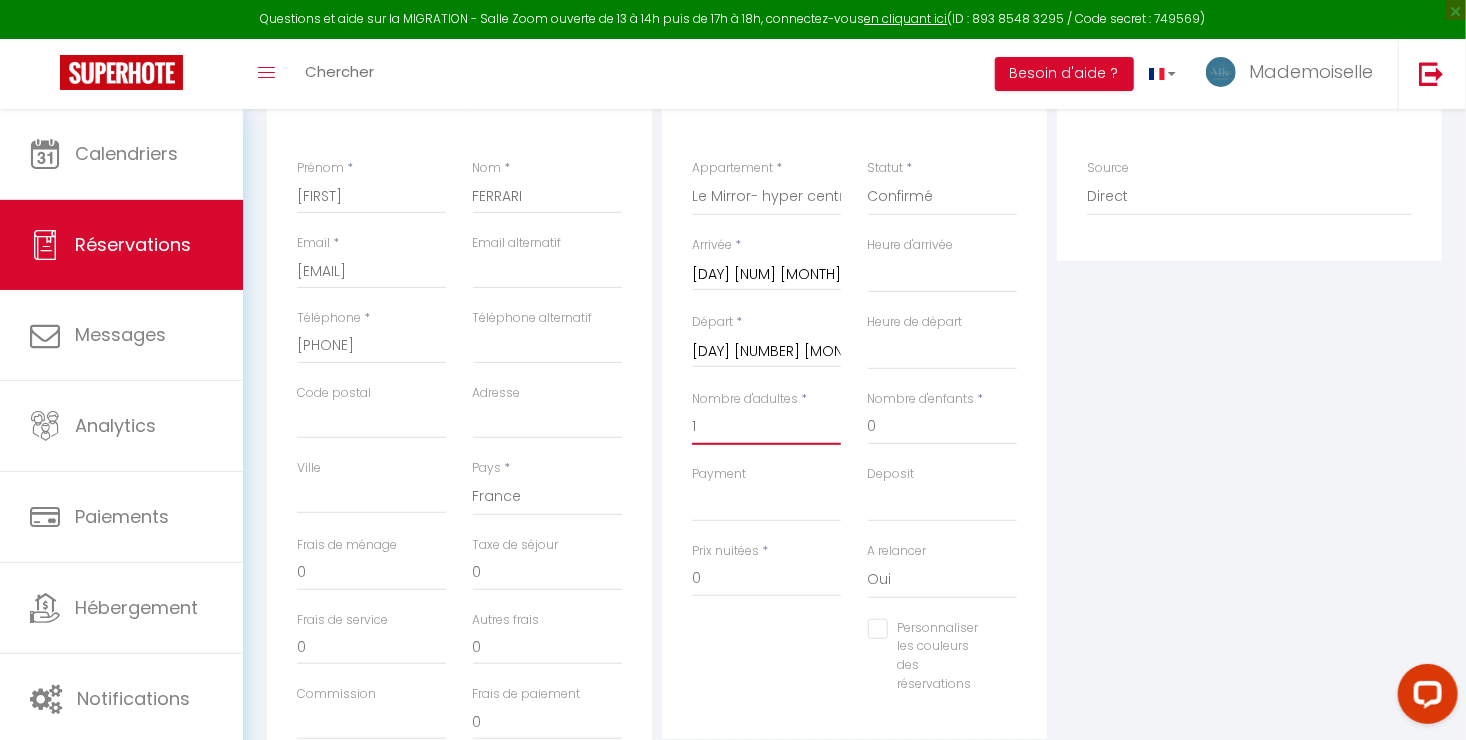 type on "1" 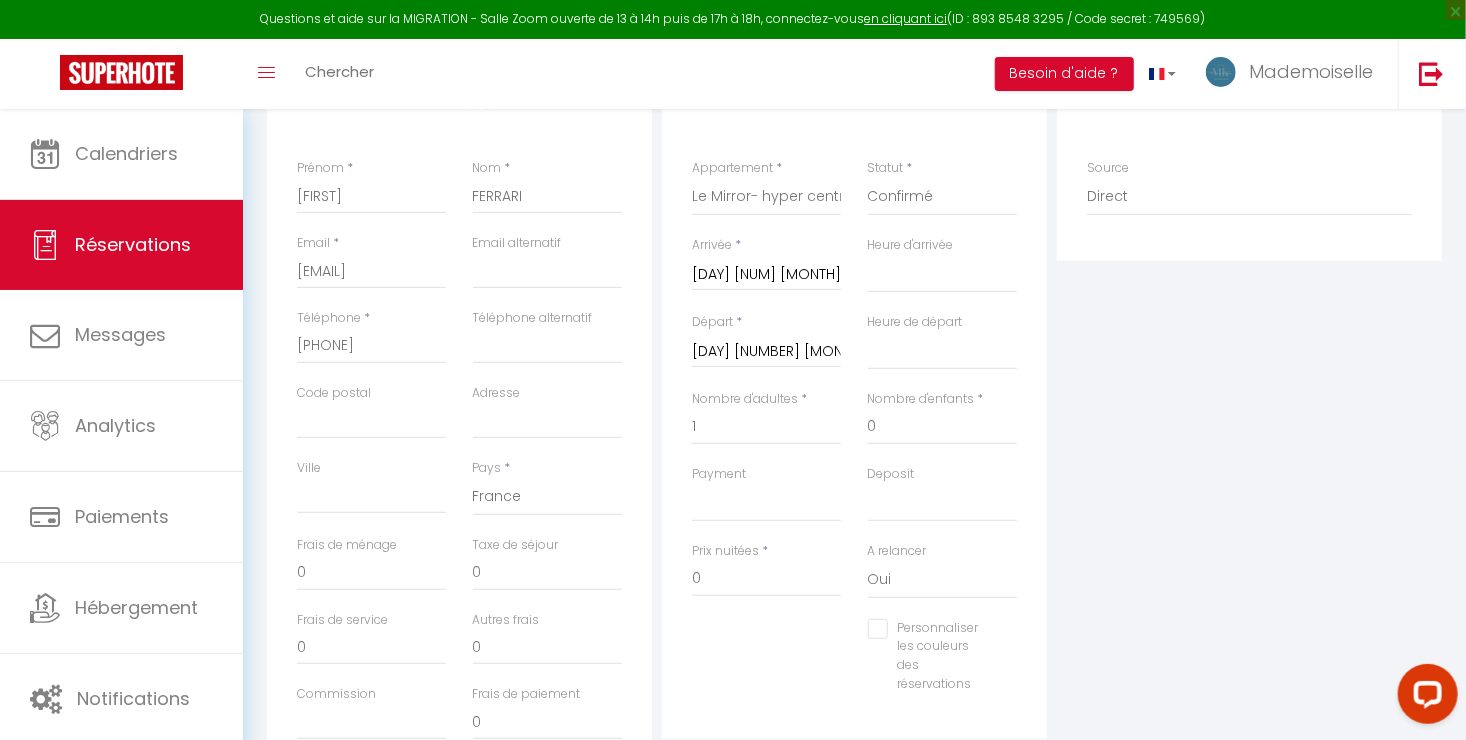 click on "Nombre d'enfants * 0" at bounding box center (943, 427) 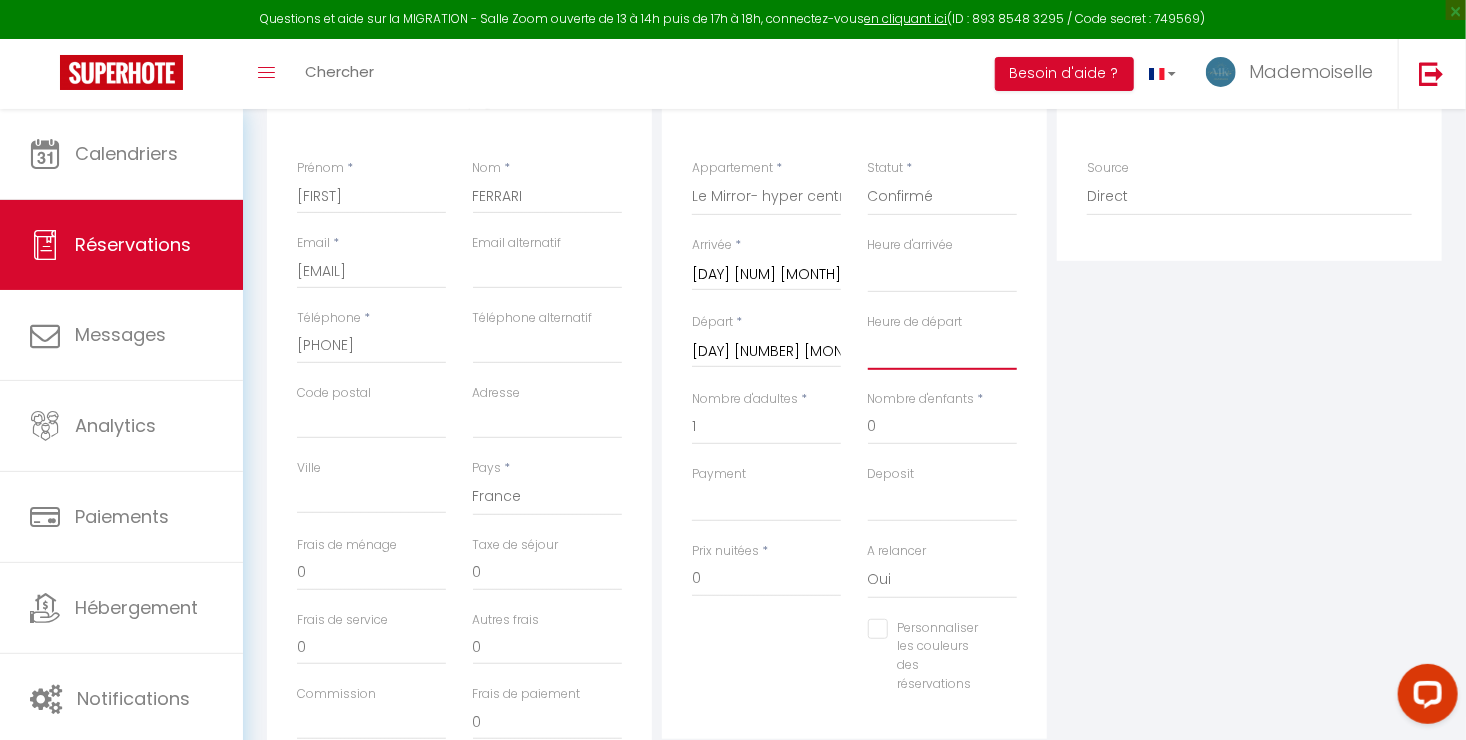 click on "00:00 00:30 01:00 01:30 02:00 02:30 03:00 03:30 04:00 04:30 05:00 05:30 06:00 06:30 07:00 07:30 08:00 08:30 09:00 09:30 10:00 10:30 11:00 11:30 12:00 12:30 13:00 13:30 14:00 14:30 15:00 15:30 16:00 16:30 17:00 17:30 18:00 18:30 19:00 19:30 20:00 20:30 21:00 21:30 22:00 22:30 23:00 23:30" at bounding box center [942, 351] 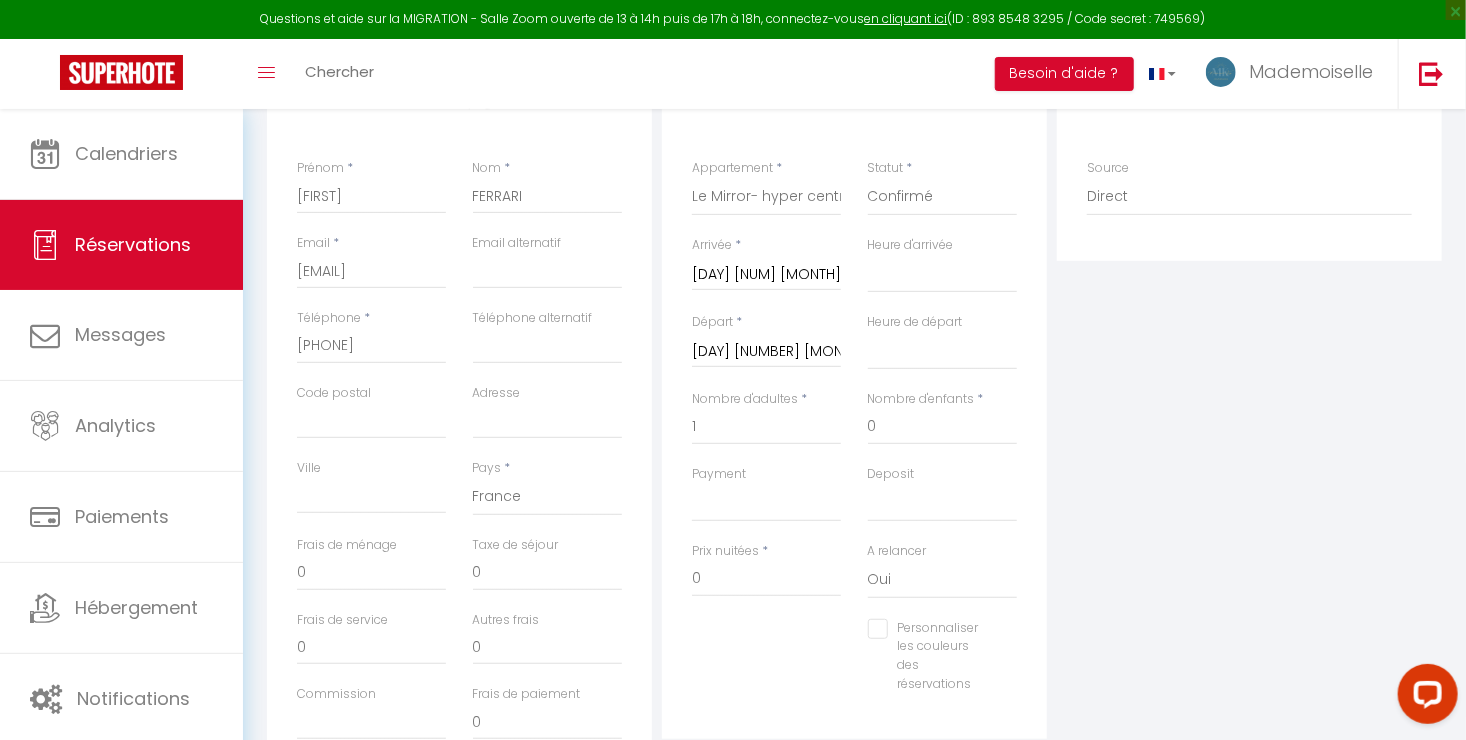 click on "Nombre d'enfants * 0" at bounding box center [943, 427] 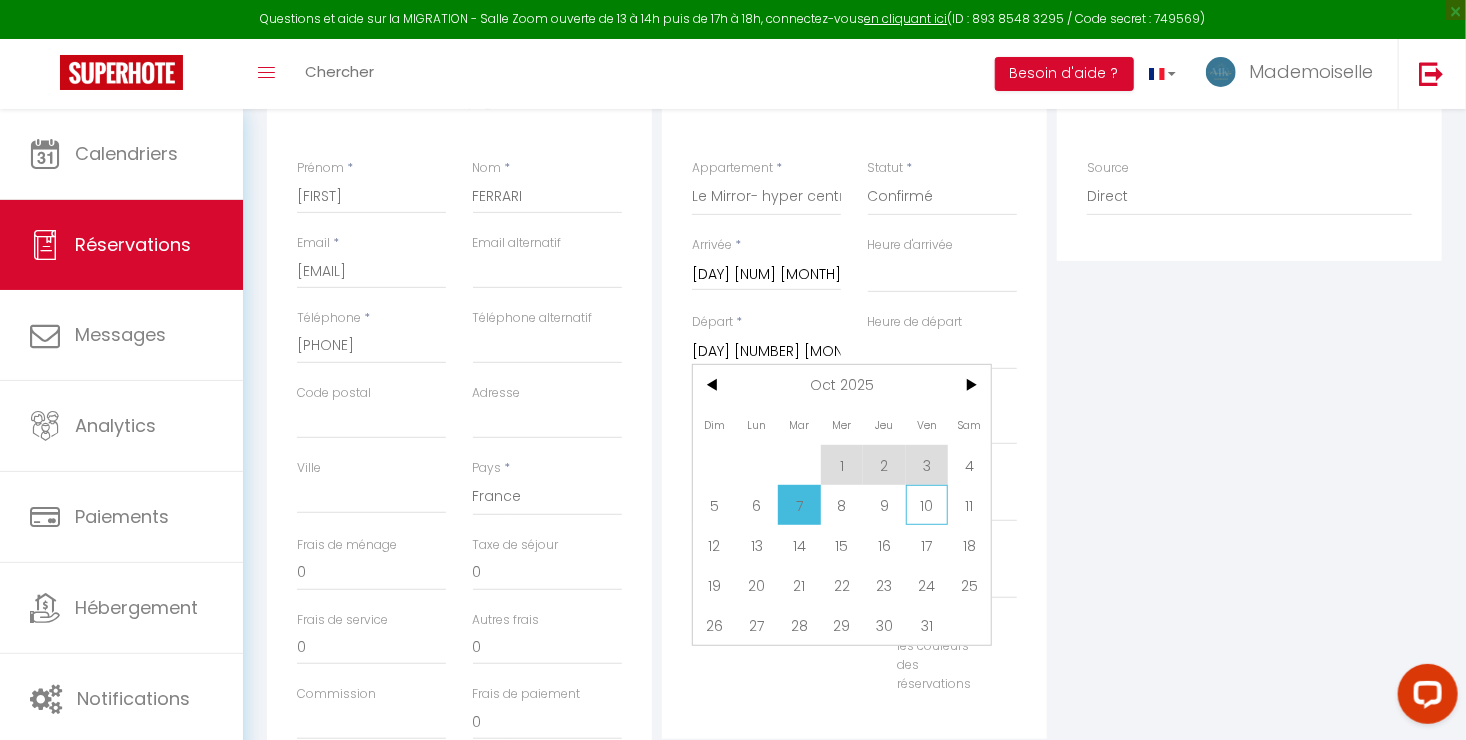 click on "10" at bounding box center [927, 505] 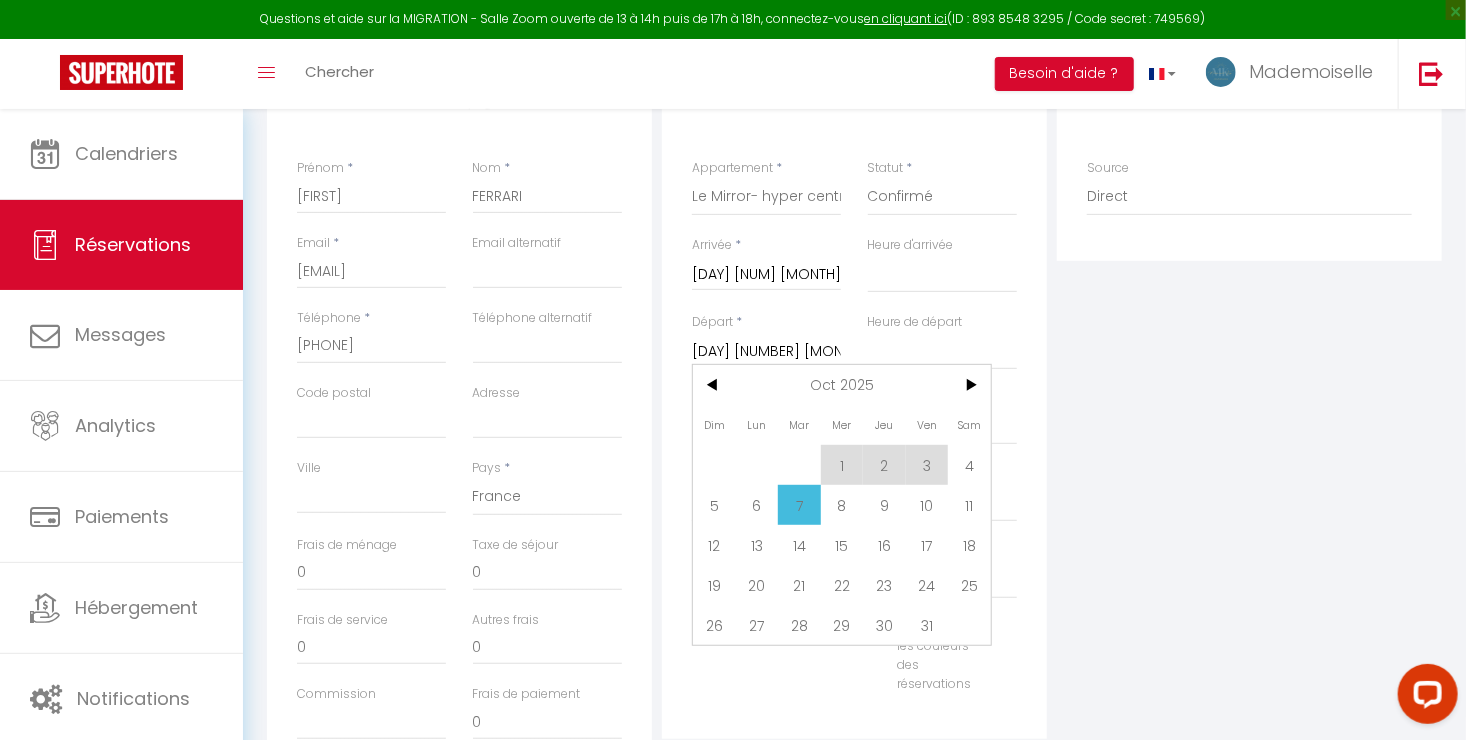 select 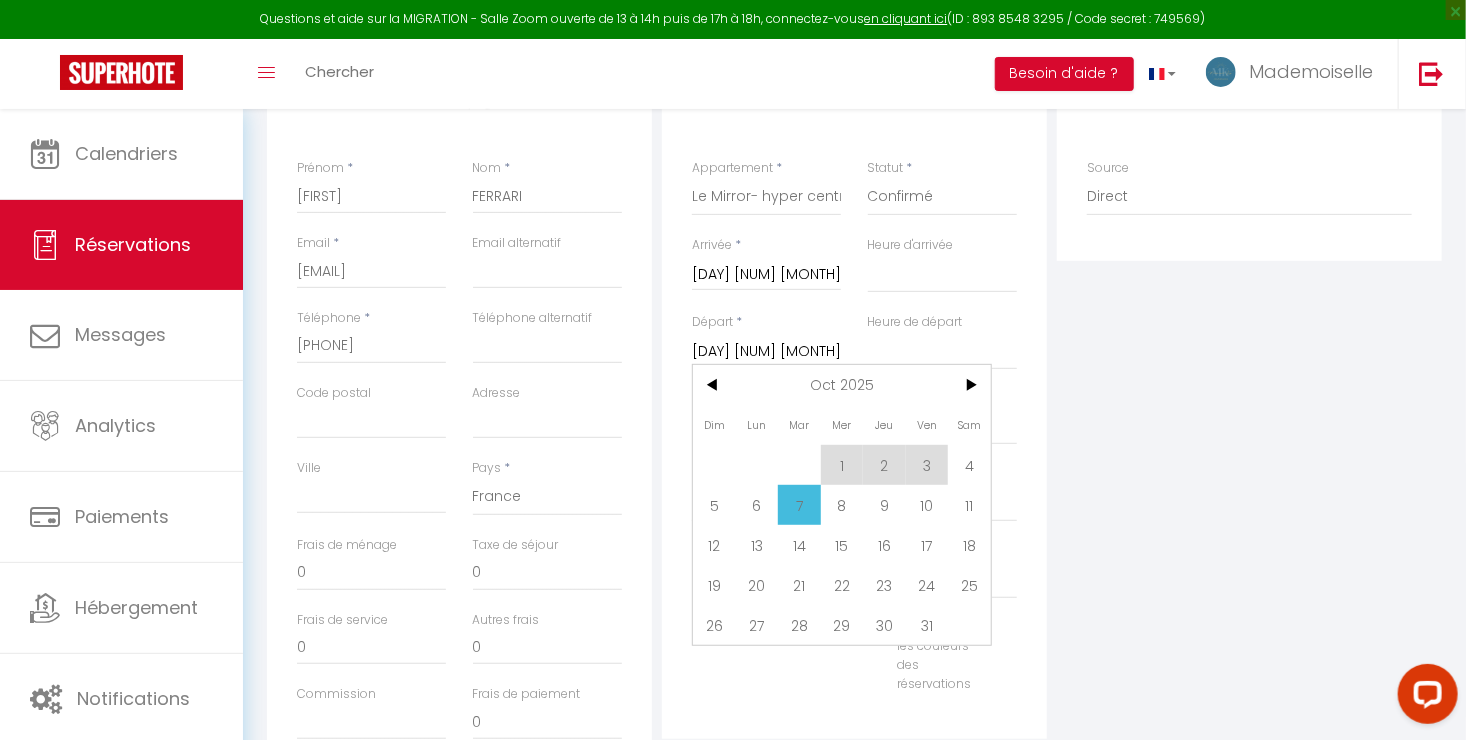 select 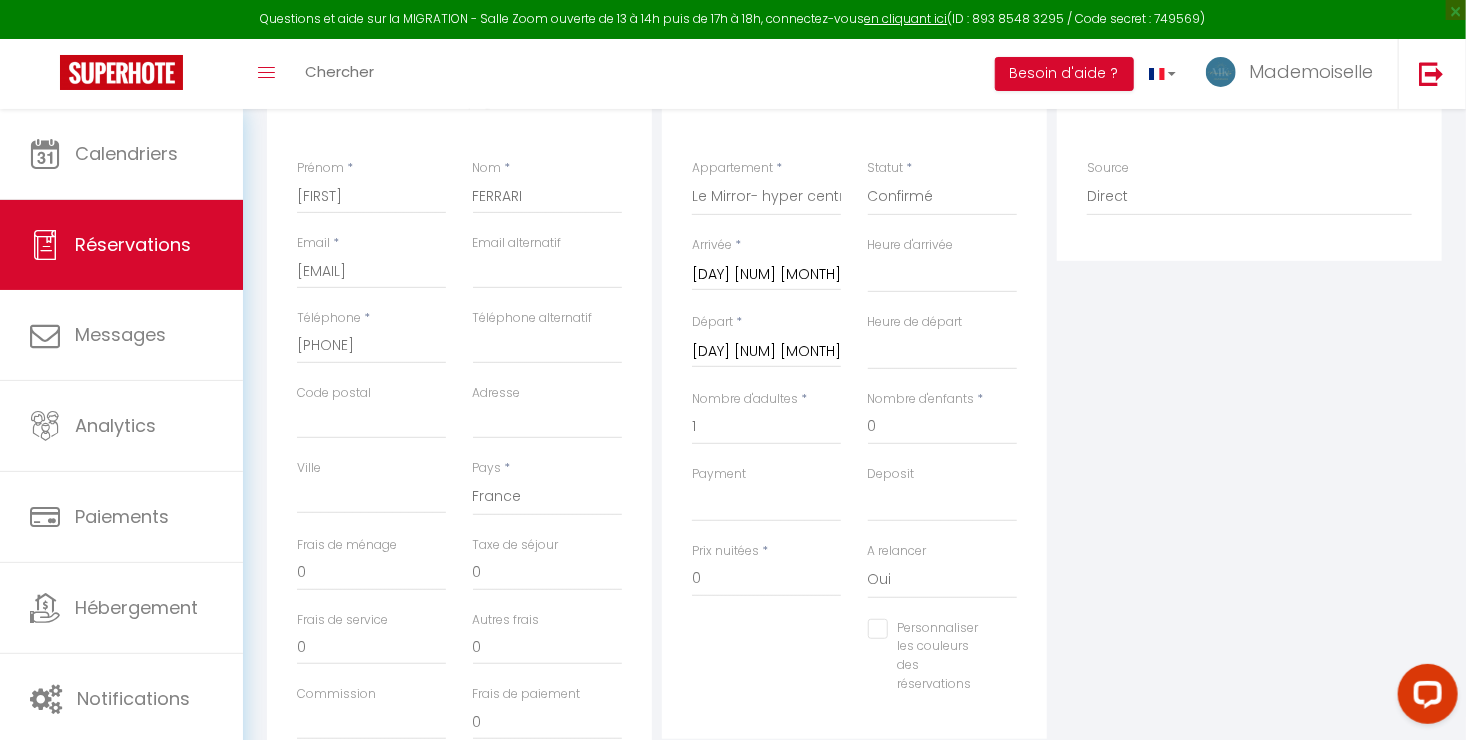 type on "23" 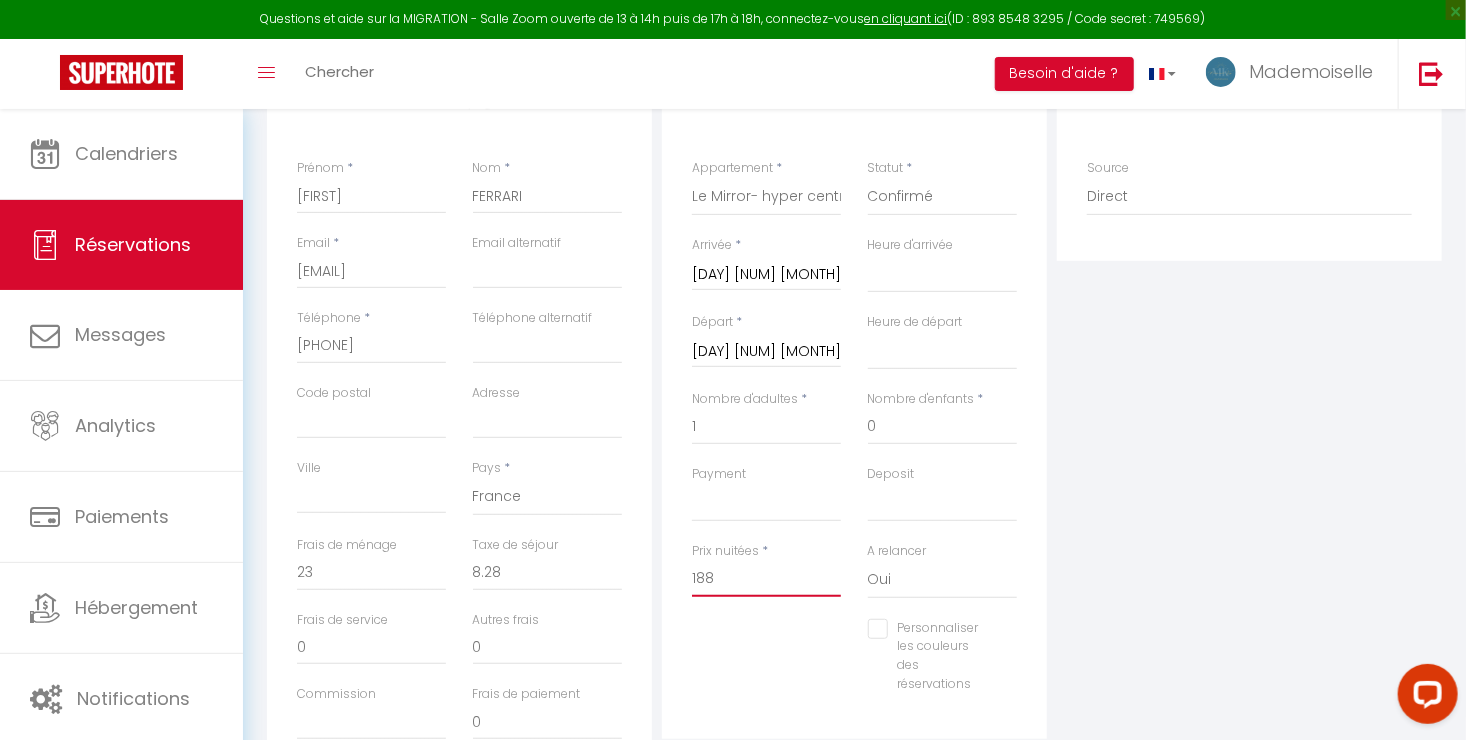 click on "188" at bounding box center (766, 579) 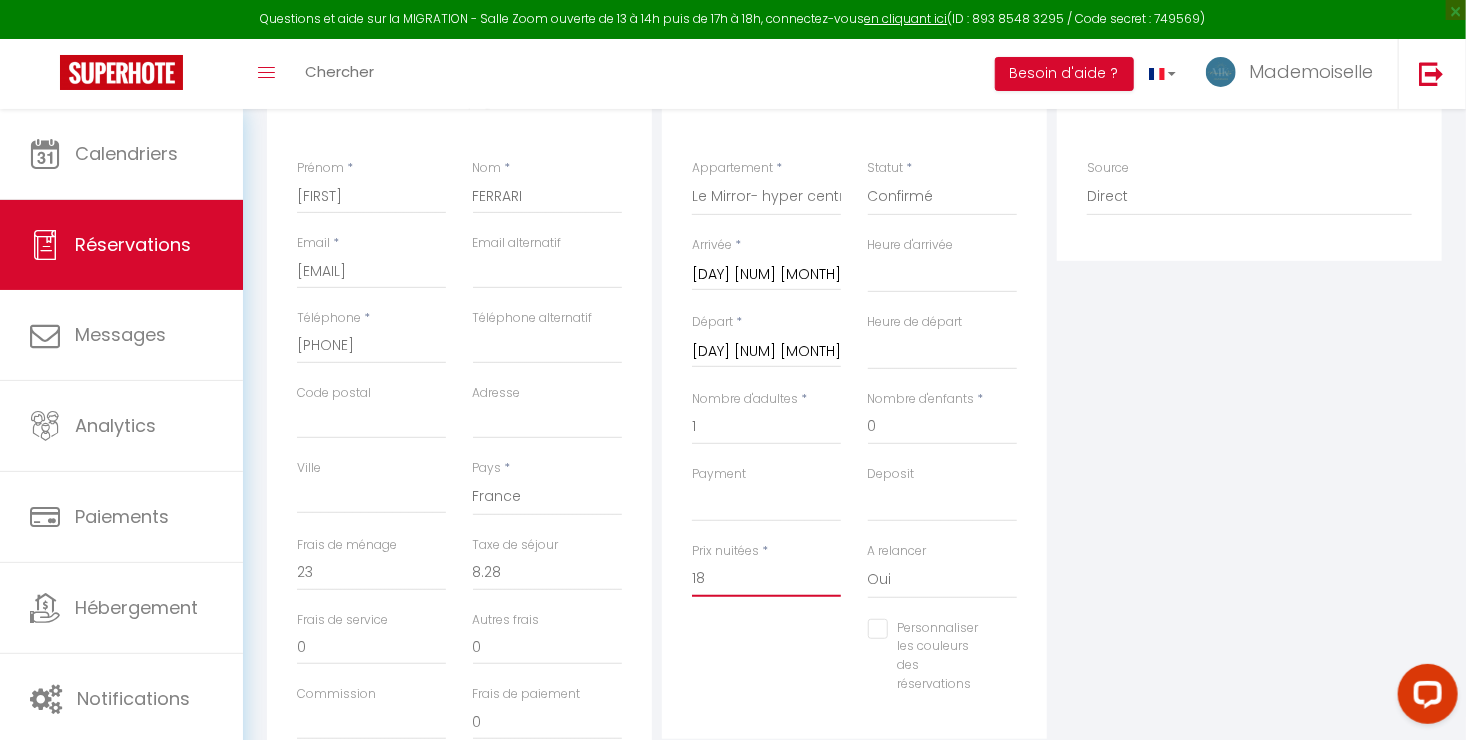select 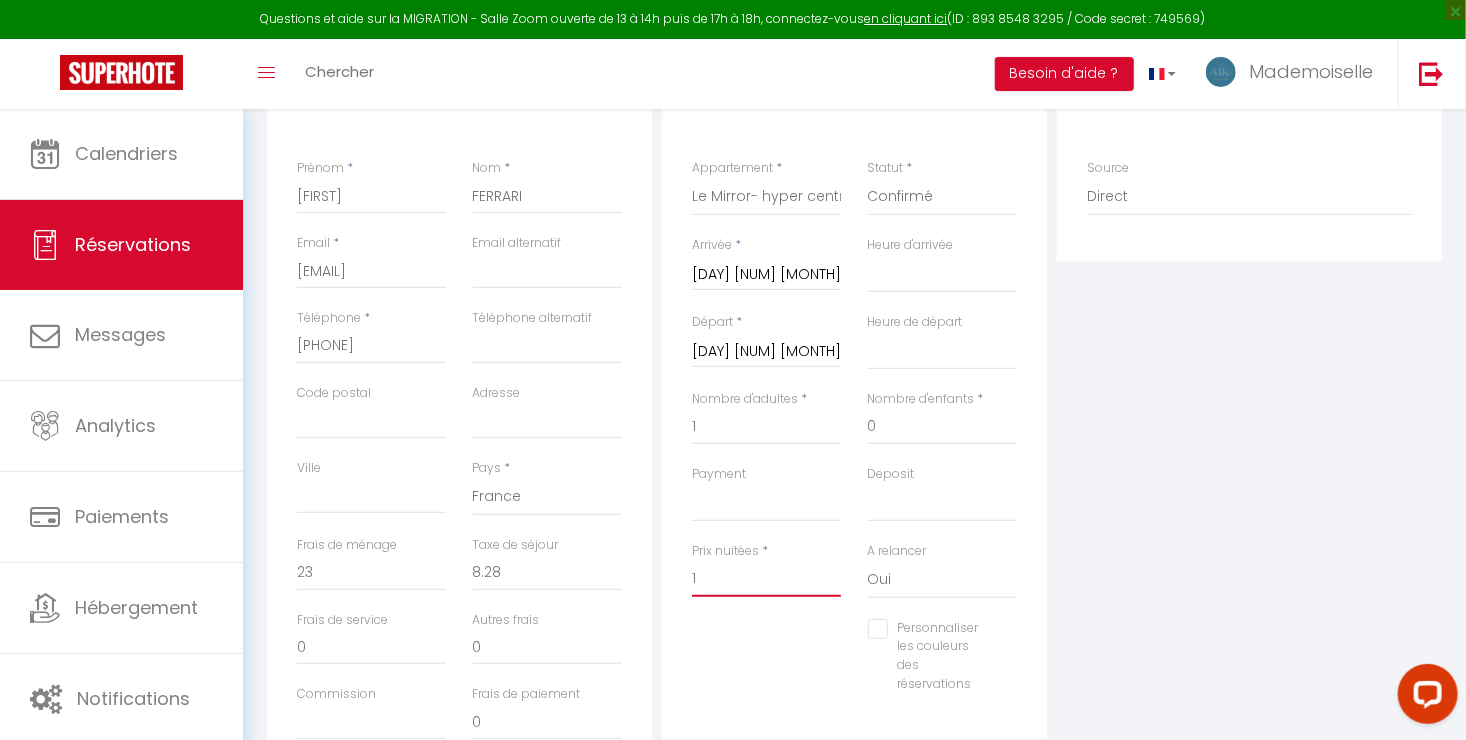 select 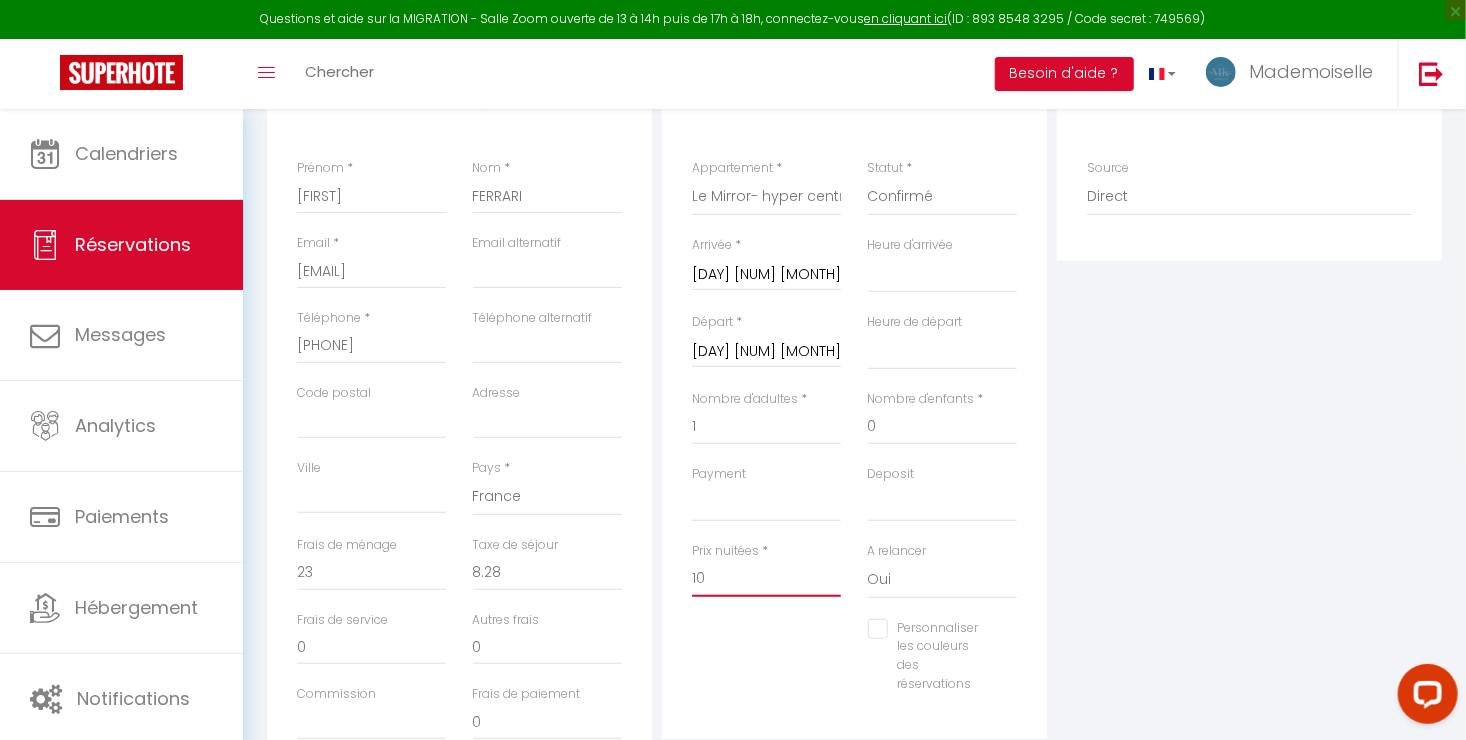 select 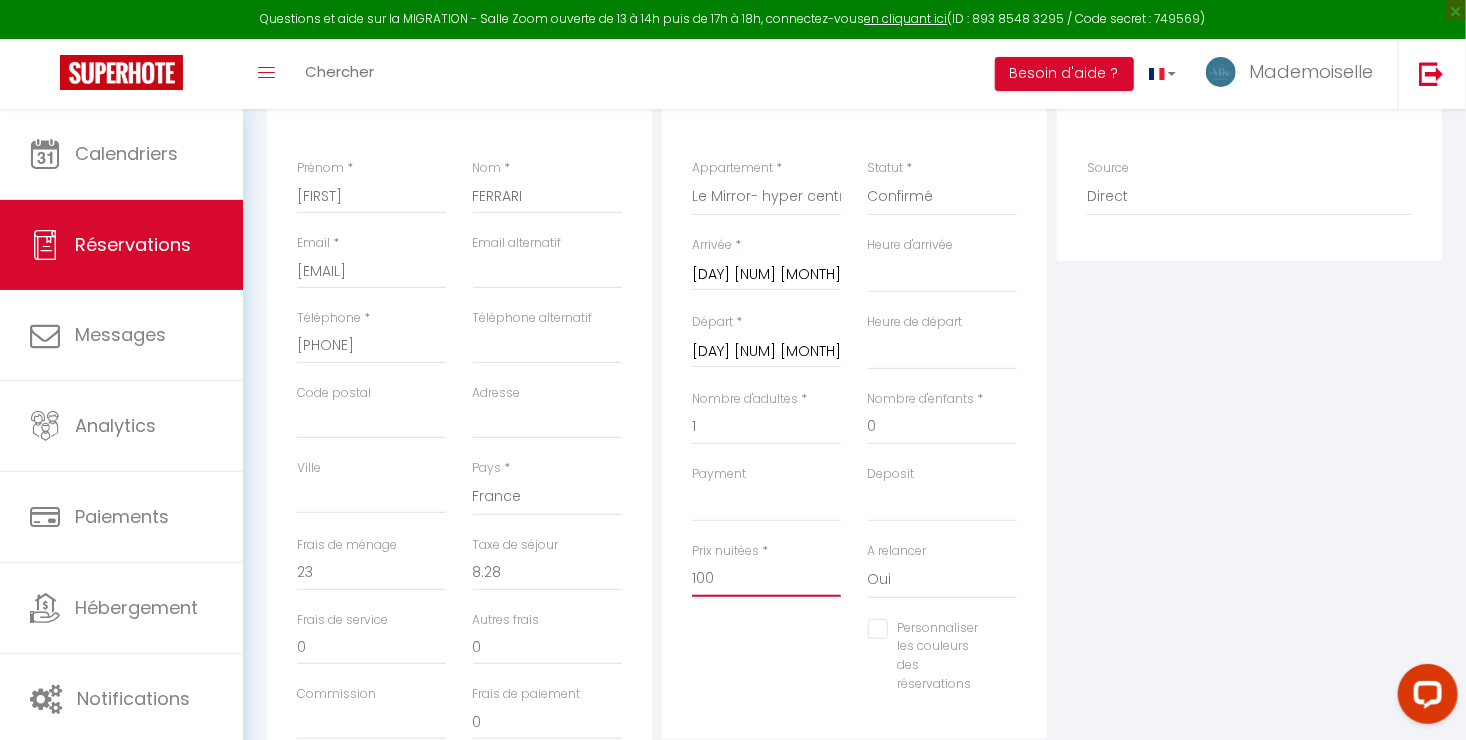 select 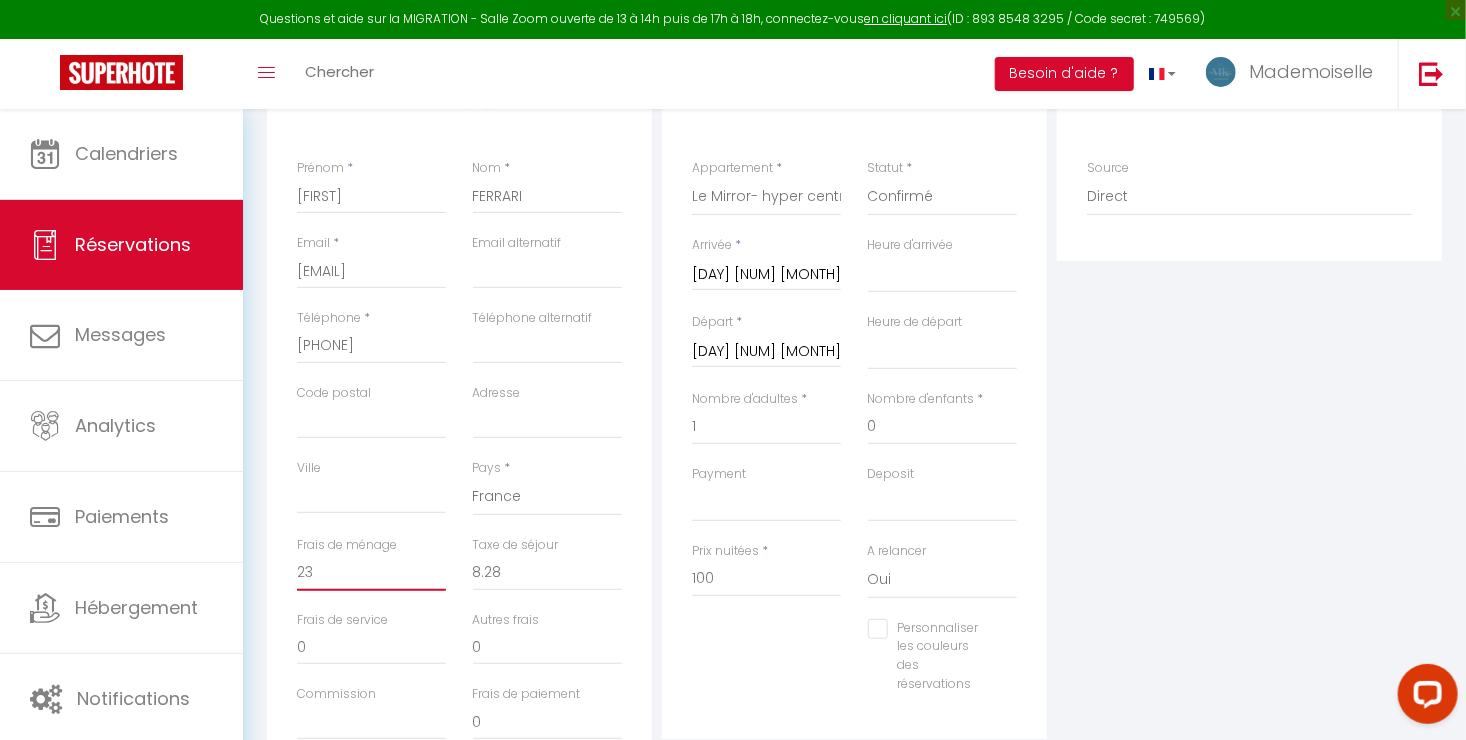 type on "0" 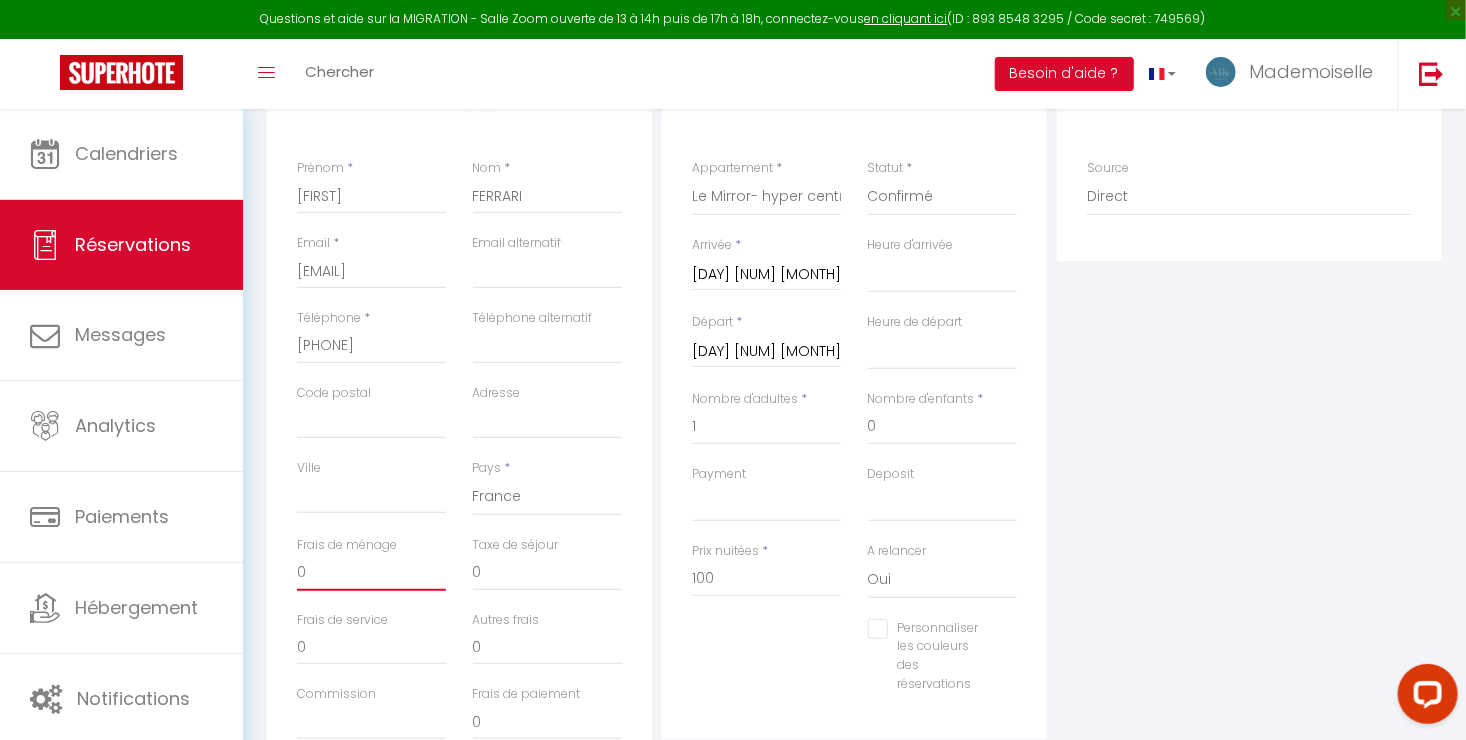 click on "0" at bounding box center [371, 573] 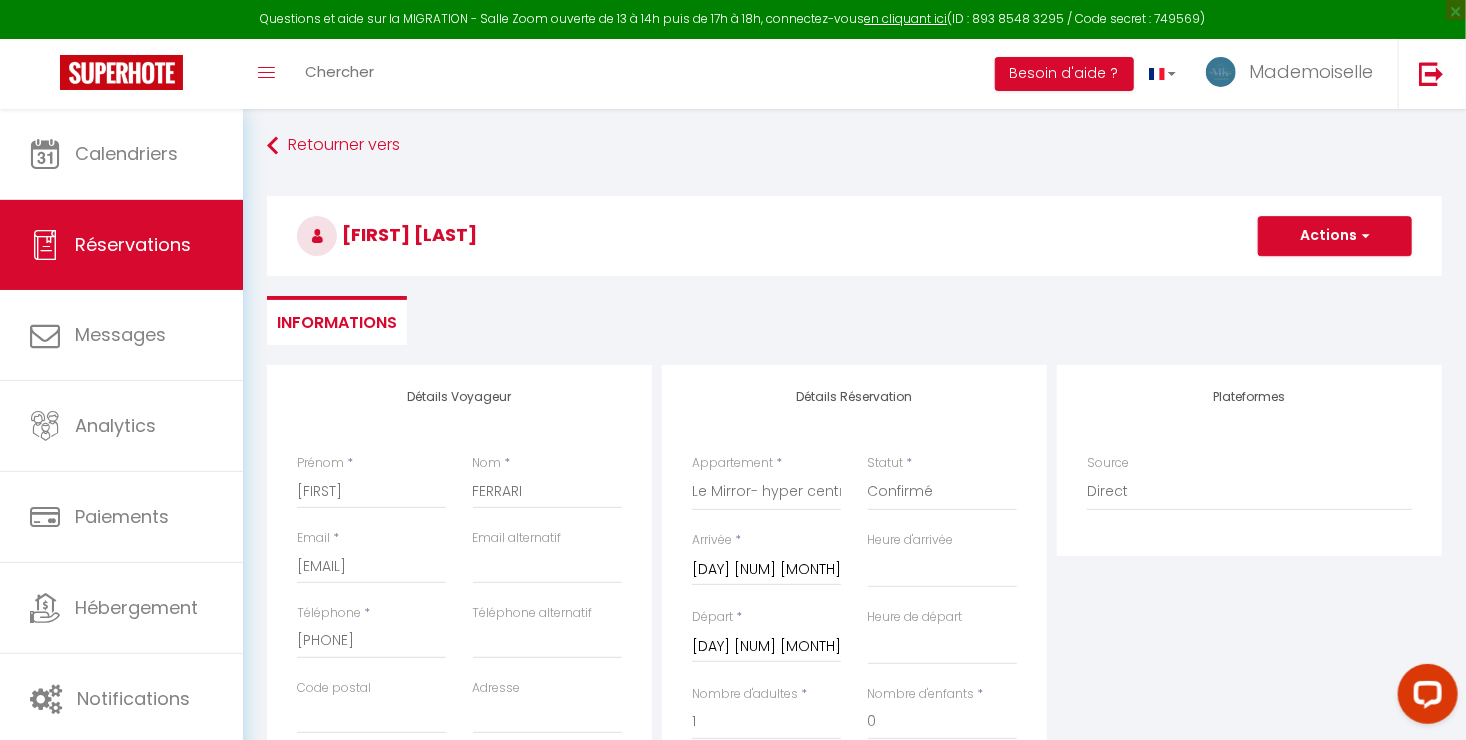 scroll, scrollTop: 0, scrollLeft: 0, axis: both 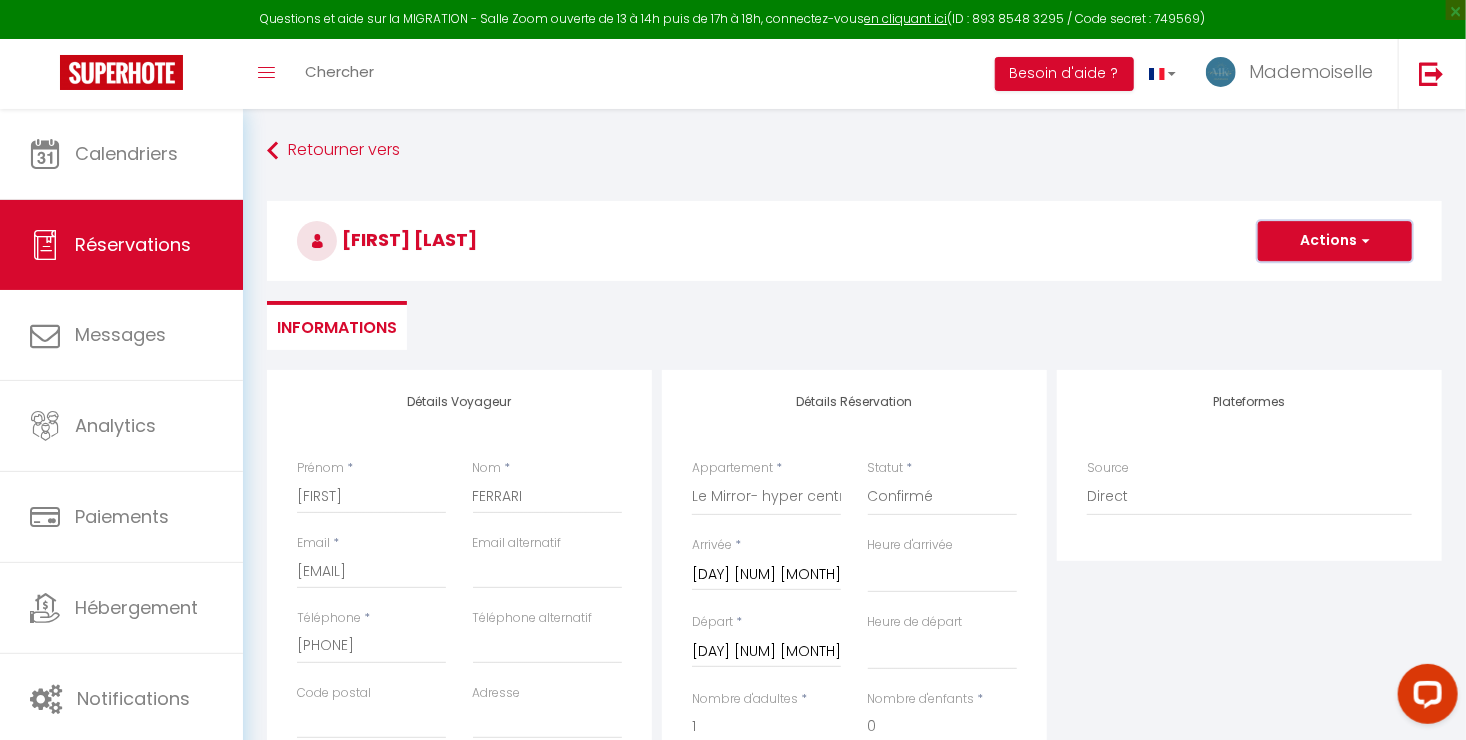 click on "Actions" at bounding box center (1335, 241) 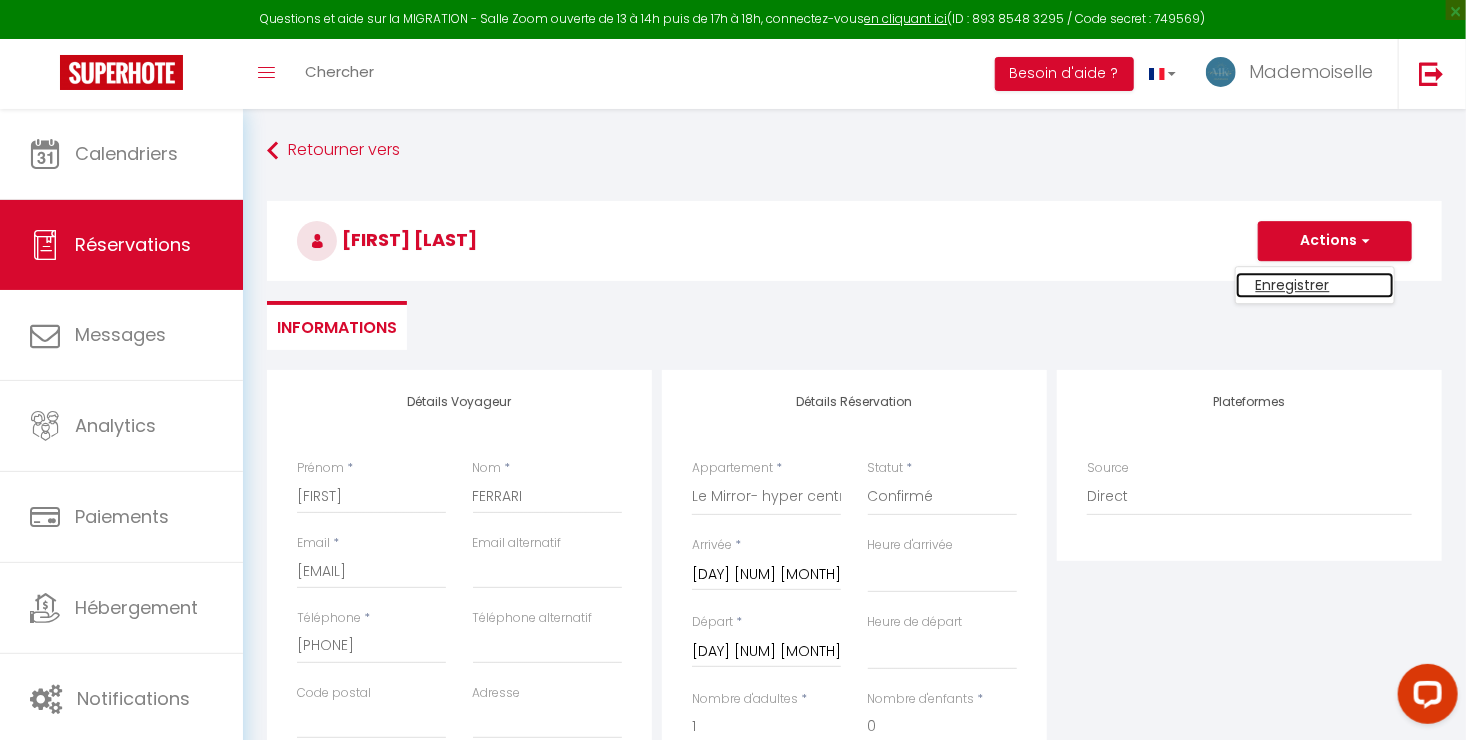 click on "Enregistrer" at bounding box center (1315, 285) 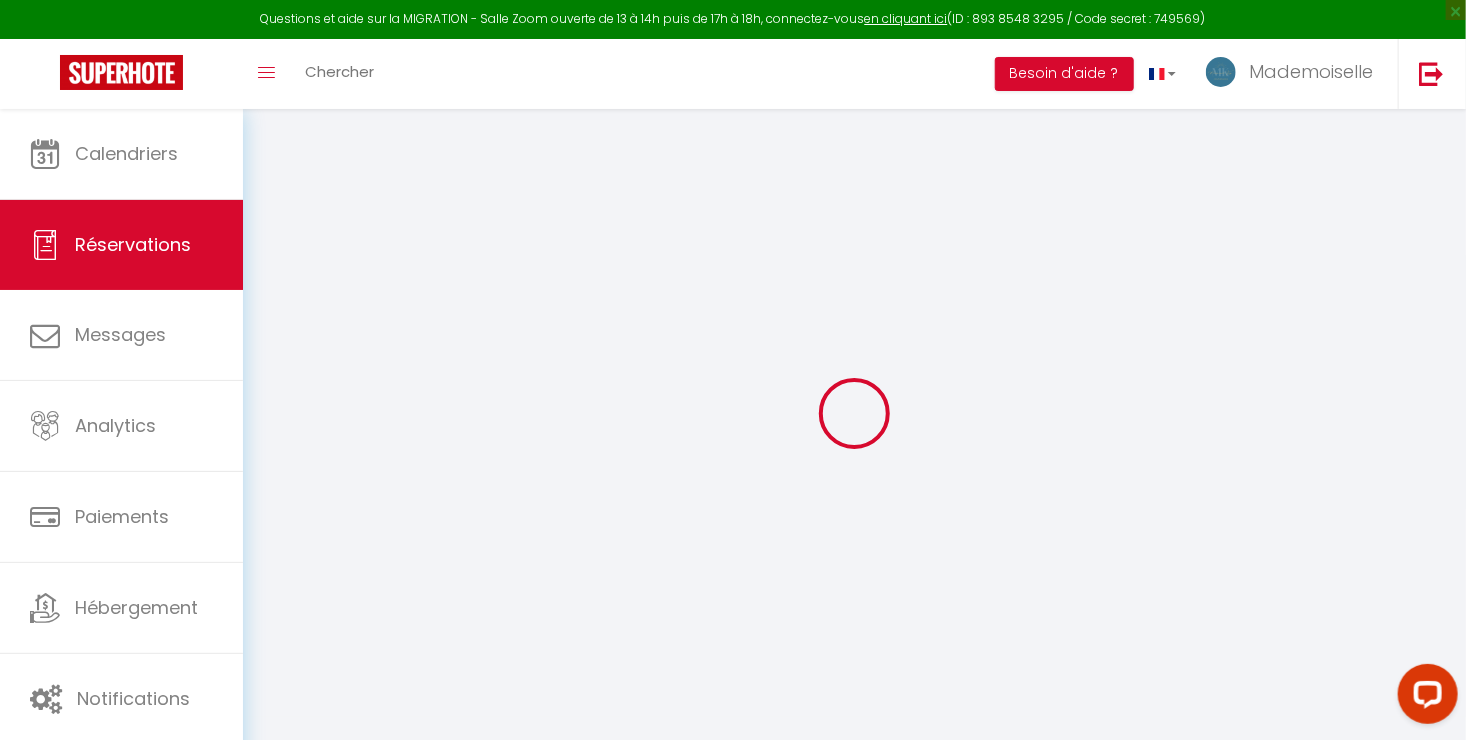 select on "not_cancelled" 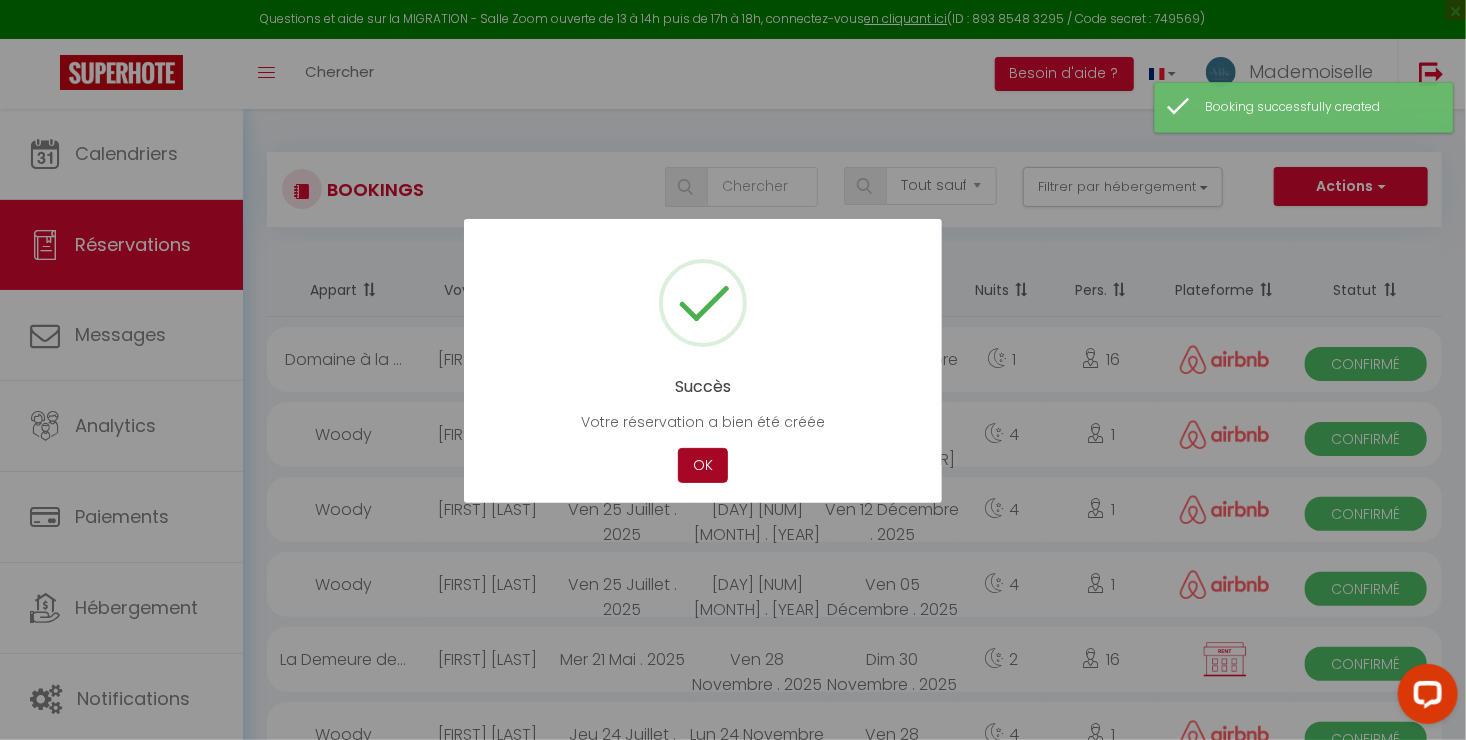 click on "OK" at bounding box center [703, 465] 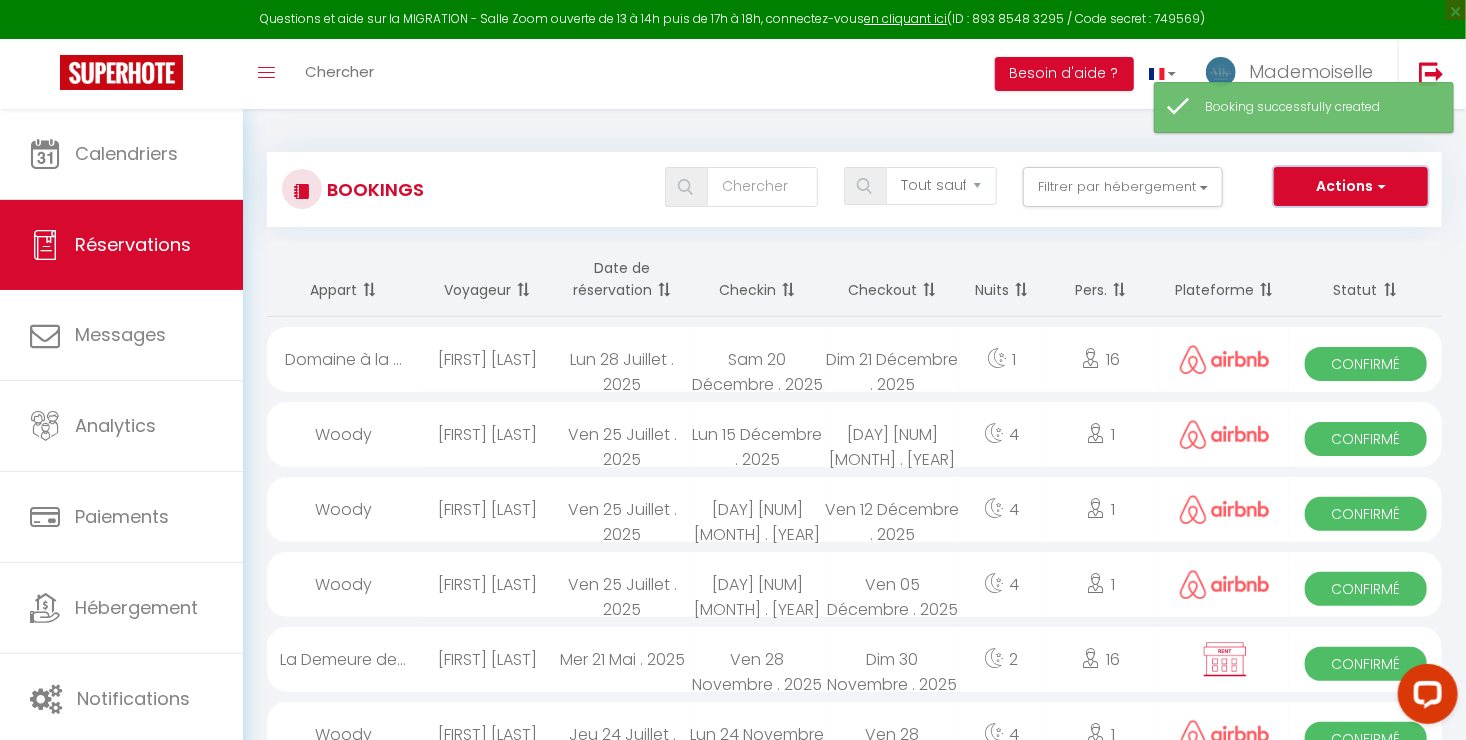 click on "Actions" at bounding box center (1351, 187) 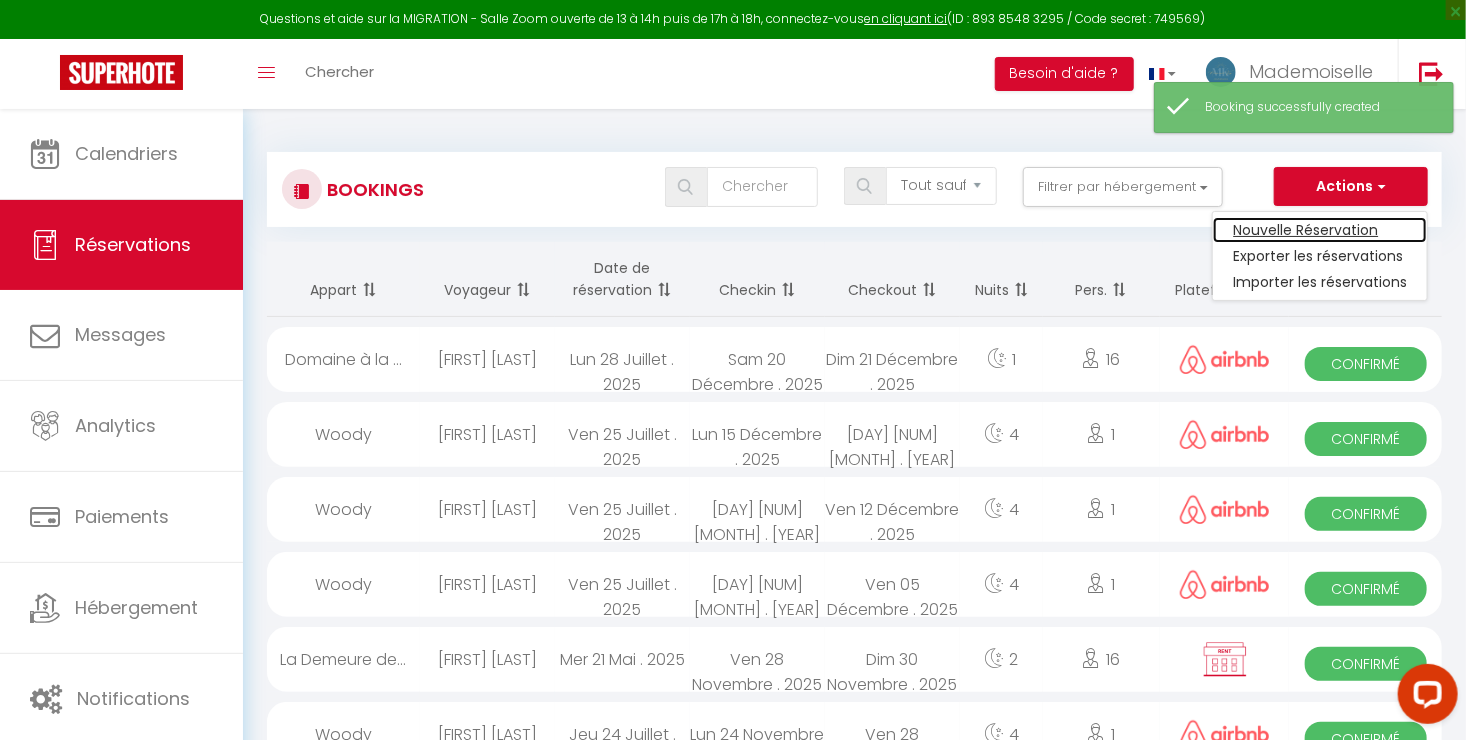 click on "Nouvelle Réservation" at bounding box center [1320, 230] 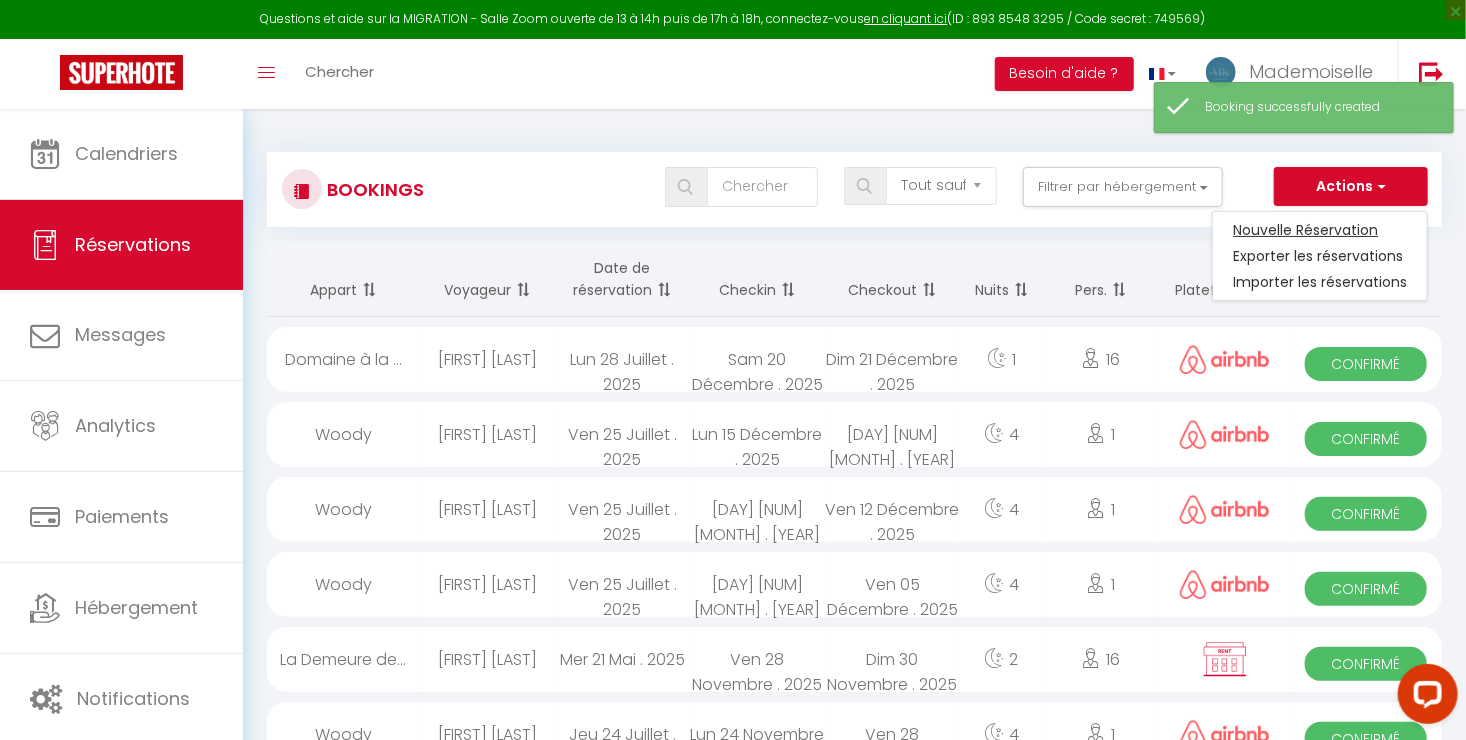 select 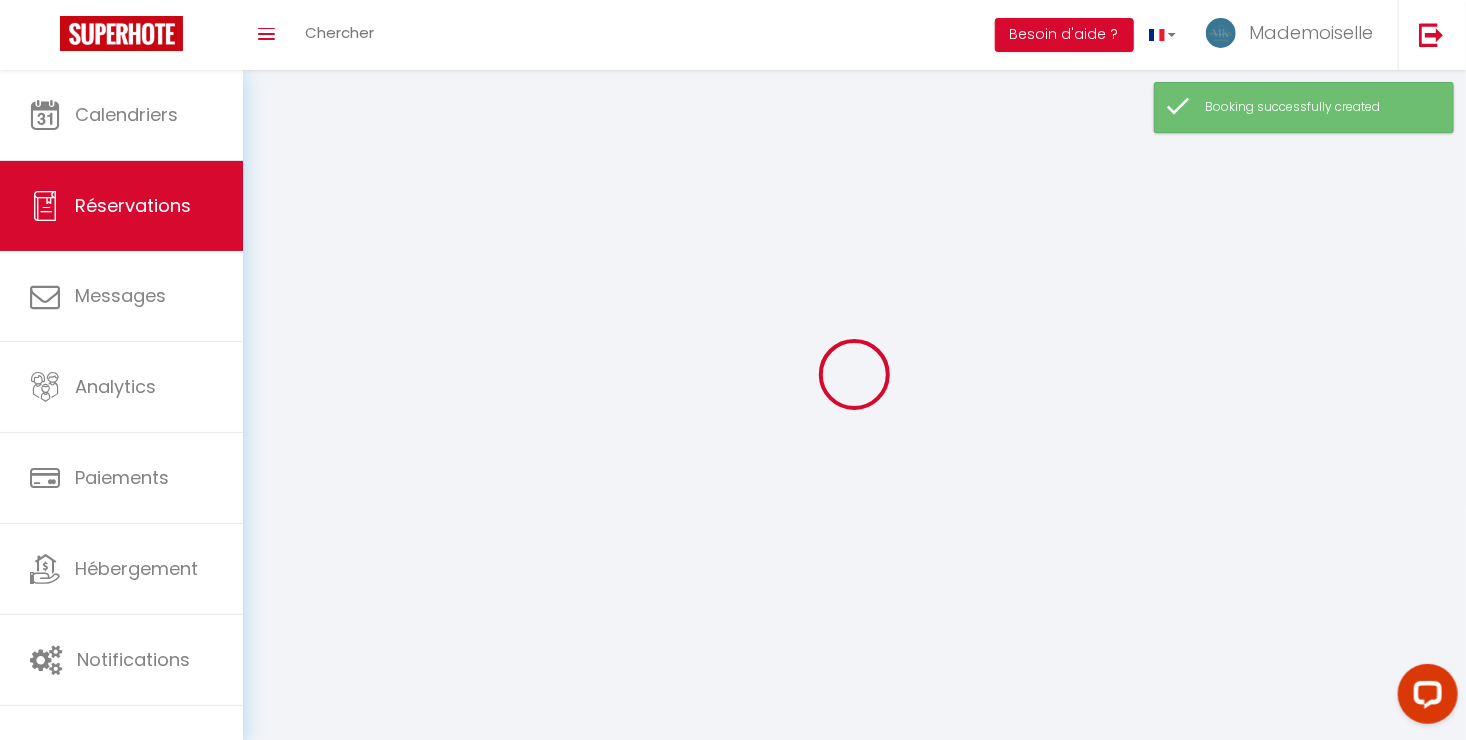 select 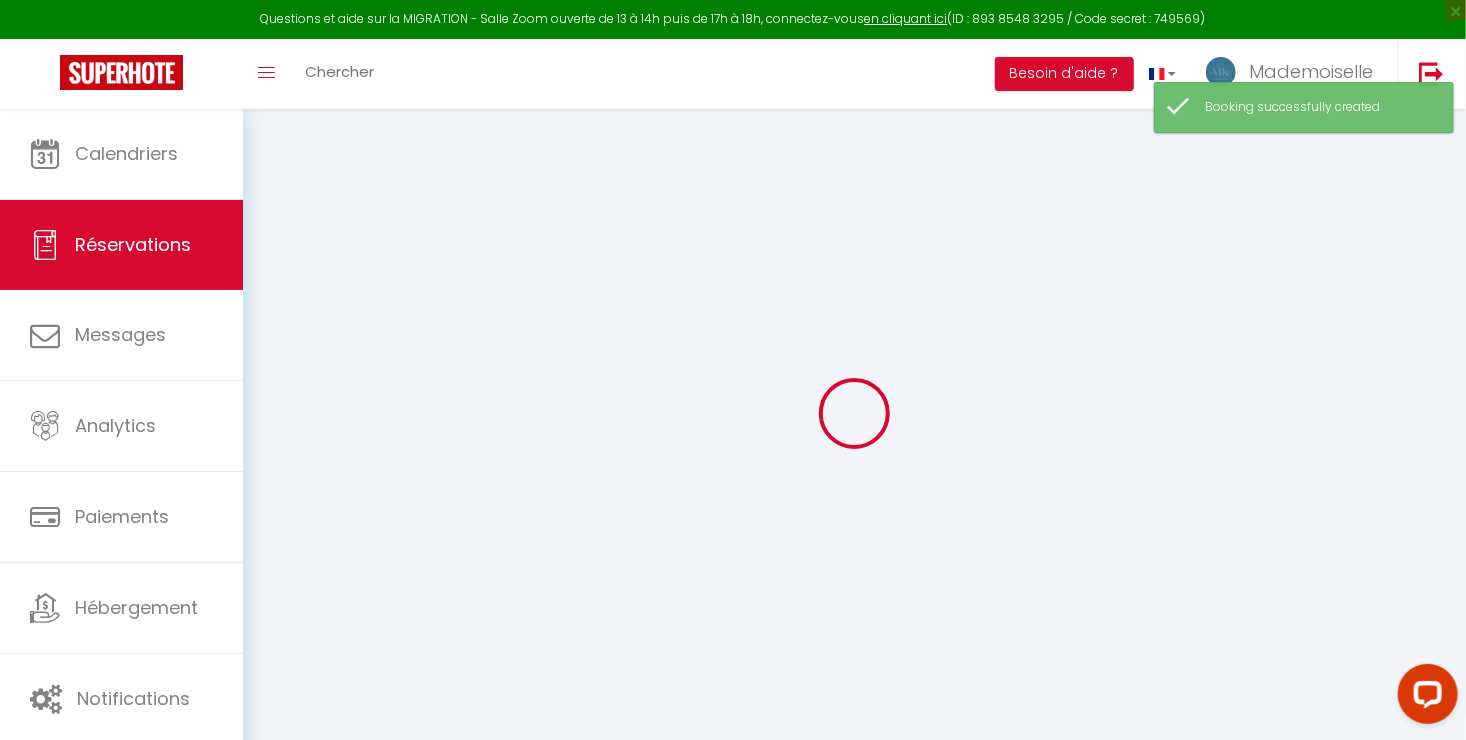 select 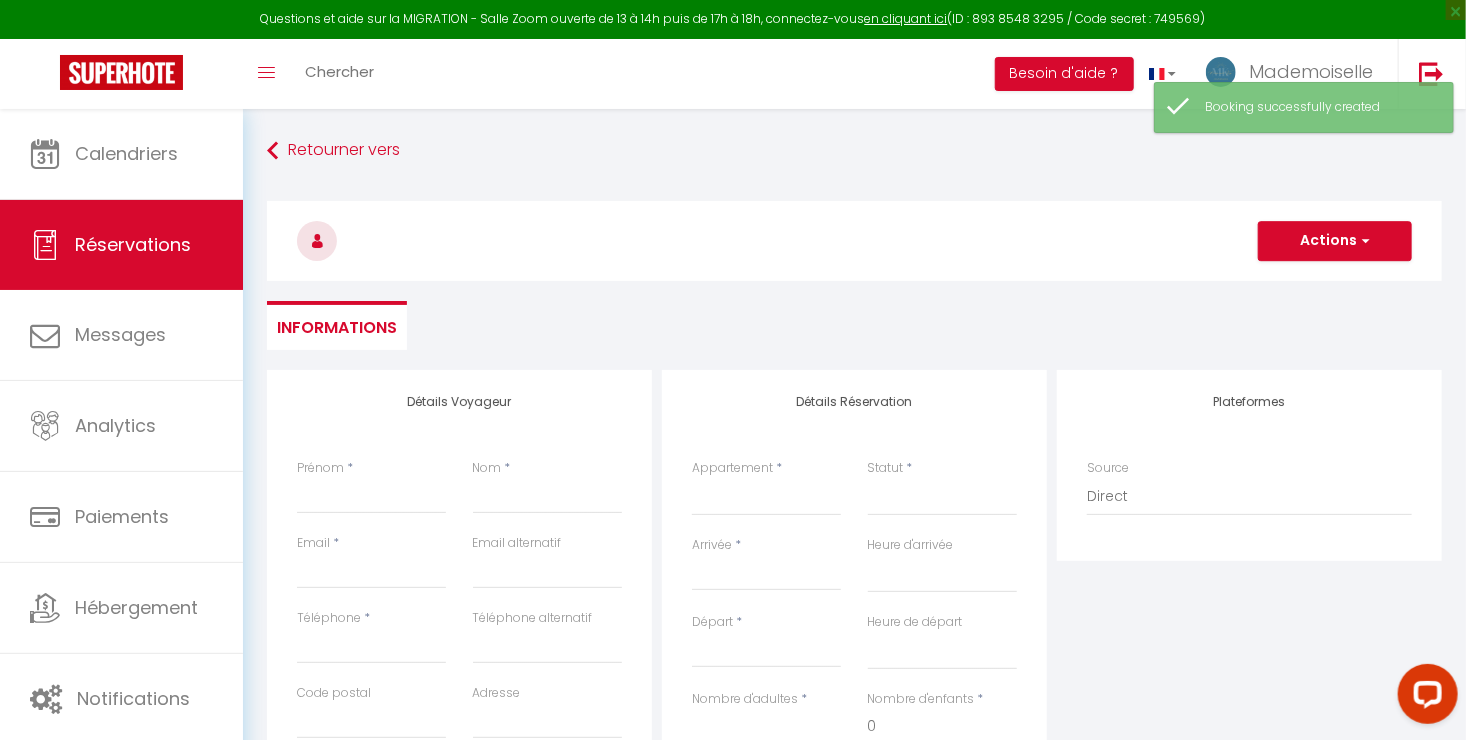 select 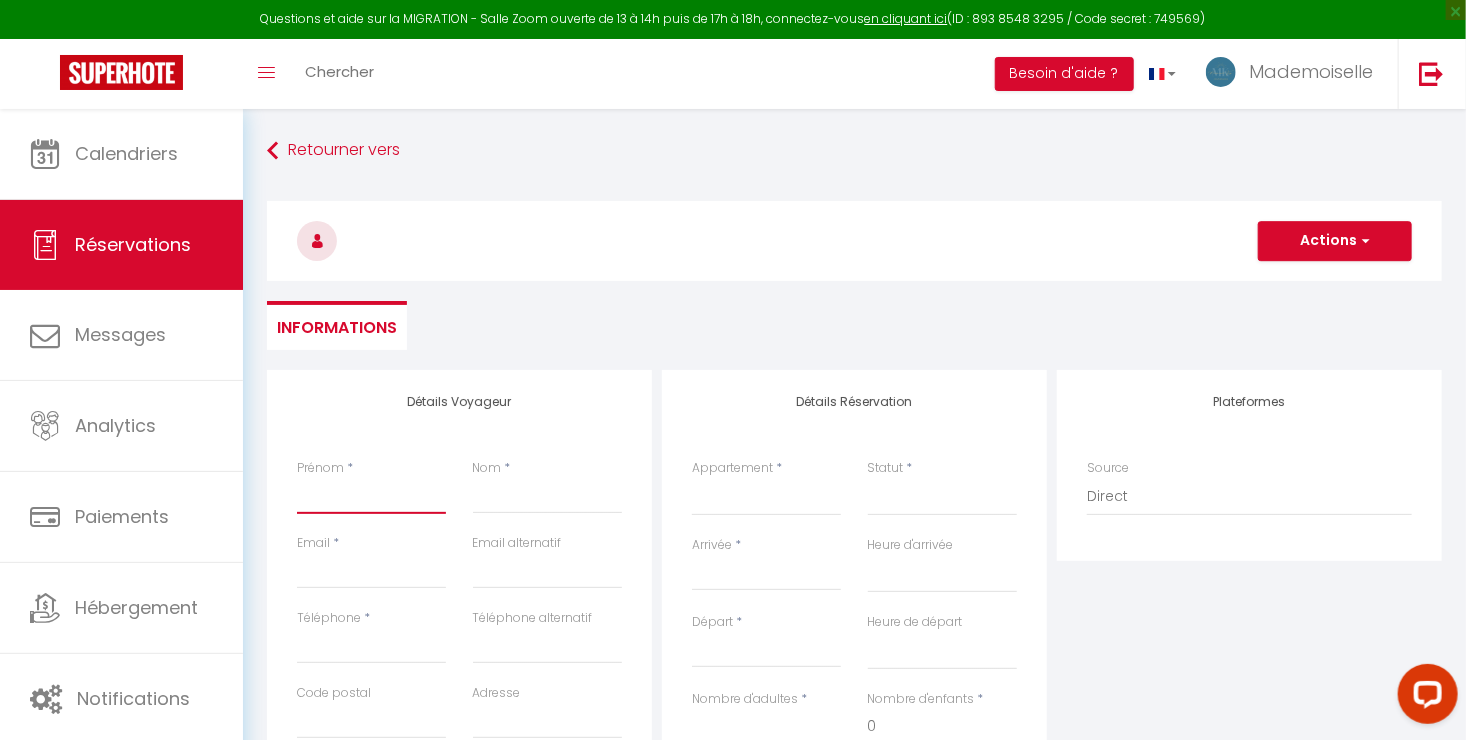 click on "Prénom" at bounding box center (371, 496) 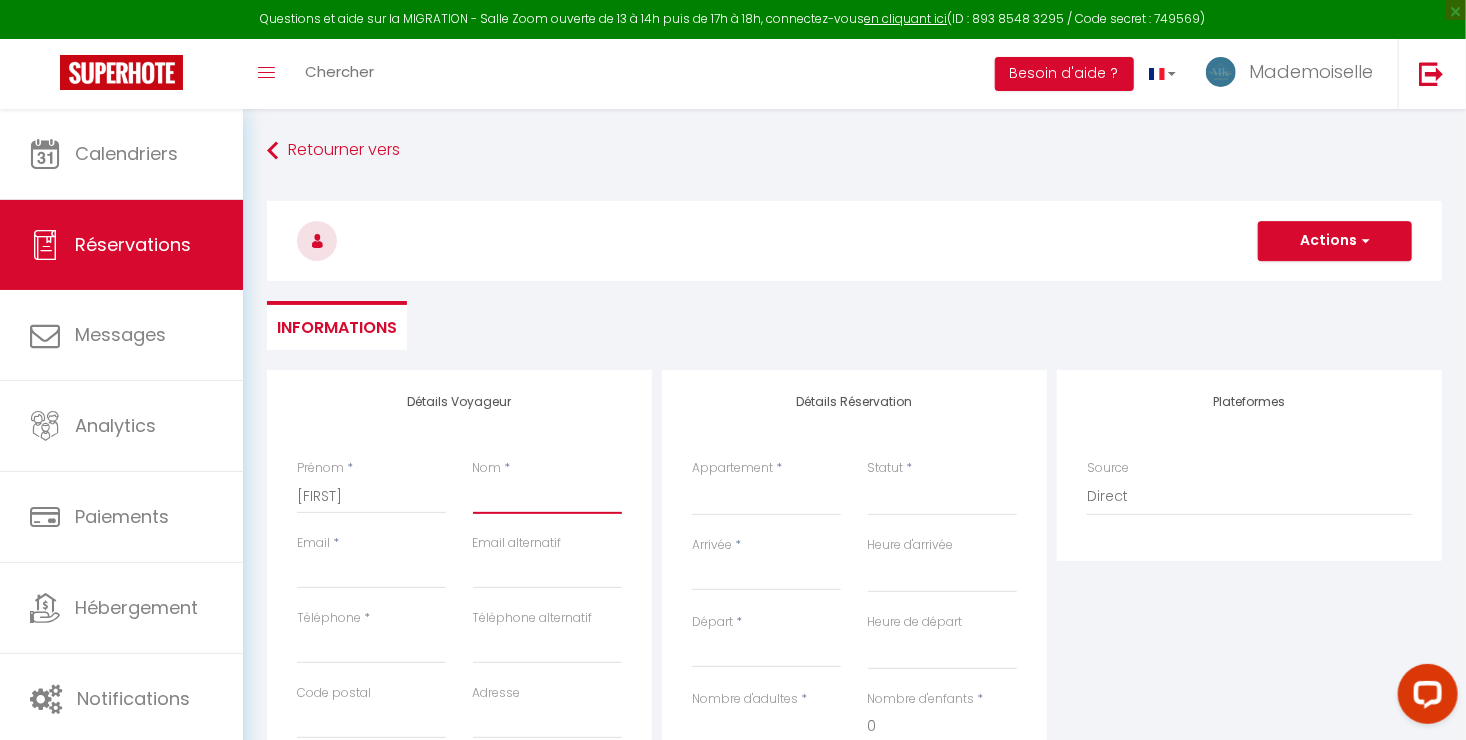 type on "FERRARI" 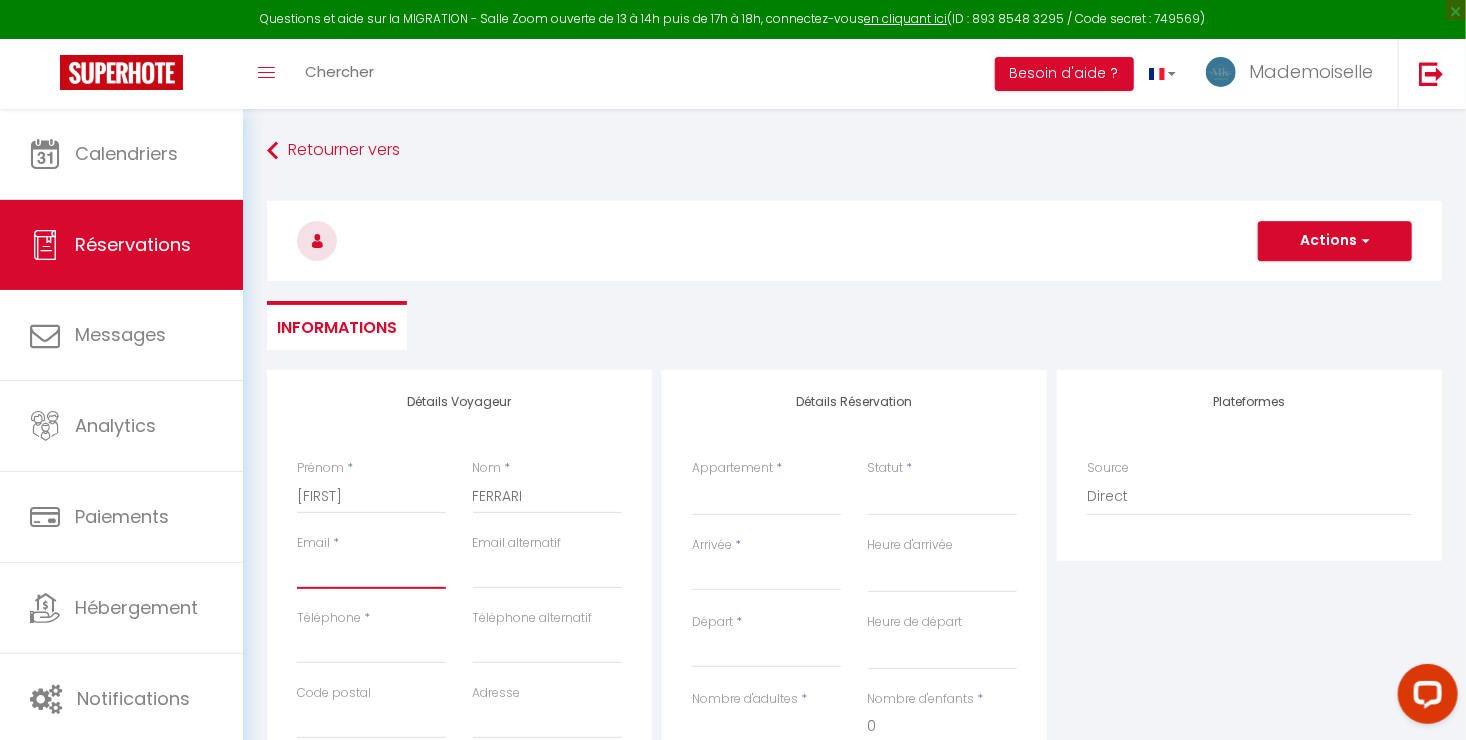 type on "[EMAIL]" 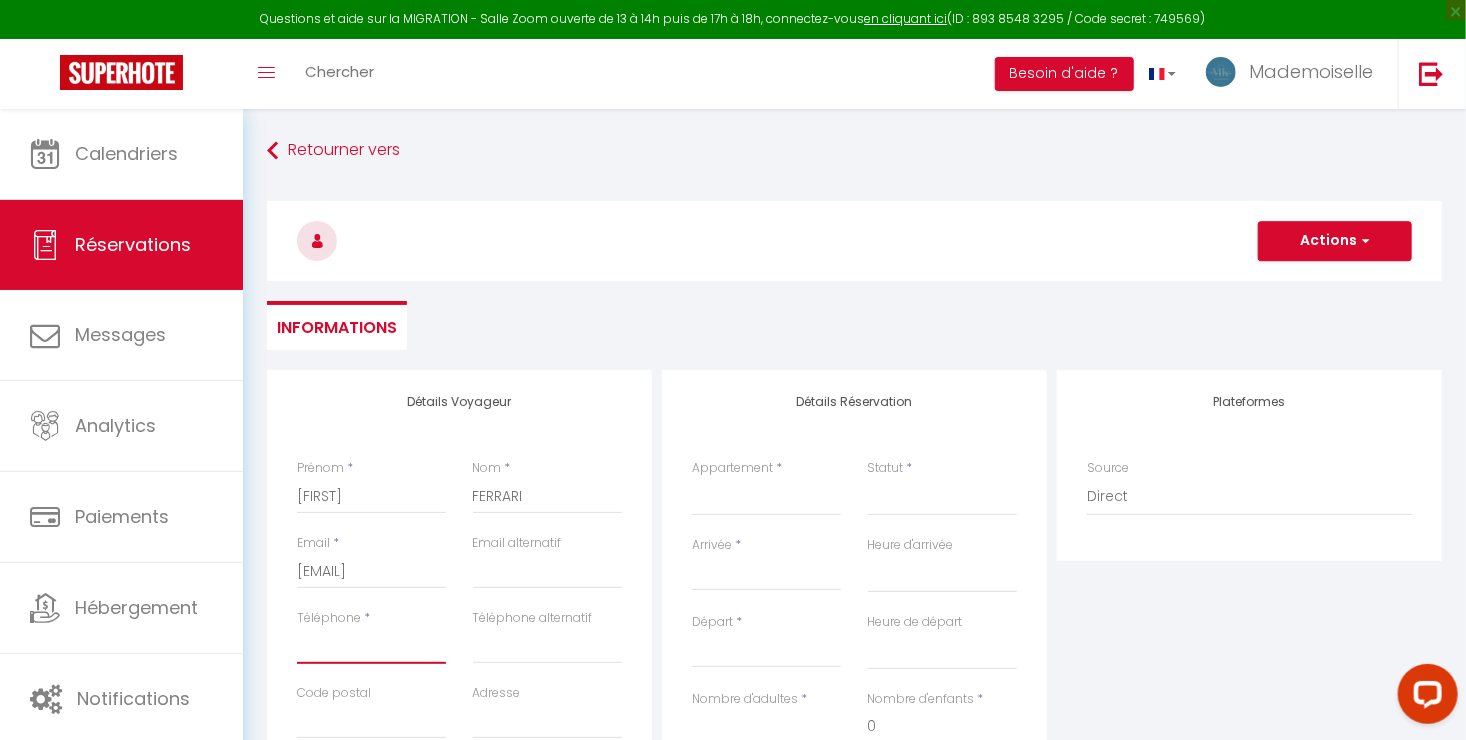 type on "[PHONE]" 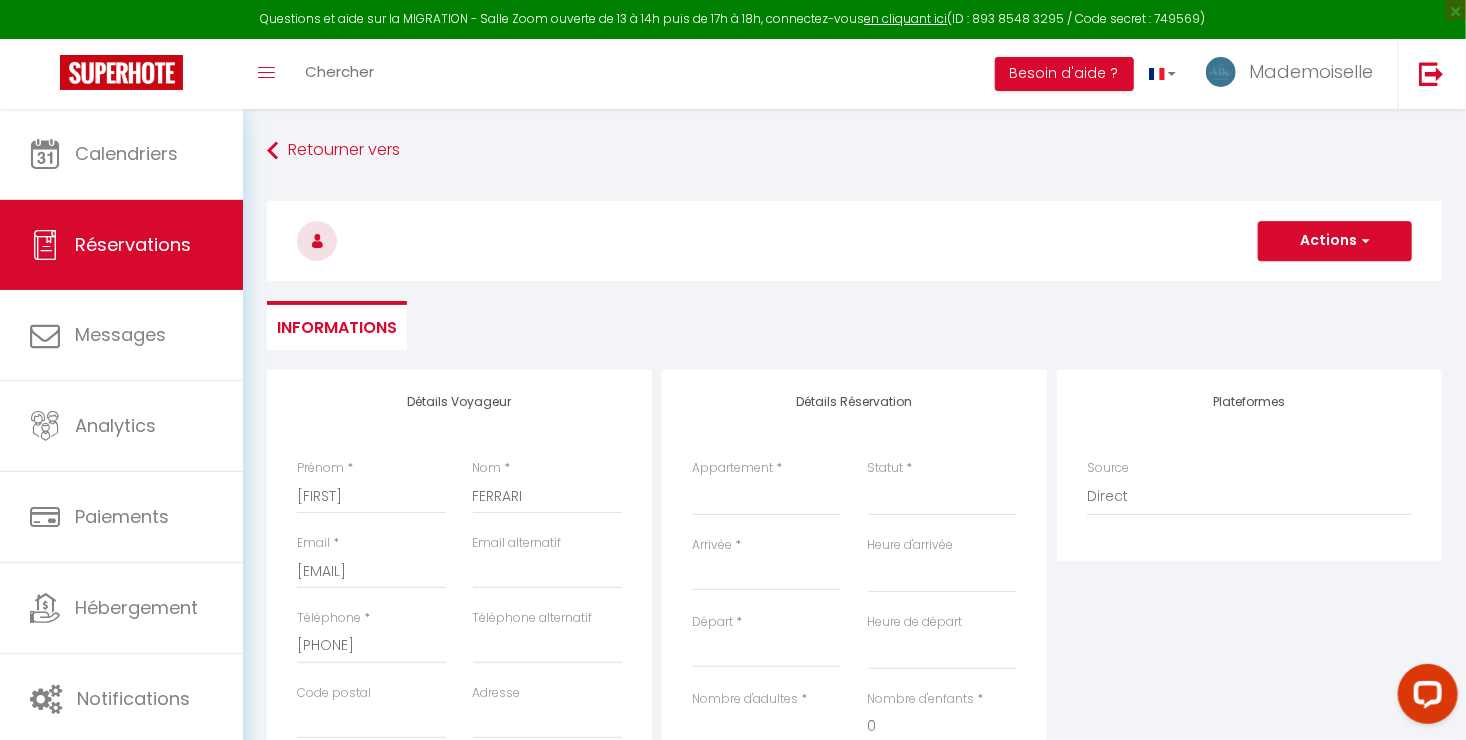 select on "FR" 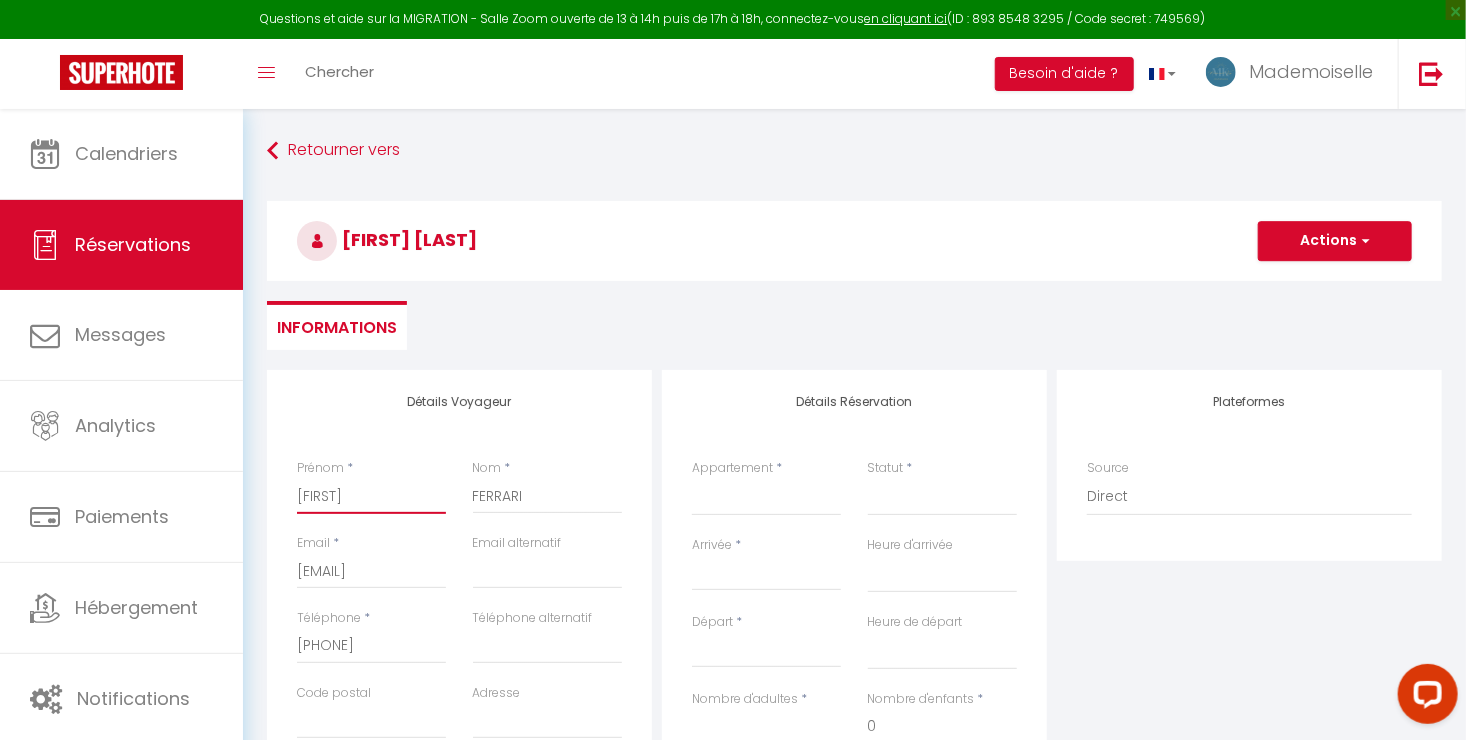 select 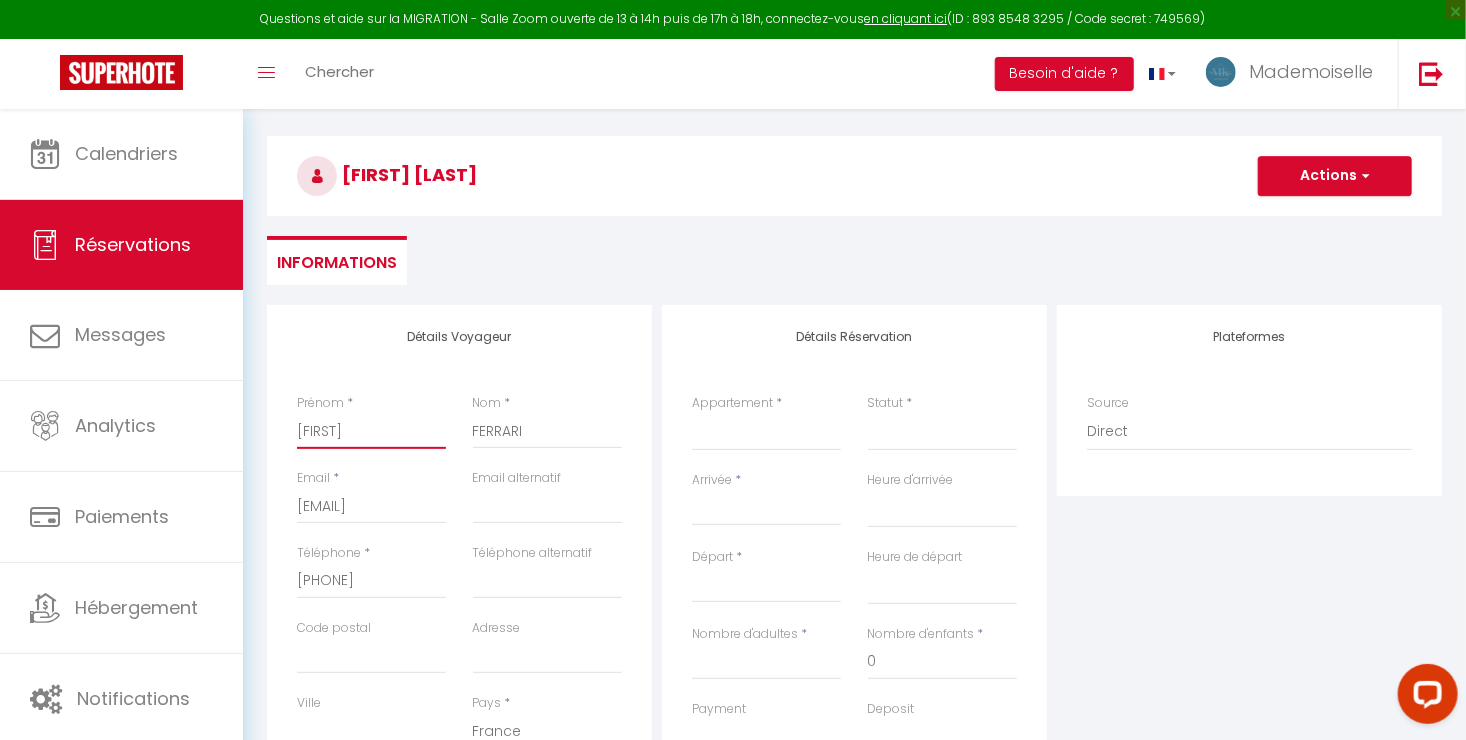 scroll, scrollTop: 100, scrollLeft: 0, axis: vertical 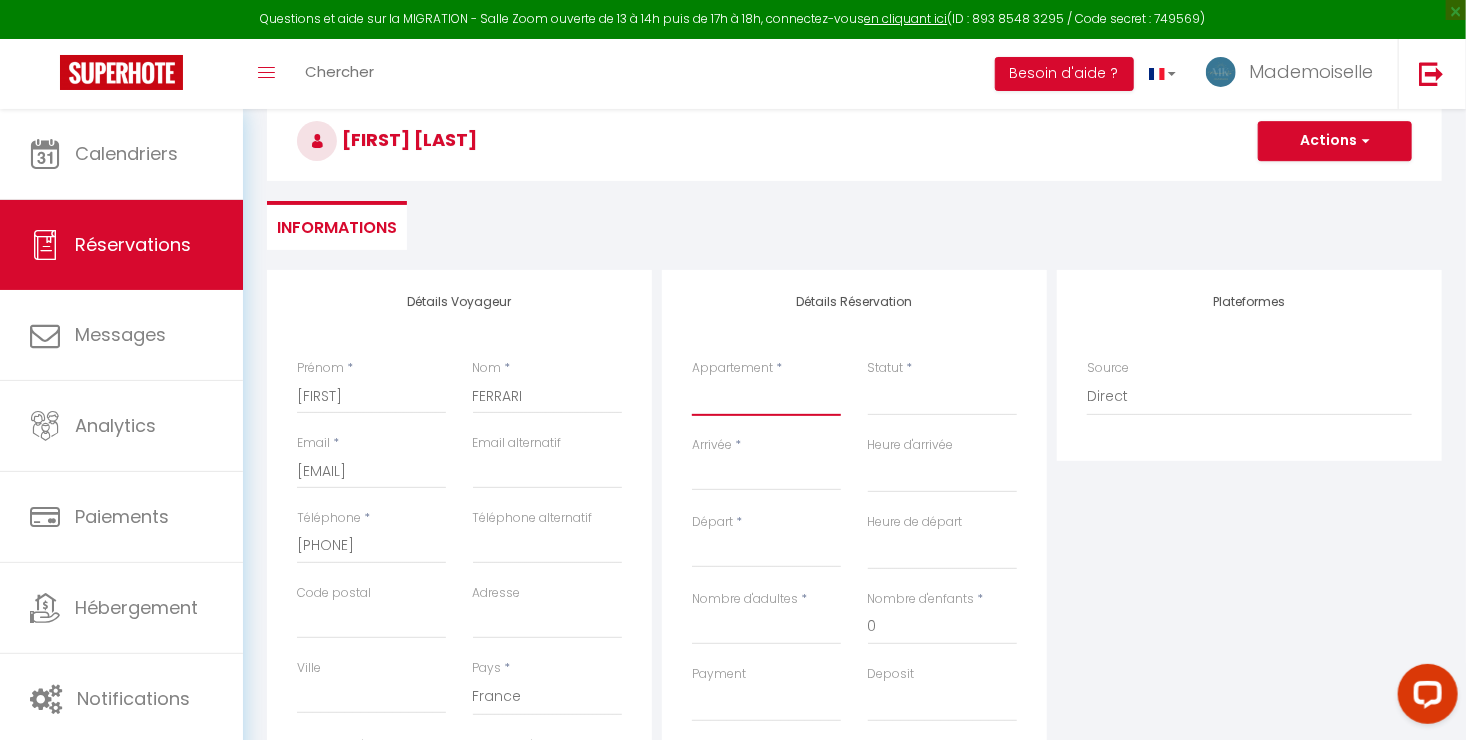 click on "Le Blue- hyper centre ville
Le Mirror- hyper centre ville
Le Countryside- hyper centre
Le Vintage- bords de l'Yonne
Domaine à la campagne- 16 couchages
La Demeure de Margot
Le Cosy - Hyper Centre Ville
Le Dream - Hyper Centre Ville
Le Color- Centre-ville
Le Tiny
Le Moovie - Centre-ville
Le Serenity- Terrasse - cœur de ville
L’Oasis- Balnéo
L’Escale- hyper proche Aéroport
Le Cocoon - proche ENP - centre ville
La Chambre Rose- Lits jumeaux
La Chambre Citronnier- 3 personnes
La Chambre Lys 18
La Chambre Lila- 2 lits jumeaux" at bounding box center [766, 397] 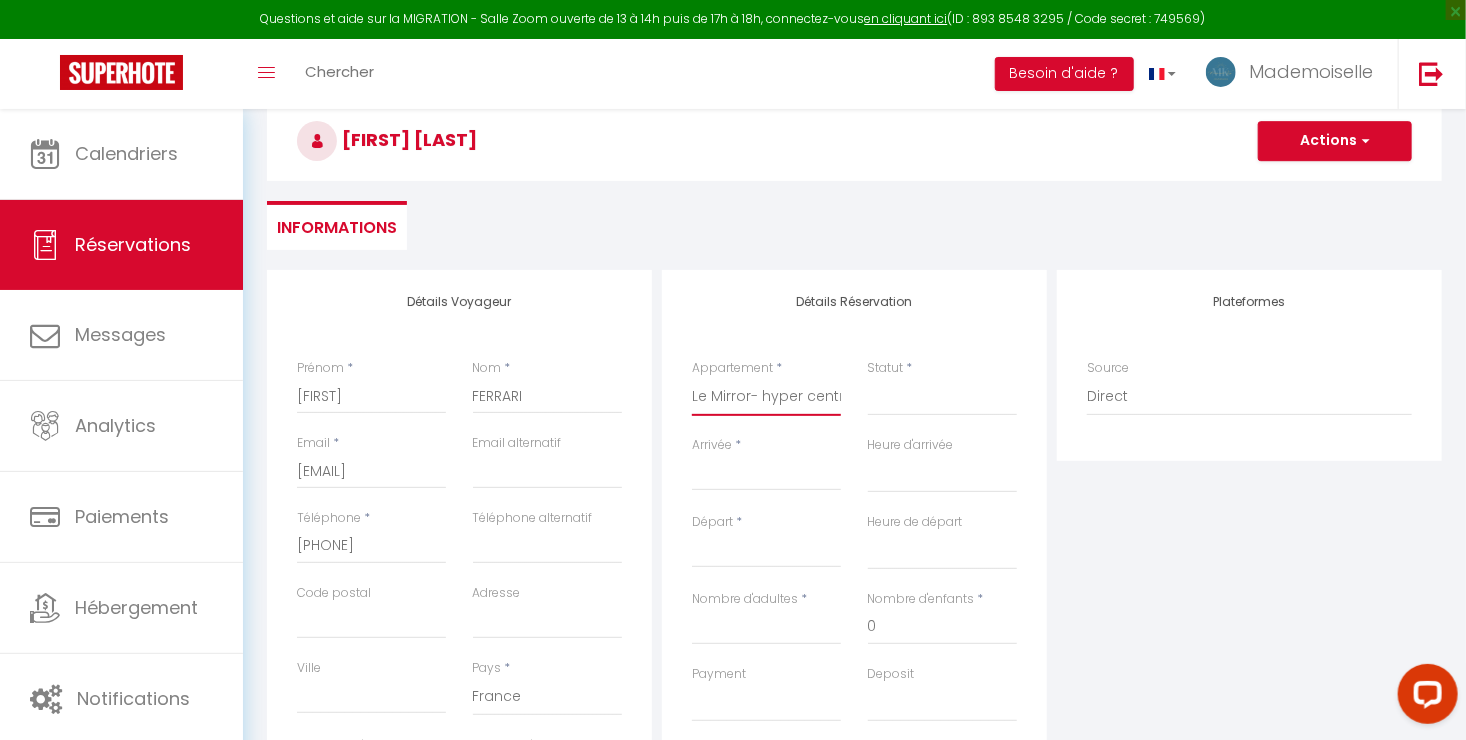 click on "Le Blue- hyper centre ville
Le Mirror- hyper centre ville
Le Countryside- hyper centre
Le Vintage- bords de l'Yonne
Domaine à la campagne- 16 couchages
La Demeure de Margot
Le Cosy - Hyper Centre Ville
Le Dream - Hyper Centre Ville
Le Color- Centre-ville
Le Tiny
Le Moovie - Centre-ville
Le Serenity- Terrasse - cœur de ville
L’Oasis- Balnéo
L’Escale- hyper proche Aéroport
Le Cocoon - proche ENP - centre ville
La Chambre Rose- Lits jumeaux
La Chambre Citronnier- 3 personnes
La Chambre Lys 18
La Chambre Lila- 2 lits jumeaux" at bounding box center (766, 397) 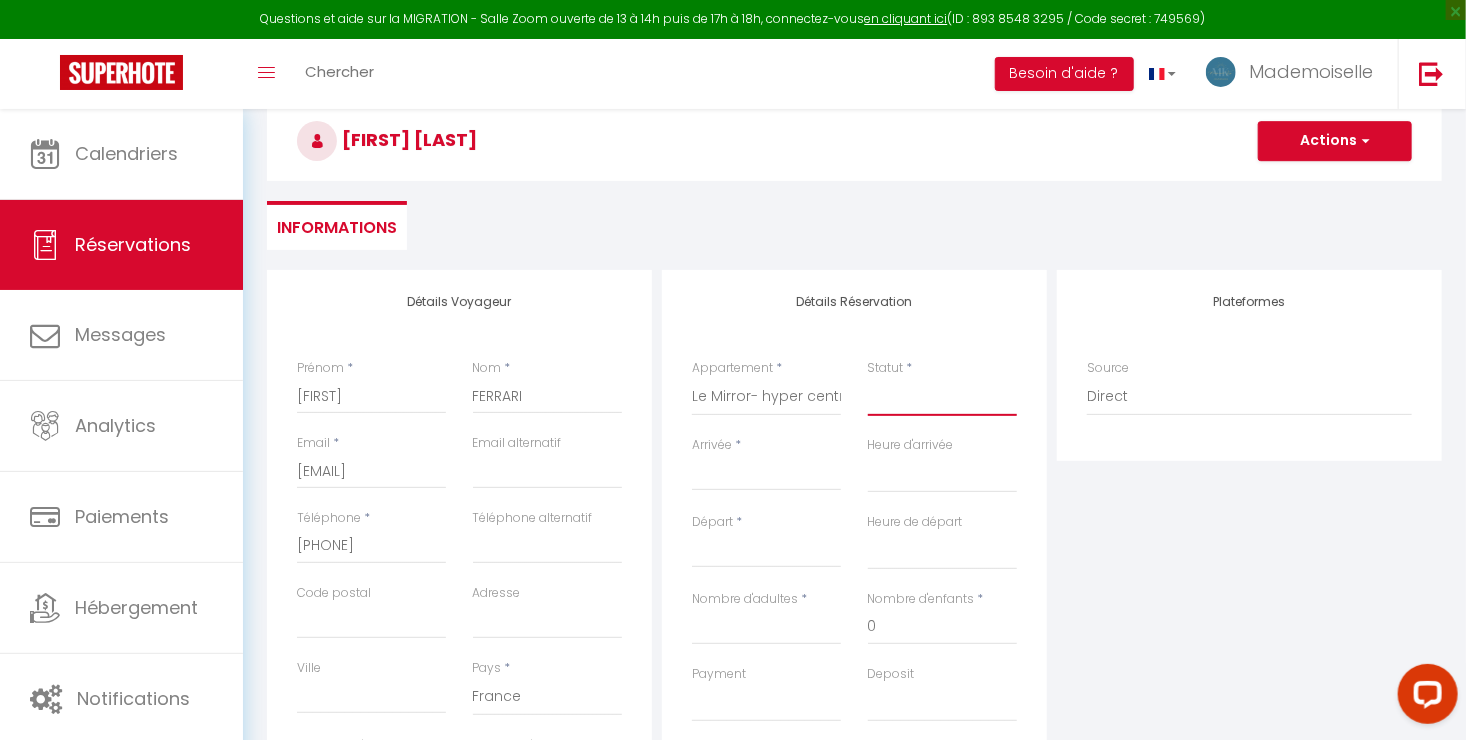 click on "Confirmé Non Confirmé Annulé Annulé par le voyageur No Show Request" at bounding box center (942, 397) 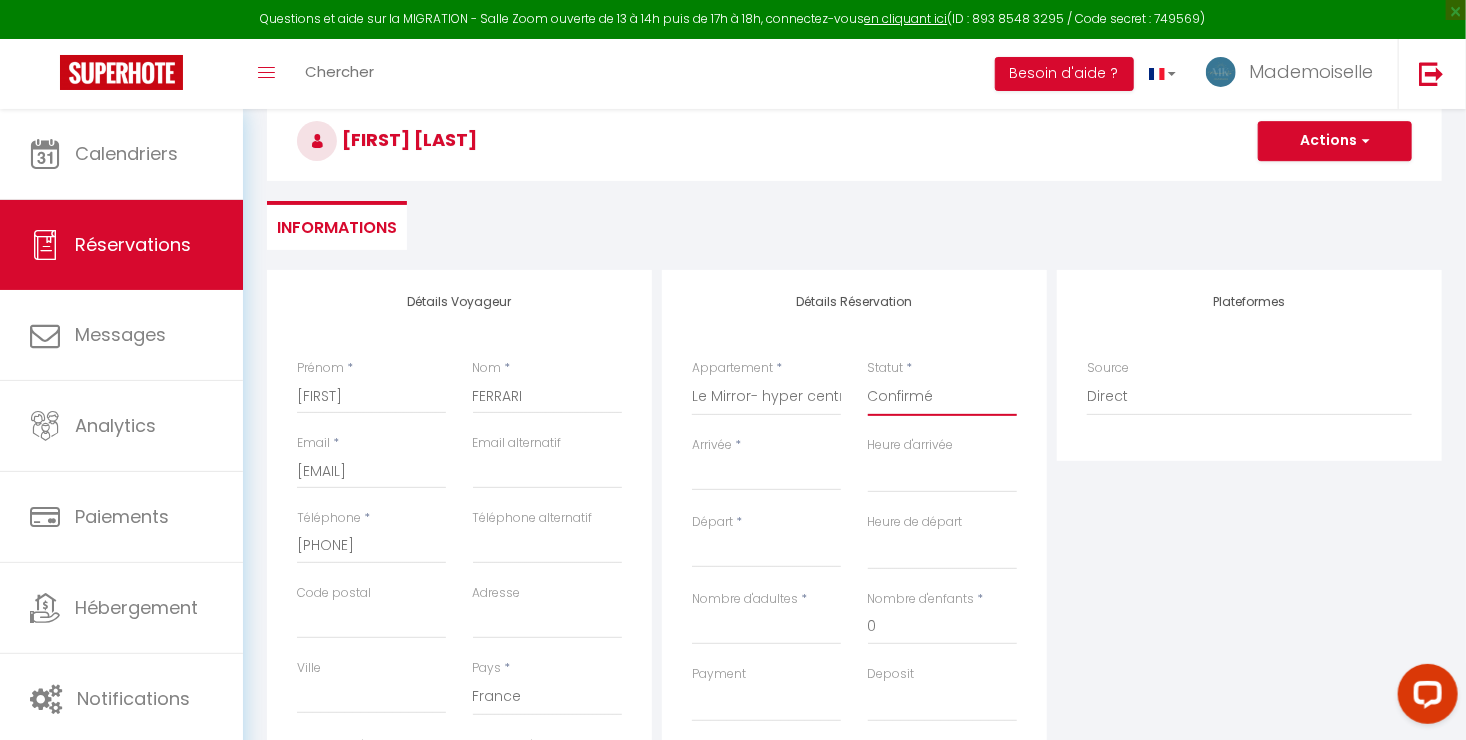 click on "Confirmé Non Confirmé Annulé Annulé par le voyageur No Show Request" at bounding box center [942, 397] 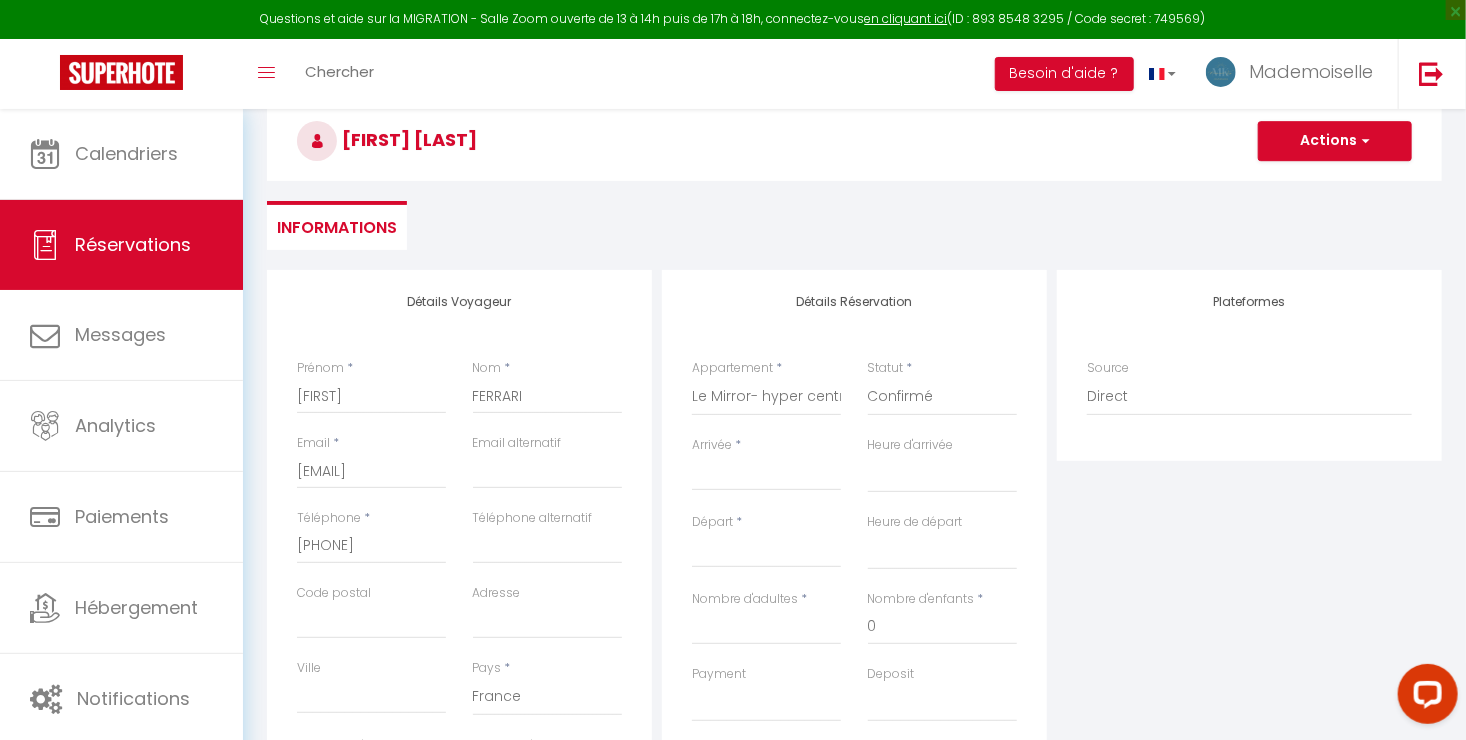 click on "Arrivée" at bounding box center [766, 475] 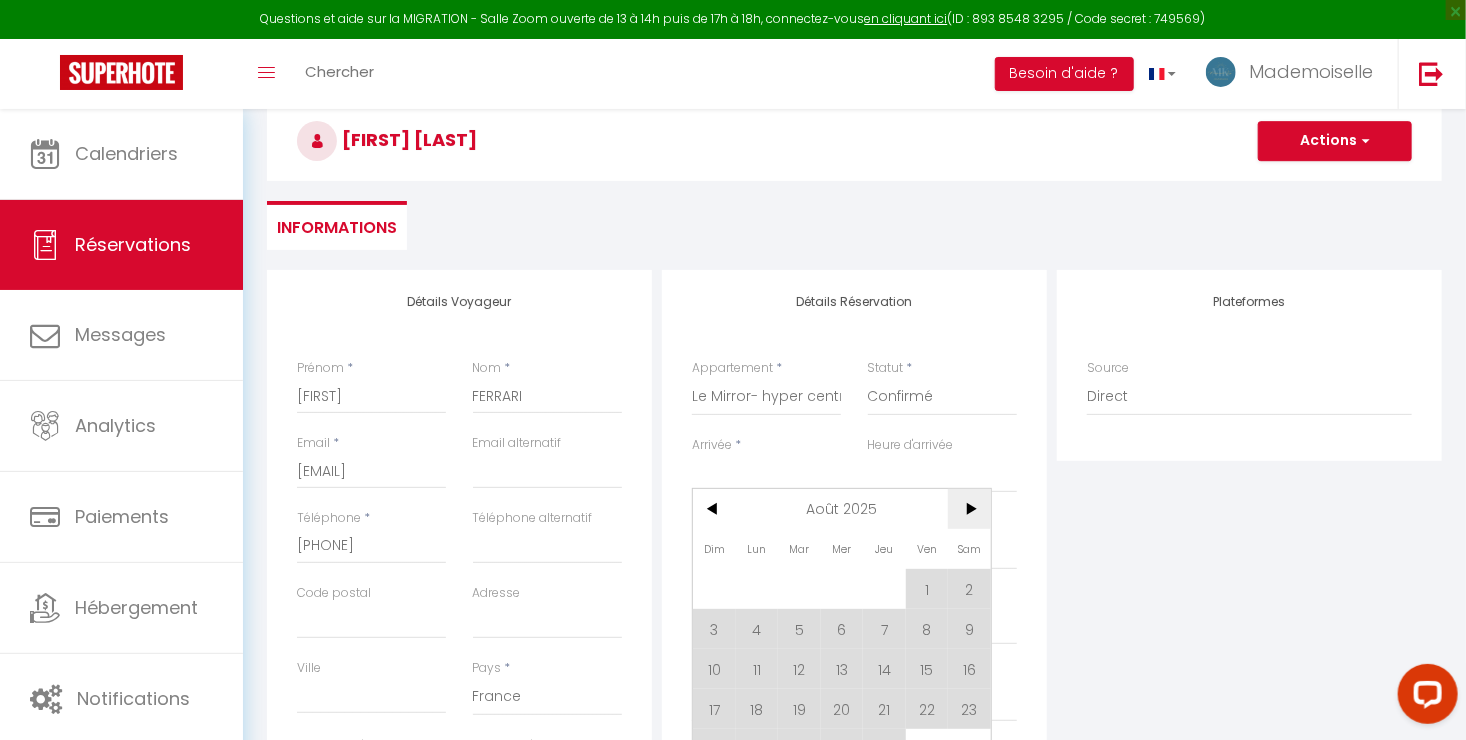 click on ">" at bounding box center [969, 509] 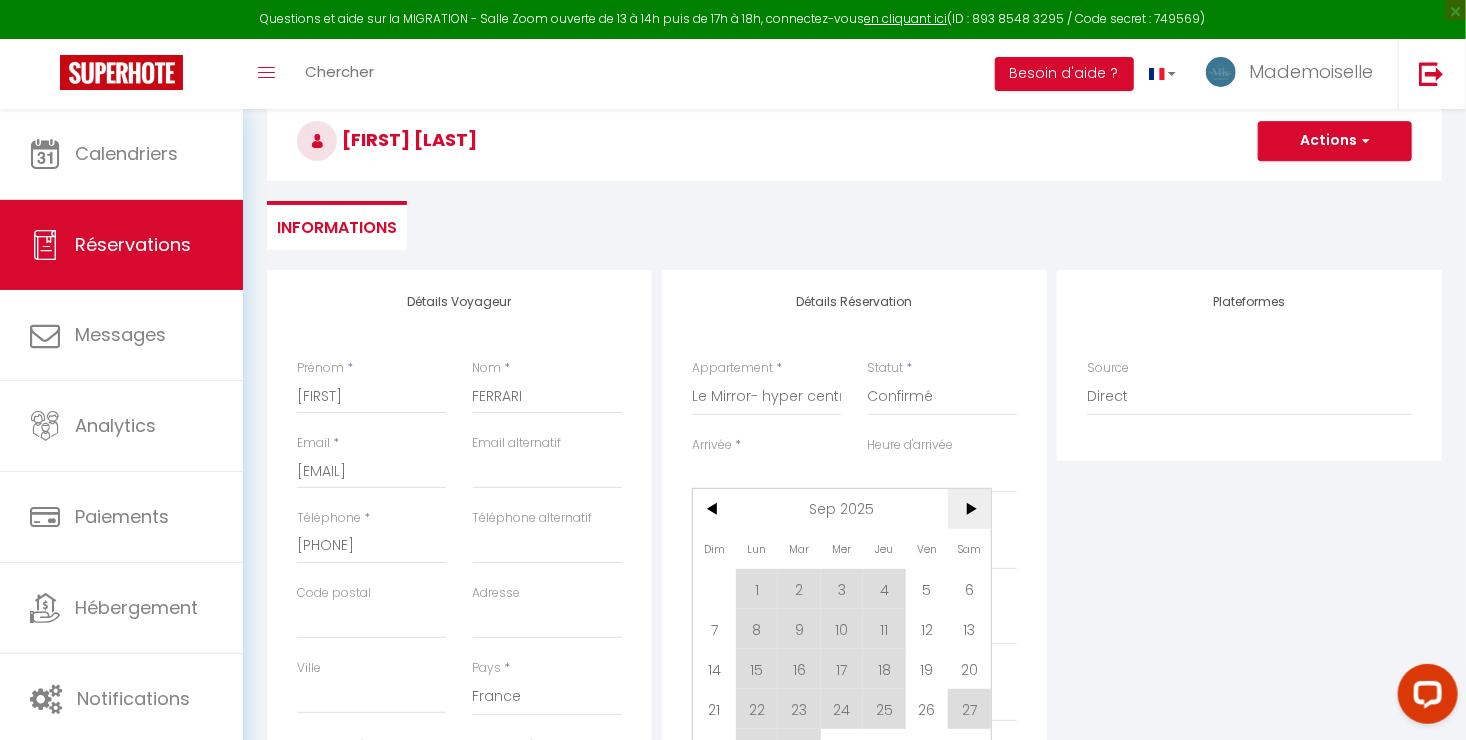 click on ">" at bounding box center [969, 509] 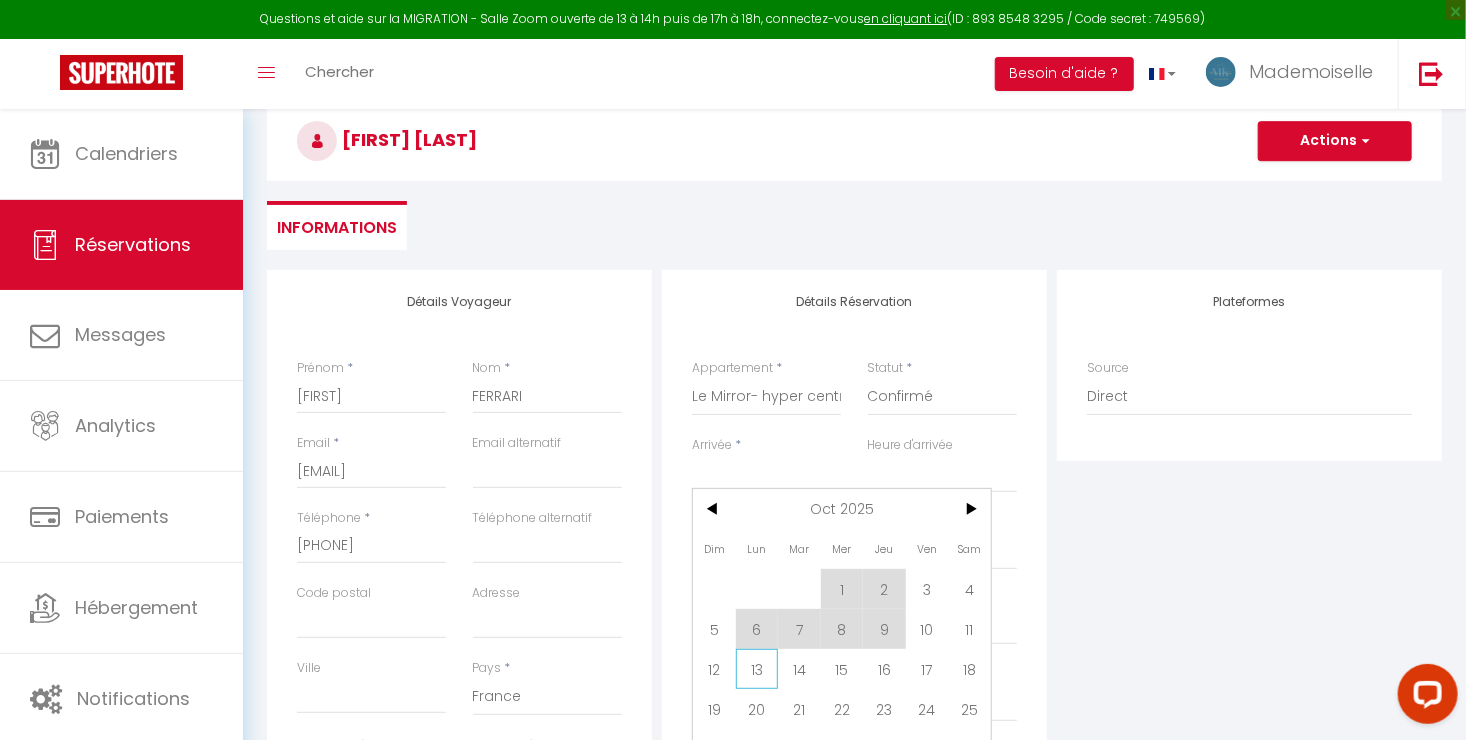 click on "13" at bounding box center [757, 669] 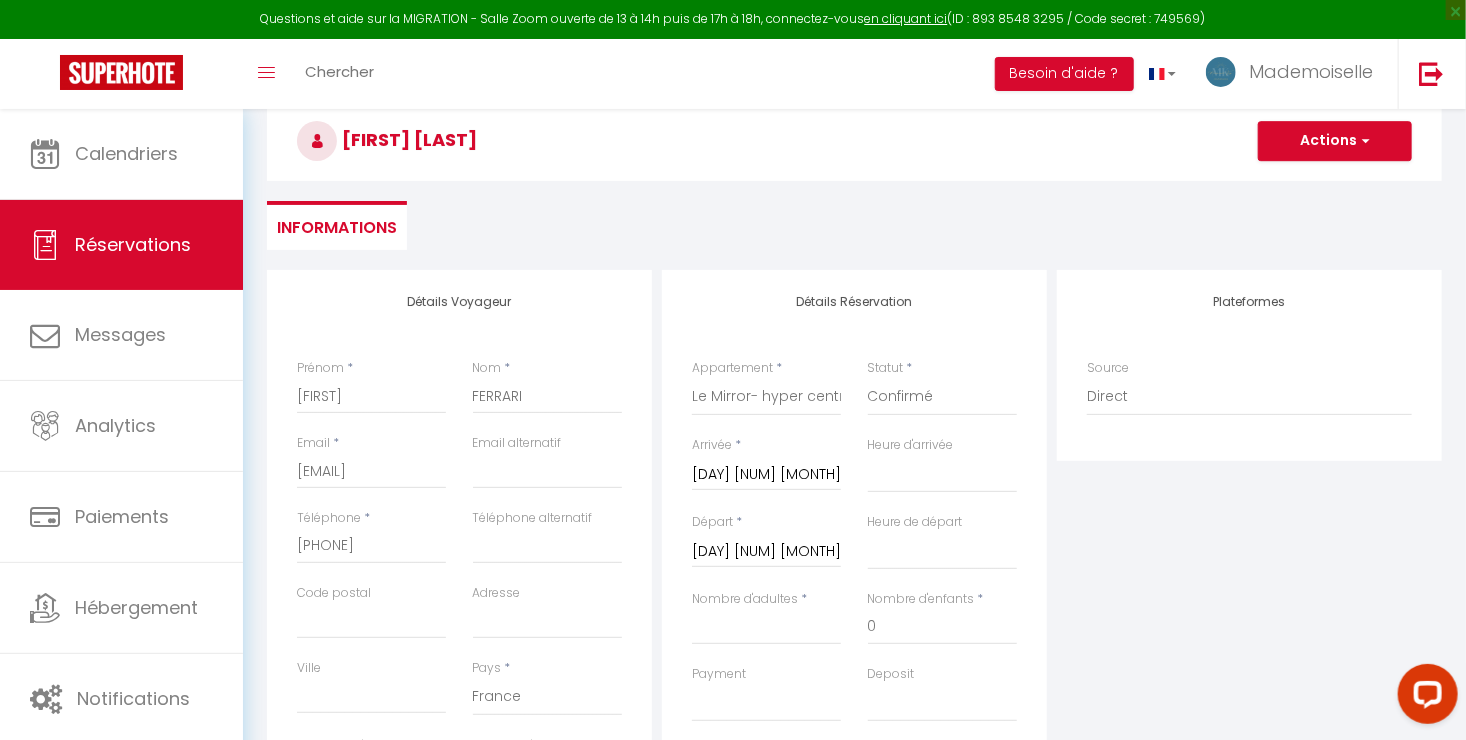 click on "[DAY] [NUM] [MONTH] [YEAR]" at bounding box center [766, 552] 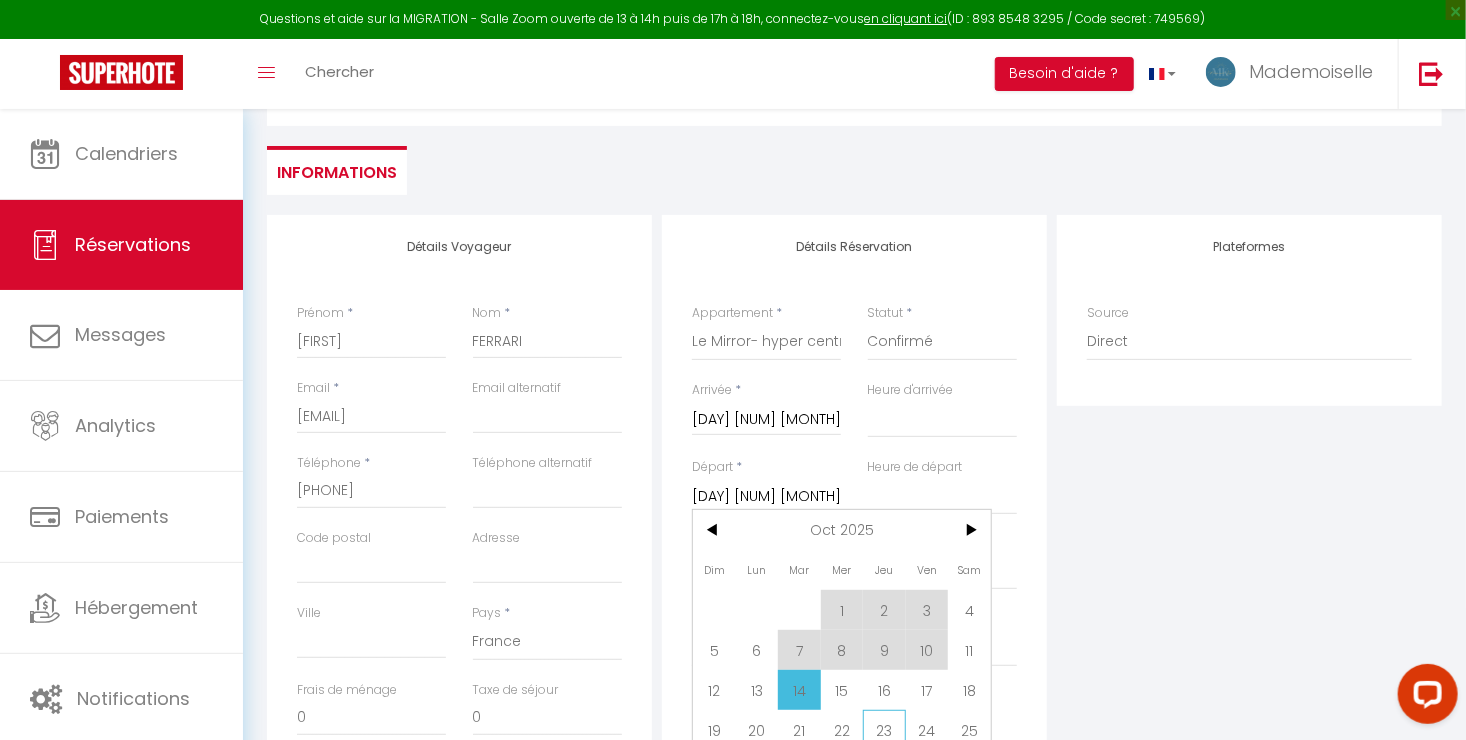scroll, scrollTop: 200, scrollLeft: 0, axis: vertical 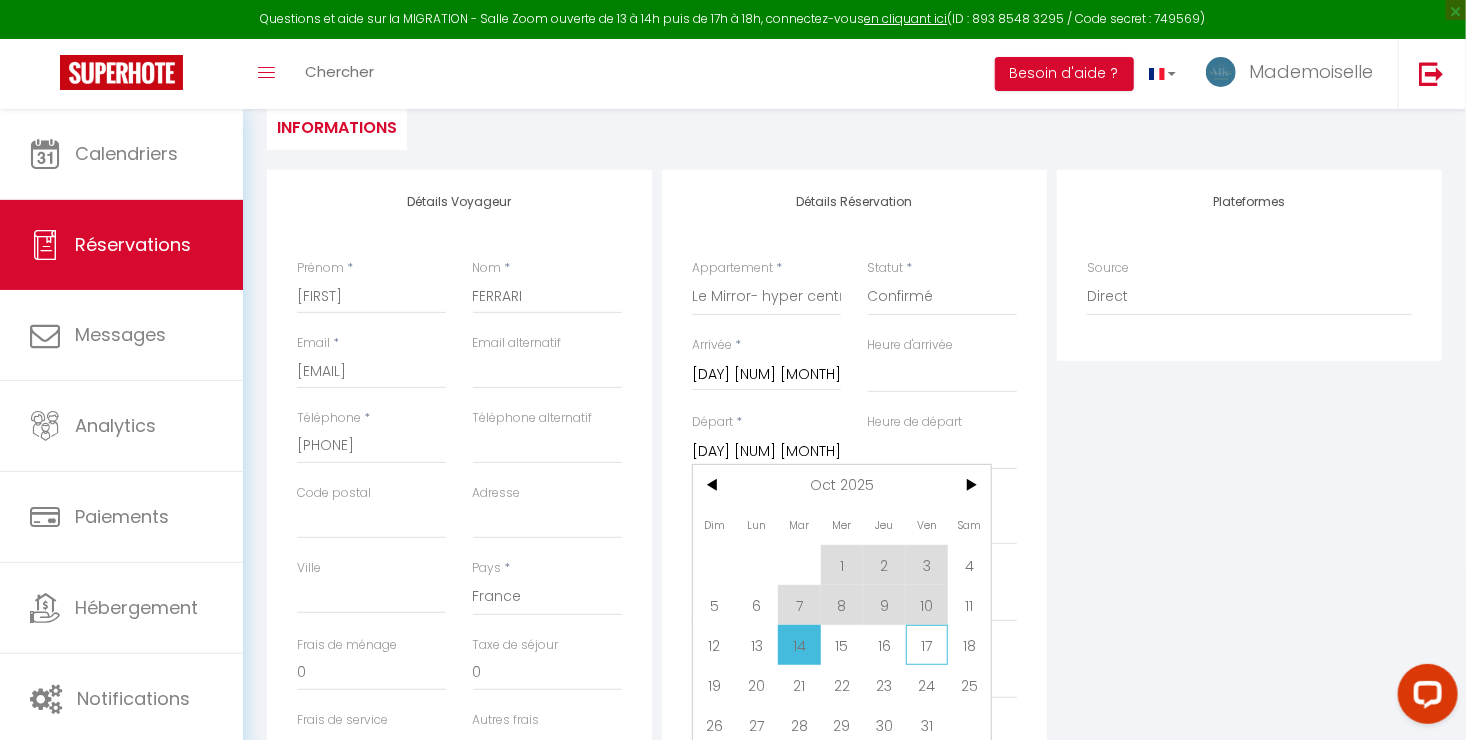 click on "17" at bounding box center (927, 645) 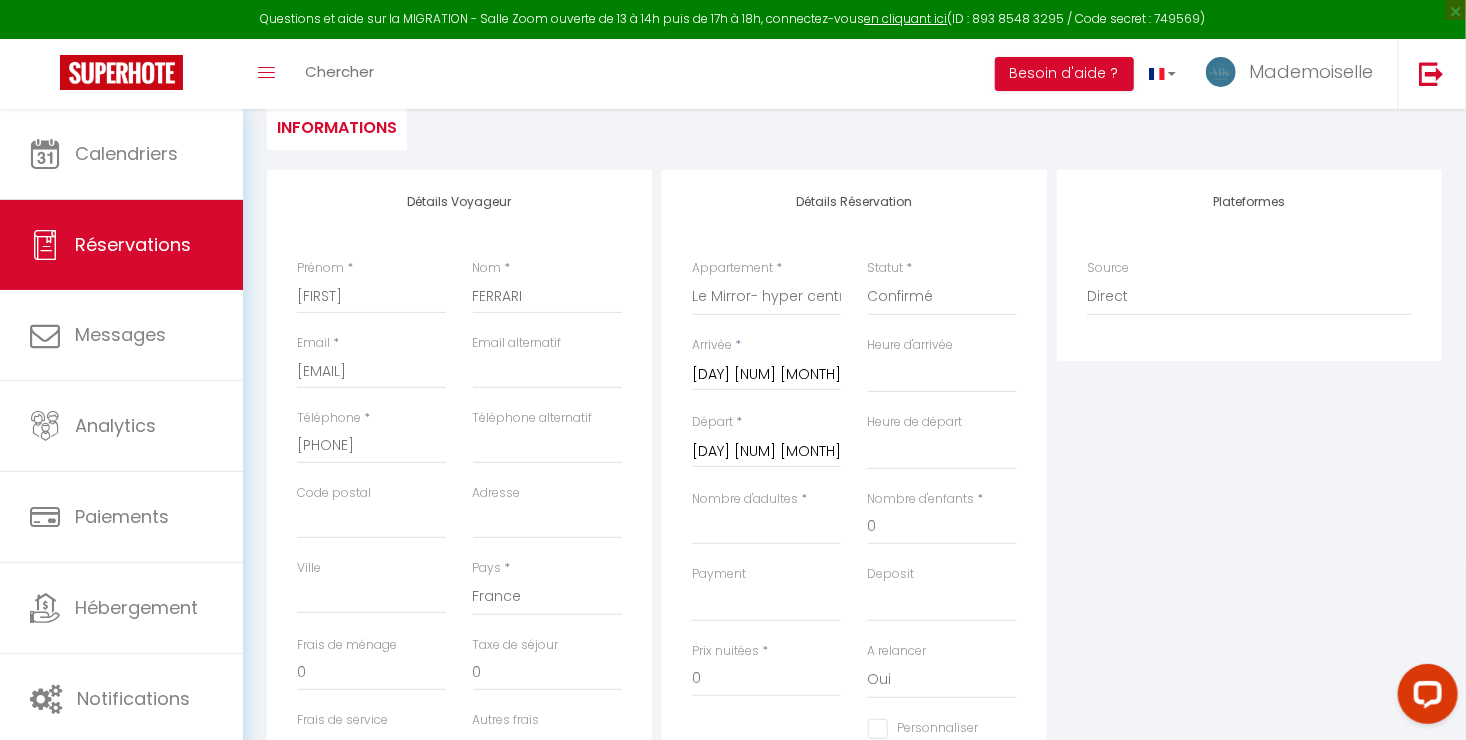 scroll, scrollTop: 300, scrollLeft: 0, axis: vertical 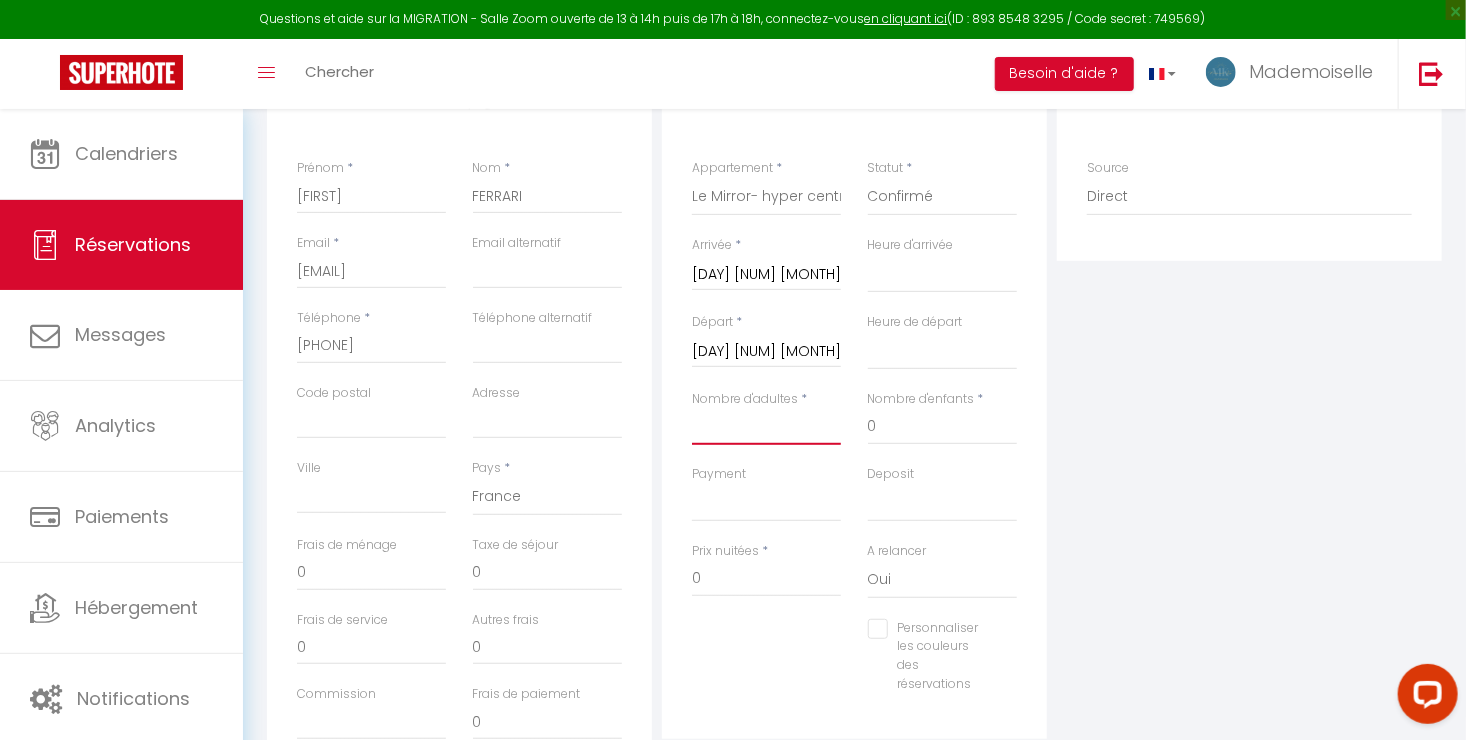 click on "Nombre d'adultes" at bounding box center (766, 427) 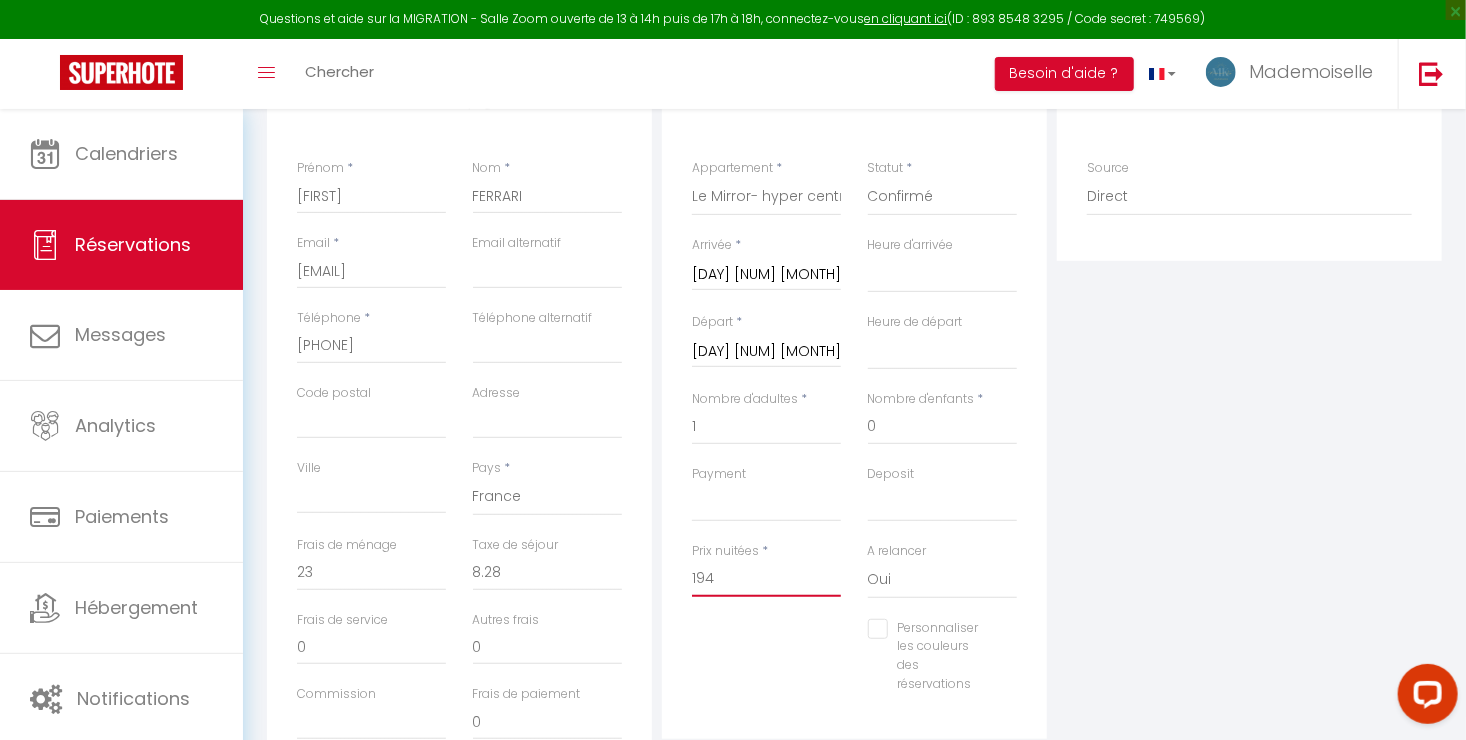 click on "194" at bounding box center [766, 579] 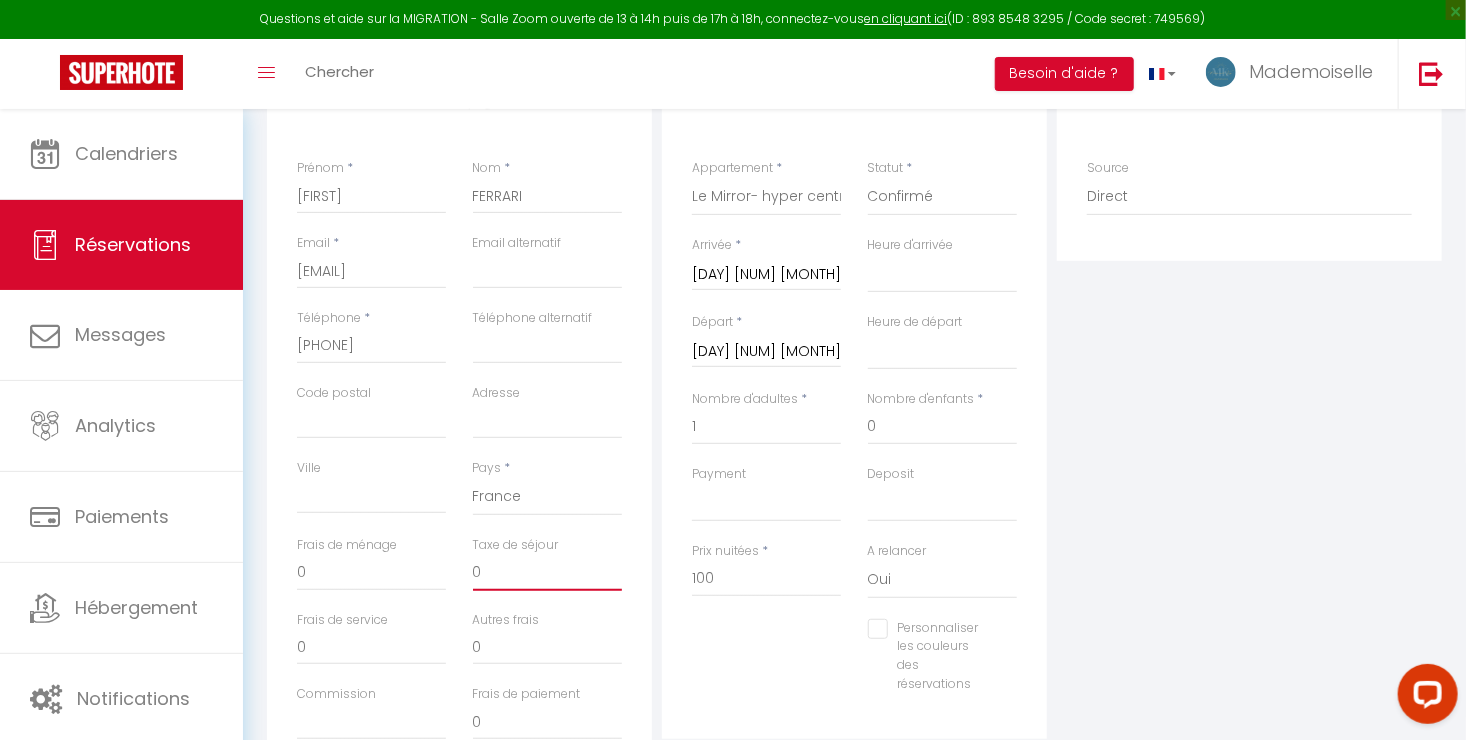 click on "0" at bounding box center (547, 573) 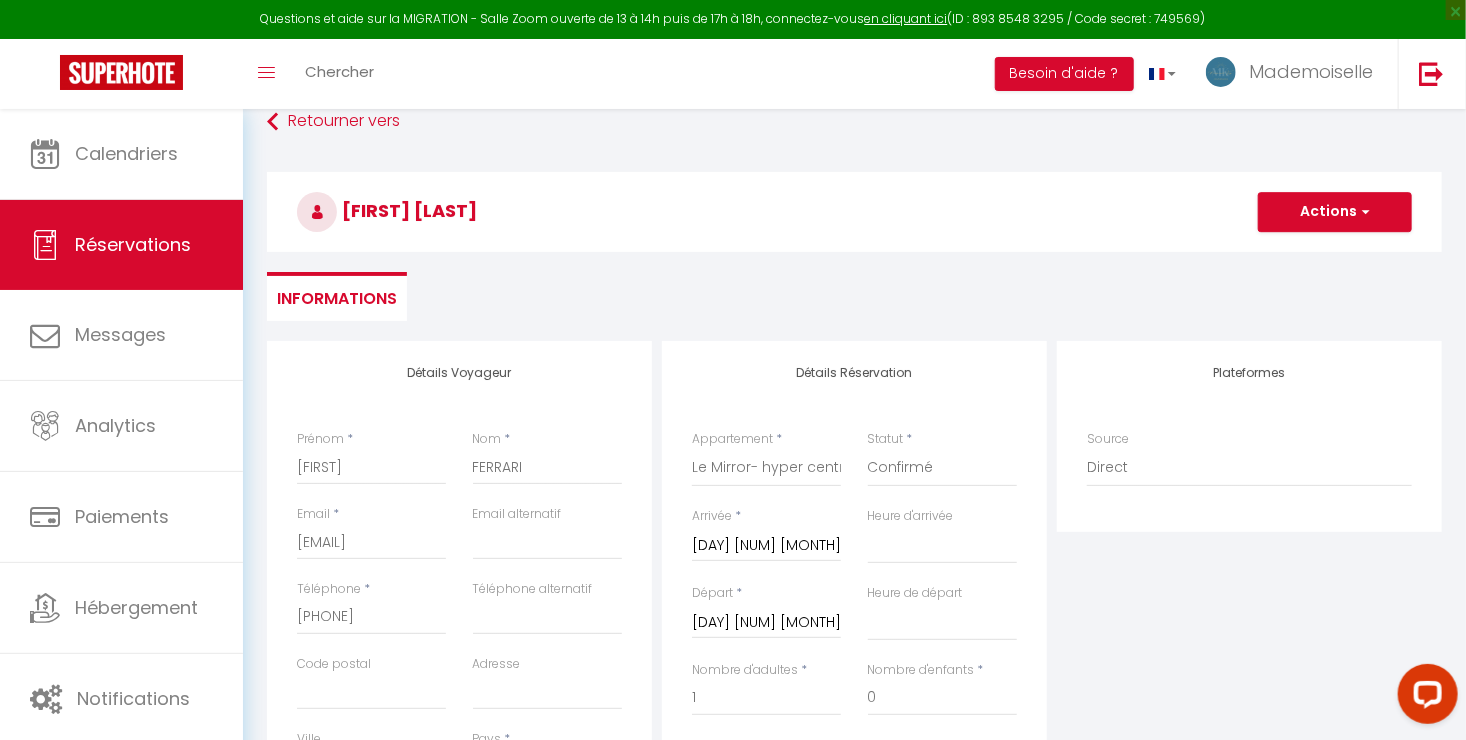 scroll, scrollTop: 0, scrollLeft: 0, axis: both 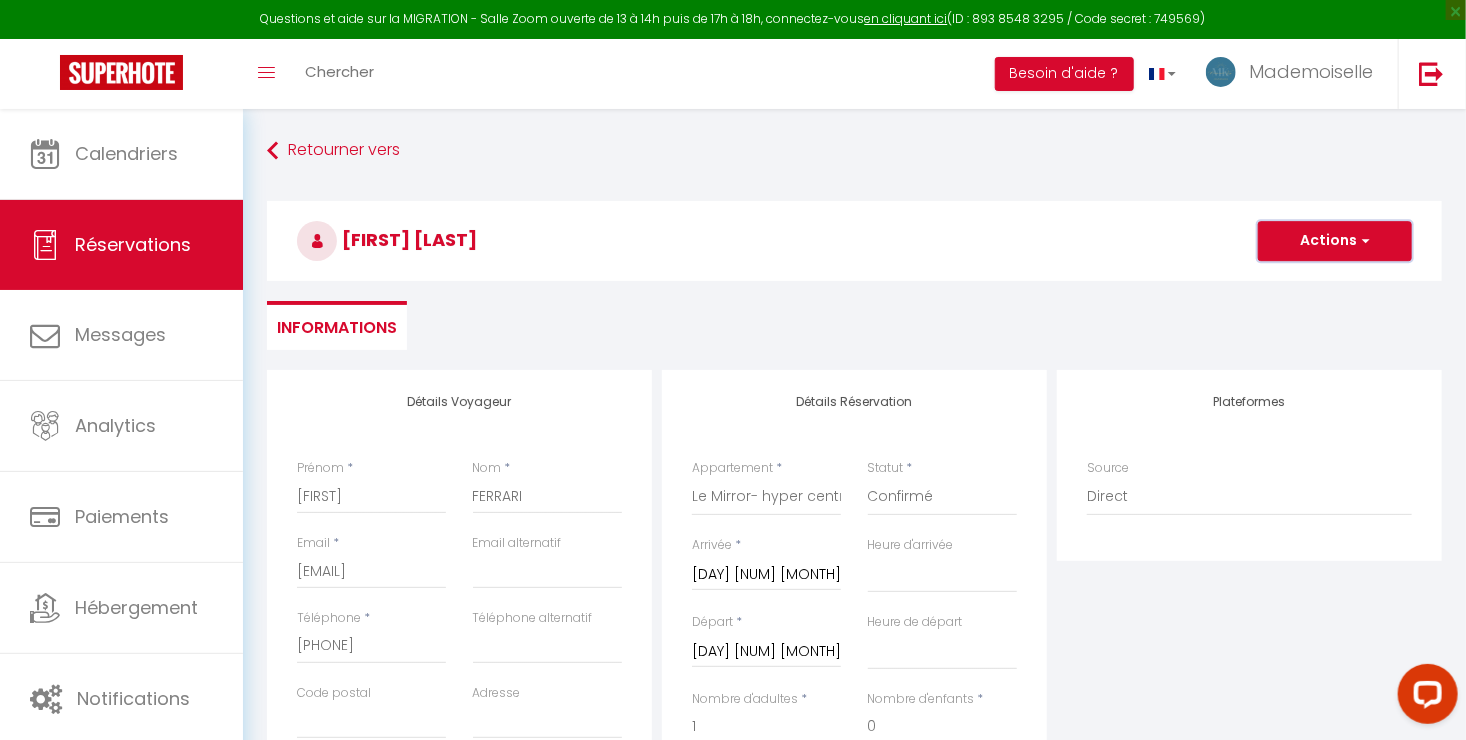 click on "Actions" at bounding box center [1335, 241] 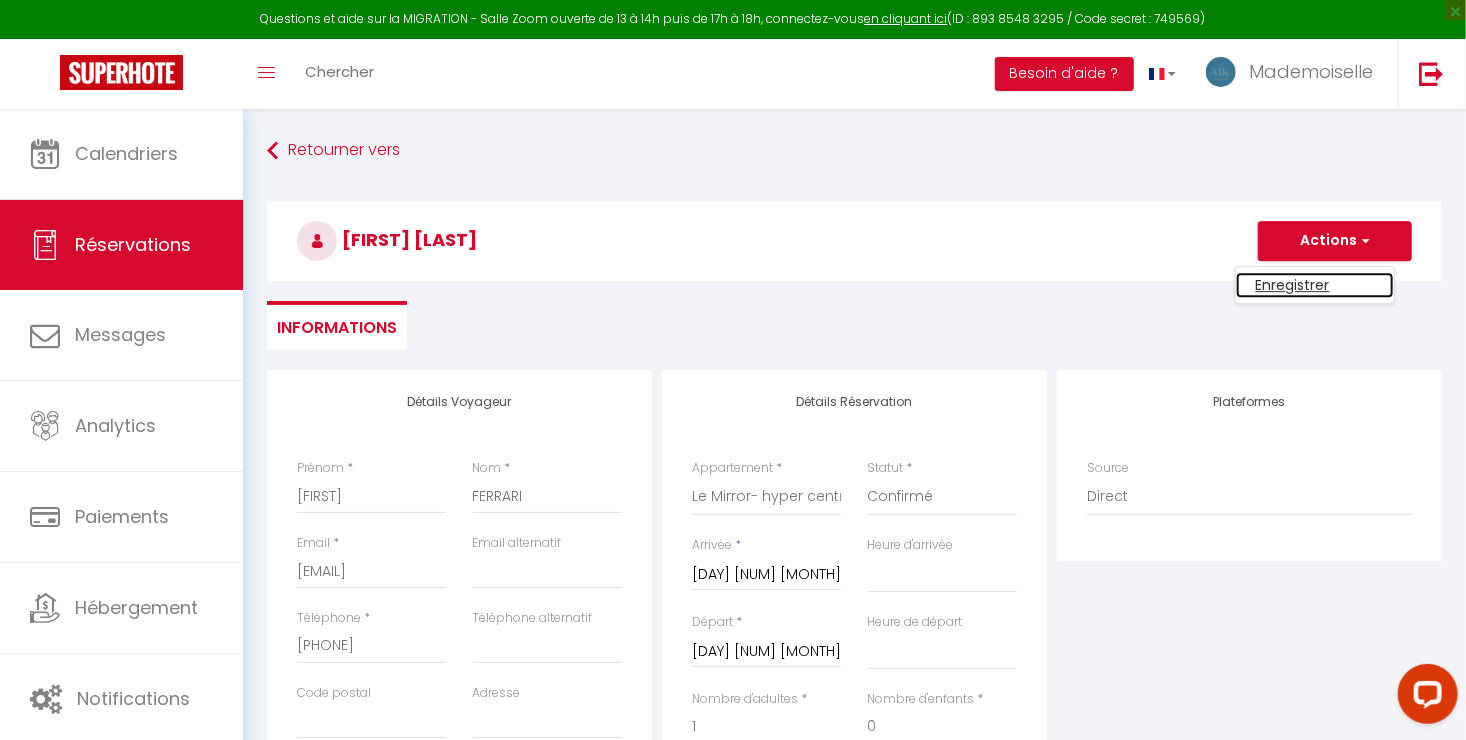 click on "Enregistrer" at bounding box center (1315, 285) 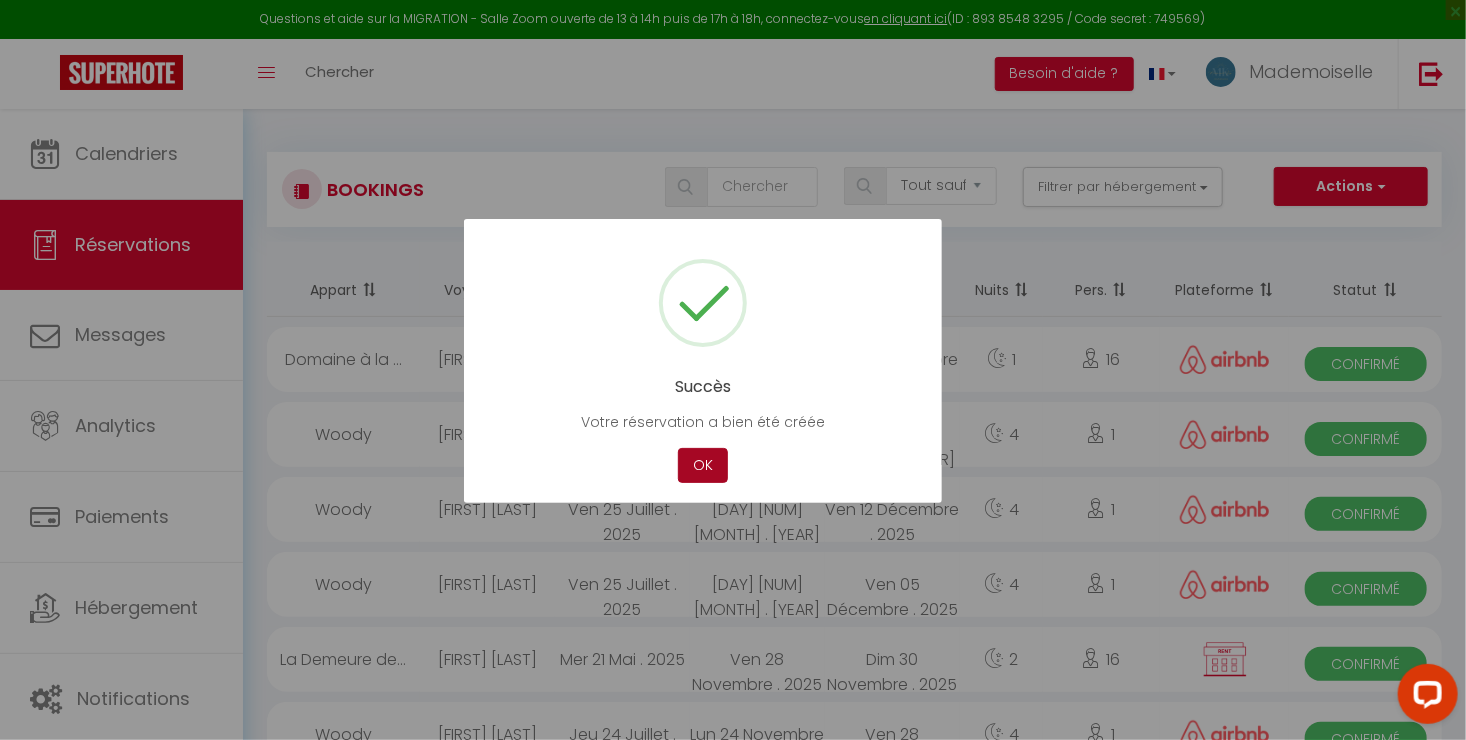 click on "OK" at bounding box center (703, 465) 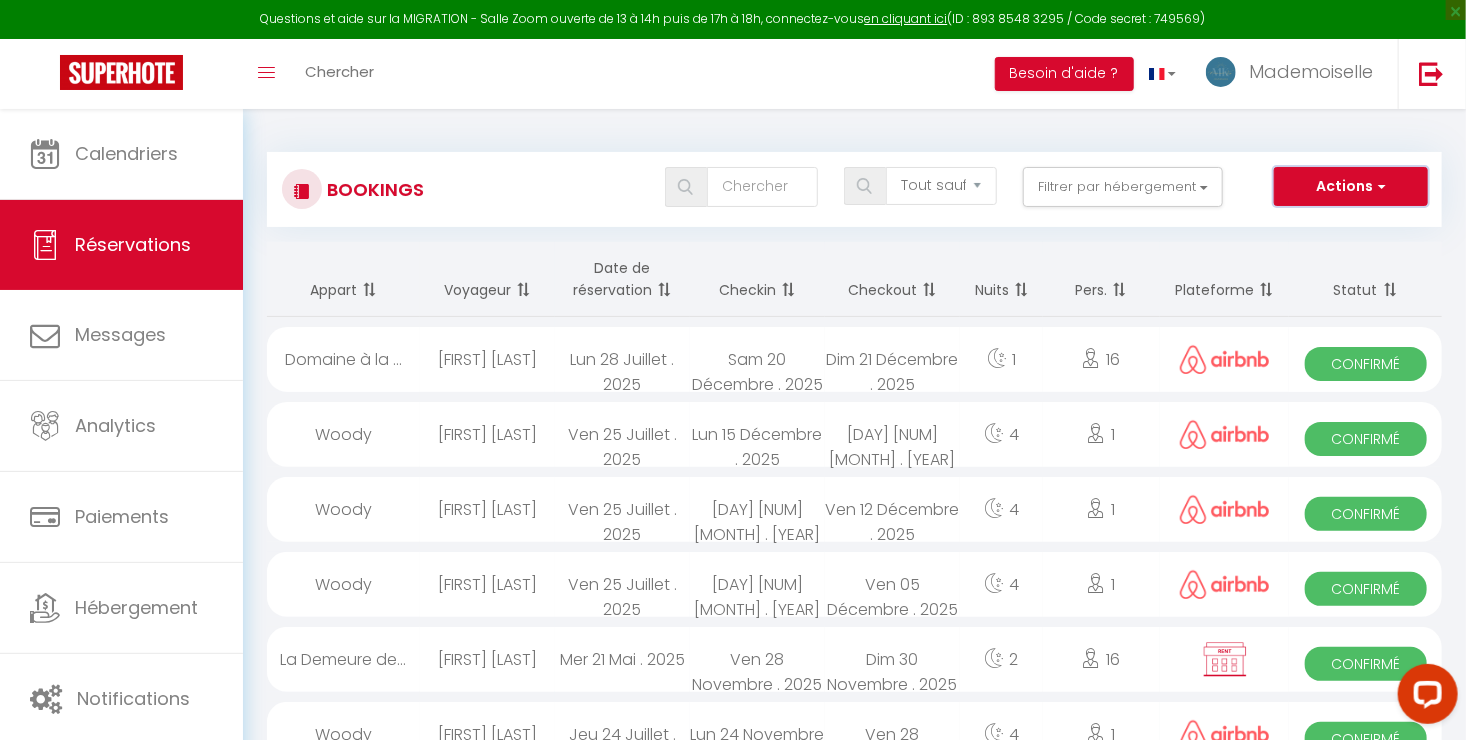 click on "Actions" at bounding box center [1351, 187] 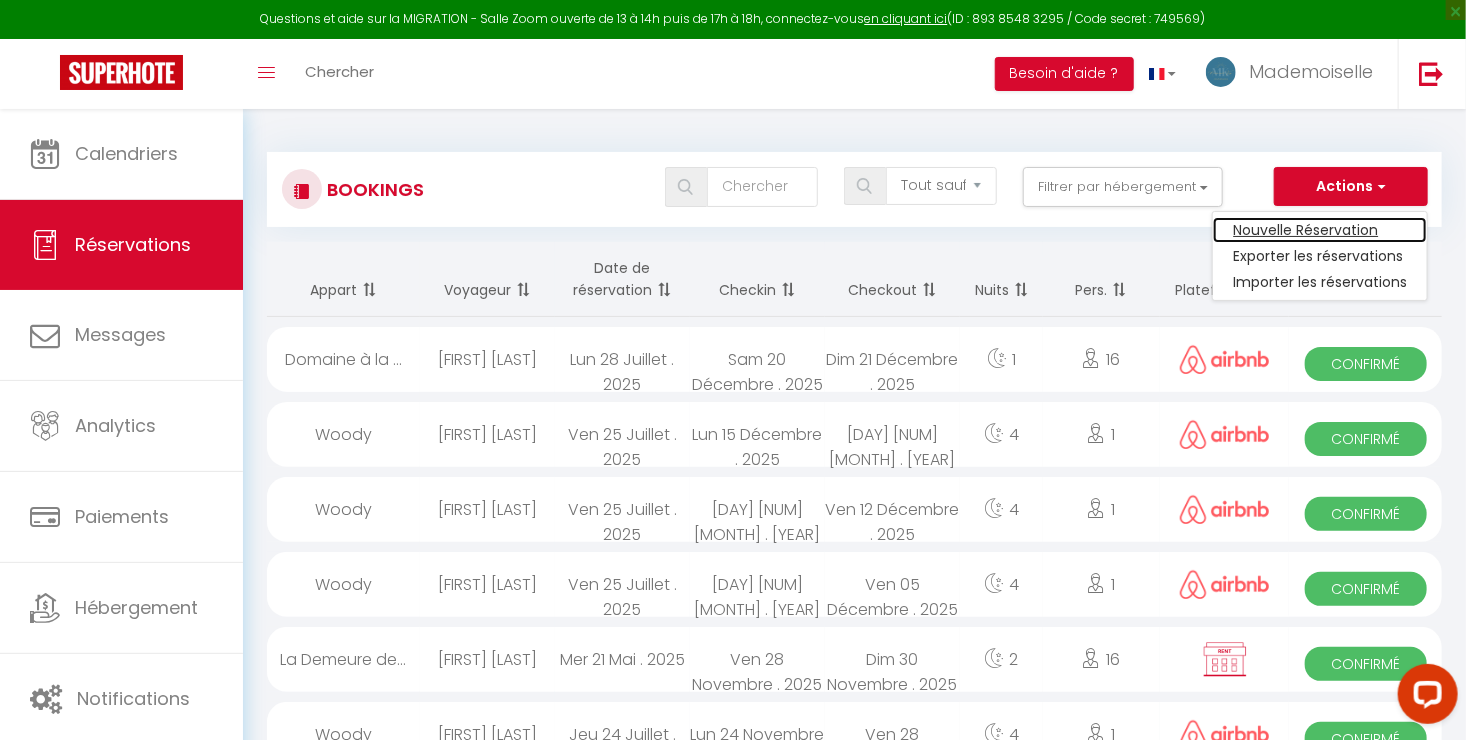 click on "Nouvelle Réservation" at bounding box center [1320, 230] 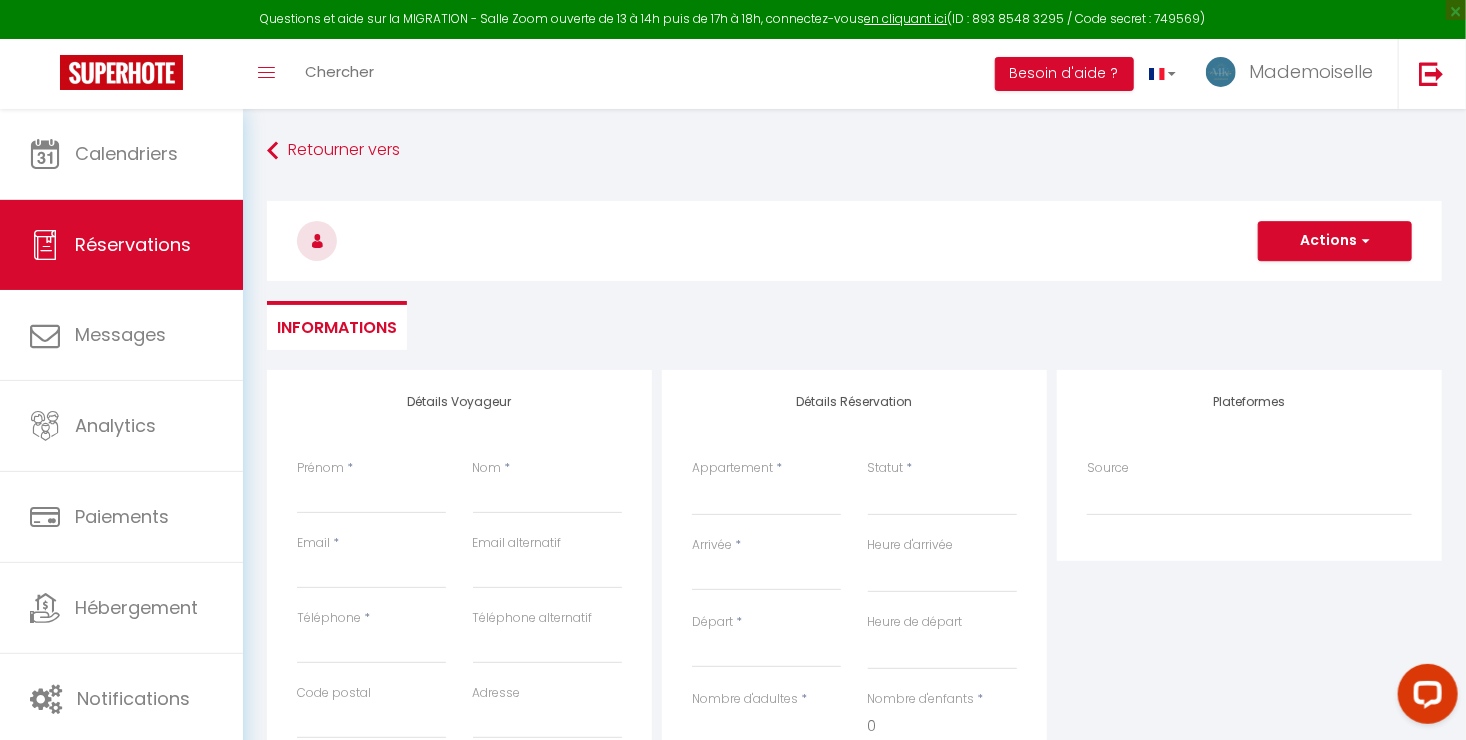 click on "[FIRST] *" at bounding box center (371, 486) 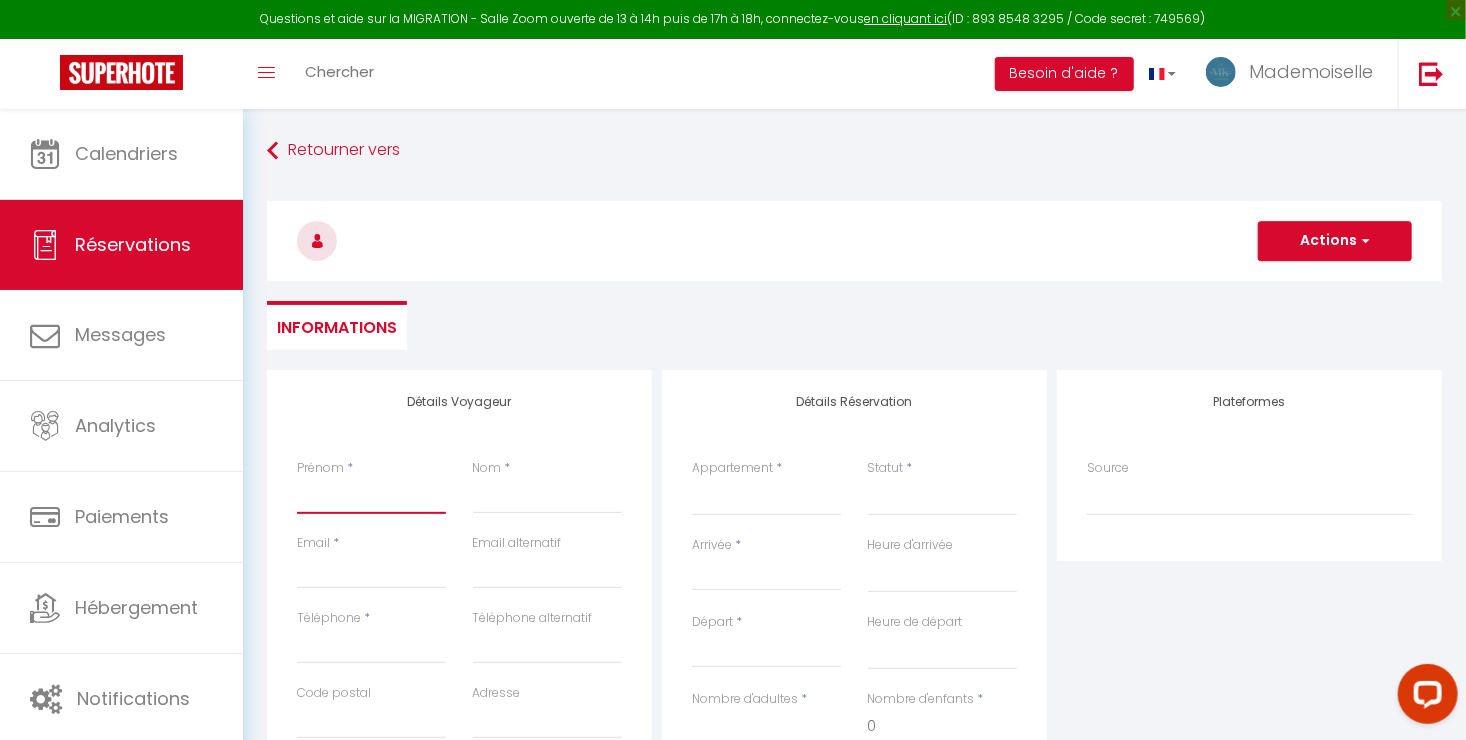 click on "Prénom" at bounding box center (371, 496) 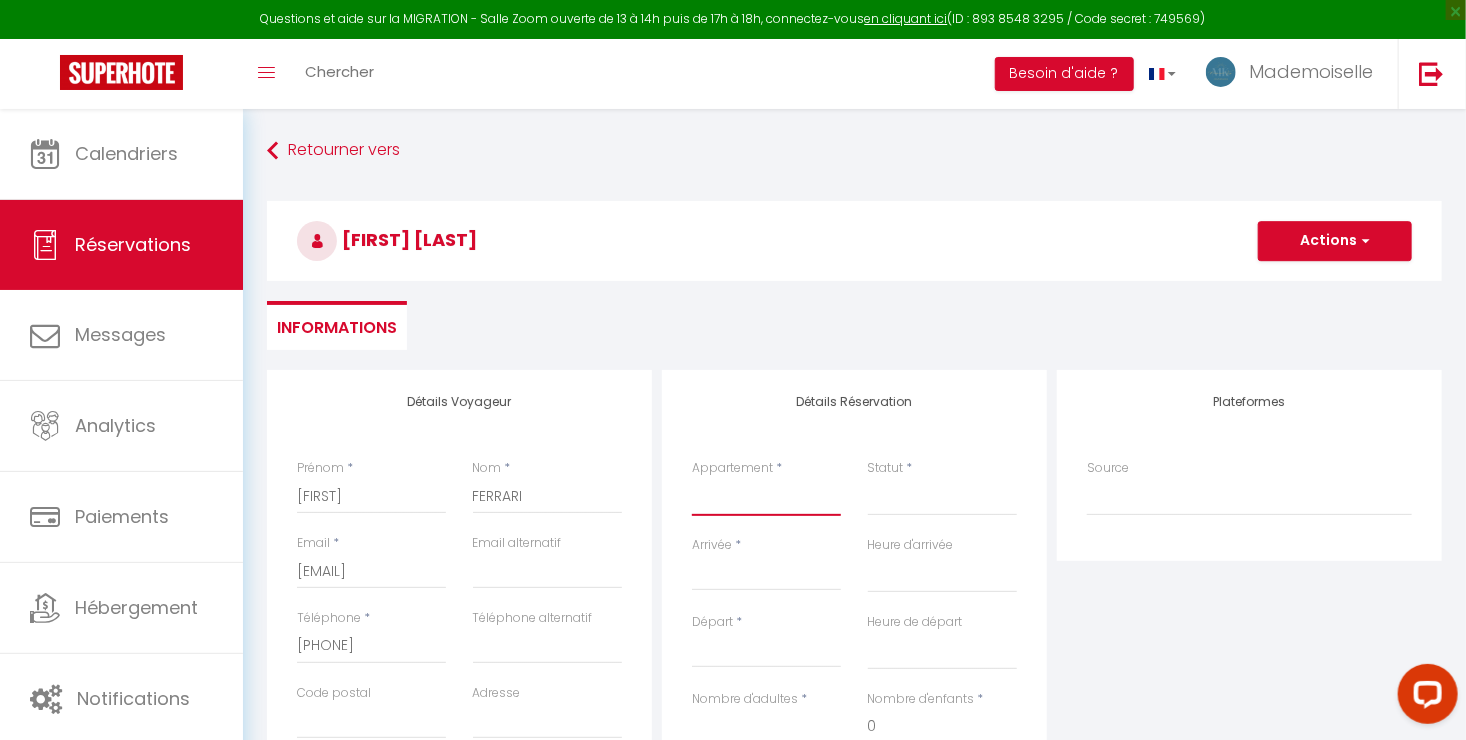 click on "Le Blue- hyper centre ville
Le Mirror- hyper centre ville
Le Countryside- hyper centre
Le Vintage- bords de l'Yonne
Domaine à la campagne- 16 couchages
La Demeure de Margot
Le Cosy - Hyper Centre Ville
Le Dream - Hyper Centre Ville
Le Color- Centre-ville
Le Tiny
Le Moovie - Centre-ville
Le Serenity- Terrasse - cœur de ville
L’Oasis- Balnéo
L’Escale- hyper proche Aéroport
Le Cocoon - proche ENP - centre ville
La Chambre Rose- Lits jumeaux
La Chambre Citronnier- 3 personnes
La Chambre Lys 18
La Chambre Lila- 2 lits jumeaux" at bounding box center (766, 497) 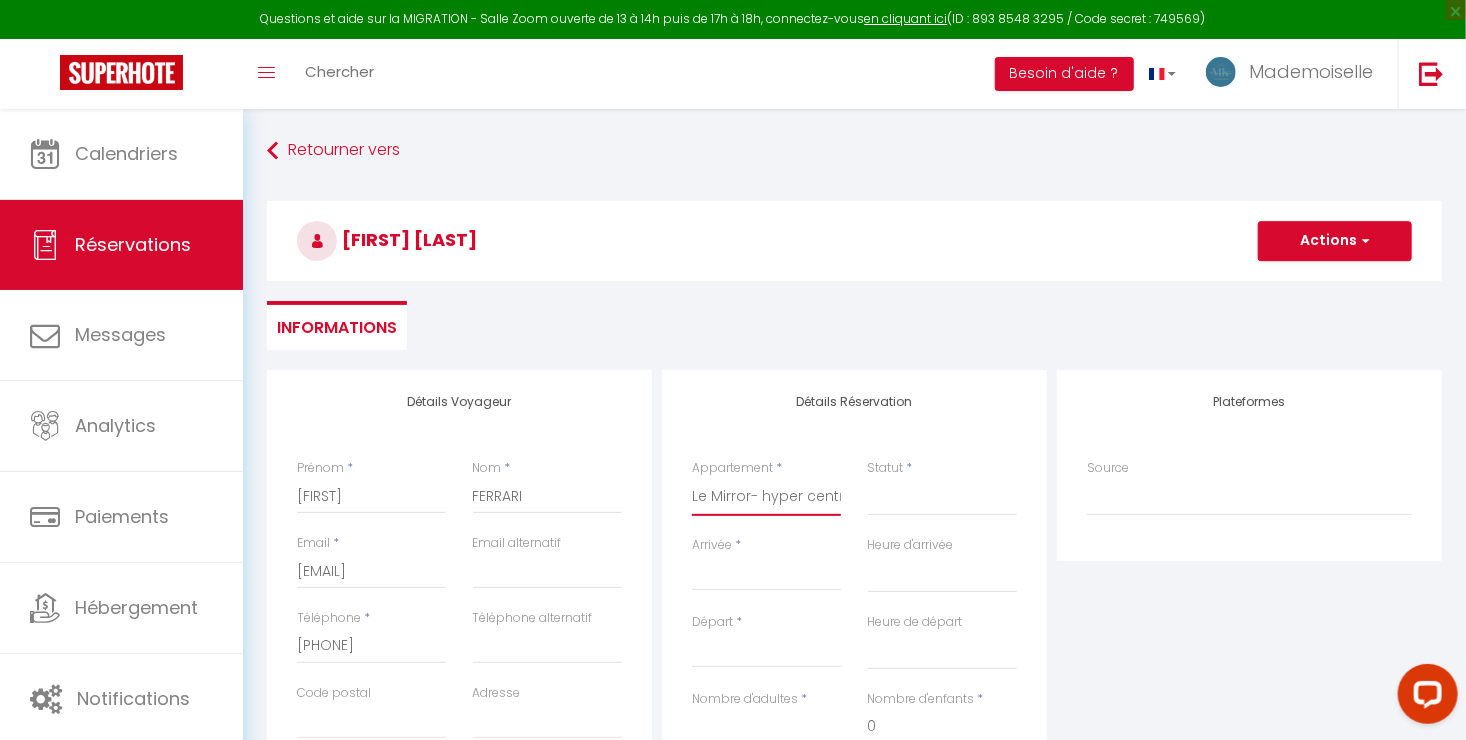 click on "Le Blue- hyper centre ville
Le Mirror- hyper centre ville
Le Countryside- hyper centre
Le Vintage- bords de l'Yonne
Domaine à la campagne- 16 couchages
La Demeure de Margot
Le Cosy - Hyper Centre Ville
Le Dream - Hyper Centre Ville
Le Color- Centre-ville
Le Tiny
Le Moovie - Centre-ville
Le Serenity- Terrasse - cœur de ville
L’Oasis- Balnéo
L’Escale- hyper proche Aéroport
Le Cocoon - proche ENP - centre ville
La Chambre Rose- Lits jumeaux
La Chambre Citronnier- 3 personnes
La Chambre Lys 18
La Chambre Lila- 2 lits jumeaux" at bounding box center [766, 497] 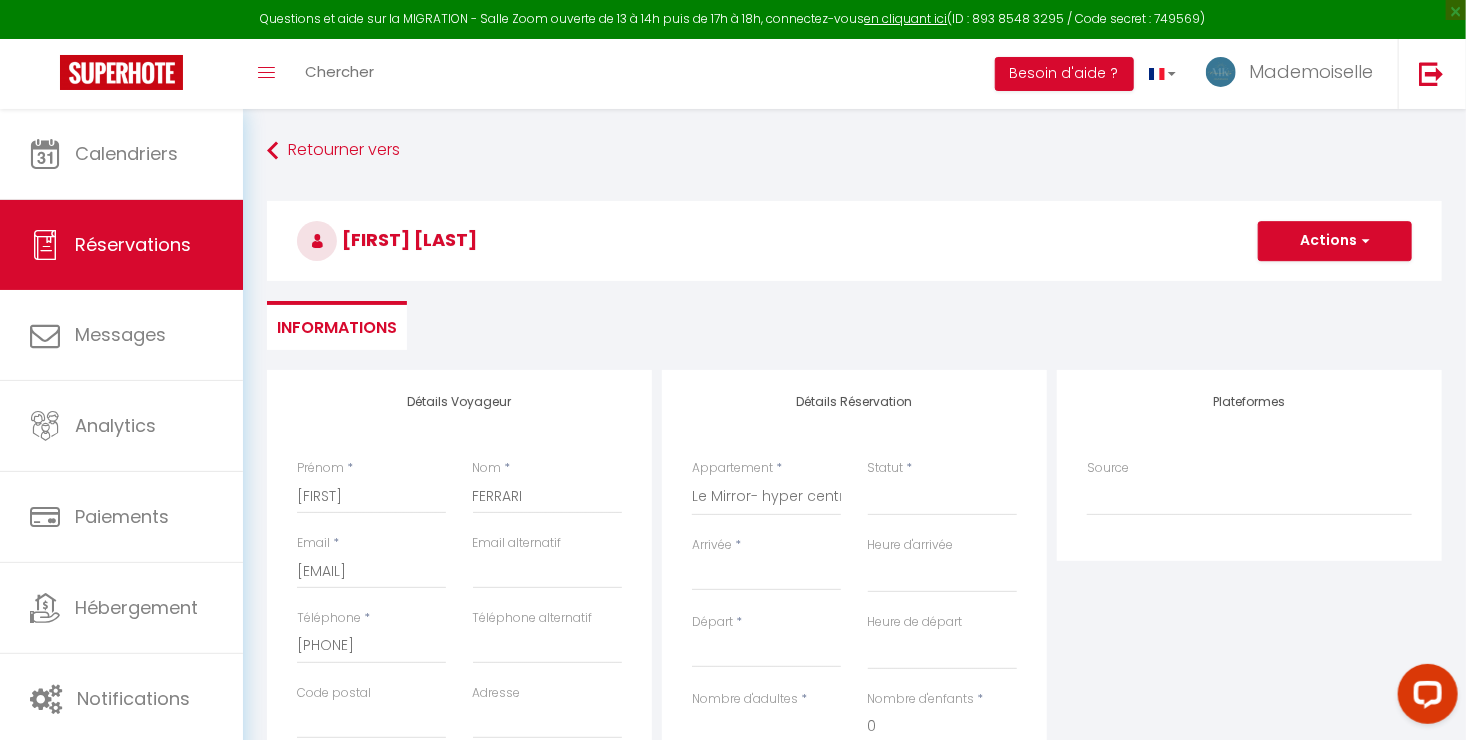 click on "Statut   *   Confirmé Non Confirmé Annulé Annulé par le voyageur No Show Request" at bounding box center (943, 497) 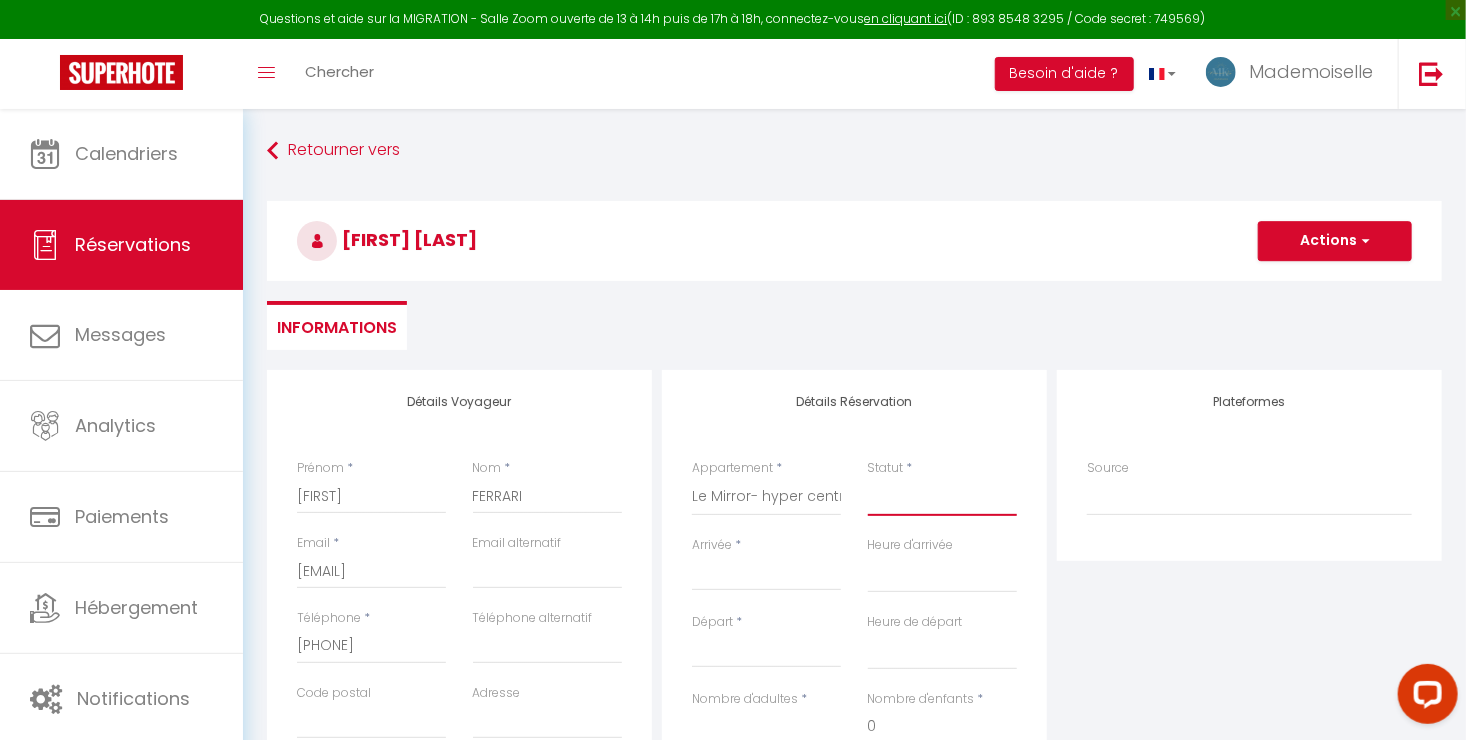 click on "Confirmé Non Confirmé Annulé Annulé par le voyageur No Show Request" at bounding box center (942, 497) 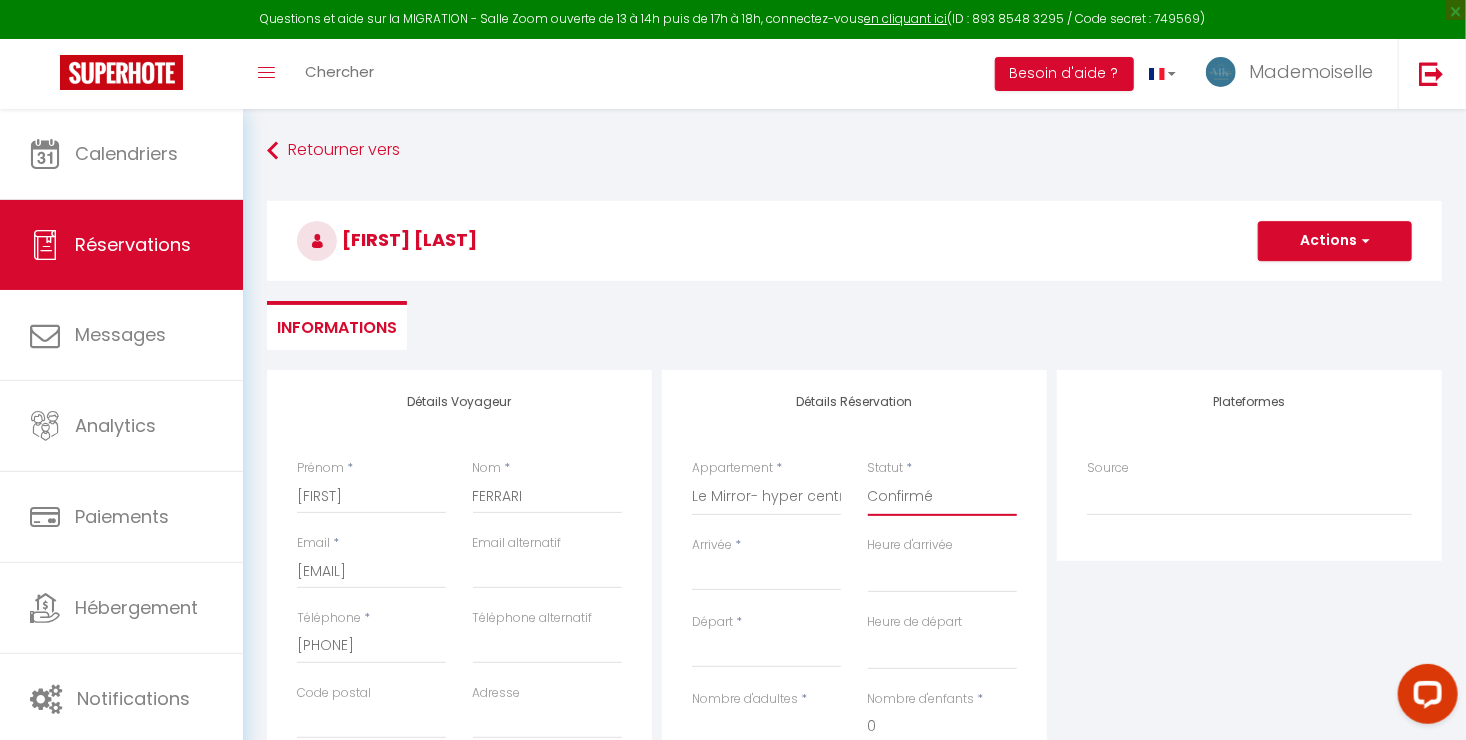 click on "Confirmé Non Confirmé Annulé Annulé par le voyageur No Show Request" at bounding box center (942, 497) 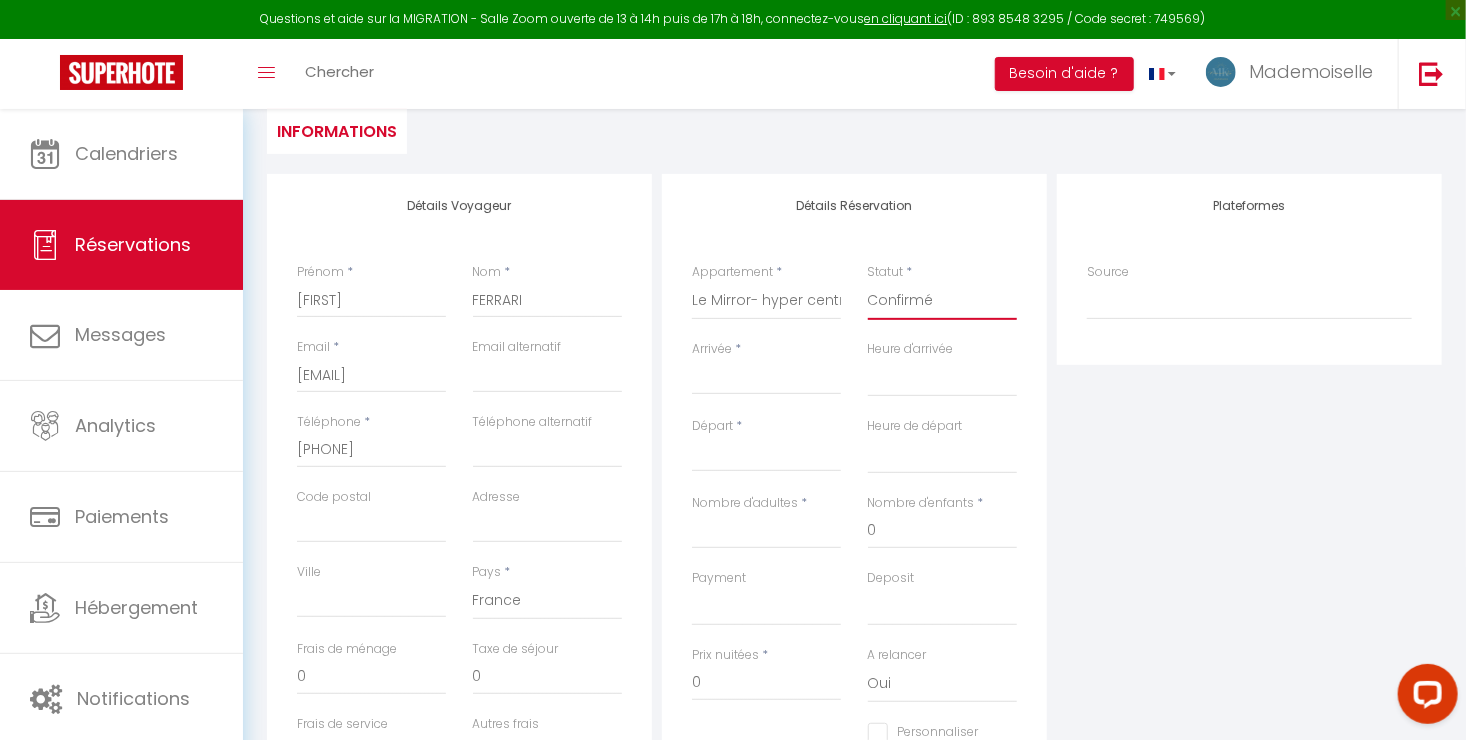 scroll, scrollTop: 200, scrollLeft: 0, axis: vertical 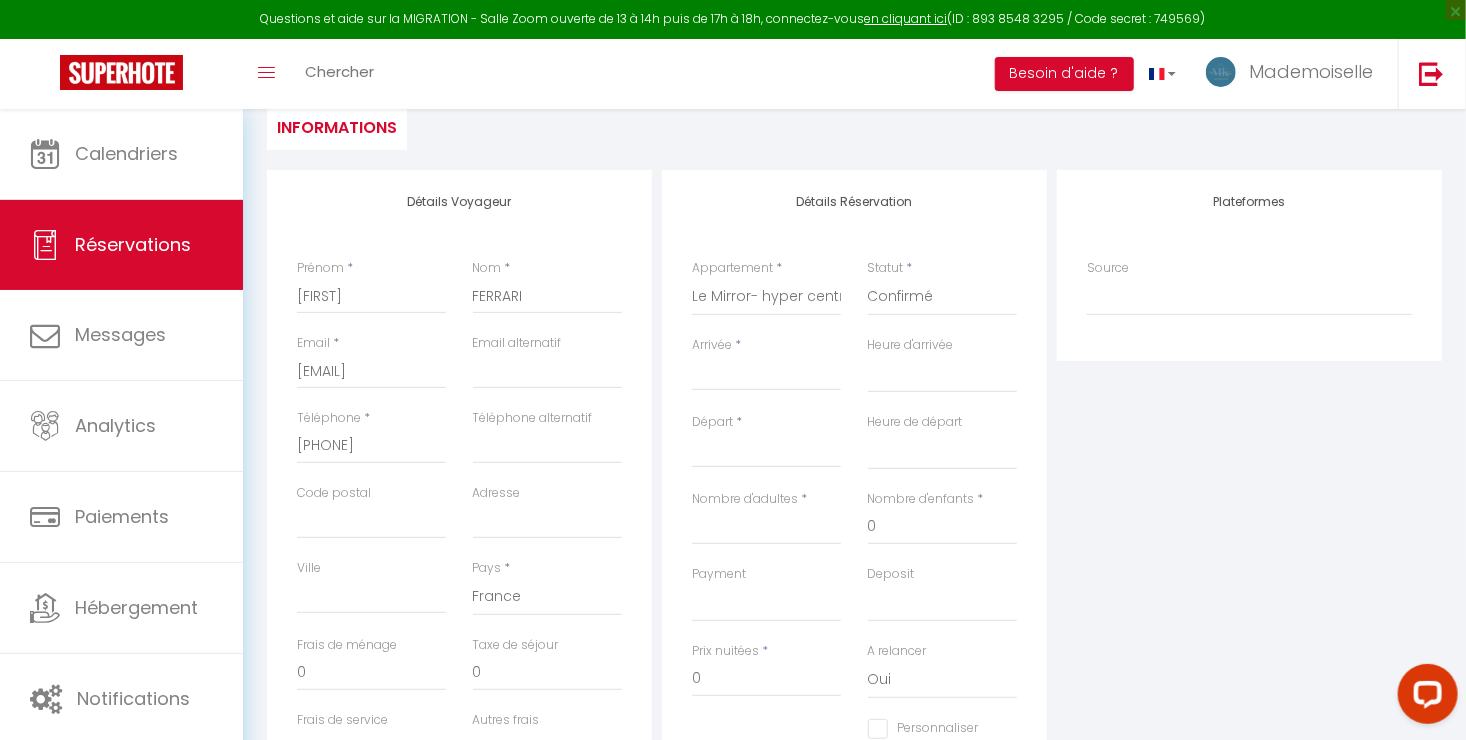 click on "Arrivée" at bounding box center (766, 375) 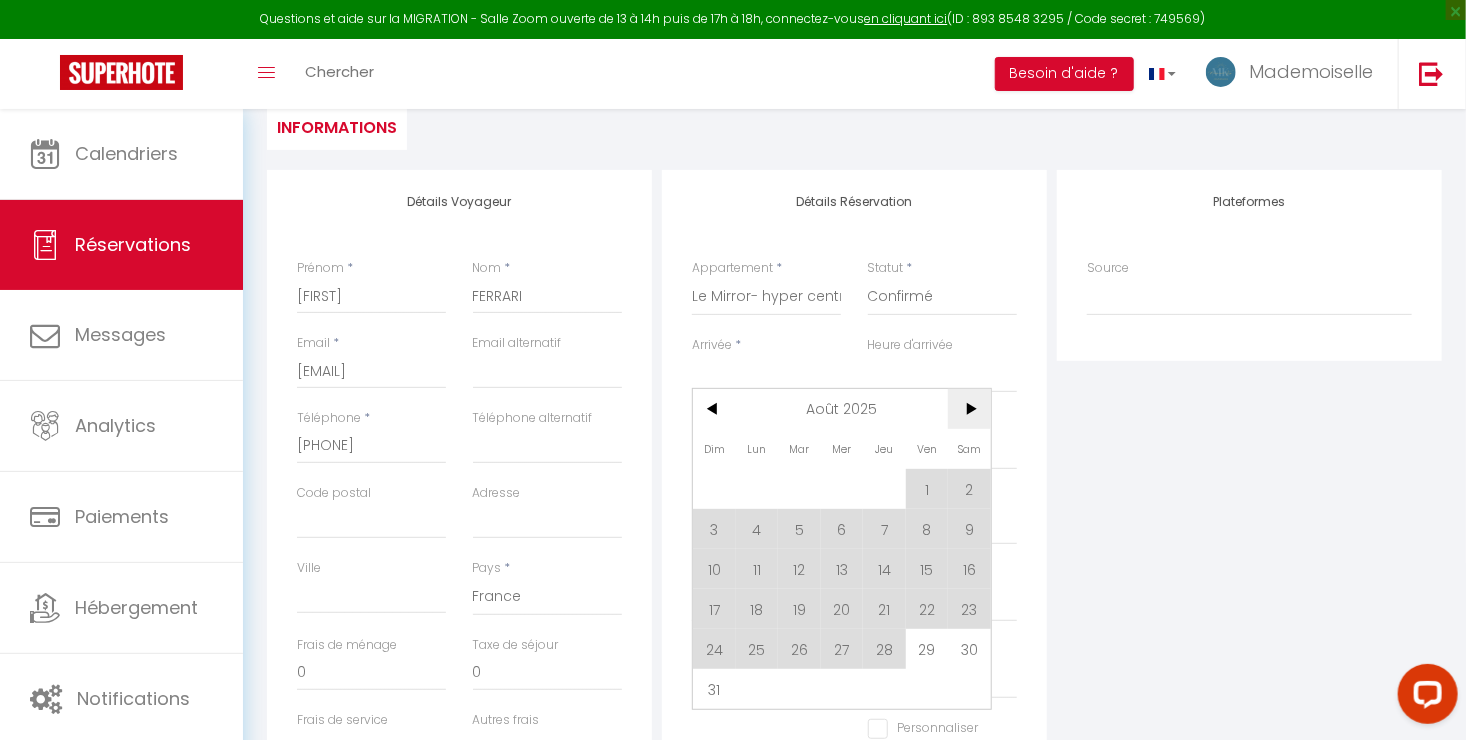click on ">" at bounding box center [969, 409] 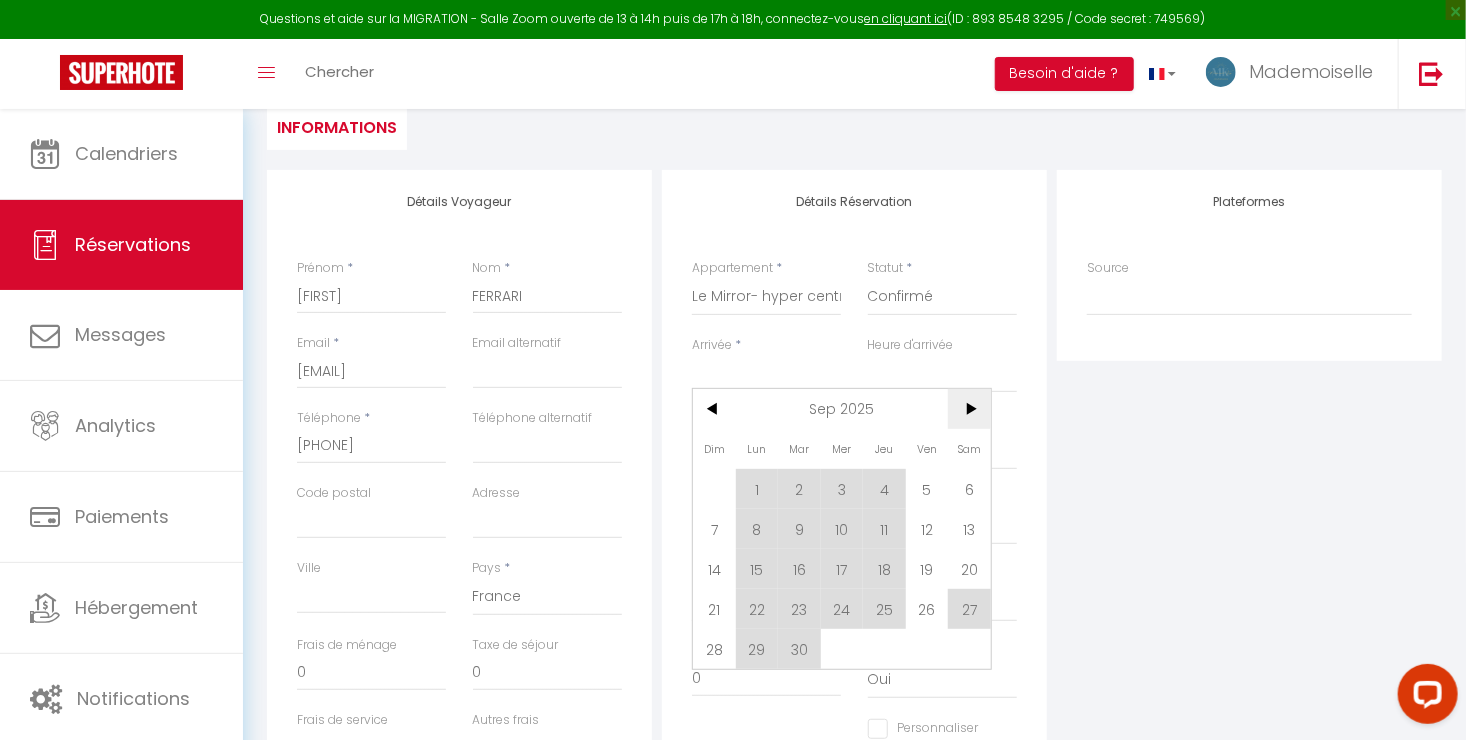 click on ">" at bounding box center (969, 409) 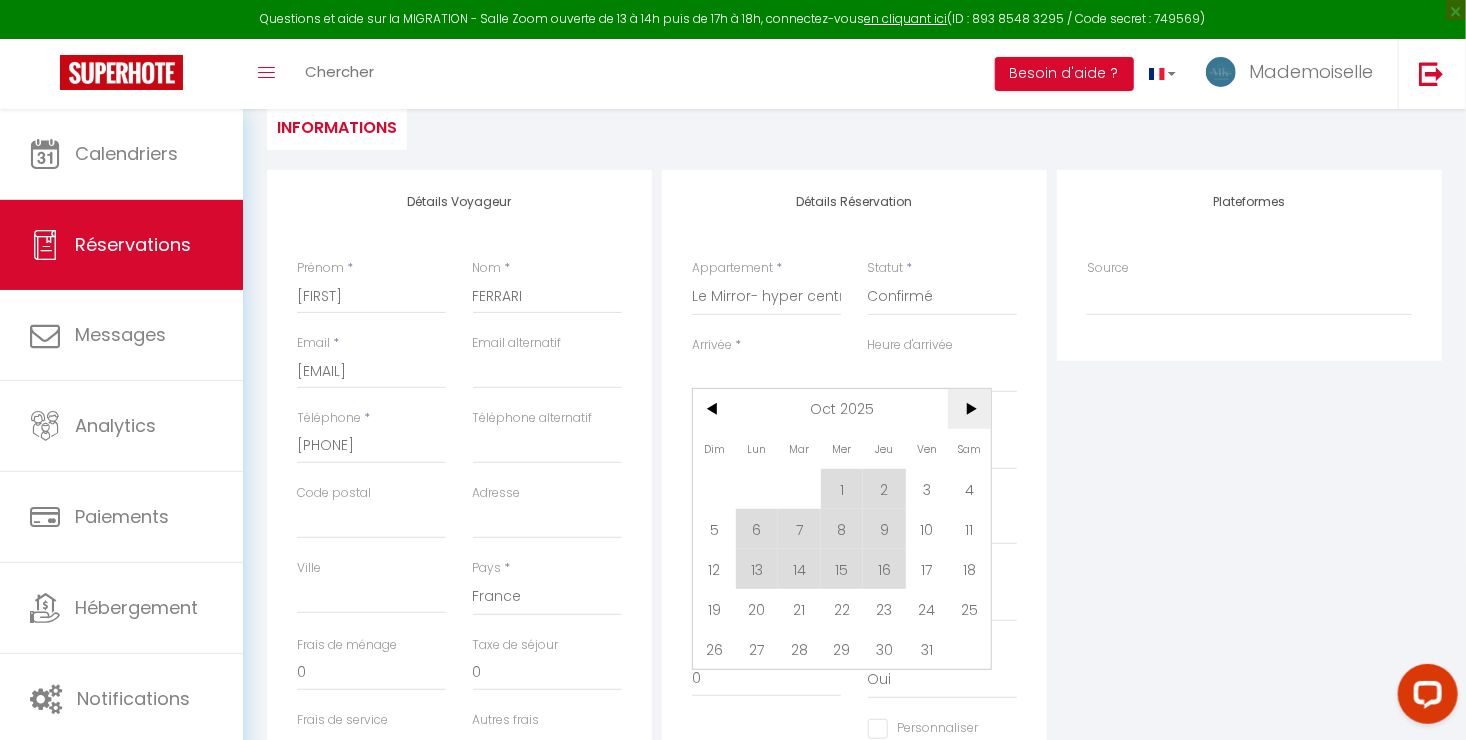 click on ">" at bounding box center (969, 409) 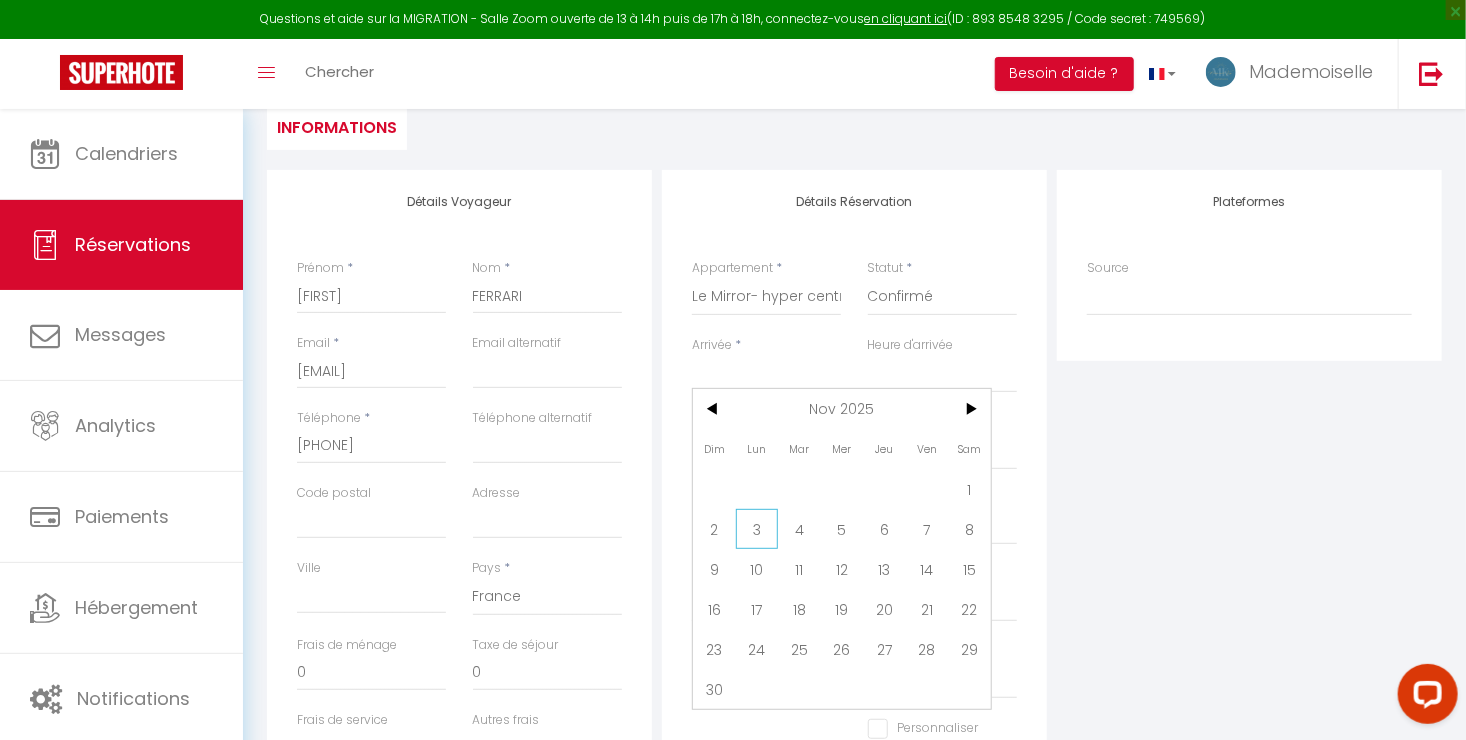 click on "3" at bounding box center [757, 529] 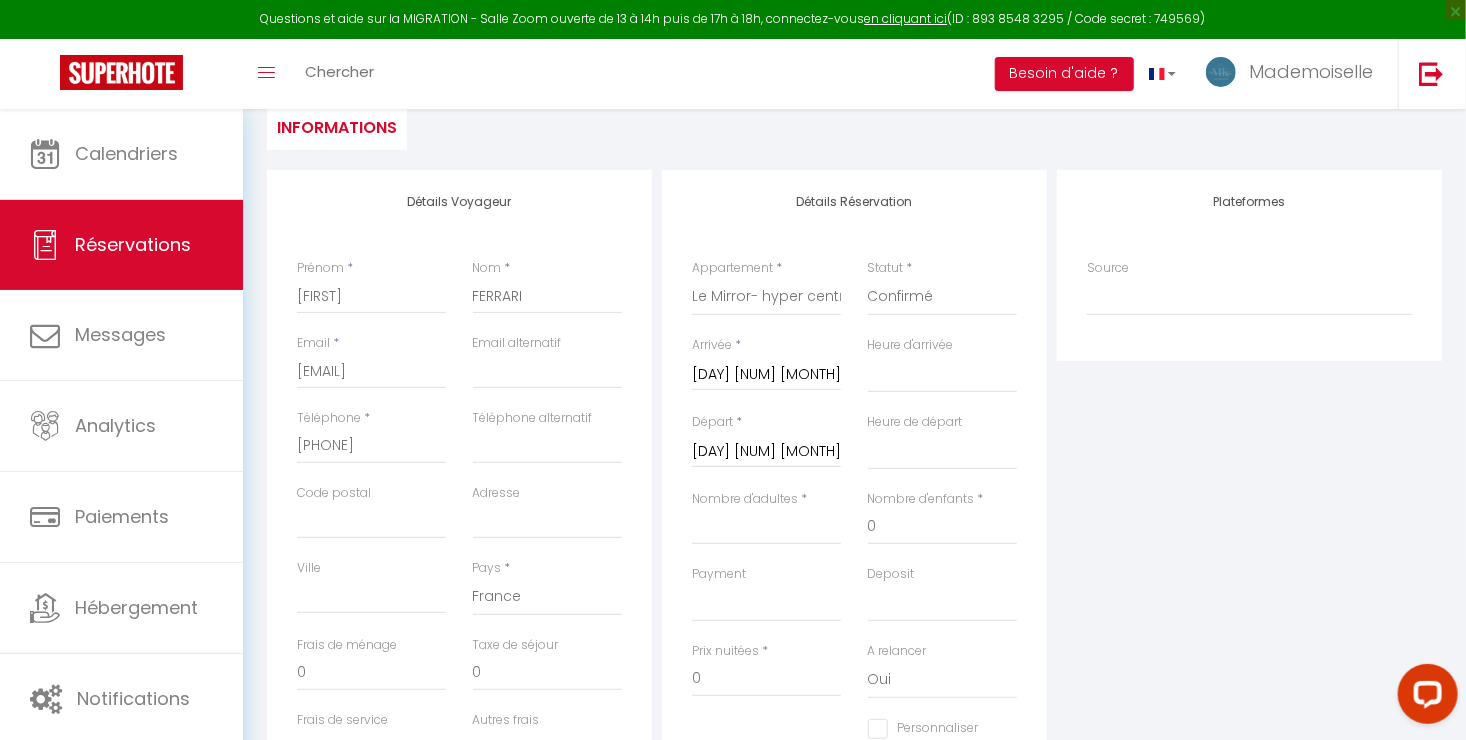 click on "[DAY] [NUM] [MONTH] [YEAR]" at bounding box center (766, 452) 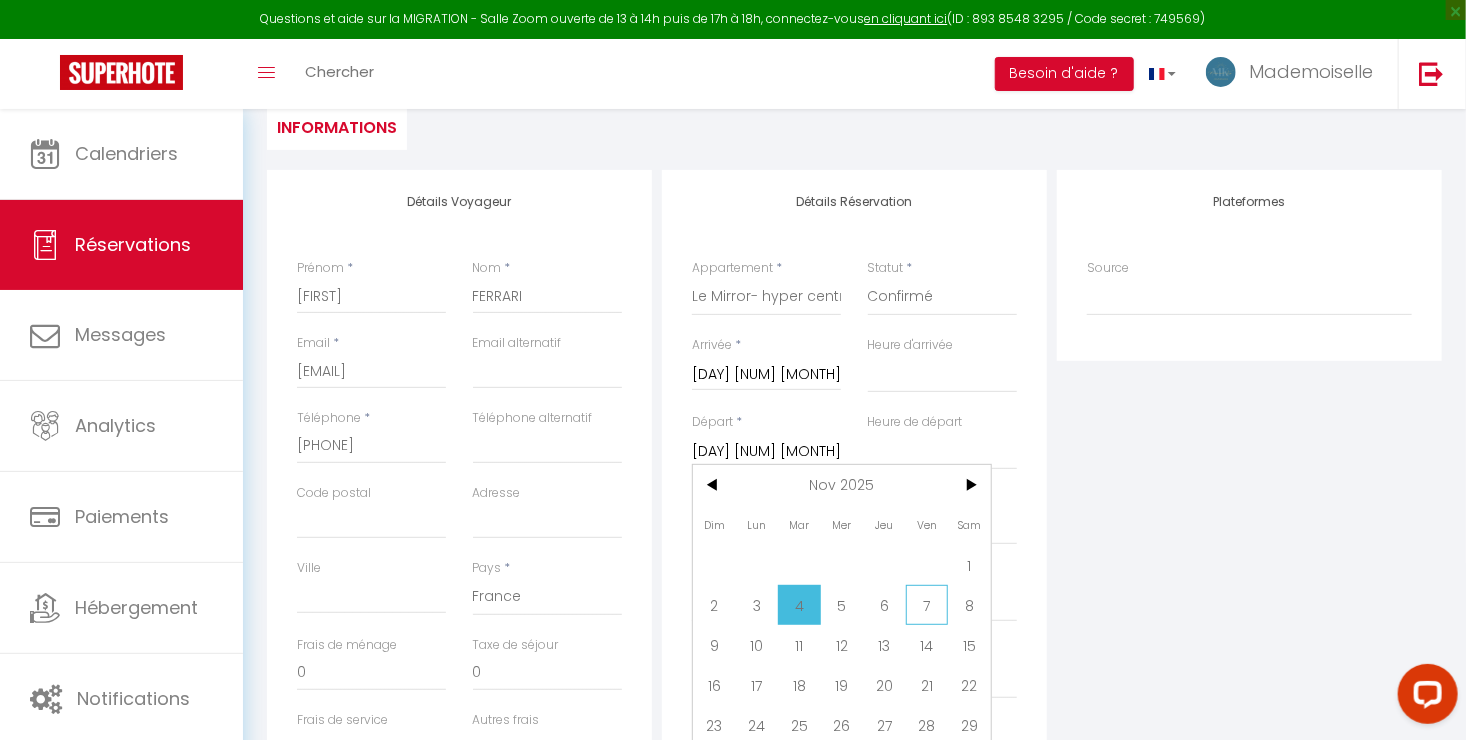 click on "7" at bounding box center (927, 605) 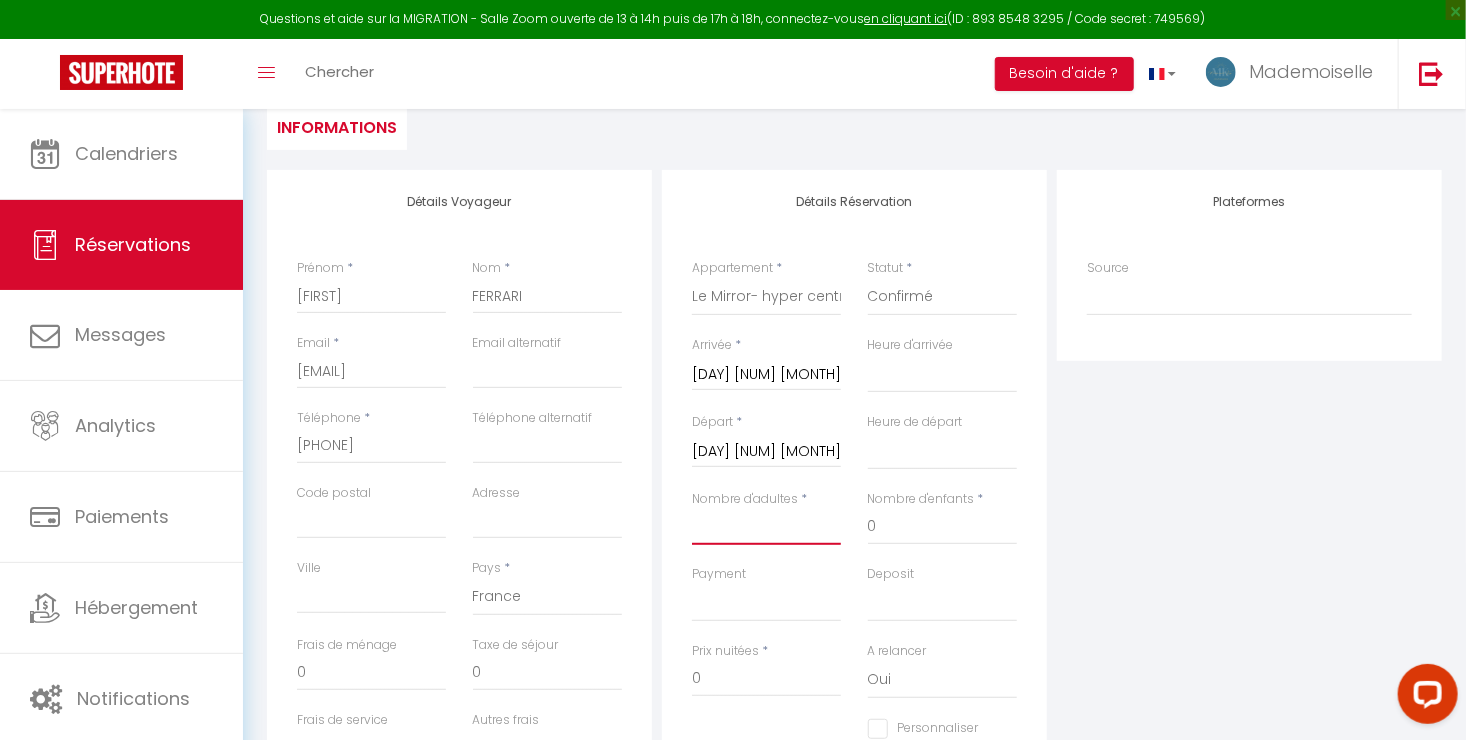 click on "Nombre d'adultes" at bounding box center [766, 527] 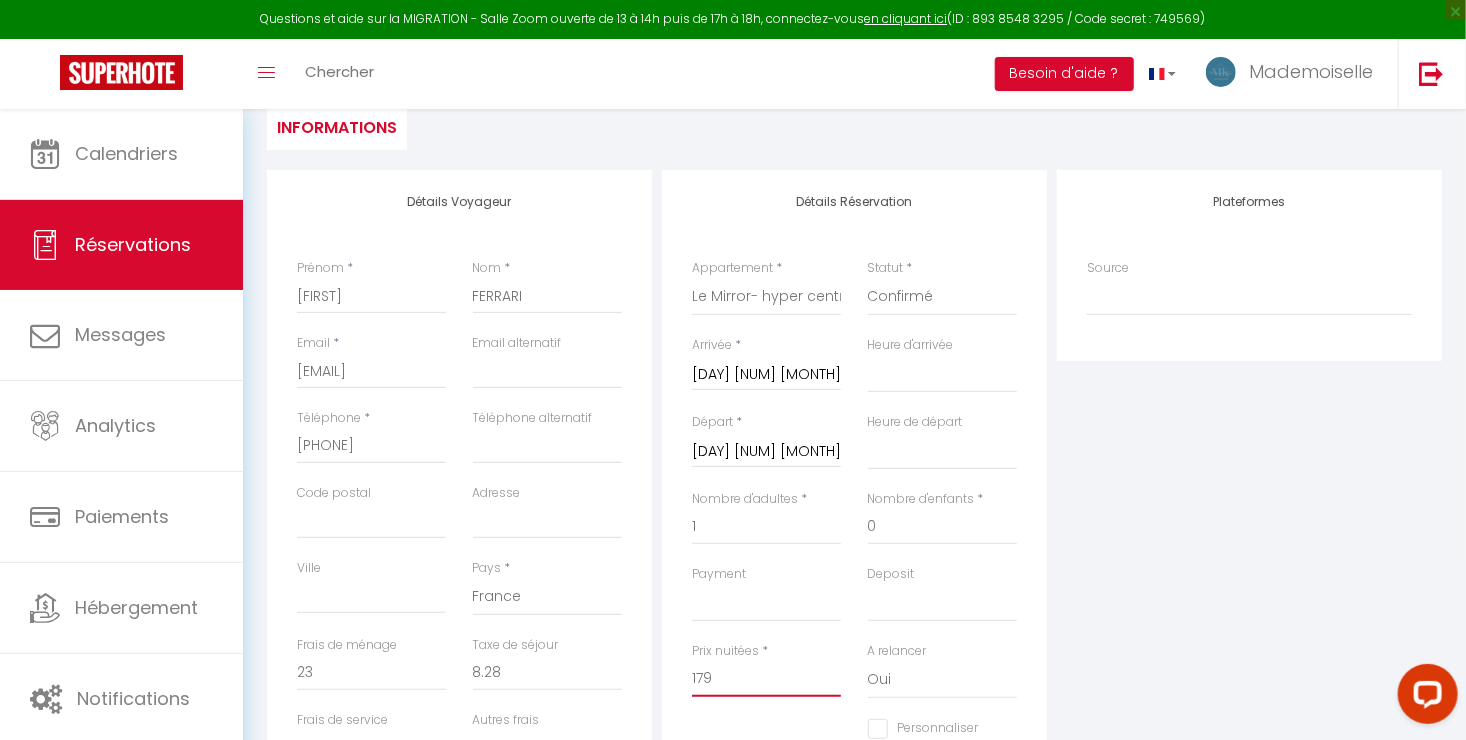 click on "179" at bounding box center [766, 679] 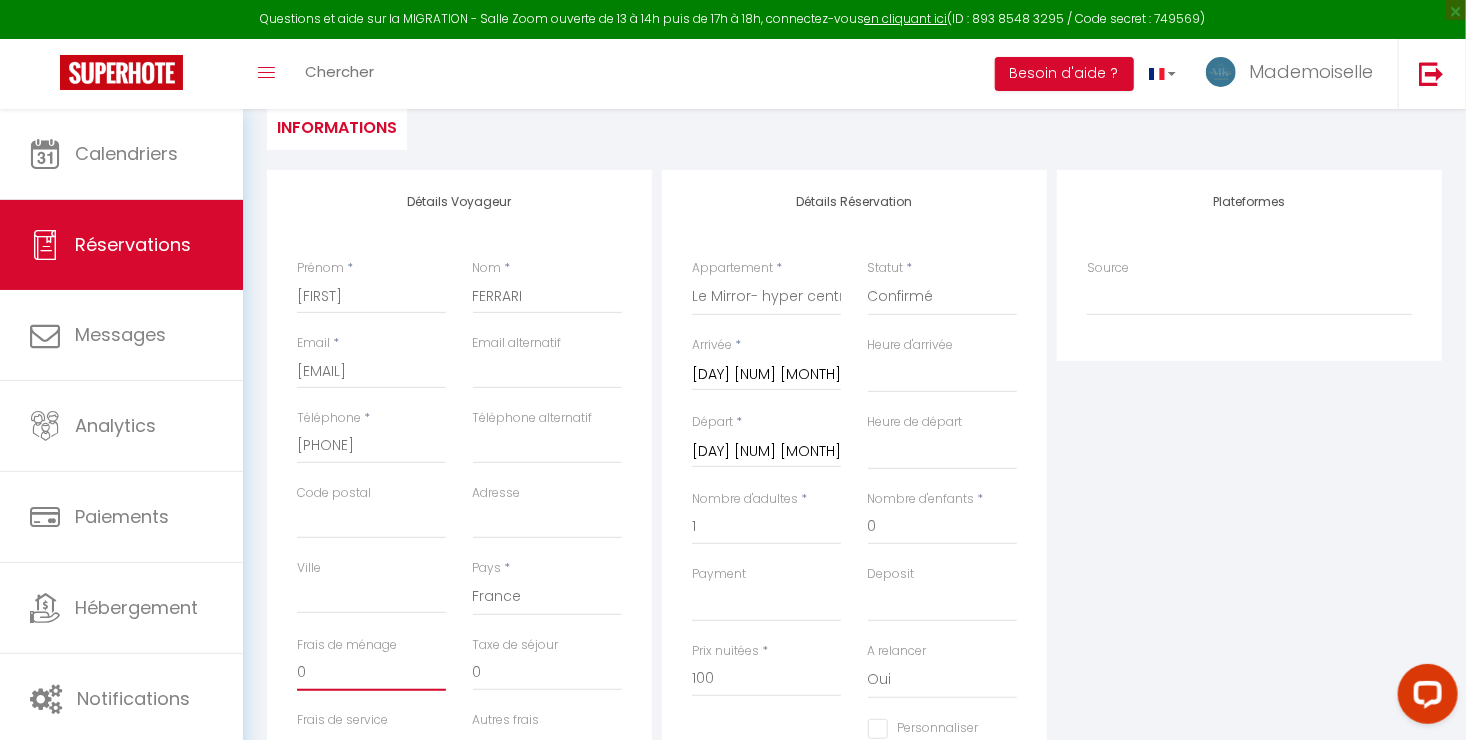click on "0" at bounding box center (371, 673) 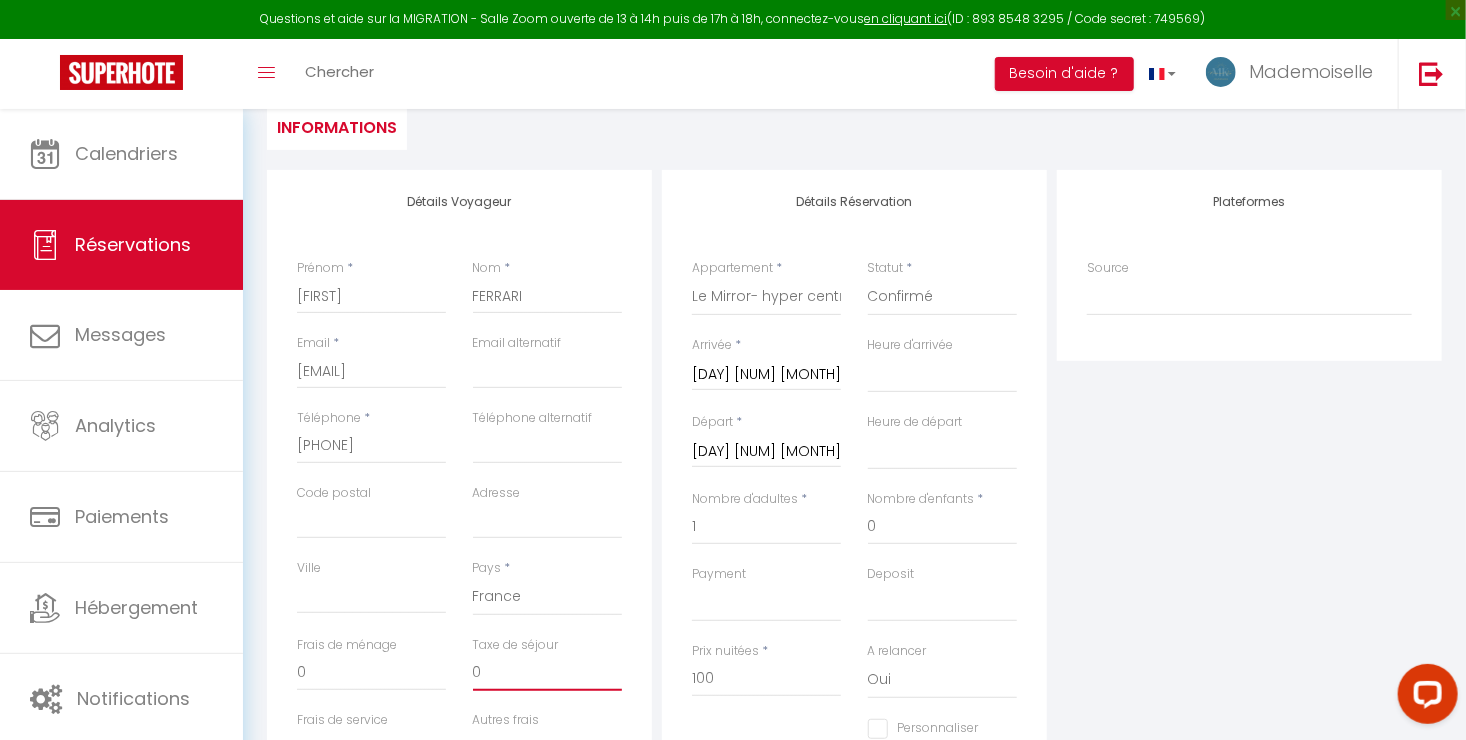 click on "0" at bounding box center (547, 673) 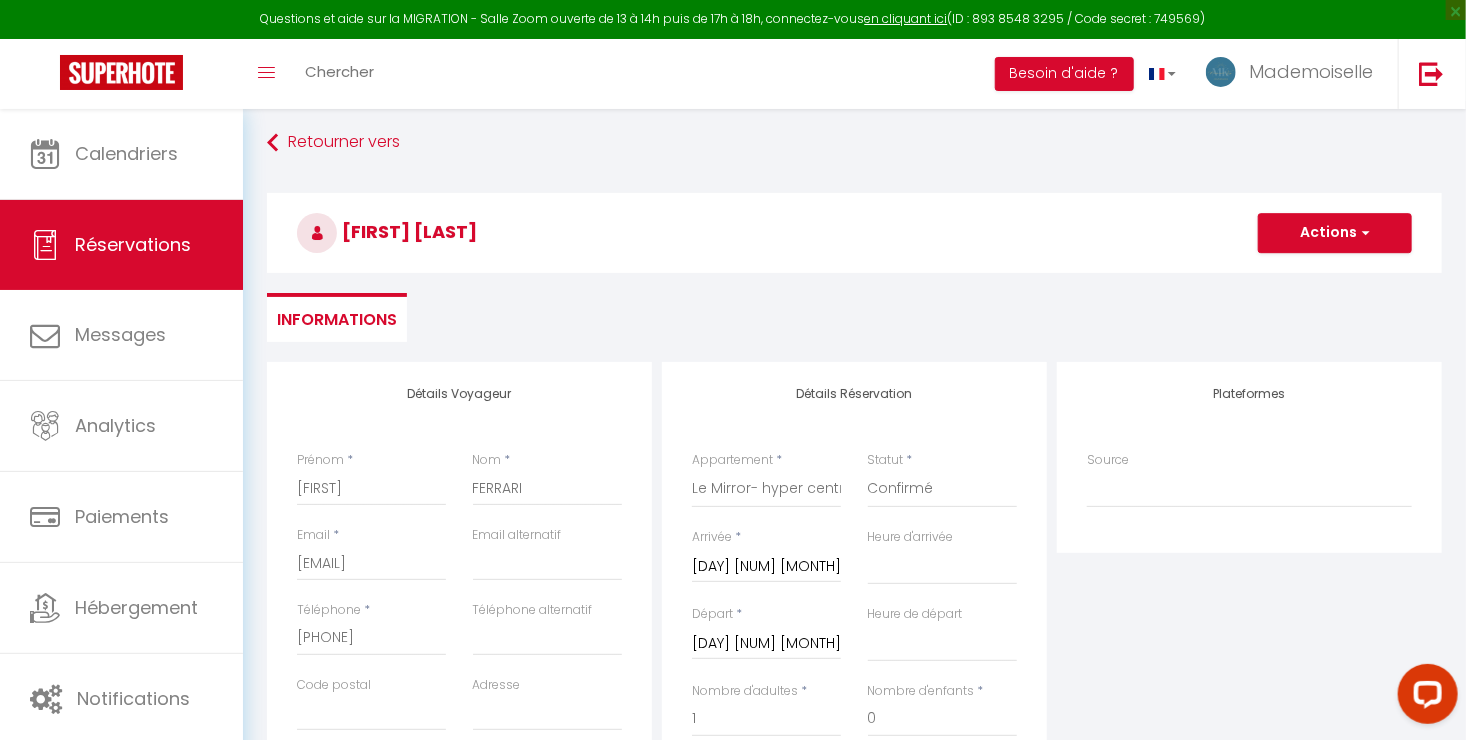 scroll, scrollTop: 0, scrollLeft: 0, axis: both 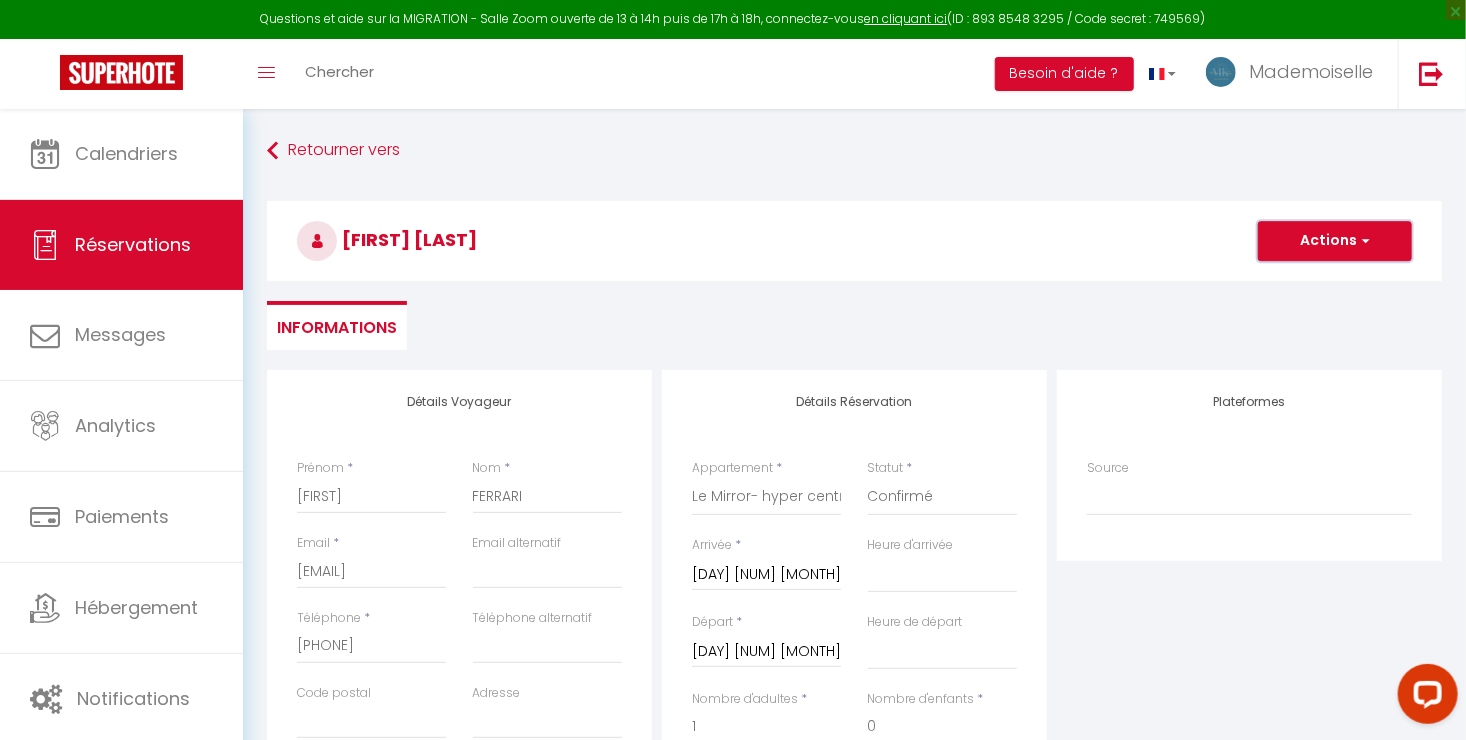 click on "Actions" at bounding box center (1335, 241) 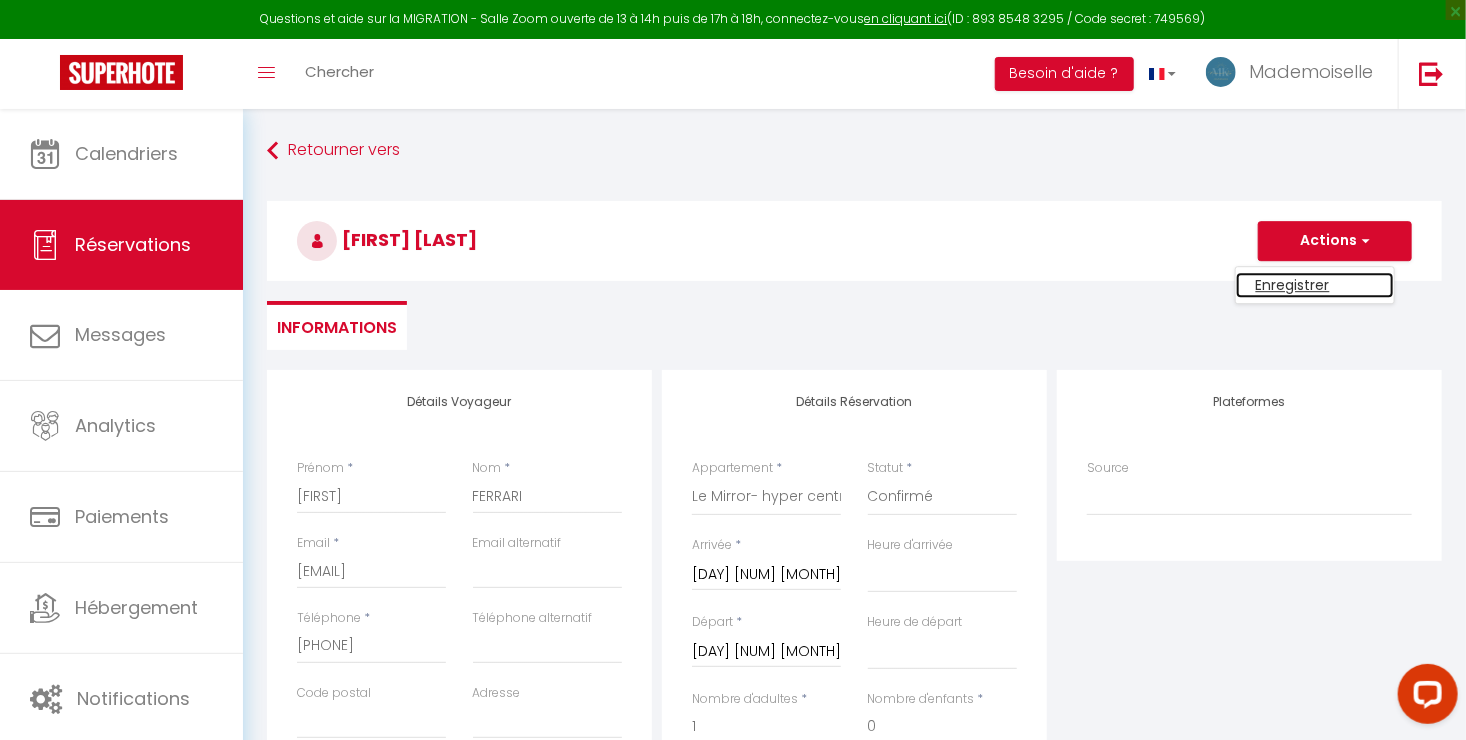click on "Enregistrer" at bounding box center (1315, 285) 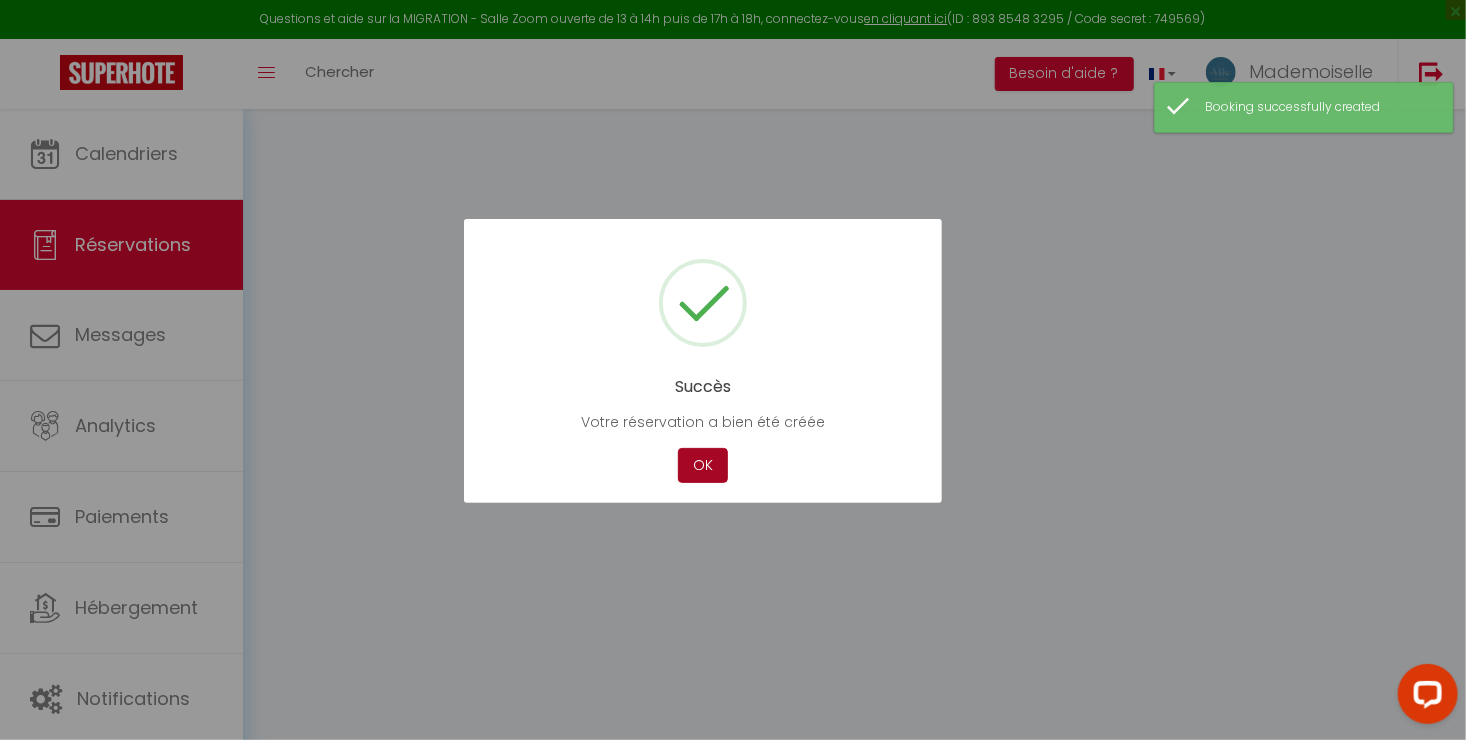 click on "OK" at bounding box center [703, 465] 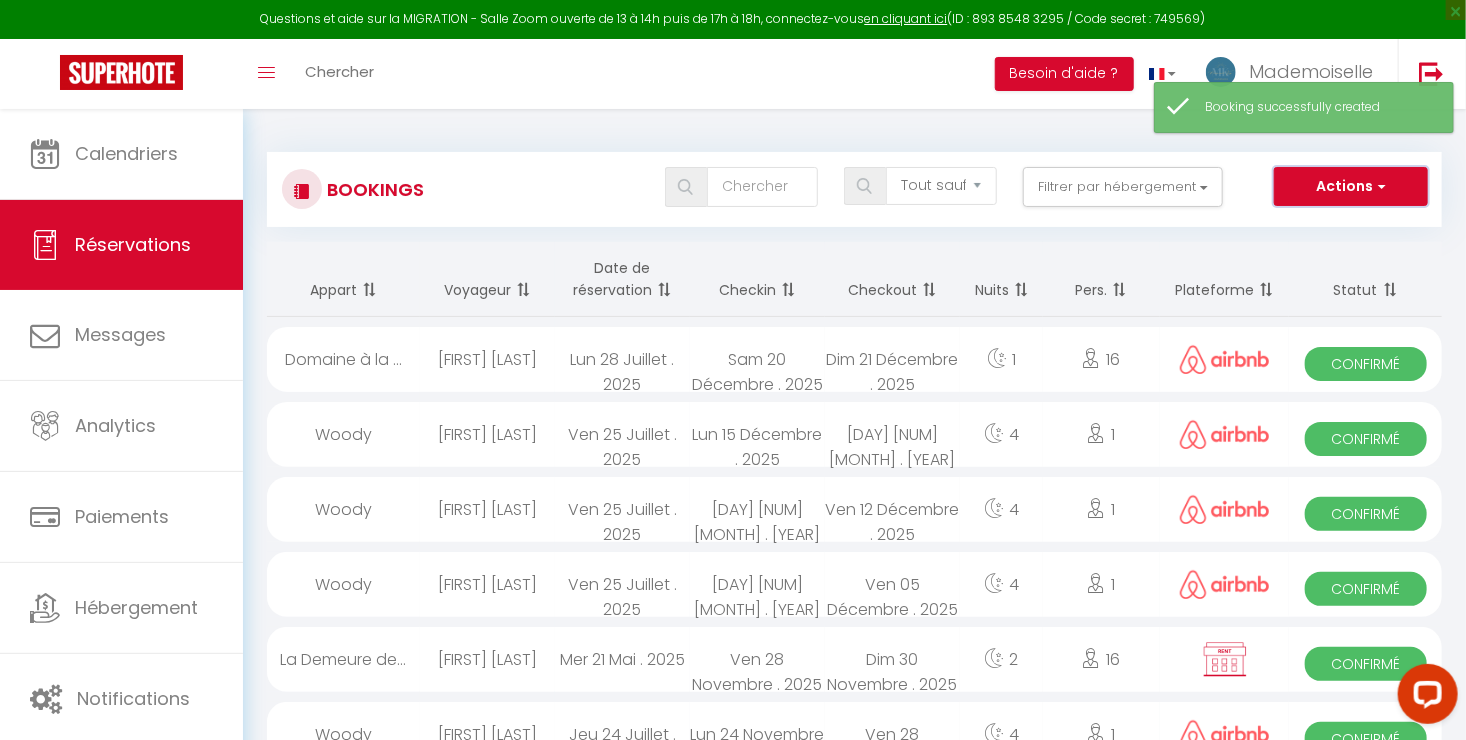 click on "Actions" at bounding box center (1351, 187) 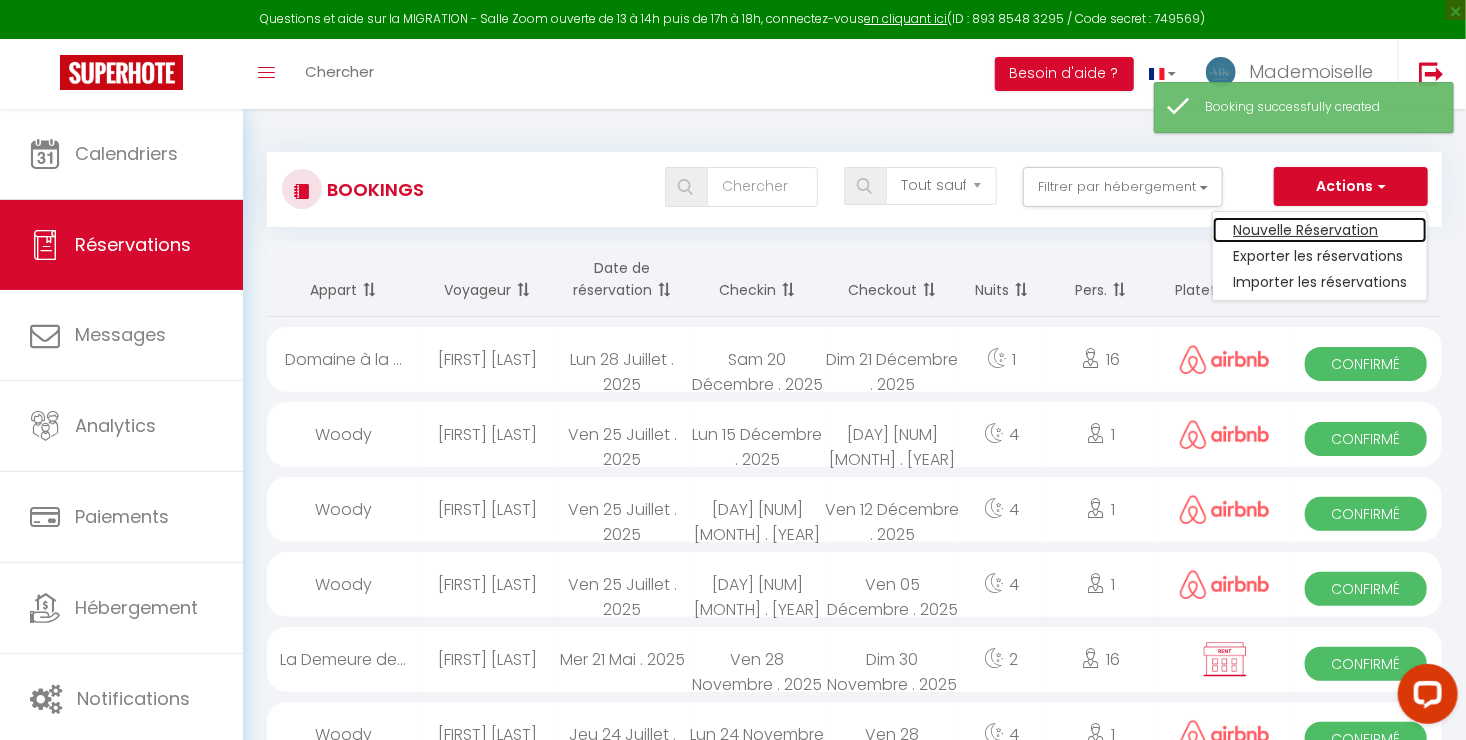 click on "Nouvelle Réservation" at bounding box center (1320, 230) 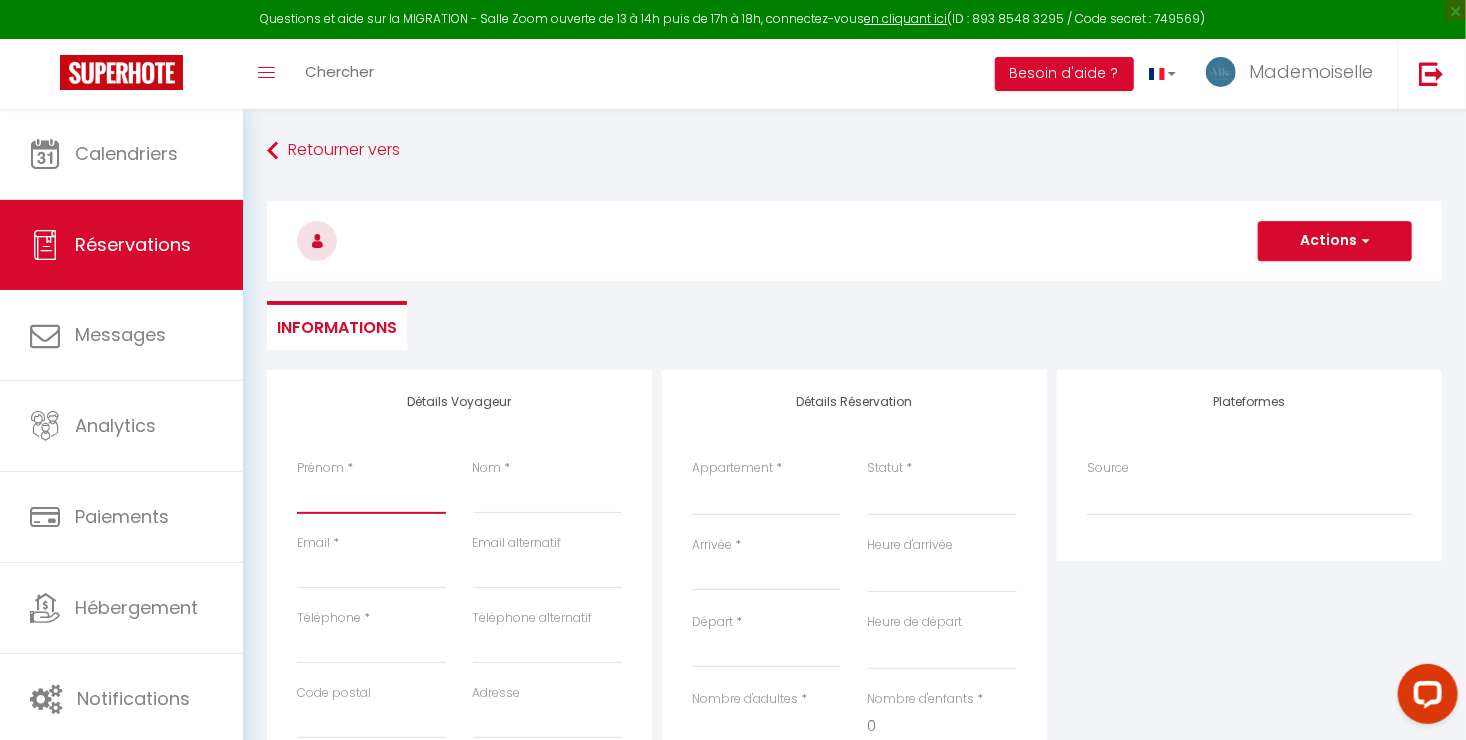 click on "Prénom" at bounding box center (371, 496) 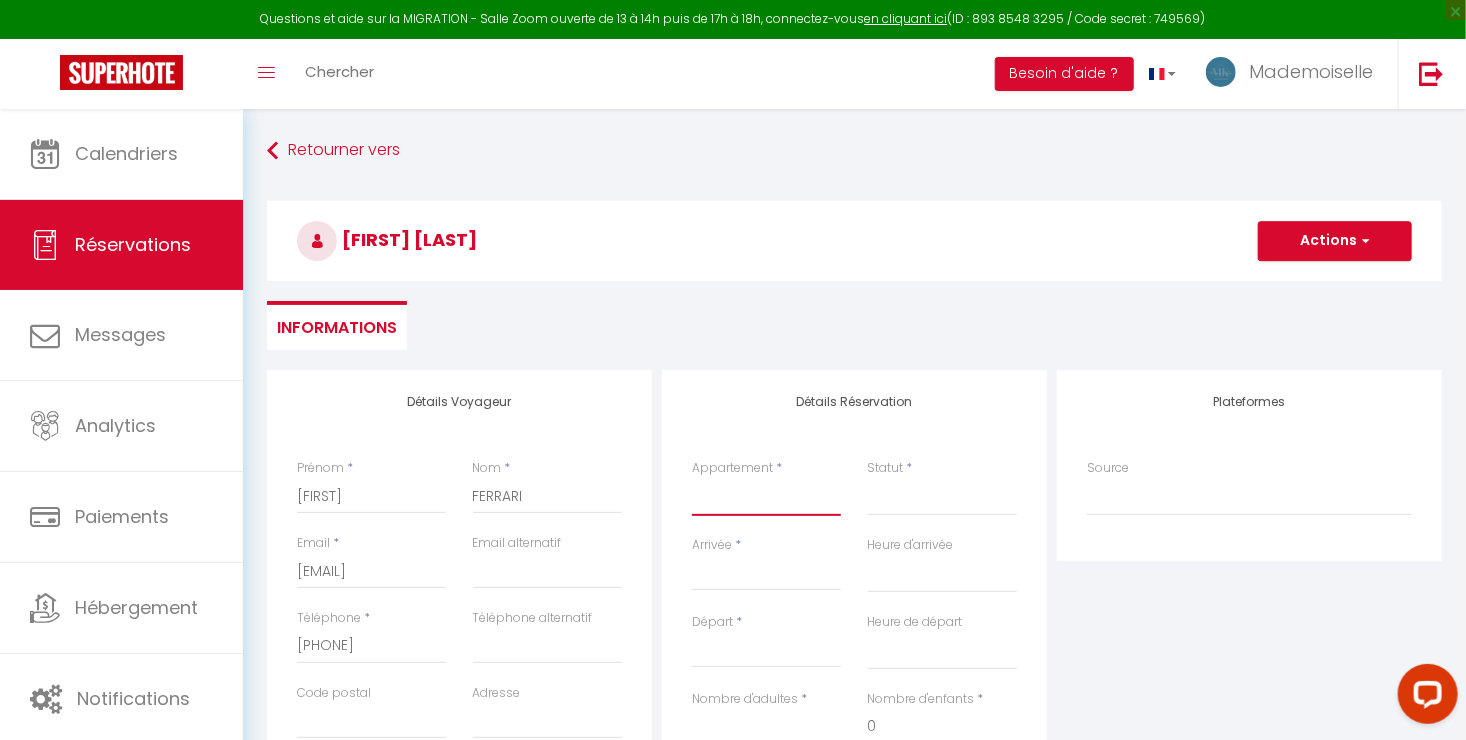 click on "Le Blue- hyper centre ville
Le Mirror- hyper centre ville
Le Countryside- hyper centre
Le Vintage- bords de l'Yonne
Domaine à la campagne- 16 couchages
La Demeure de Margot
Le Cosy - Hyper Centre Ville
Le Dream - Hyper Centre Ville
Le Color- Centre-ville
Le Tiny
Le Moovie - Centre-ville
Le Serenity- Terrasse - cœur de ville
L’Oasis- Balnéo
L’Escale- hyper proche Aéroport
Le Cocoon - proche ENP - centre ville
La Chambre Rose- Lits jumeaux
La Chambre Citronnier- 3 personnes
La Chambre Lys 18
La Chambre Lila- 2 lits jumeaux" at bounding box center [766, 497] 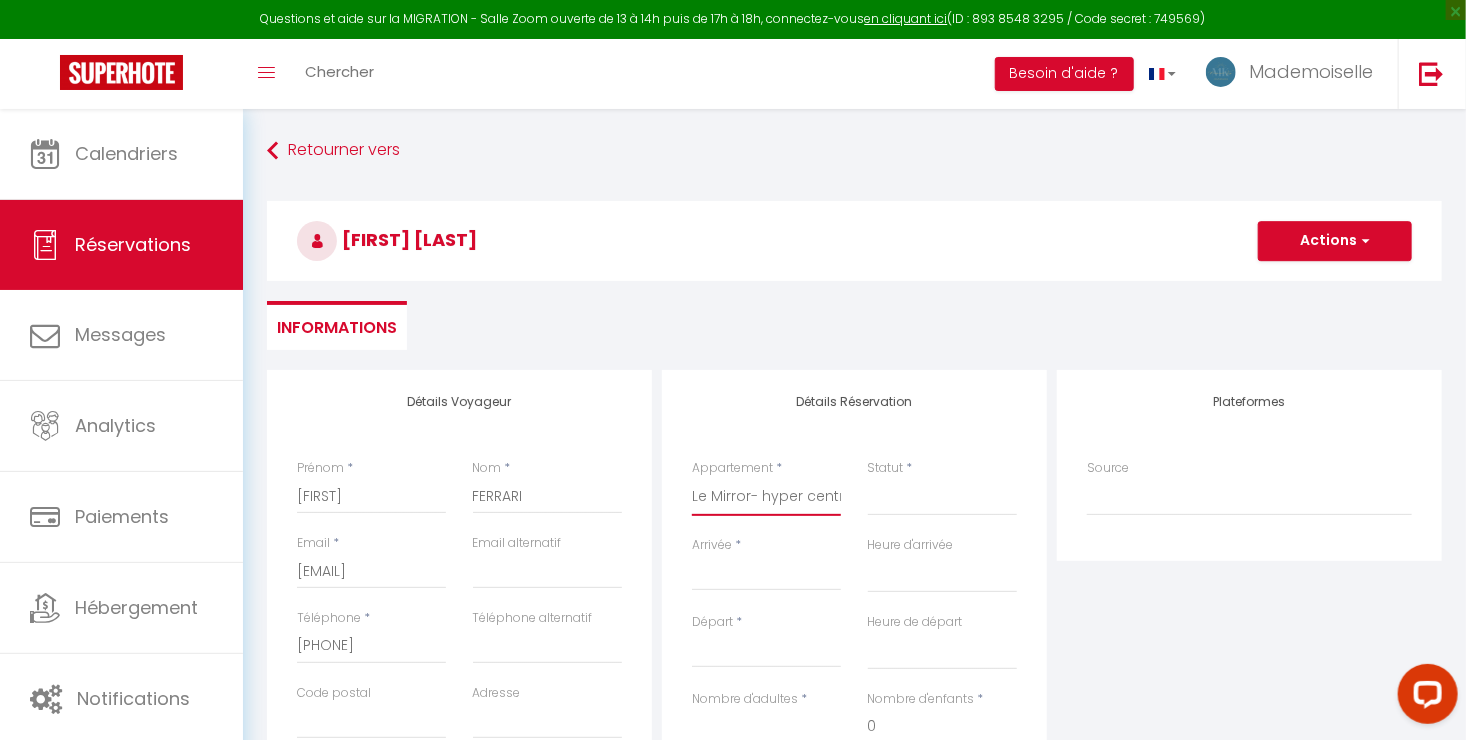 click on "Le Blue- hyper centre ville
Le Mirror- hyper centre ville
Le Countryside- hyper centre
Le Vintage- bords de l'Yonne
Domaine à la campagne- 16 couchages
La Demeure de Margot
Le Cosy - Hyper Centre Ville
Le Dream - Hyper Centre Ville
Le Color- Centre-ville
Le Tiny
Le Moovie - Centre-ville
Le Serenity- Terrasse - cœur de ville
L’Oasis- Balnéo
L’Escale- hyper proche Aéroport
Le Cocoon - proche ENP - centre ville
La Chambre Rose- Lits jumeaux
La Chambre Citronnier- 3 personnes
La Chambre Lys 18
La Chambre Lila- 2 lits jumeaux" at bounding box center [766, 497] 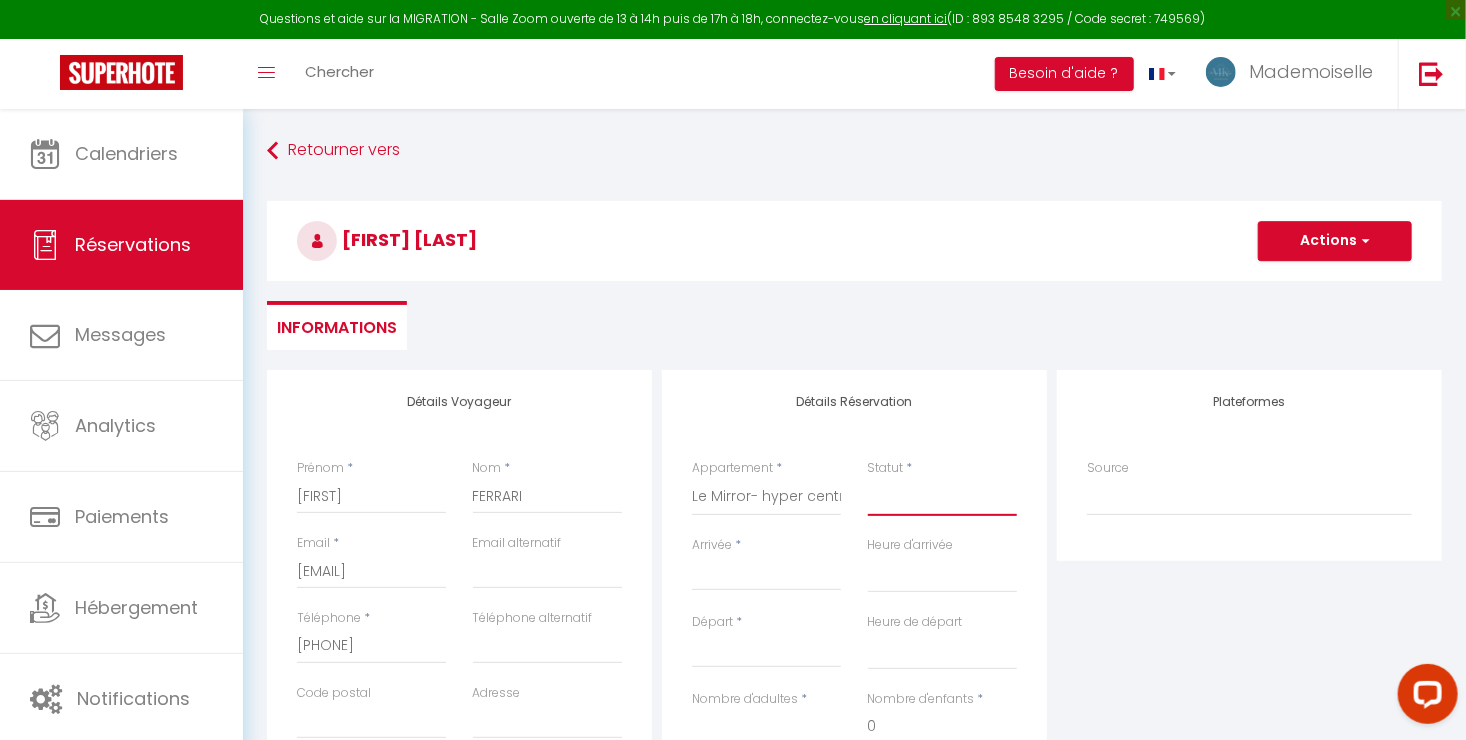 click on "Confirmé Non Confirmé Annulé Annulé par le voyageur No Show Request" at bounding box center [942, 497] 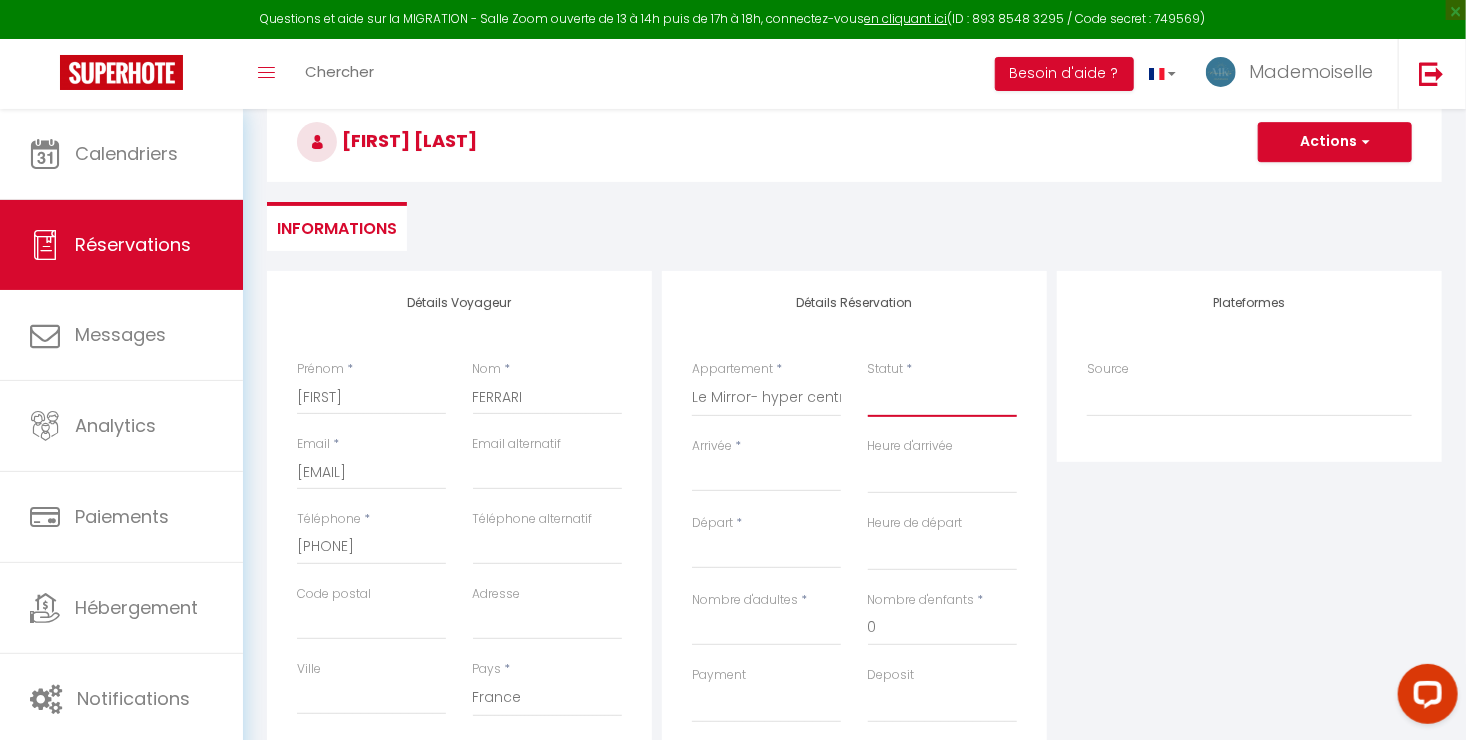 scroll, scrollTop: 100, scrollLeft: 0, axis: vertical 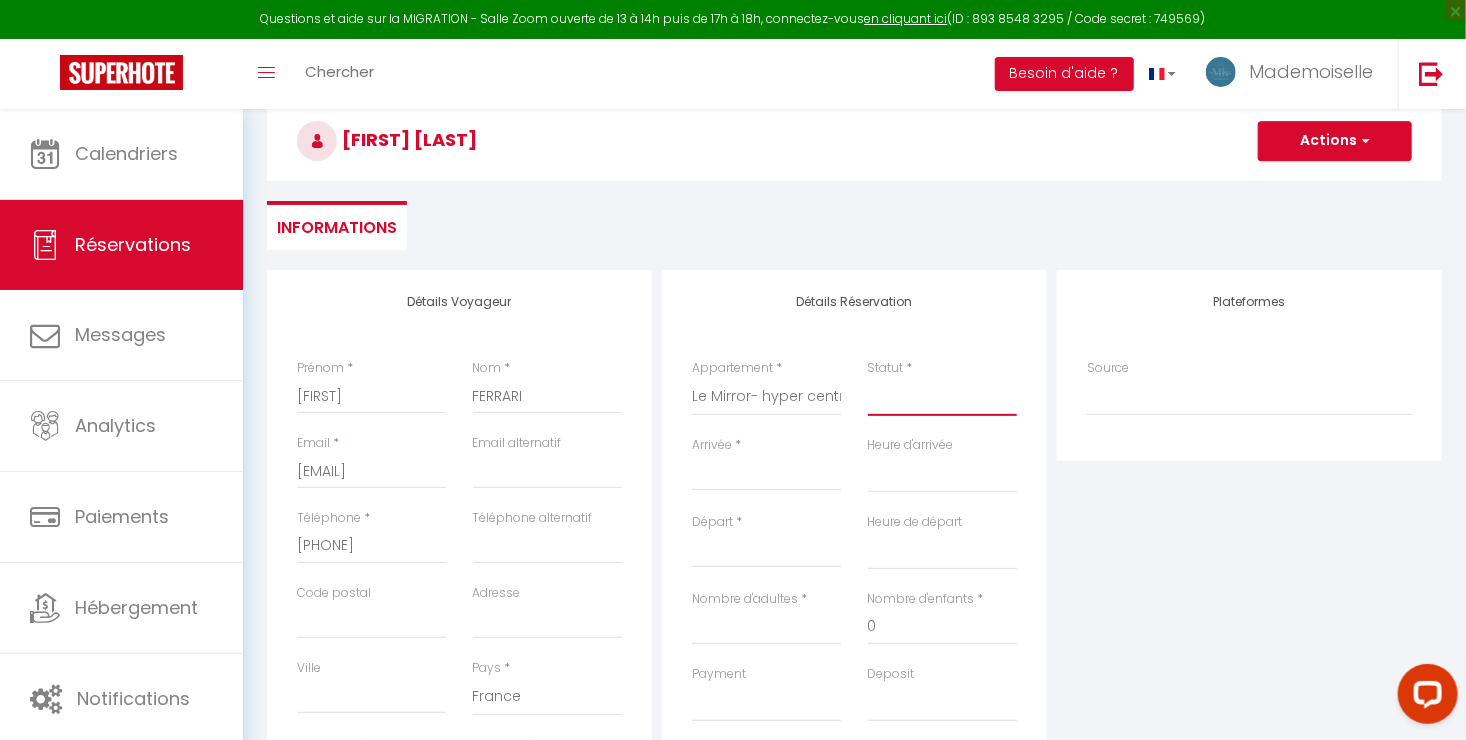 click on "Confirmé Non Confirmé Annulé Annulé par le voyageur No Show Request" at bounding box center [942, 397] 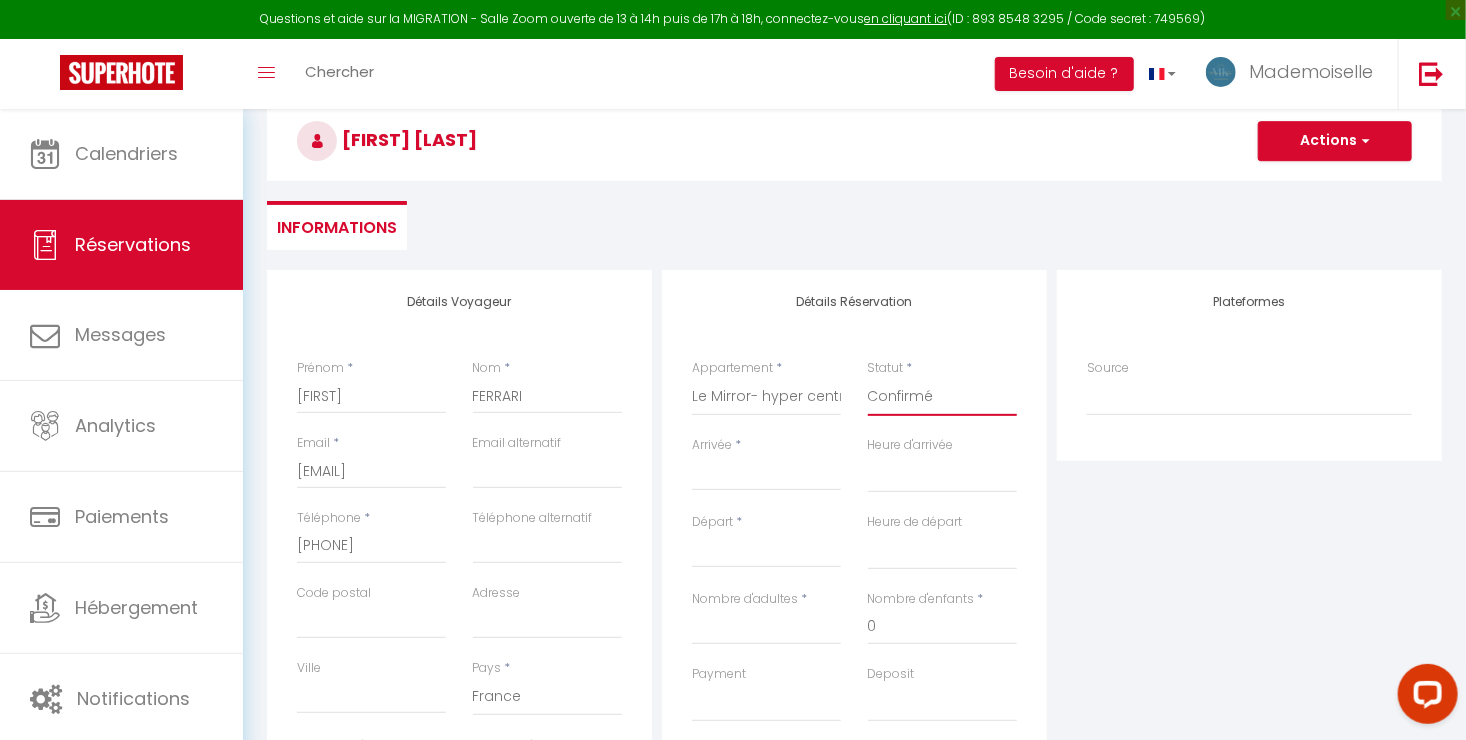 click on "Confirmé Non Confirmé Annulé Annulé par le voyageur No Show Request" at bounding box center [942, 397] 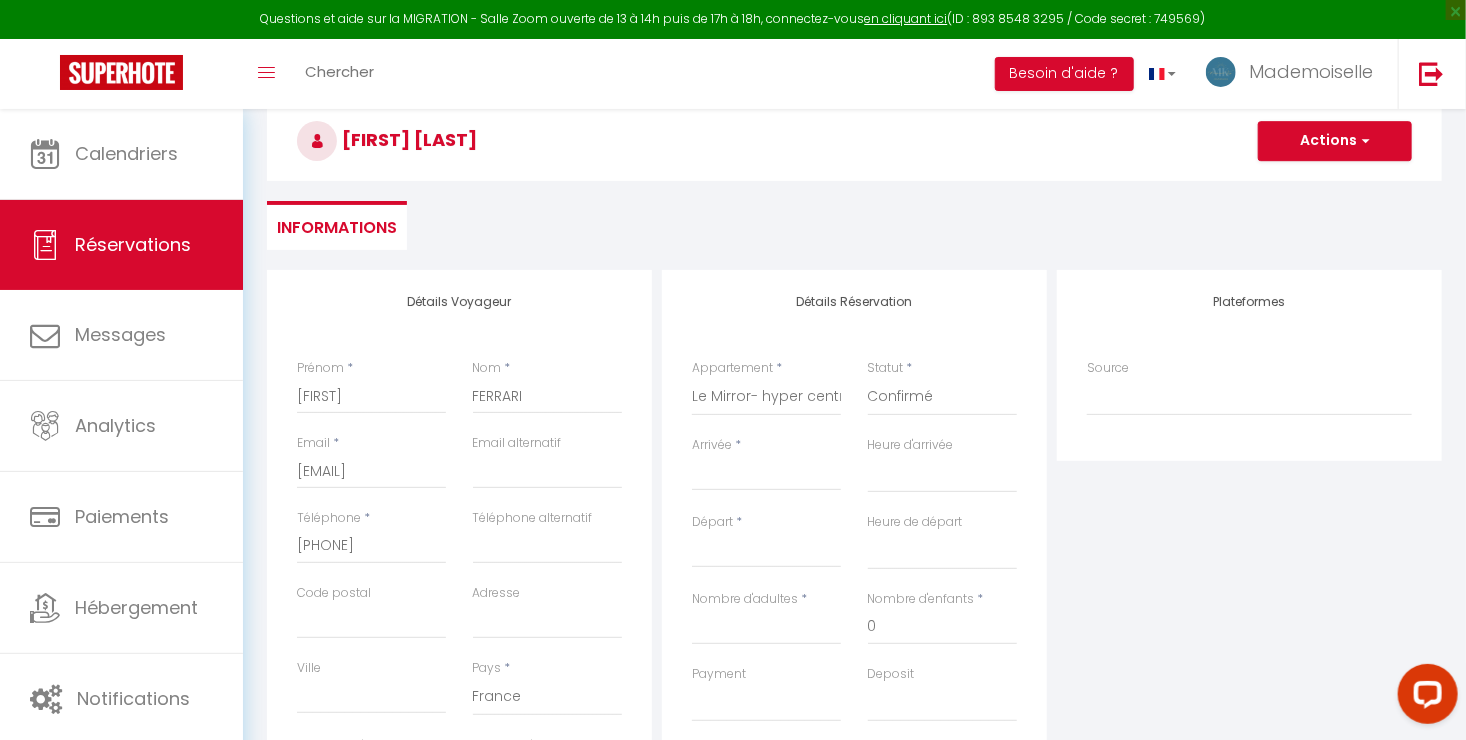 click on "Arrivée" at bounding box center [766, 475] 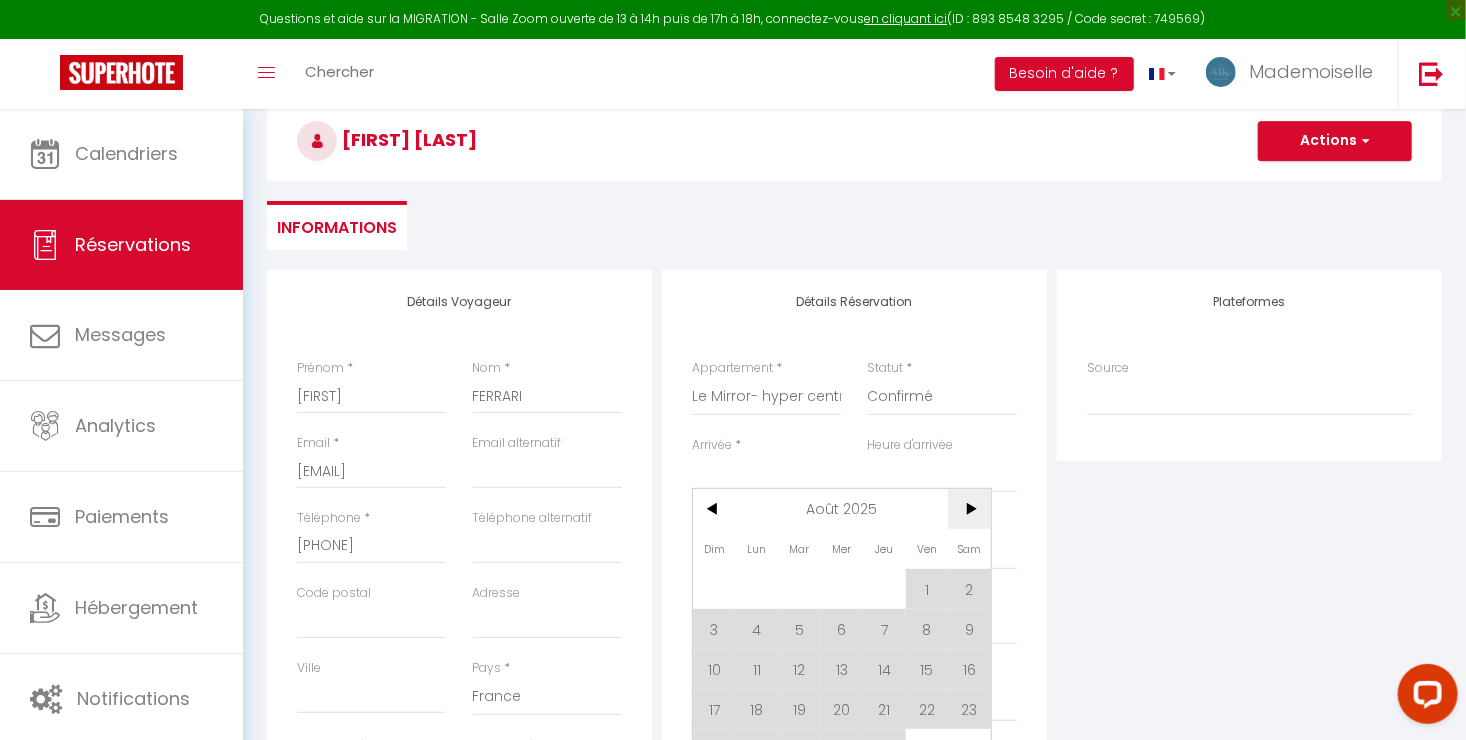 click on ">" at bounding box center (969, 509) 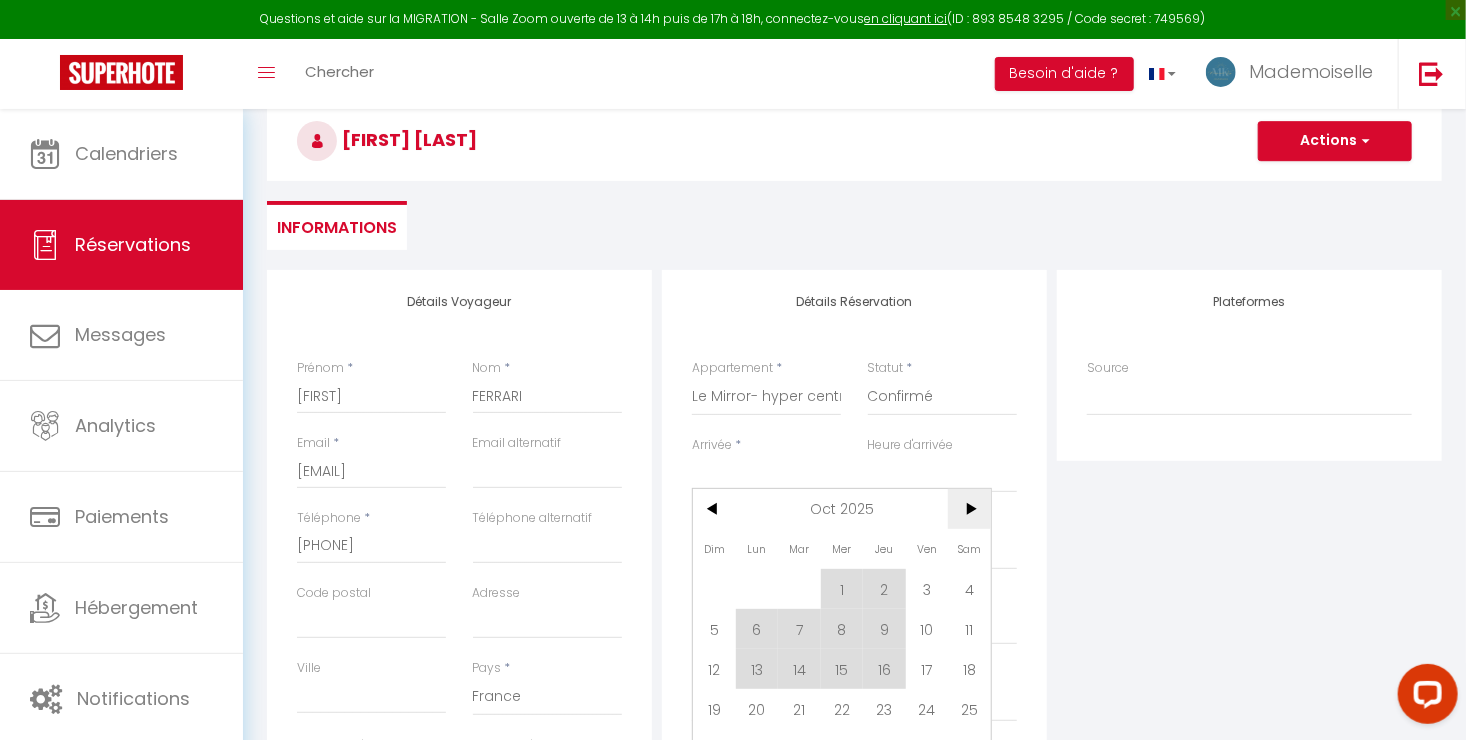 scroll, scrollTop: 300, scrollLeft: 0, axis: vertical 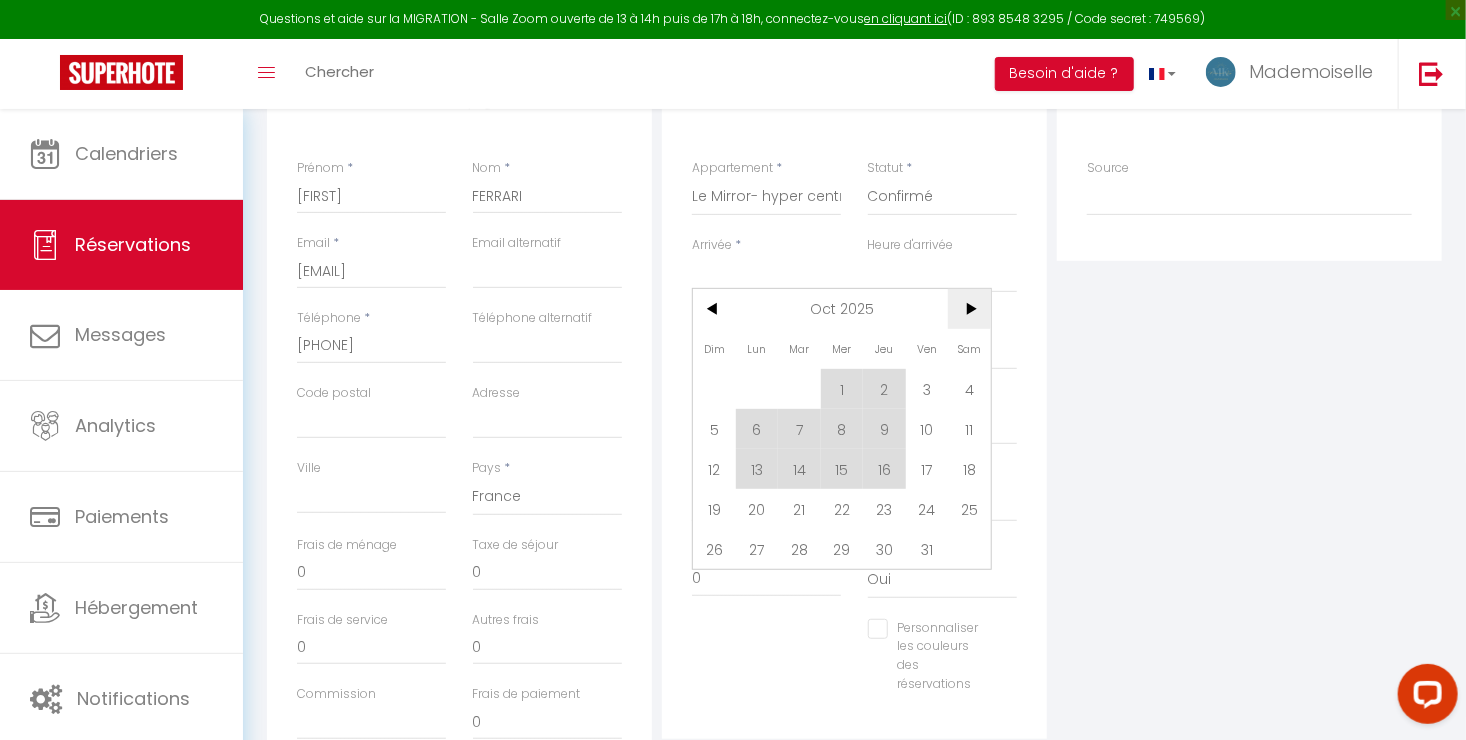 click on ">" at bounding box center (969, 309) 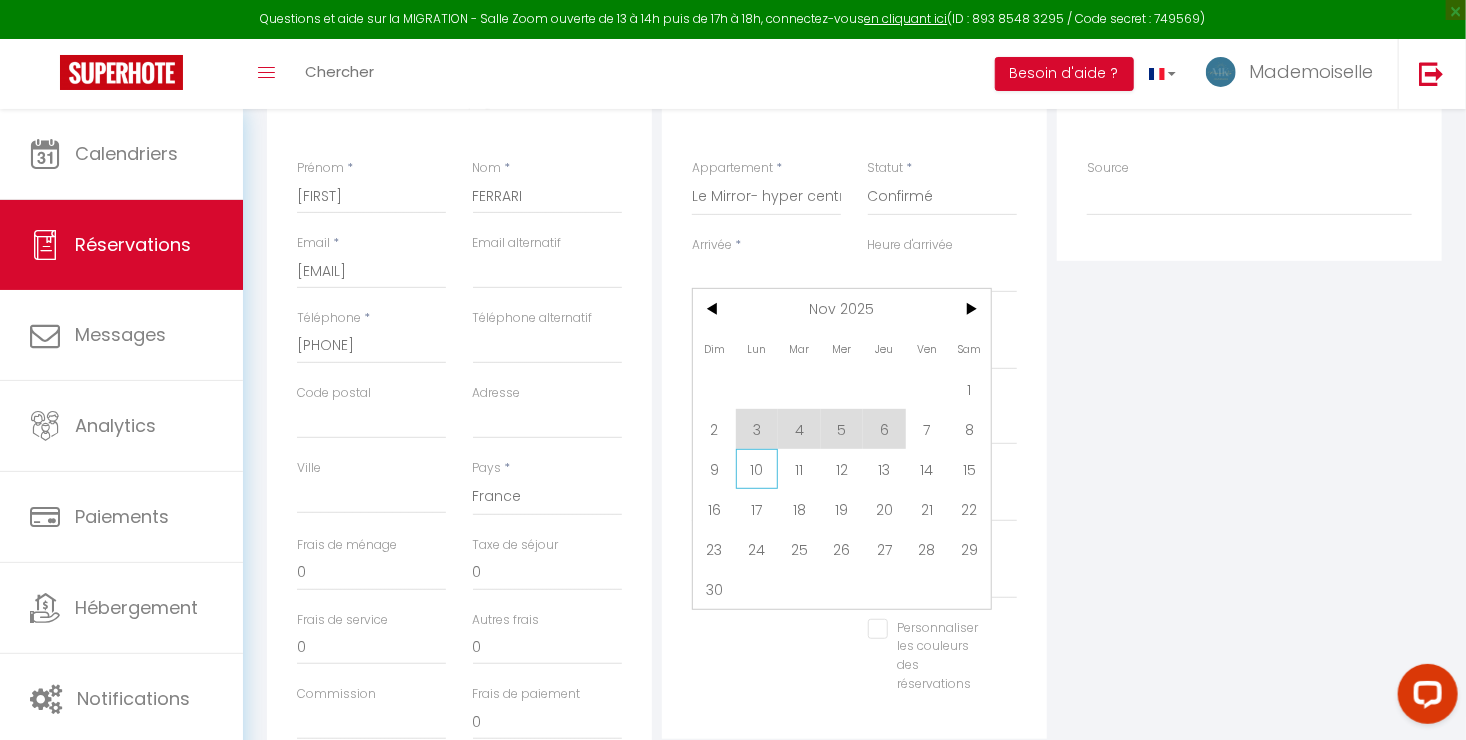 click on "10" at bounding box center (757, 469) 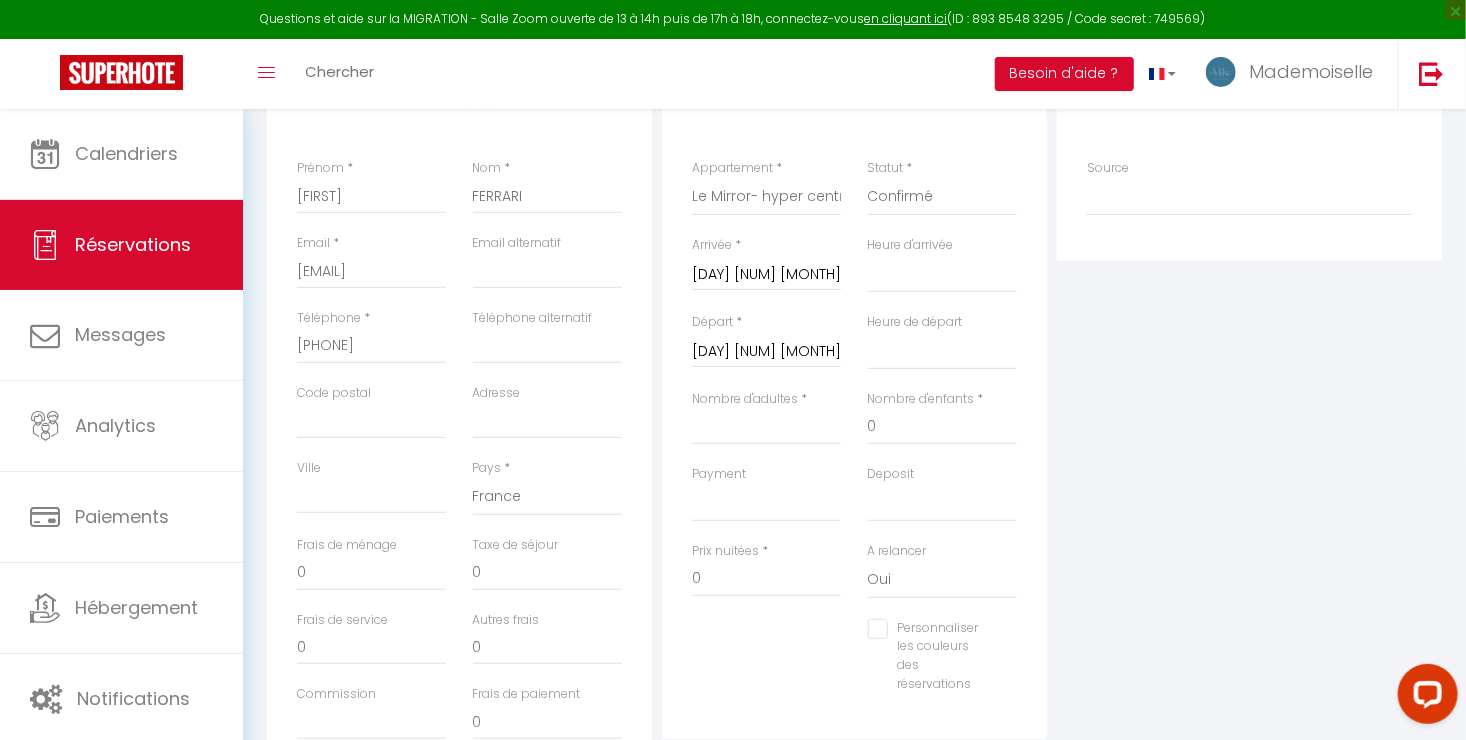 click on "[DAY] [NUM] [MONTH] [YEAR]" at bounding box center [766, 352] 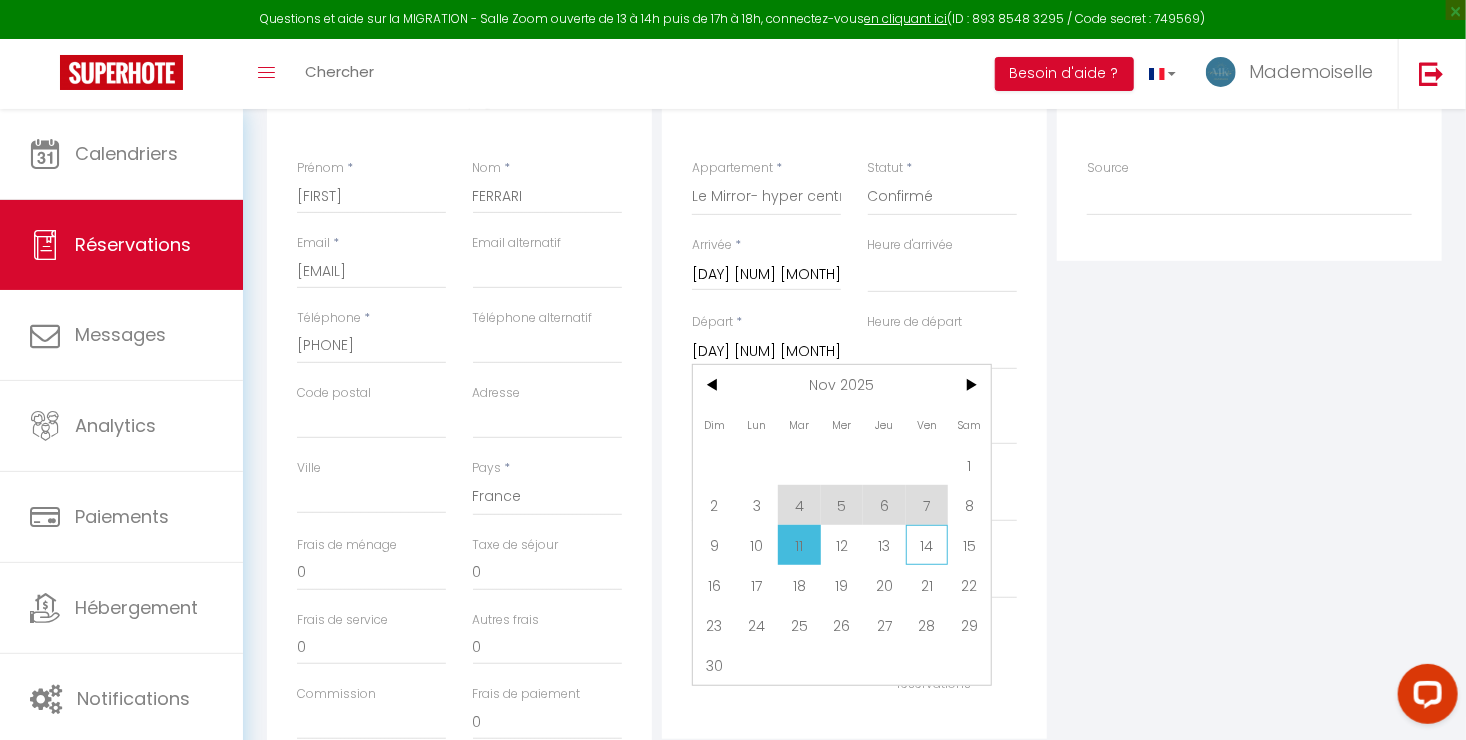 click on "14" at bounding box center [927, 545] 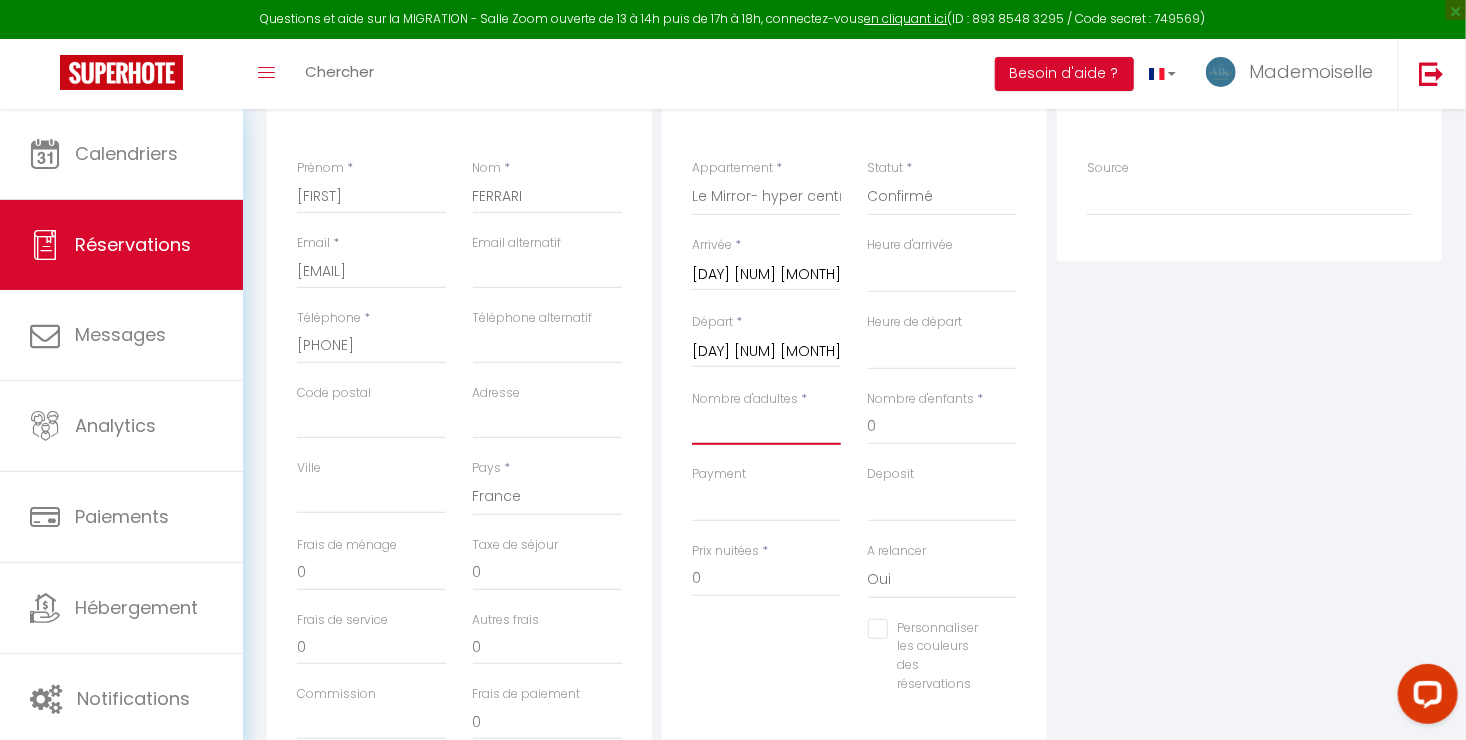 click on "Nombre d'adultes" at bounding box center [766, 427] 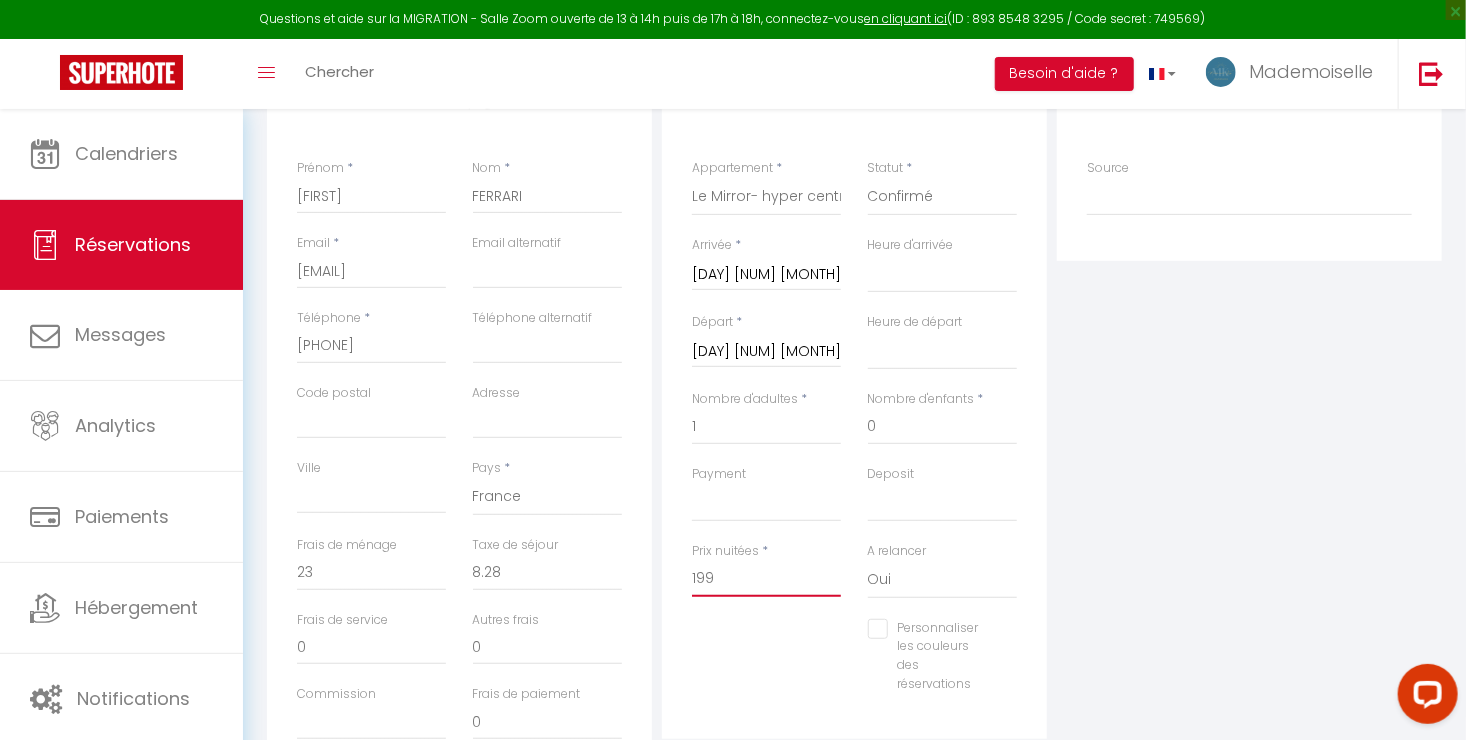 click on "199" at bounding box center [766, 579] 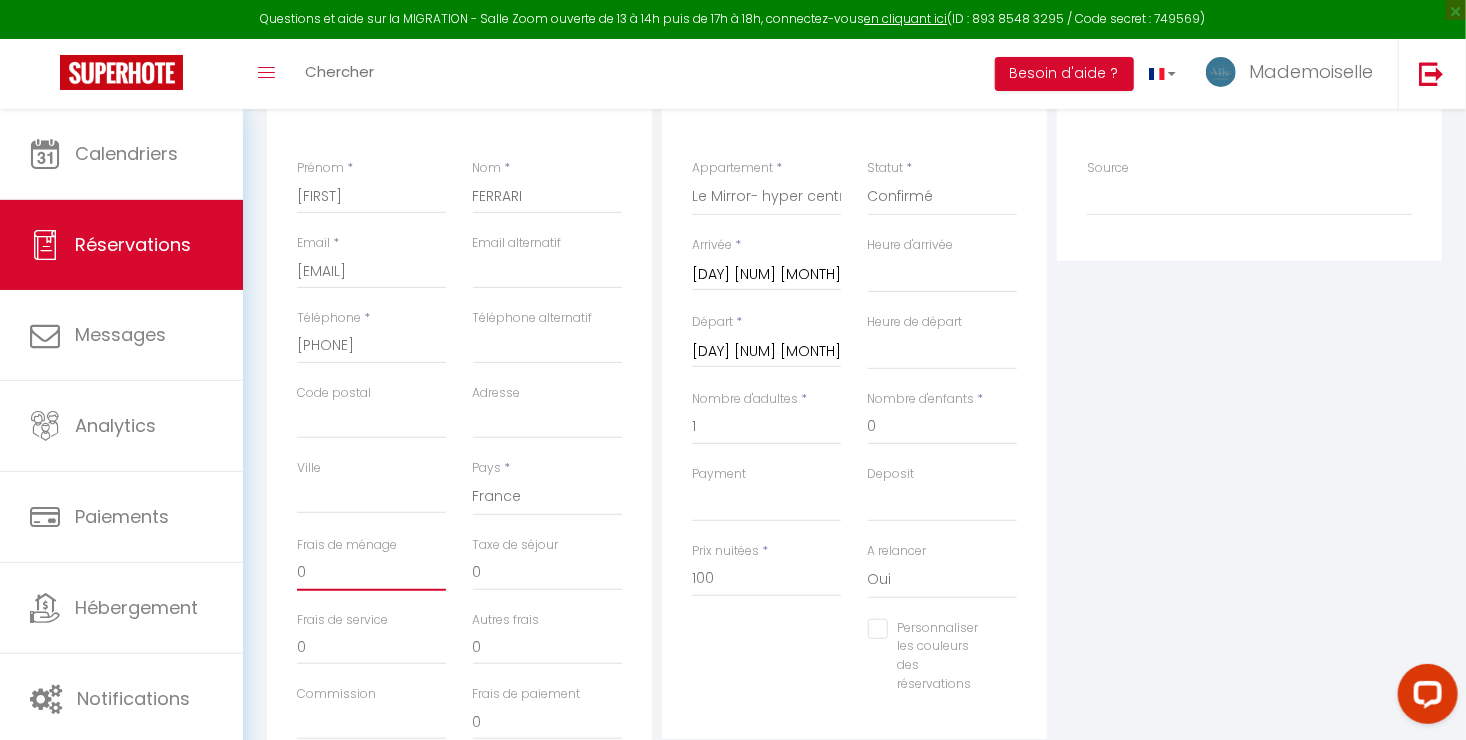 click on "0" at bounding box center (371, 573) 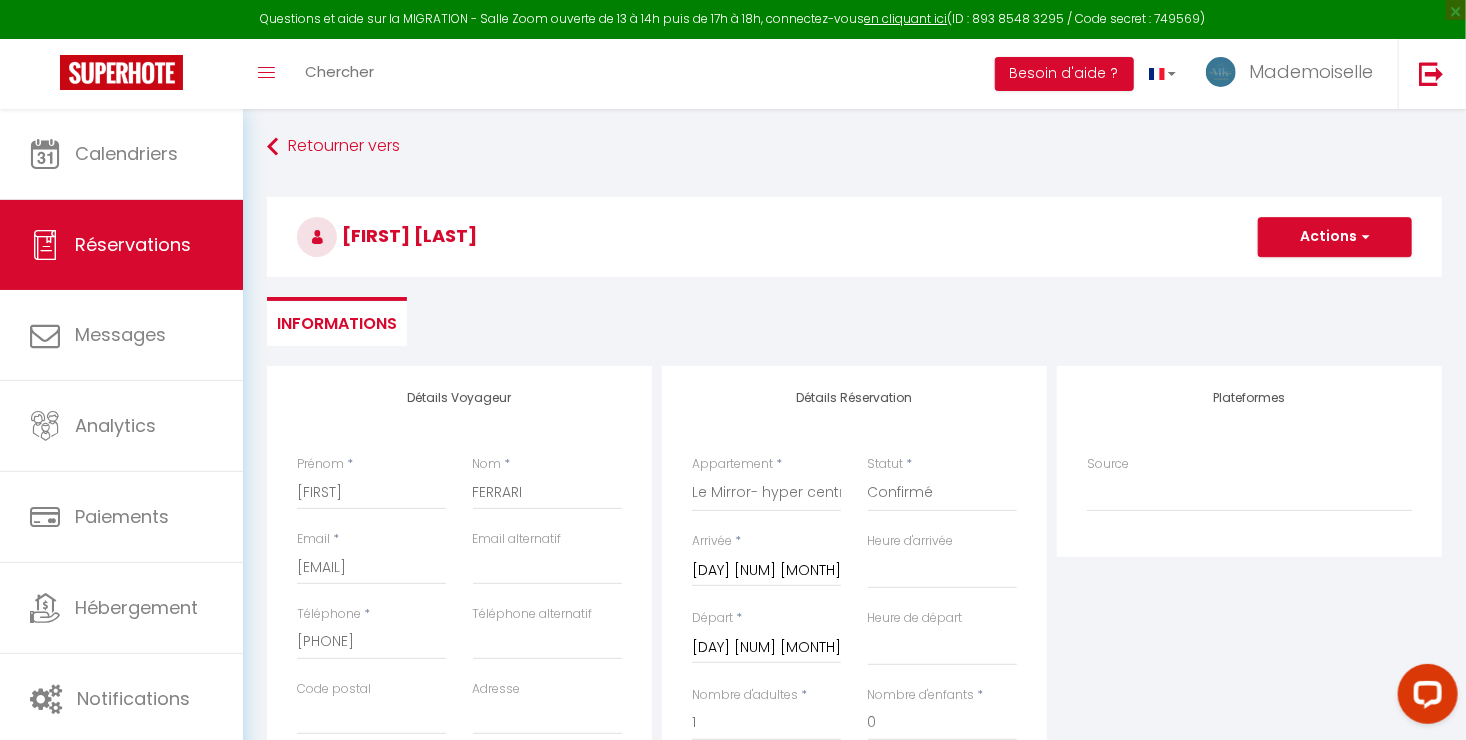 scroll, scrollTop: 0, scrollLeft: 0, axis: both 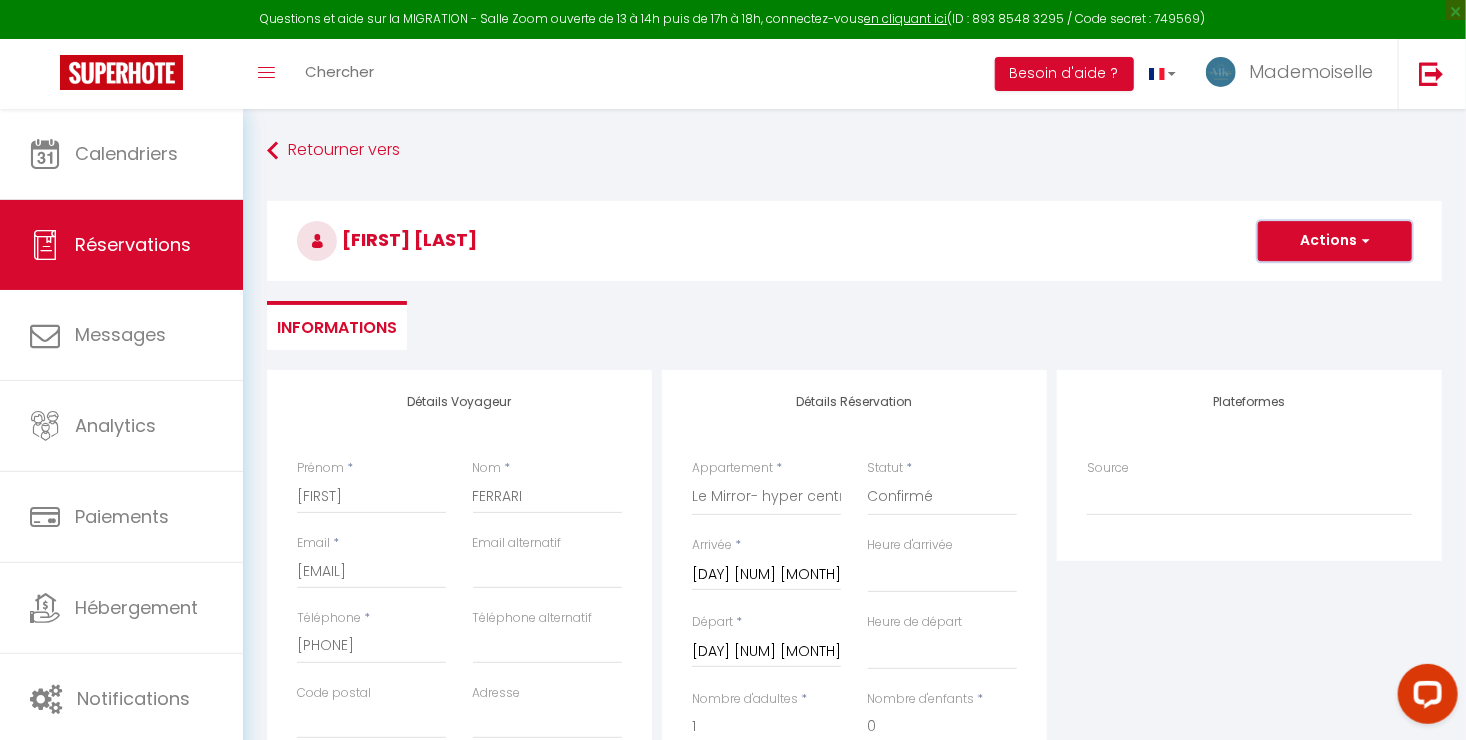 click on "Actions" at bounding box center (1335, 241) 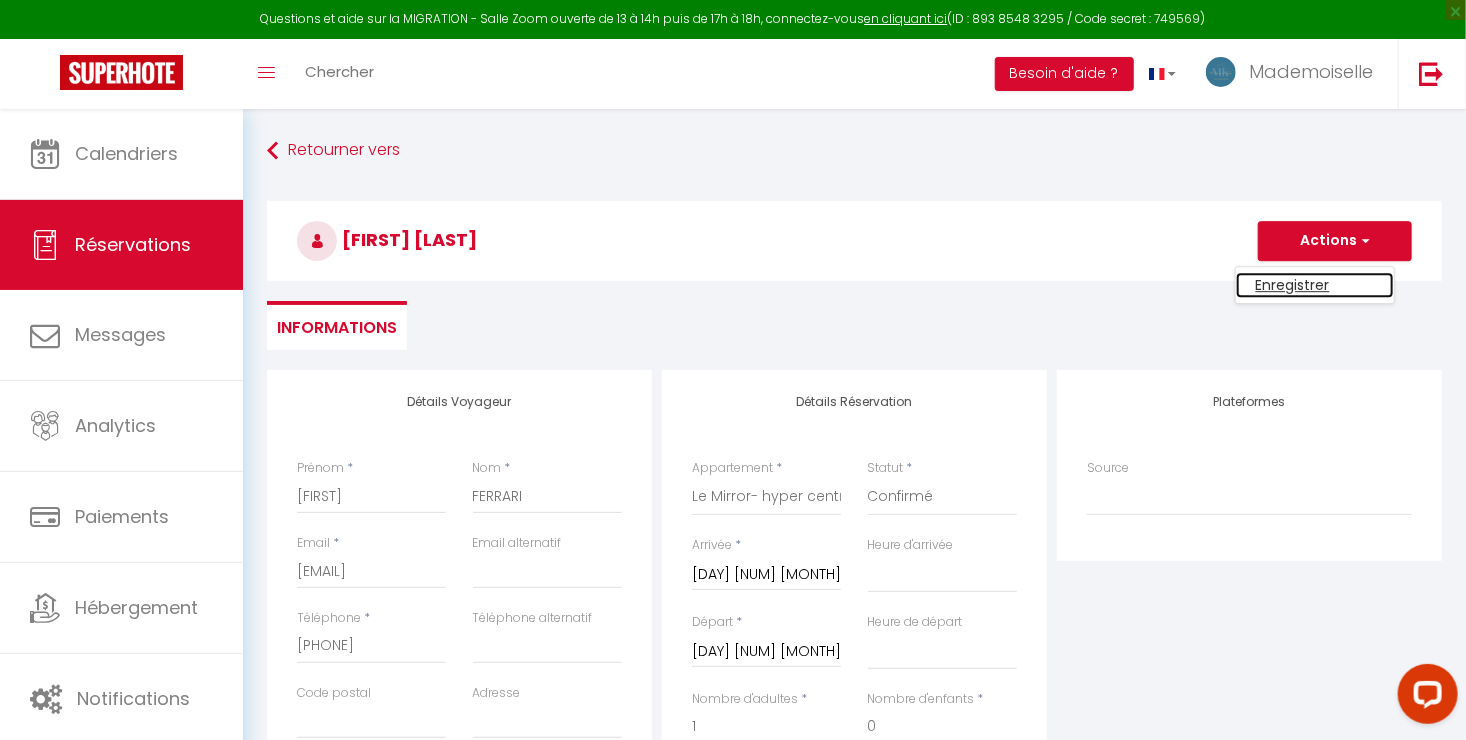 click on "Enregistrer" at bounding box center (1315, 285) 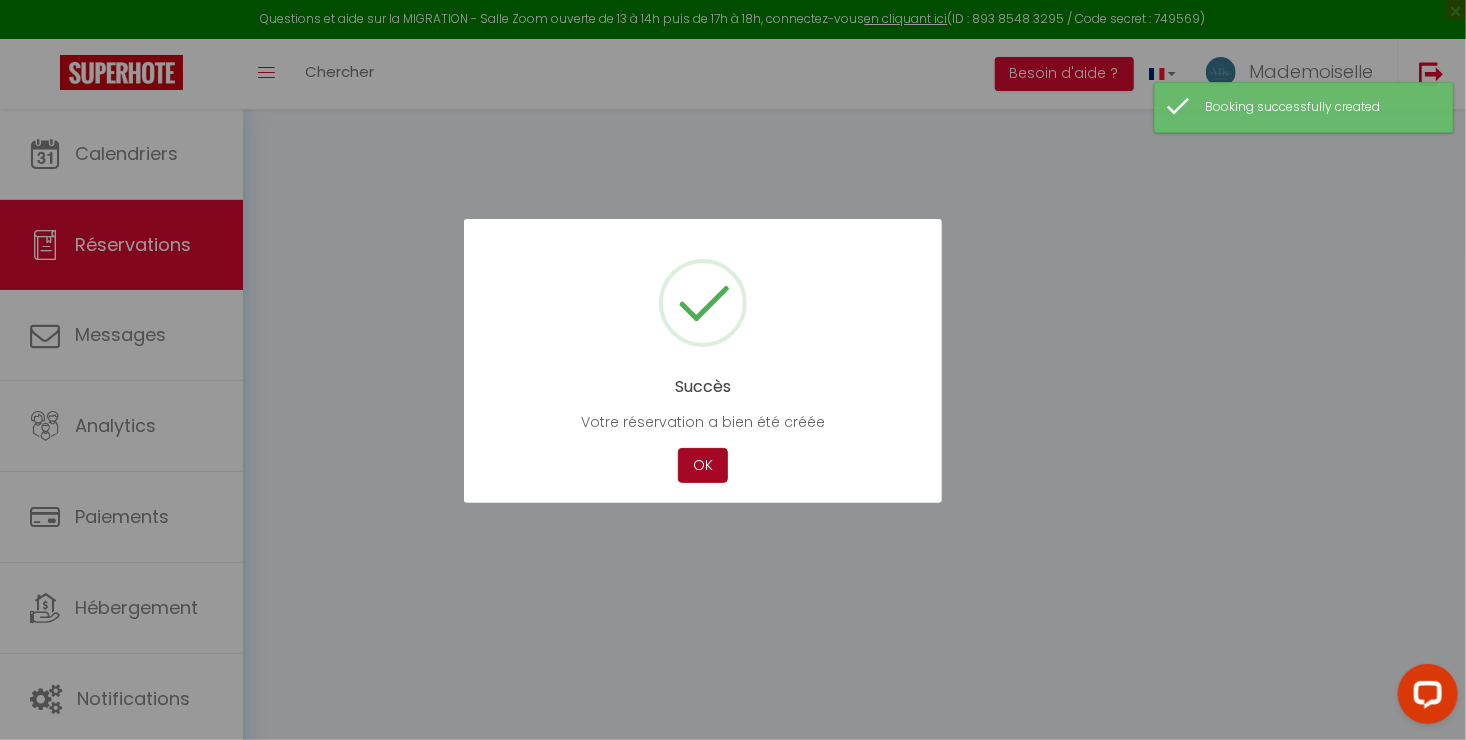 click on "OK" at bounding box center (703, 465) 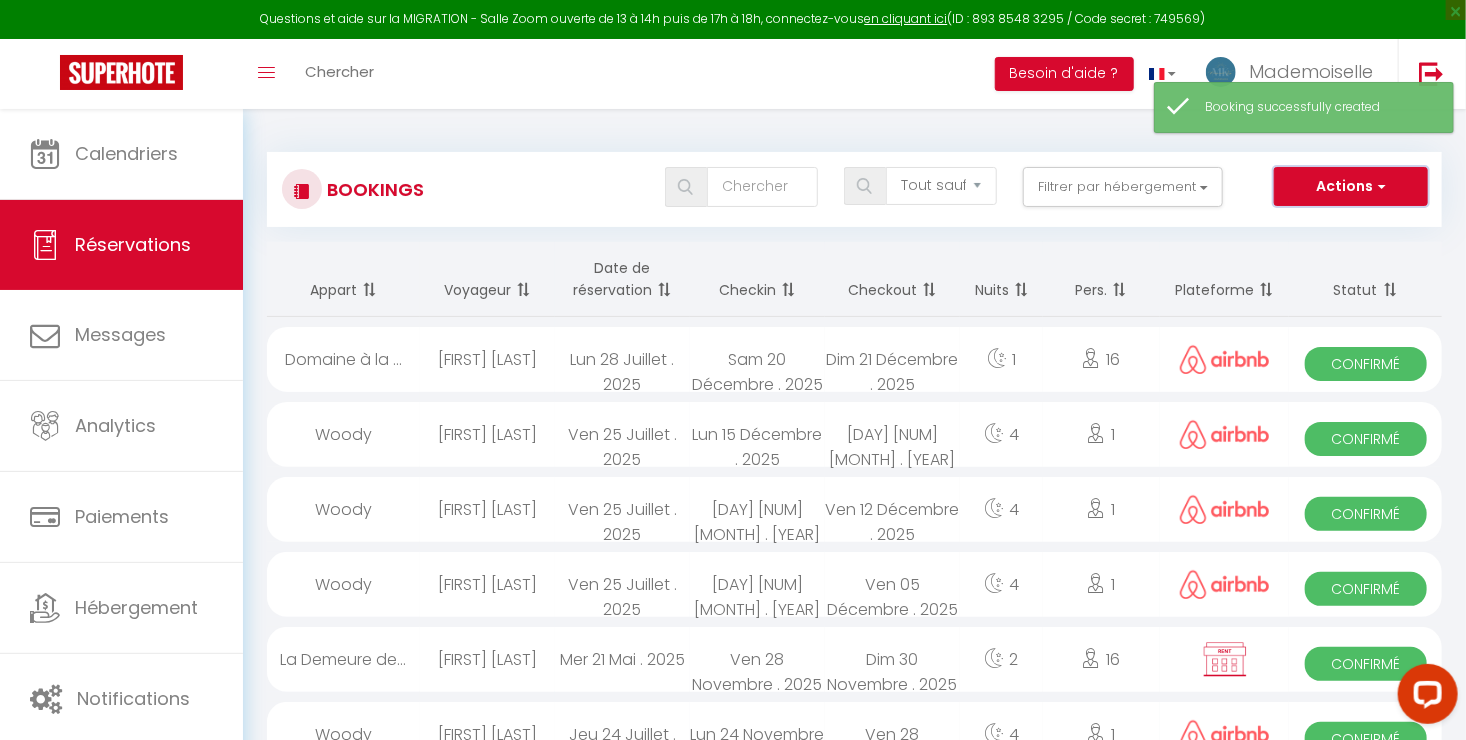 click on "Actions" at bounding box center (1351, 187) 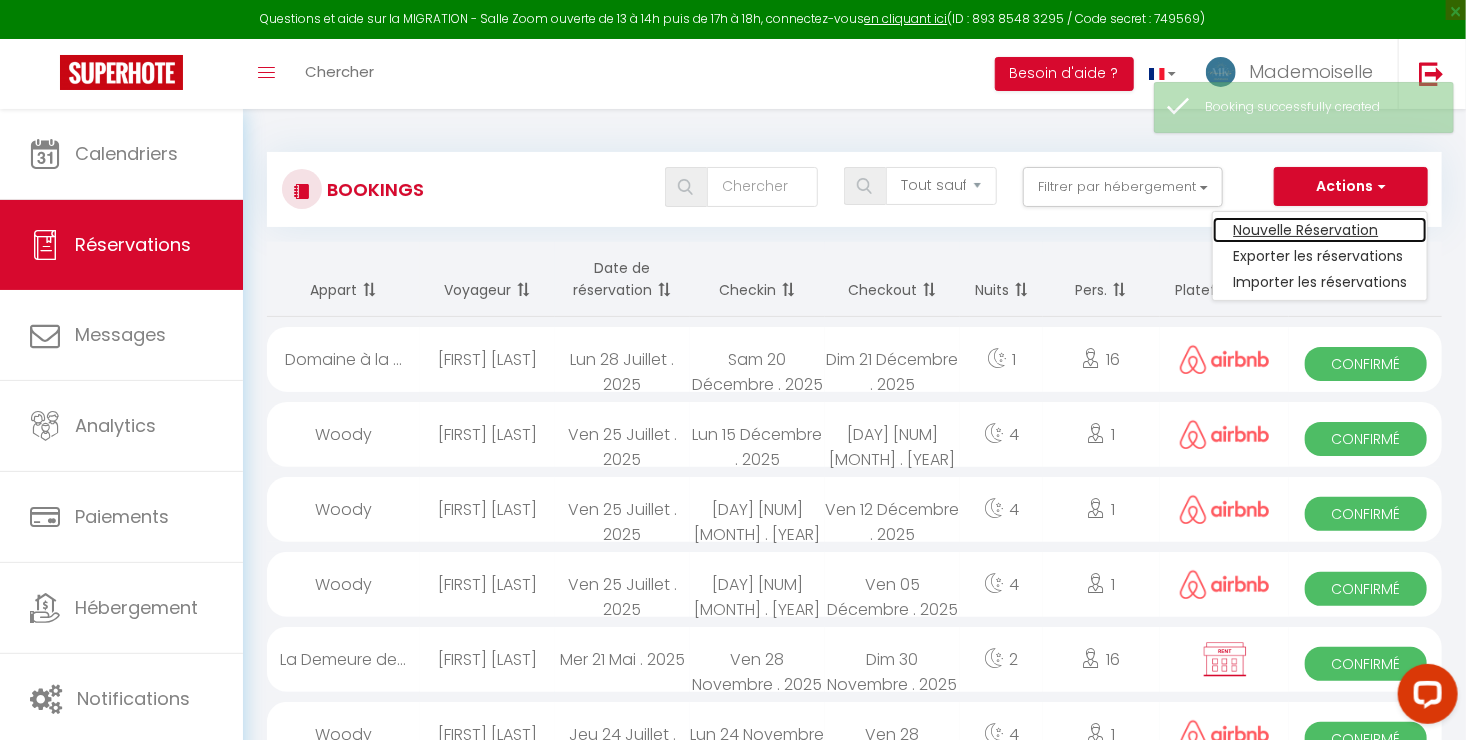 click on "Nouvelle Réservation" at bounding box center (1320, 230) 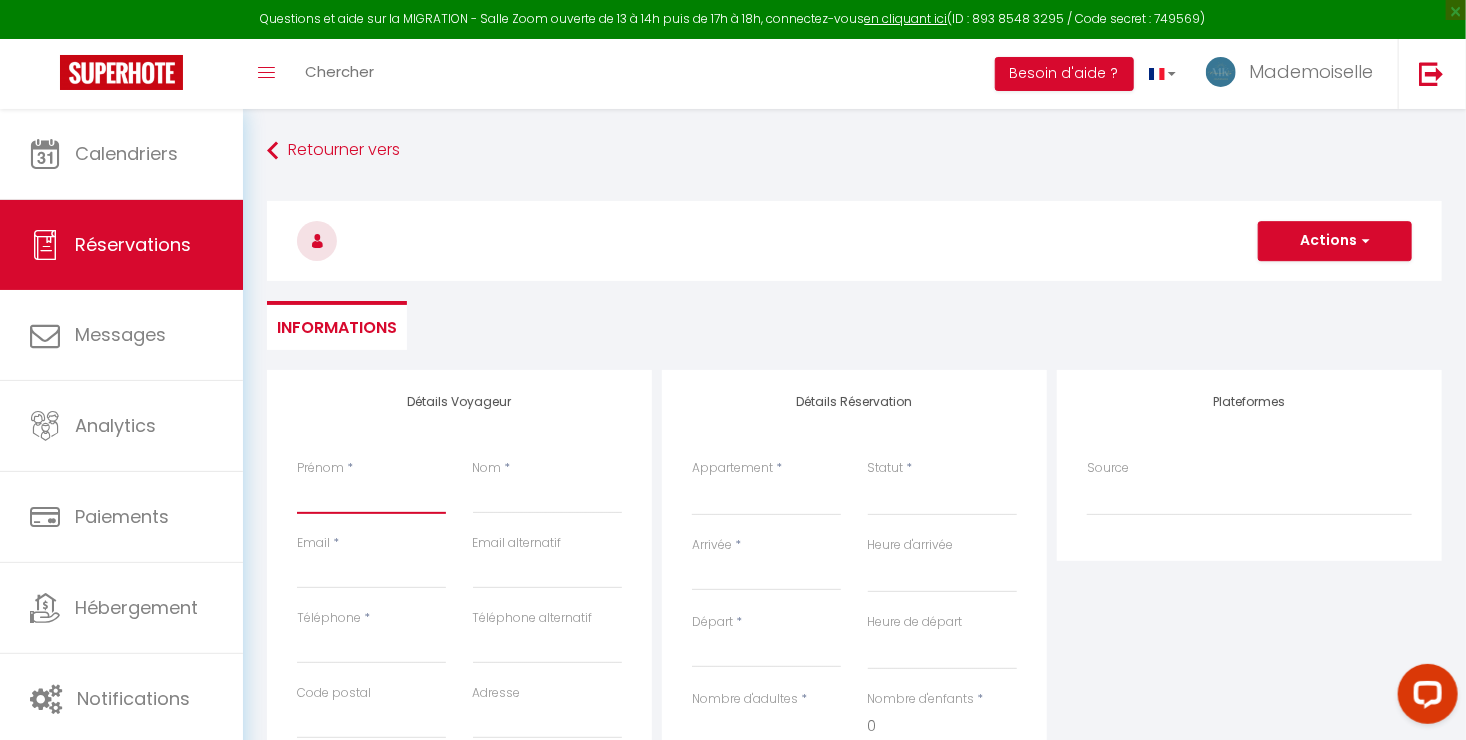 click on "Prénom" at bounding box center [371, 496] 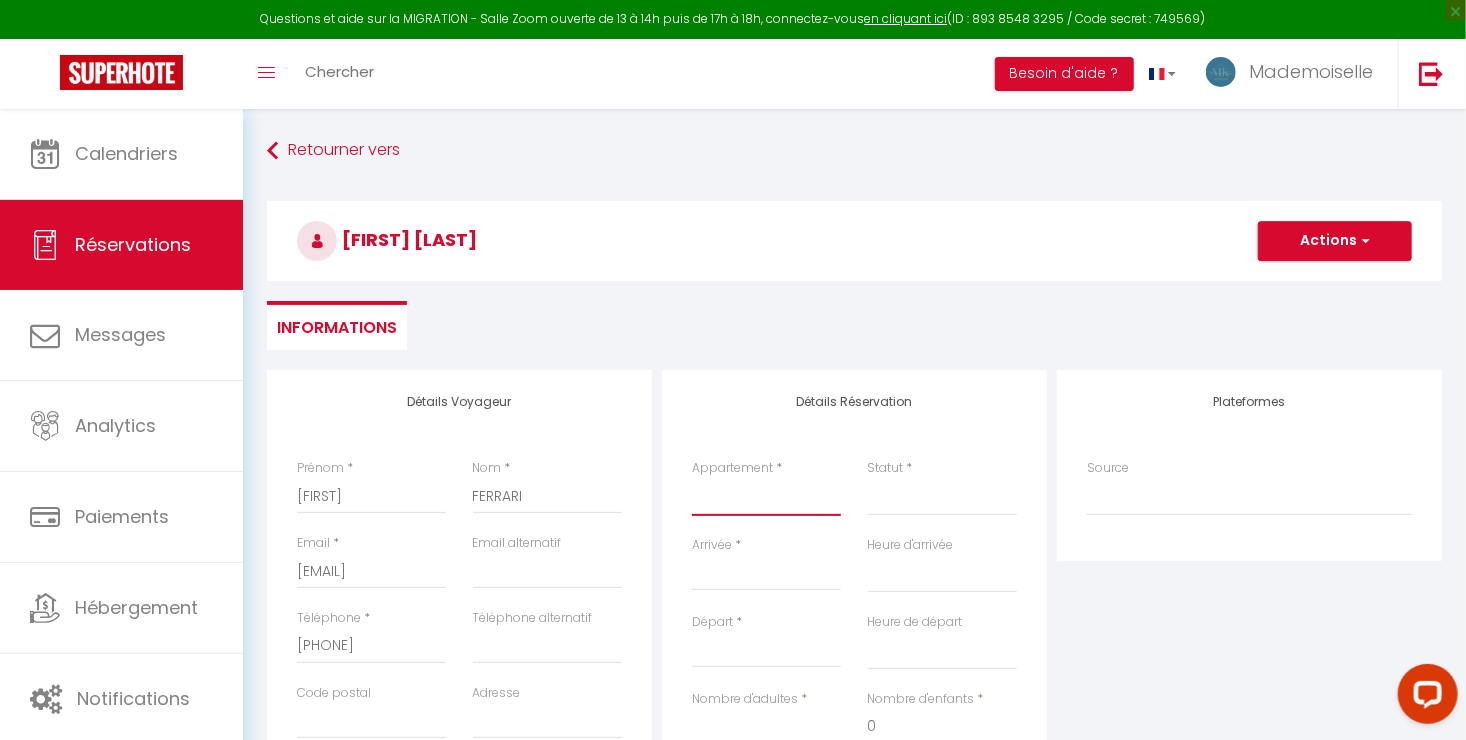 click on "Le Blue- hyper centre ville
Le Mirror- hyper centre ville
Le Countryside- hyper centre
Le Vintage- bords de l'Yonne
Domaine à la campagne- 16 couchages
La Demeure de Margot
Le Cosy - Hyper Centre Ville
Le Dream - Hyper Centre Ville
Le Color- Centre-ville
Le Tiny
Le Moovie - Centre-ville
Le Serenity- Terrasse - cœur de ville
L’Oasis- Balnéo
L’Escale- hyper proche Aéroport
Le Cocoon - proche ENP - centre ville
La Chambre Rose- Lits jumeaux
La Chambre Citronnier- 3 personnes
La Chambre Lys 18
La Chambre Lila- 2 lits jumeaux" at bounding box center (766, 497) 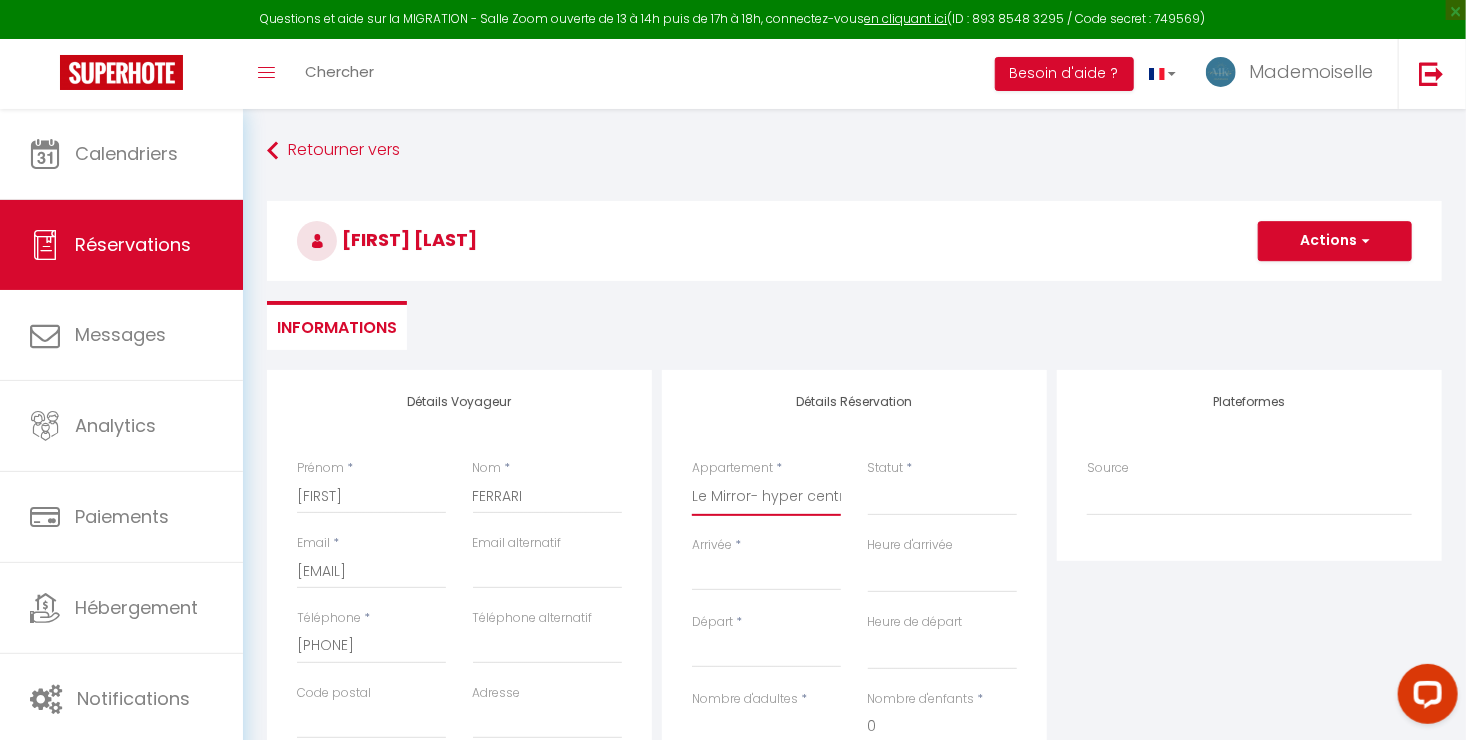 click on "Le Blue- hyper centre ville
Le Mirror- hyper centre ville
Le Countryside- hyper centre
Le Vintage- bords de l'Yonne
Domaine à la campagne- 16 couchages
La Demeure de Margot
Le Cosy - Hyper Centre Ville
Le Dream - Hyper Centre Ville
Le Color- Centre-ville
Le Tiny
Le Moovie - Centre-ville
Le Serenity- Terrasse - cœur de ville
L’Oasis- Balnéo
L’Escale- hyper proche Aéroport
Le Cocoon - proche ENP - centre ville
La Chambre Rose- Lits jumeaux
La Chambre Citronnier- 3 personnes
La Chambre Lys 18
La Chambre Lila- 2 lits jumeaux" at bounding box center (766, 497) 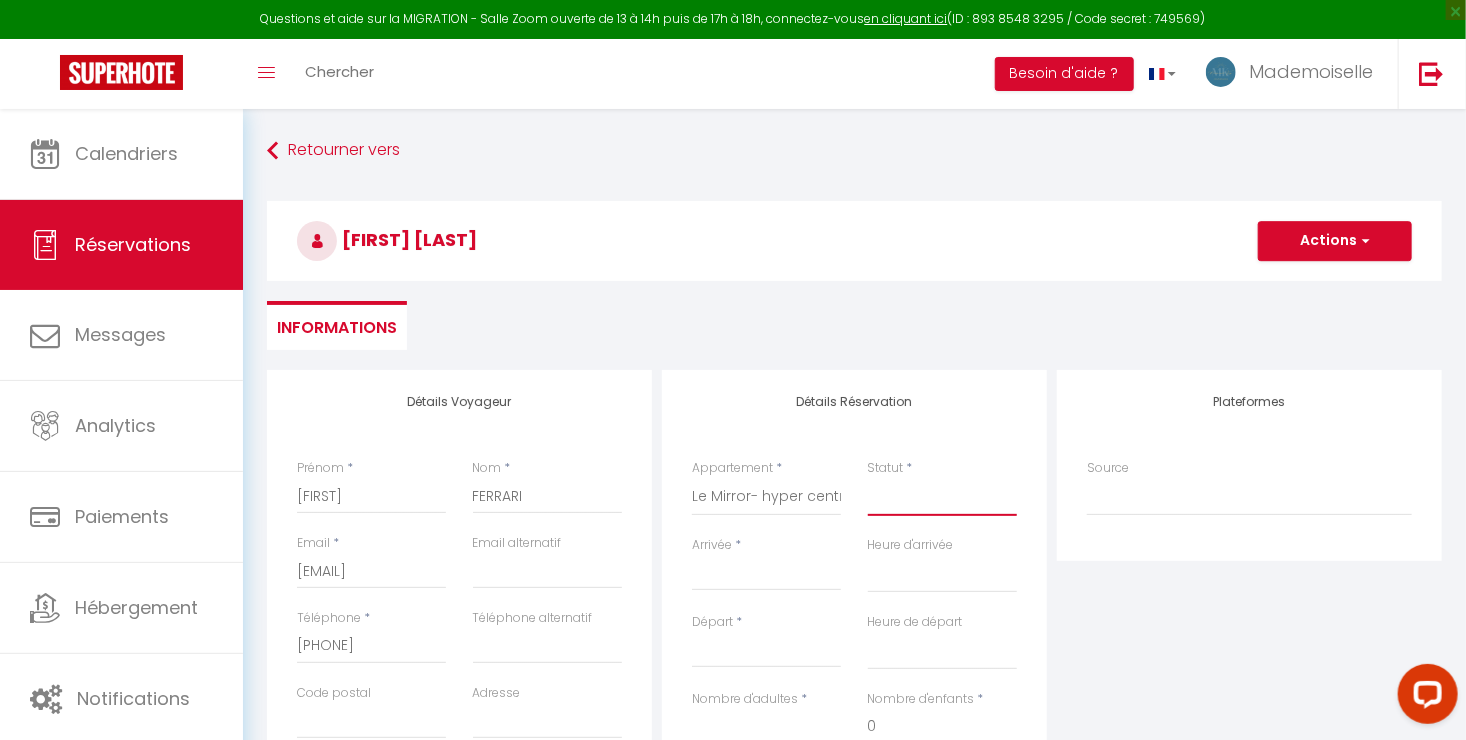 click on "Confirmé Non Confirmé Annulé Annulé par le voyageur No Show Request" at bounding box center [942, 497] 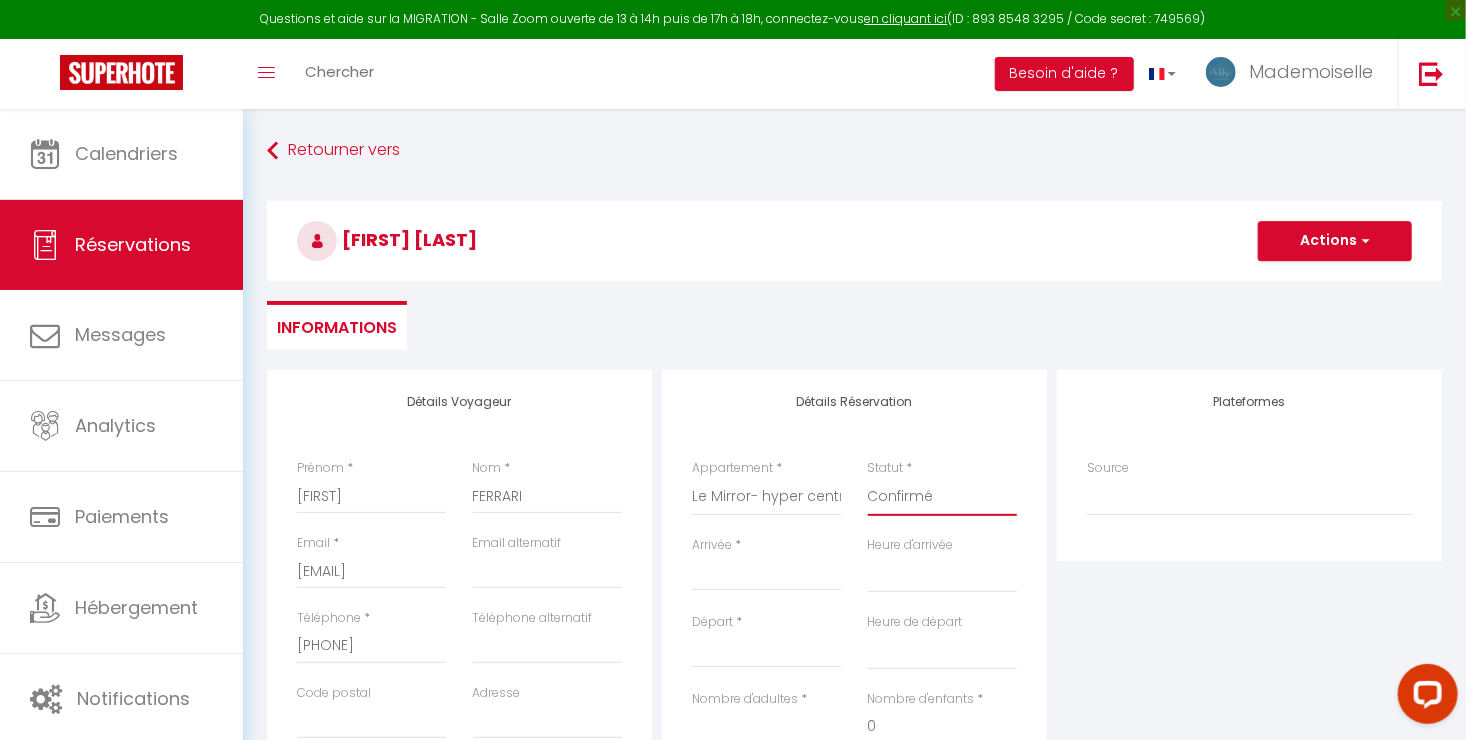 click on "Confirmé Non Confirmé Annulé Annulé par le voyageur No Show Request" at bounding box center (942, 497) 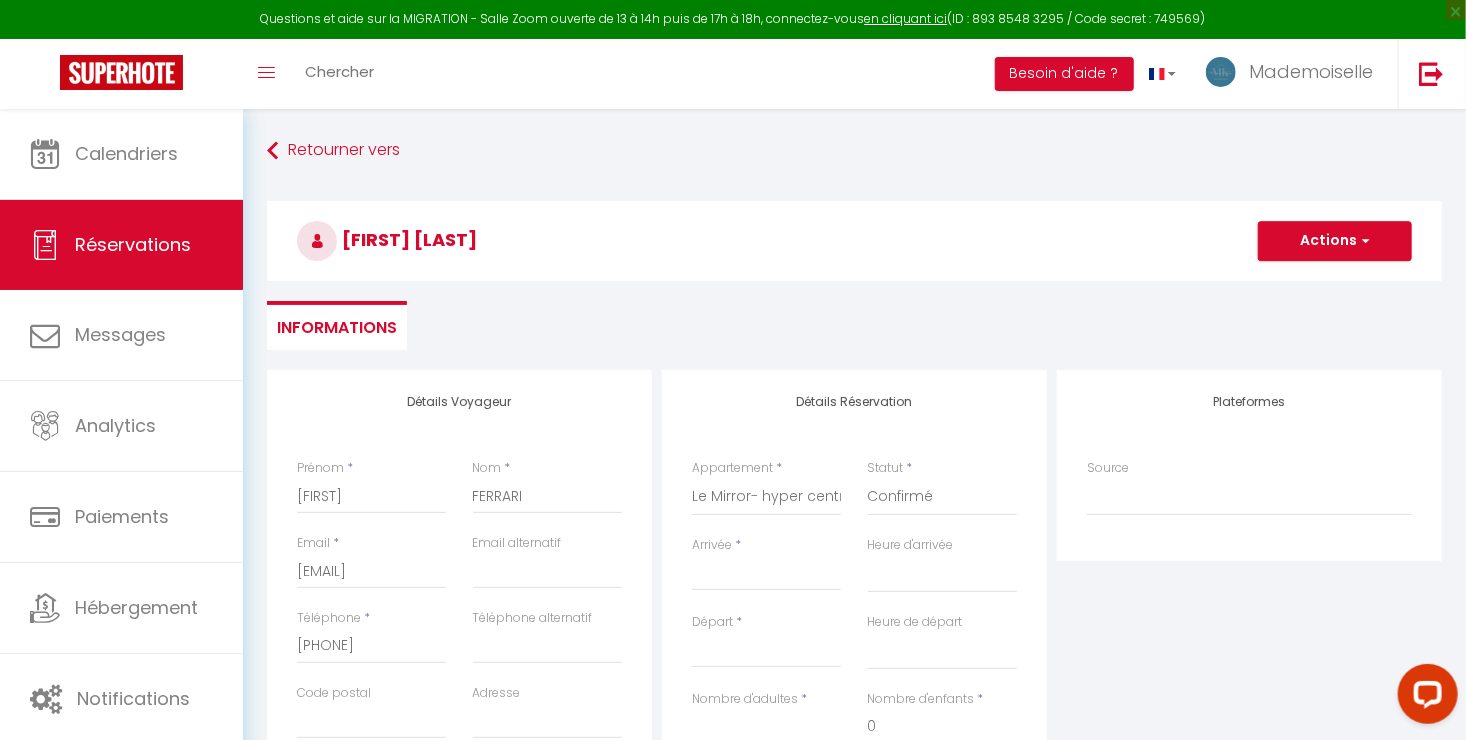 click on "Arrivée" at bounding box center [766, 575] 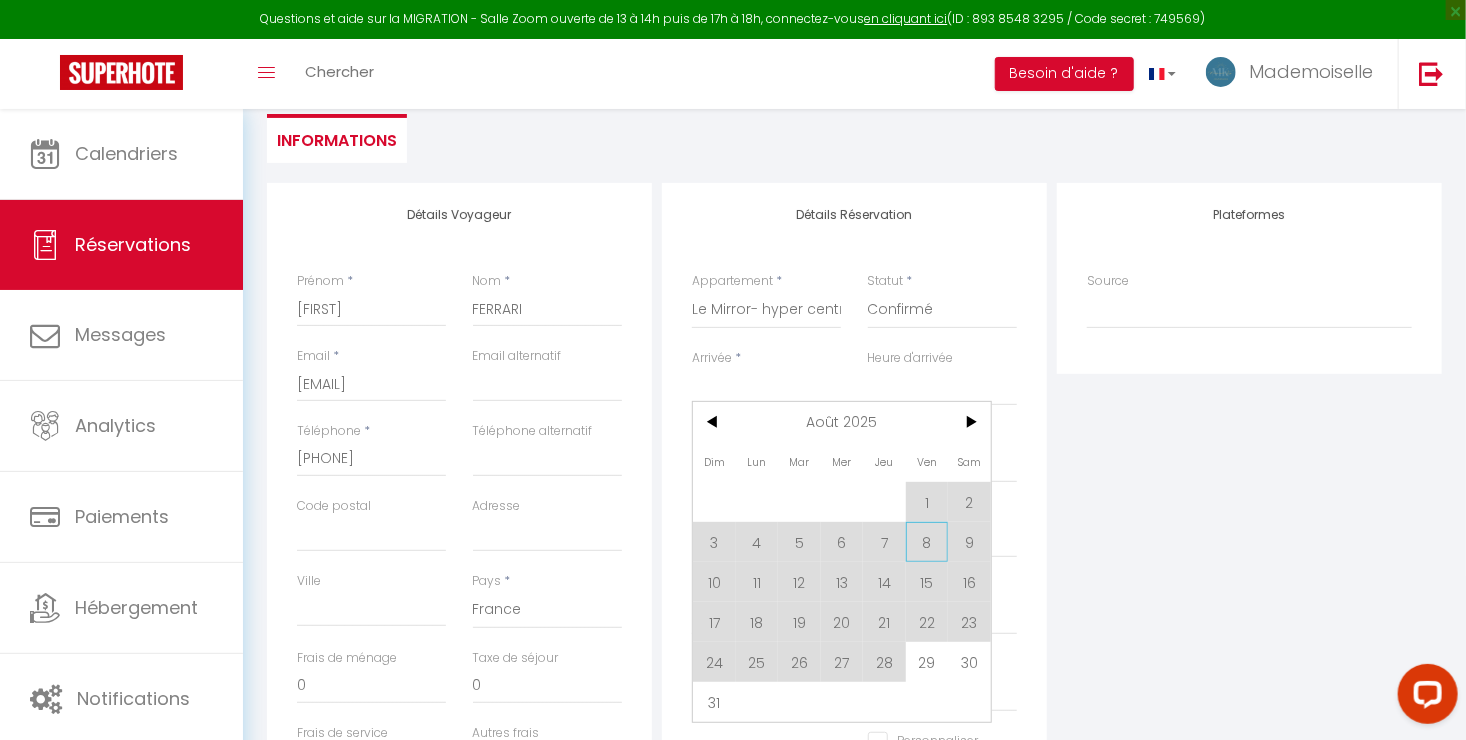 scroll, scrollTop: 200, scrollLeft: 0, axis: vertical 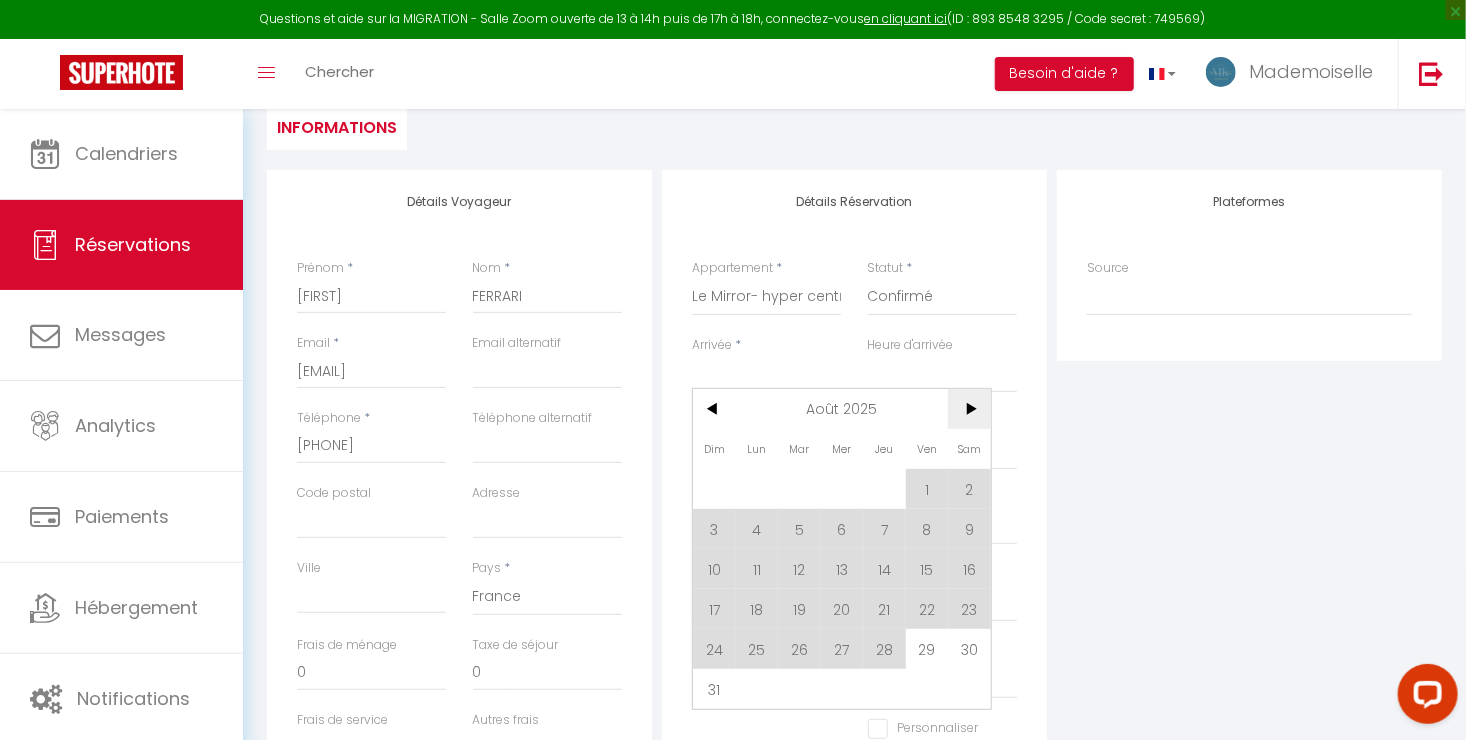 click on ">" at bounding box center [969, 409] 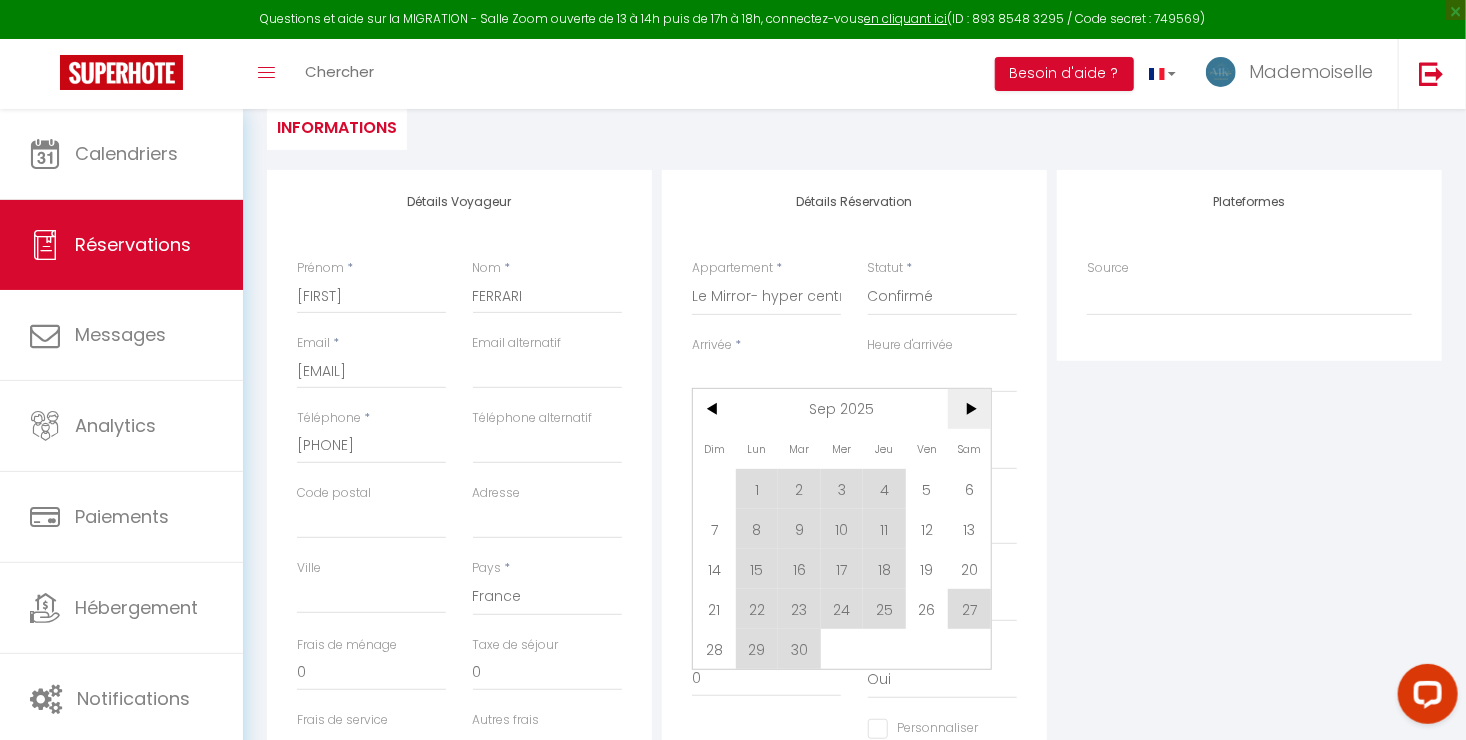 click on ">" at bounding box center (969, 409) 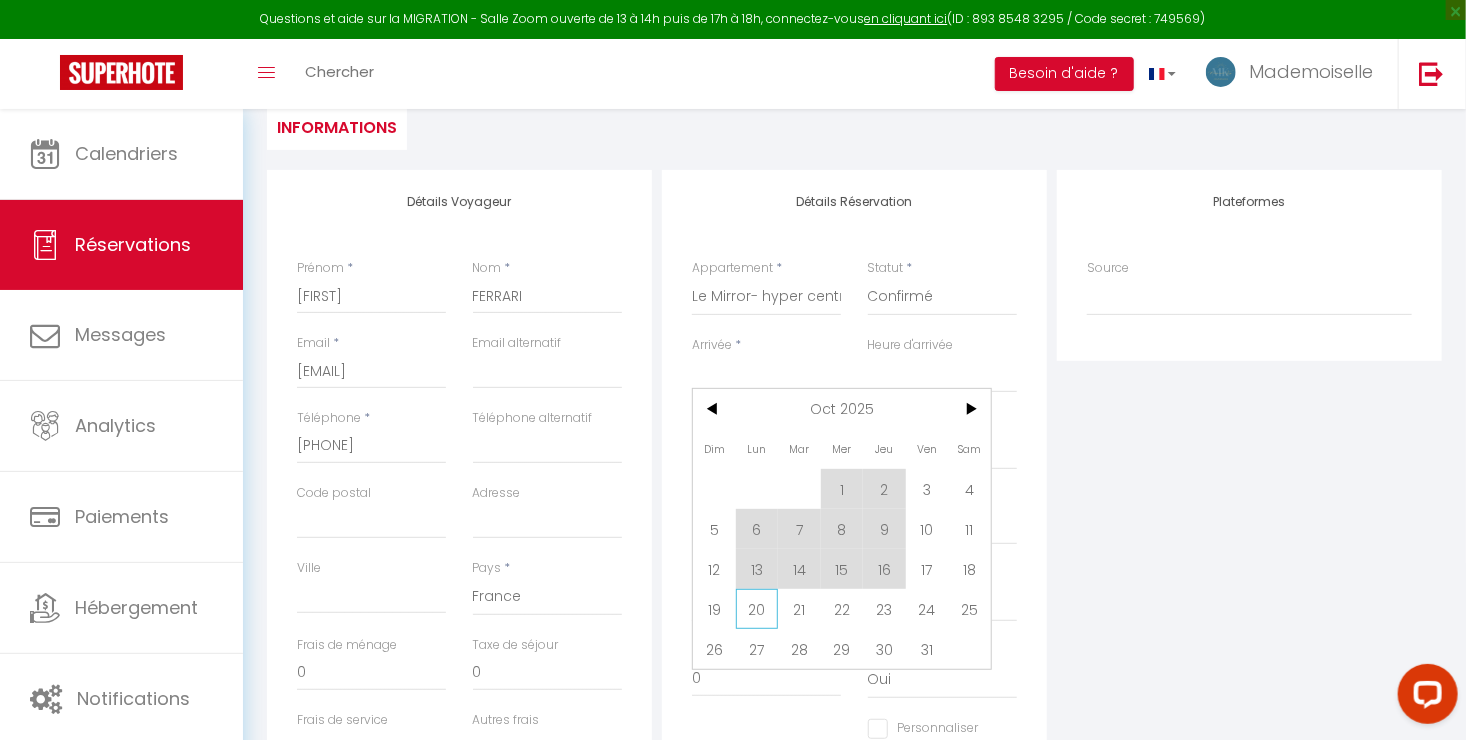 click on "20" at bounding box center [757, 609] 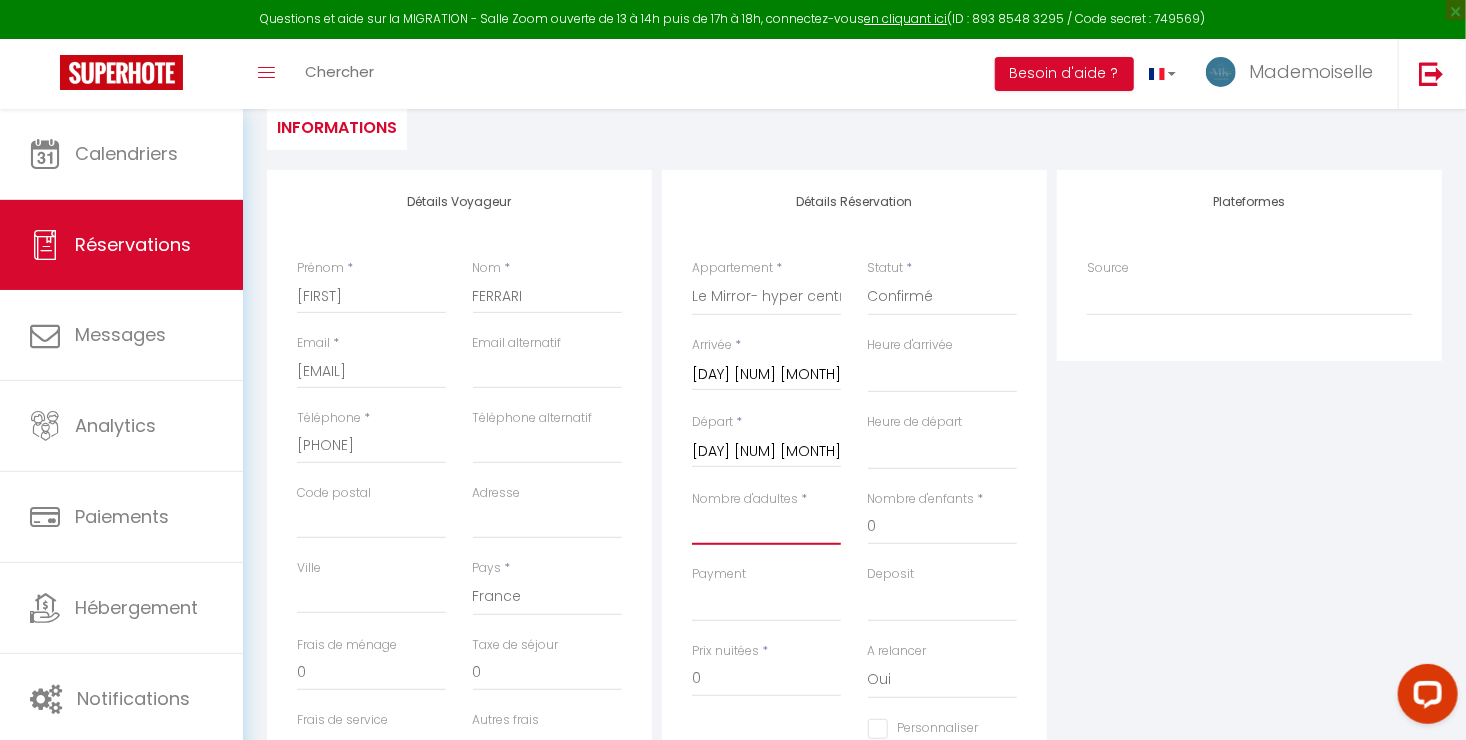 click on "Nombre d'adultes" at bounding box center (766, 527) 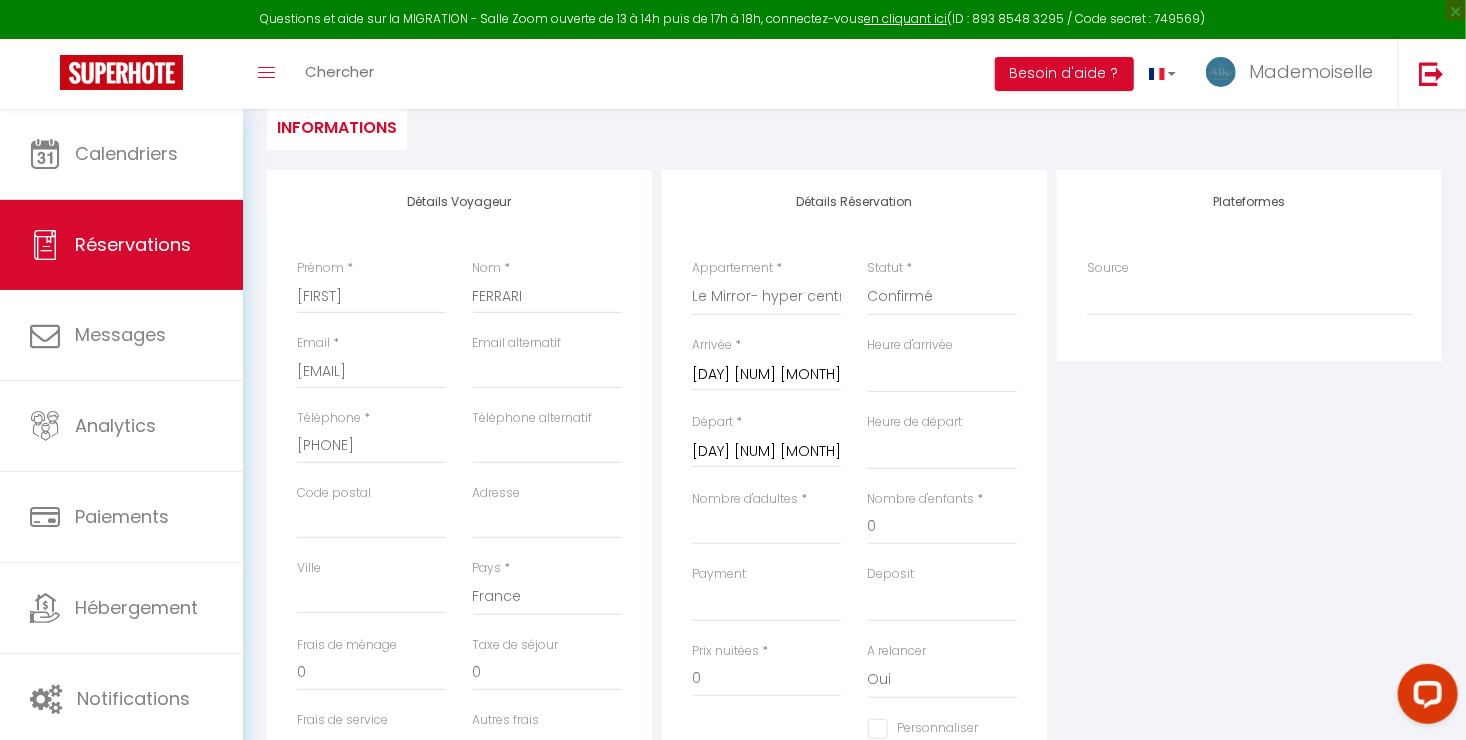 click on "[DAY] [NUM] [MONTH] [YEAR]" at bounding box center (766, 452) 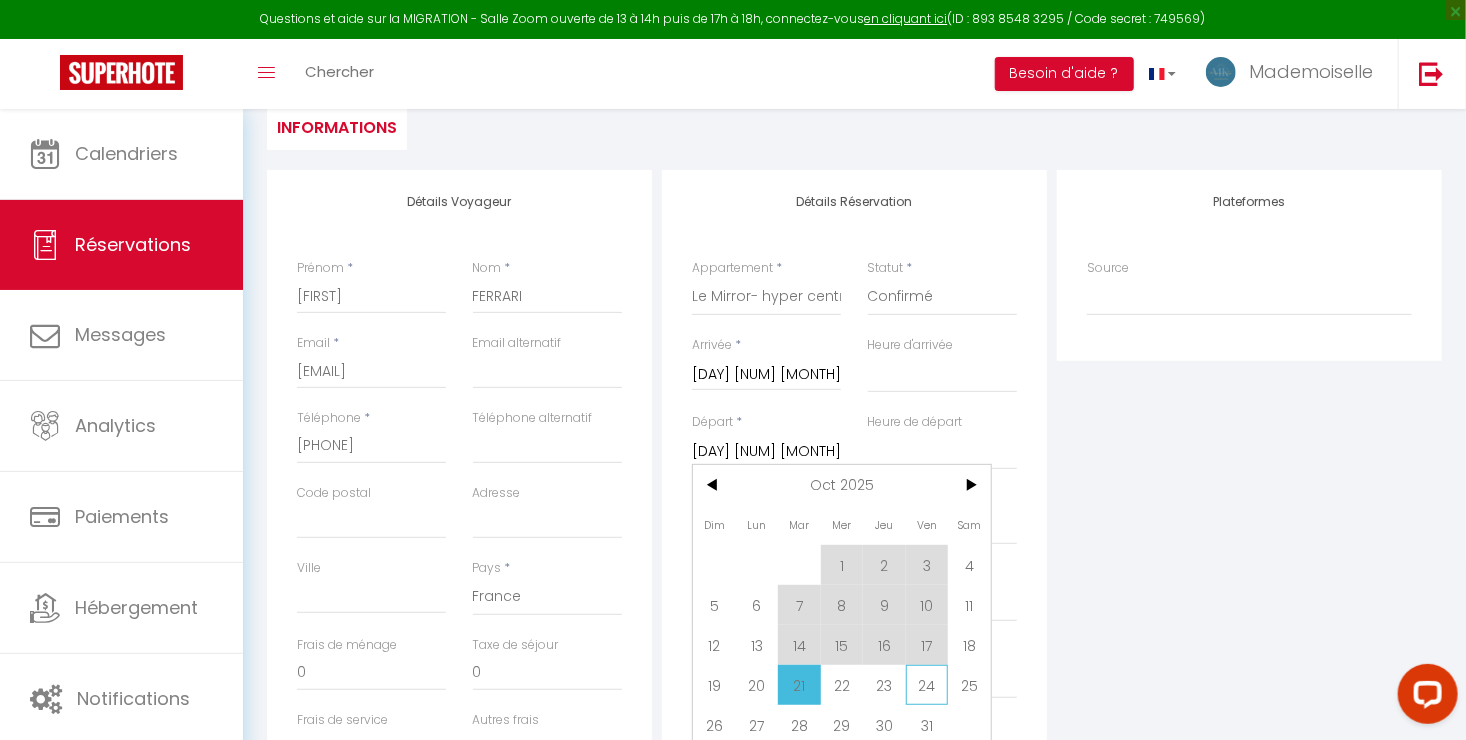 click on "24" at bounding box center (927, 685) 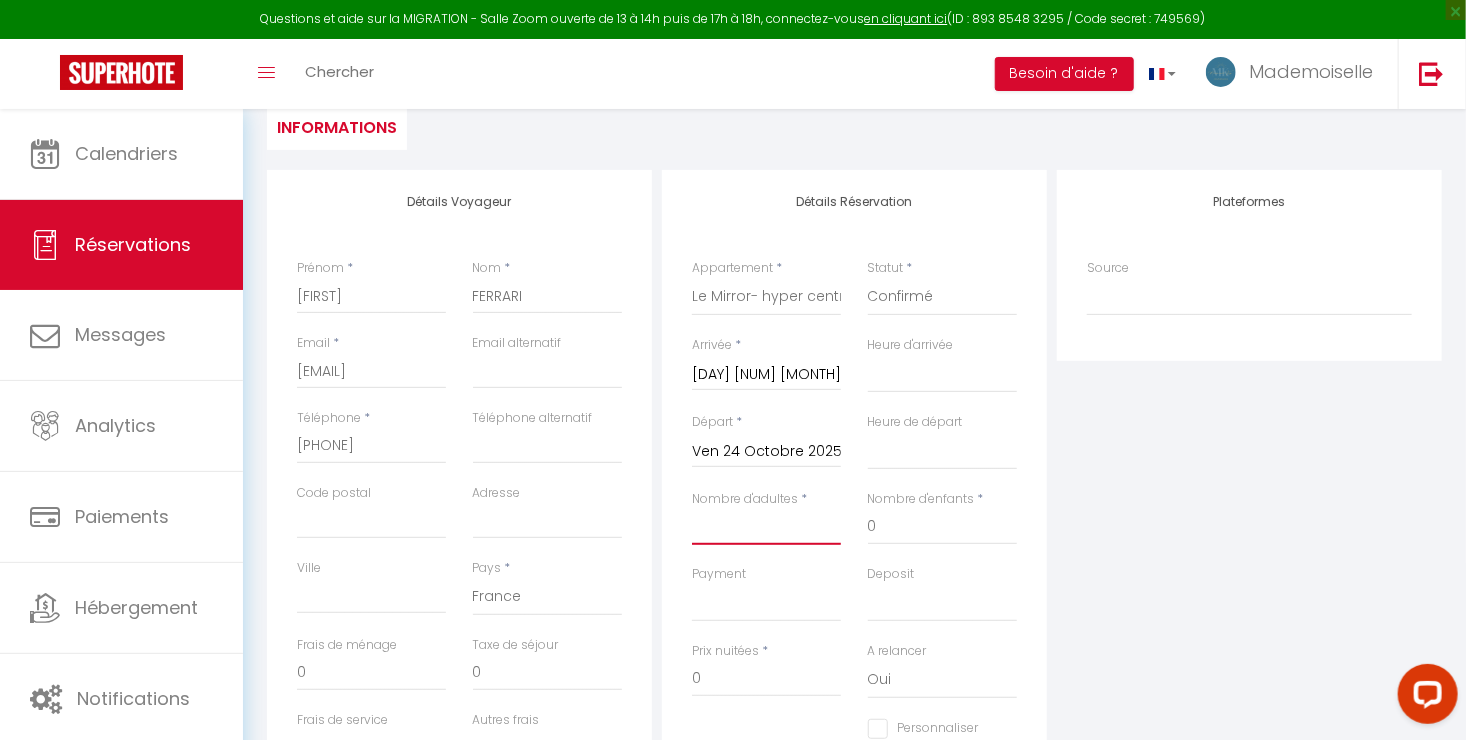 click on "Nombre d'adultes" at bounding box center [766, 527] 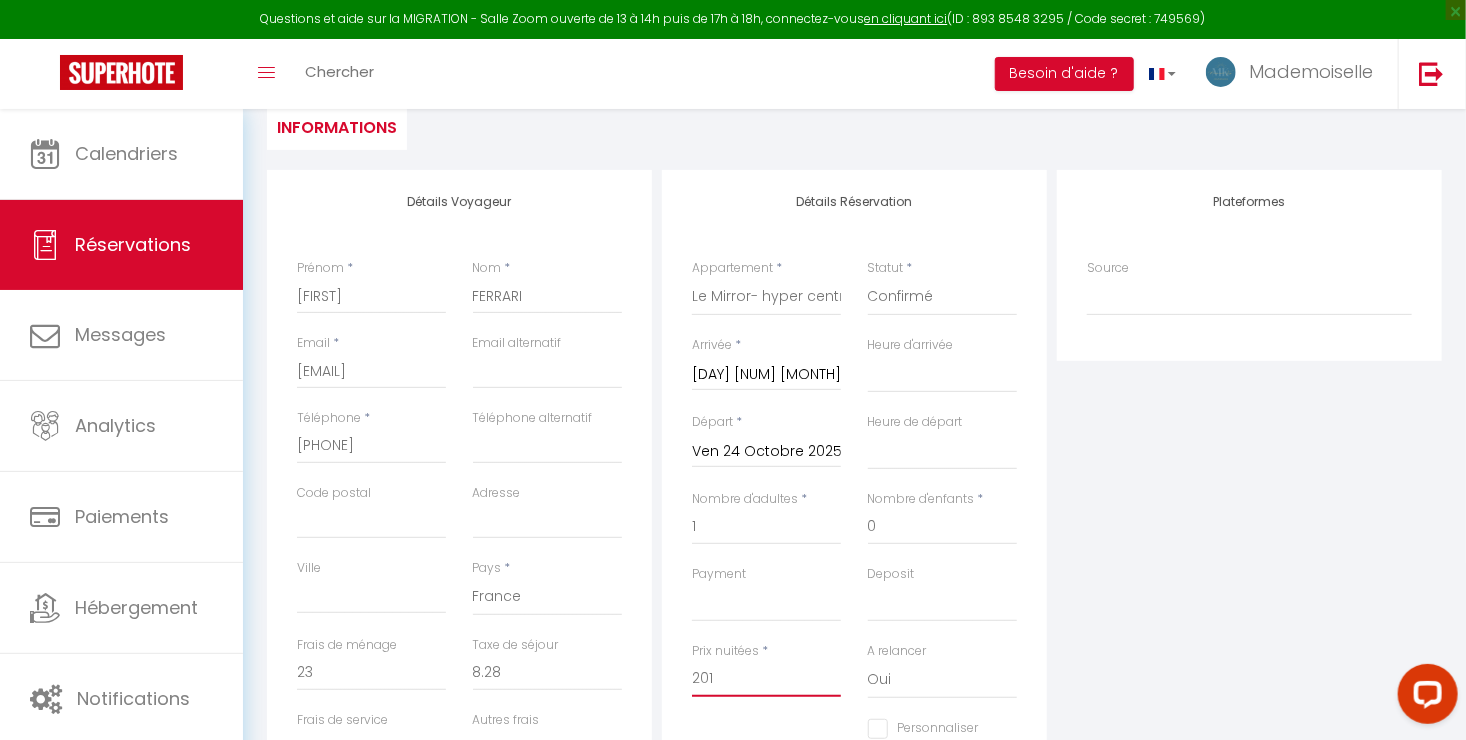click on "201" at bounding box center (766, 679) 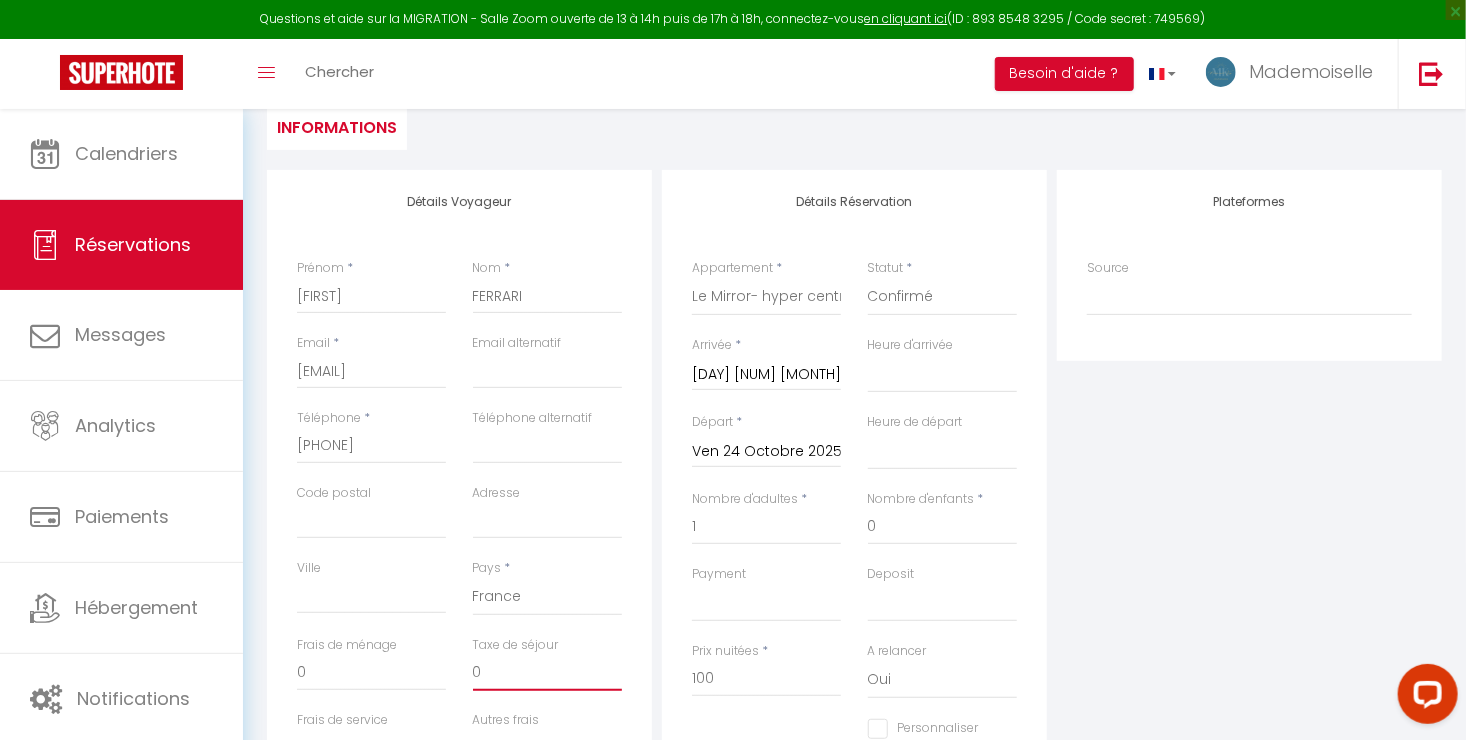 click on "0" at bounding box center (547, 673) 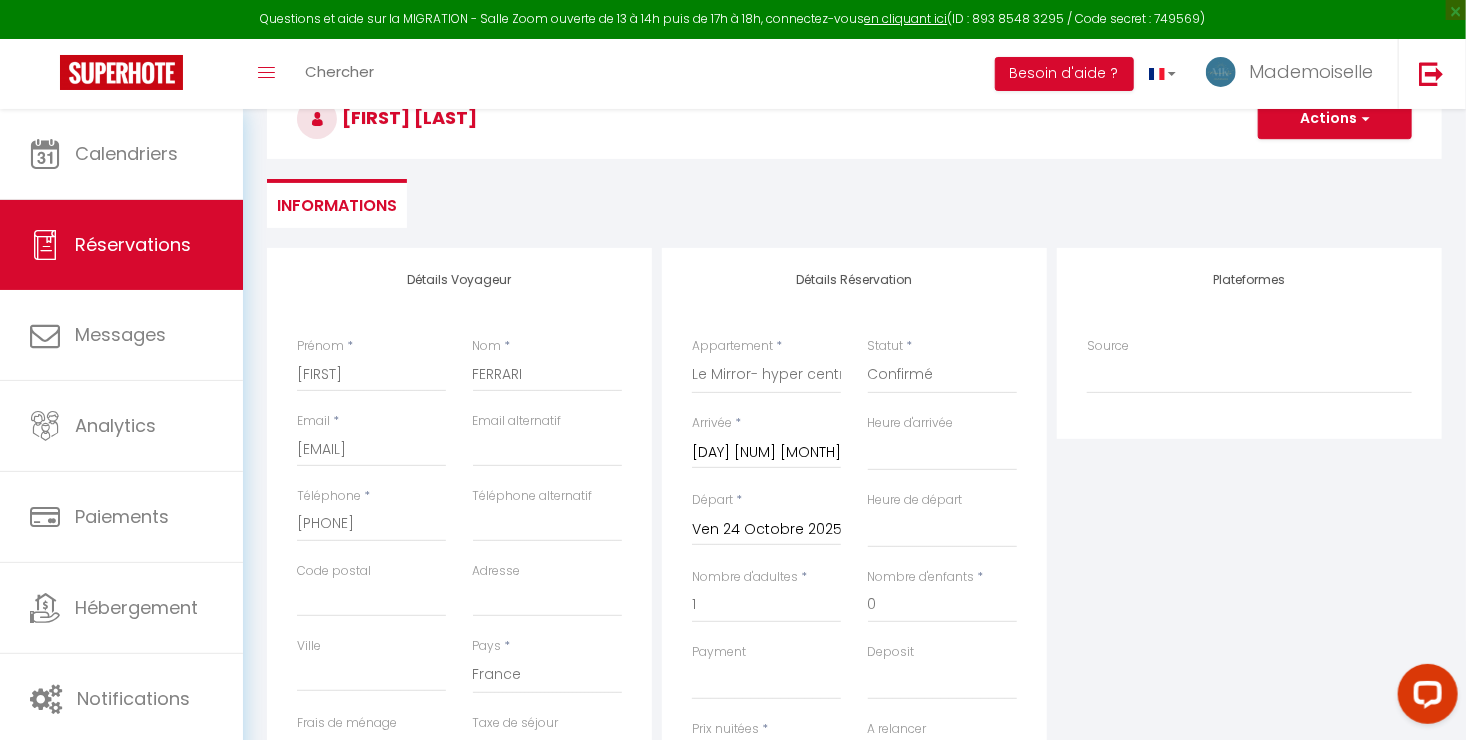 scroll, scrollTop: 0, scrollLeft: 0, axis: both 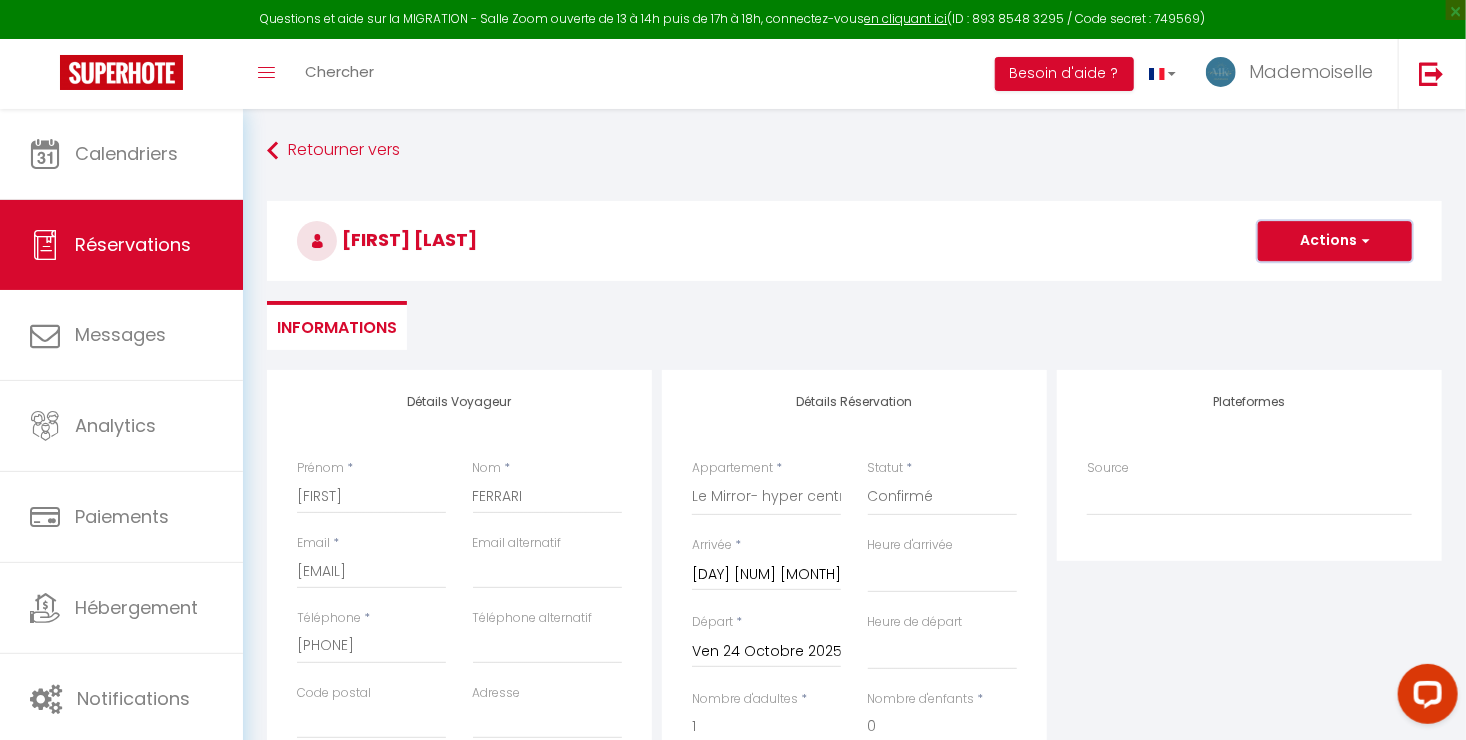 click on "Actions" at bounding box center [1335, 241] 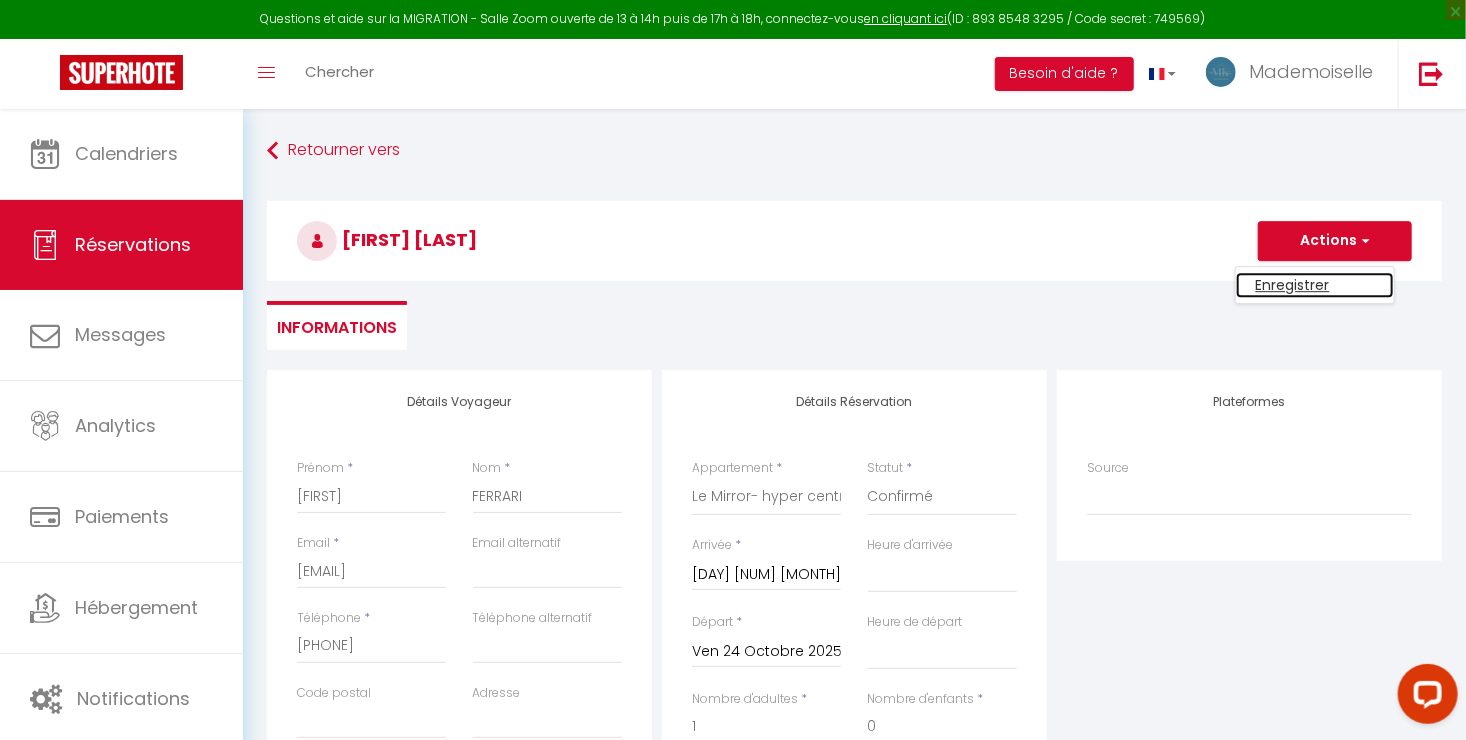 click on "Enregistrer" at bounding box center (1315, 285) 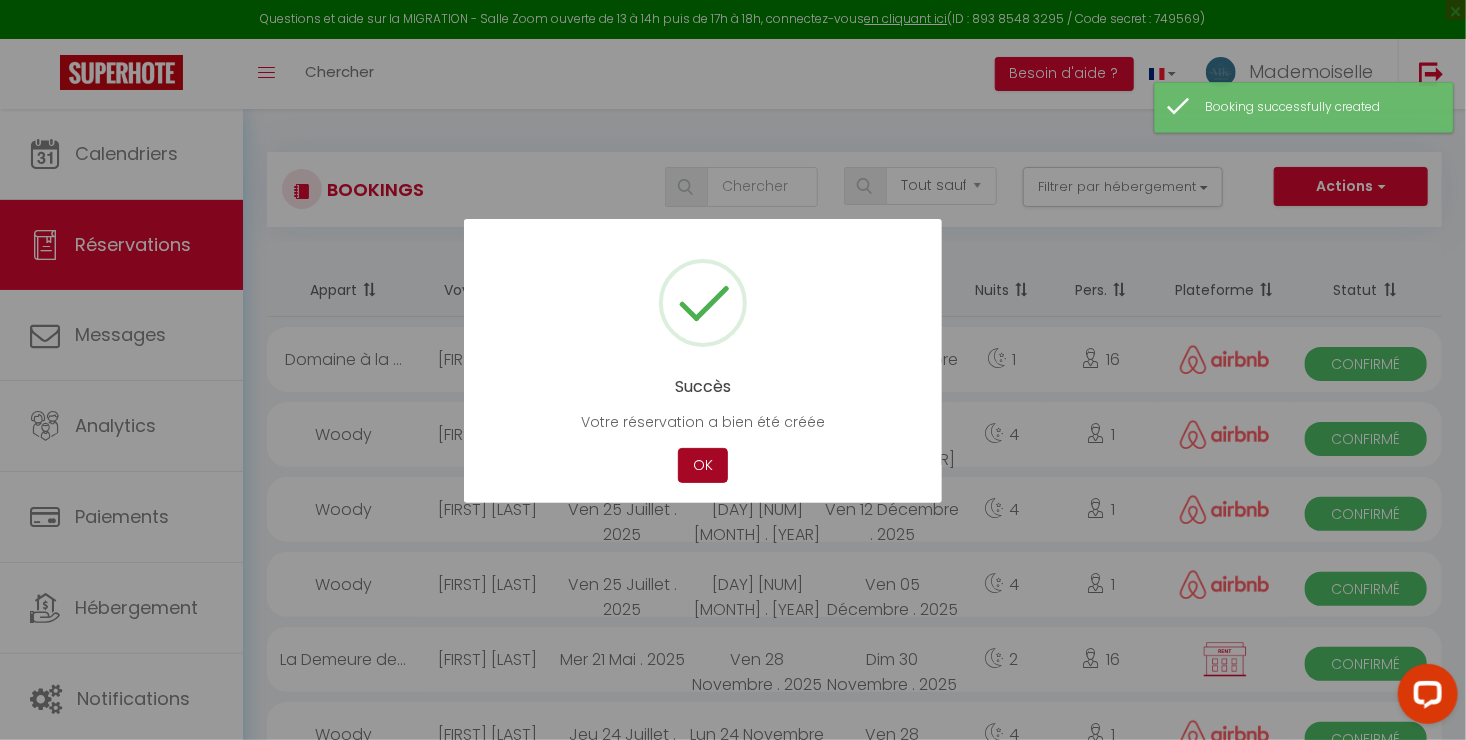 click on "OK" at bounding box center (703, 465) 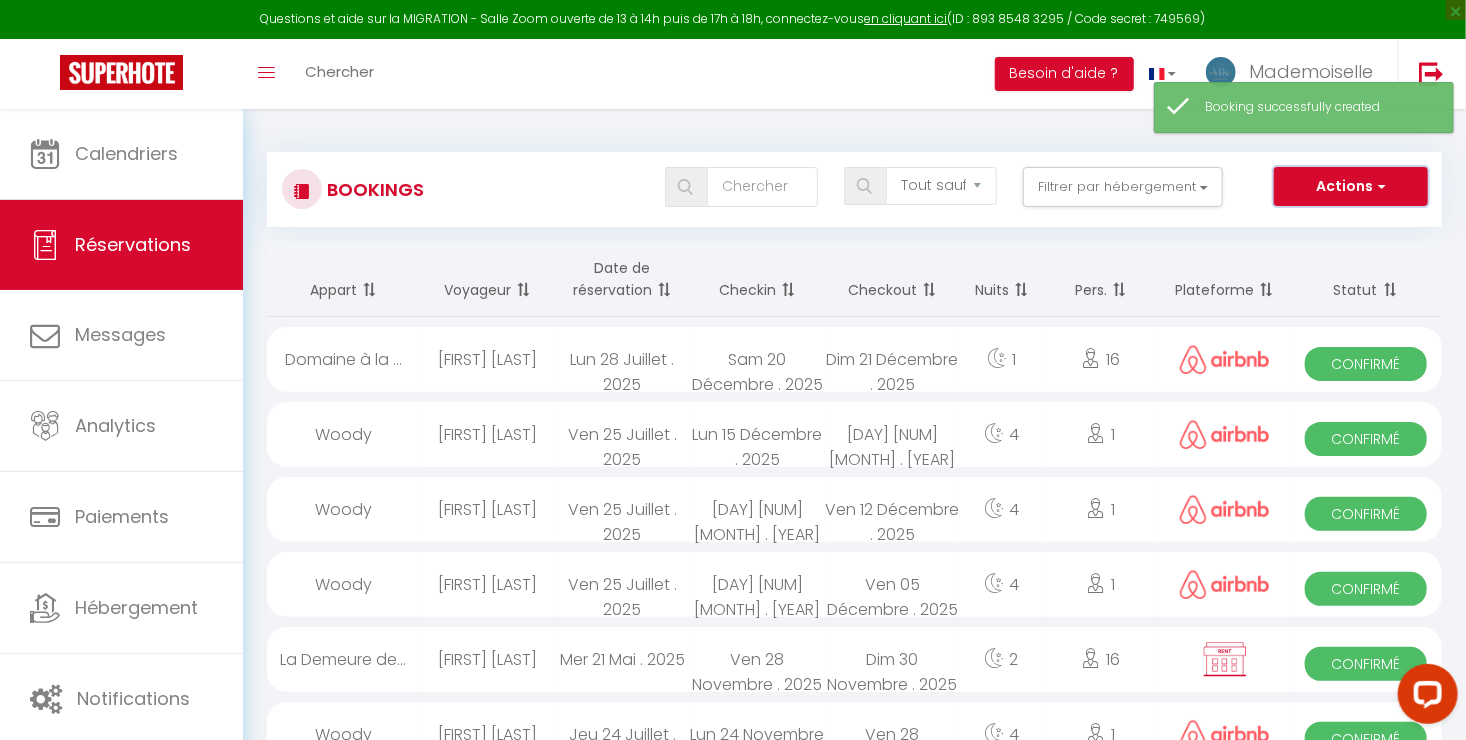 click on "Actions" at bounding box center [1351, 187] 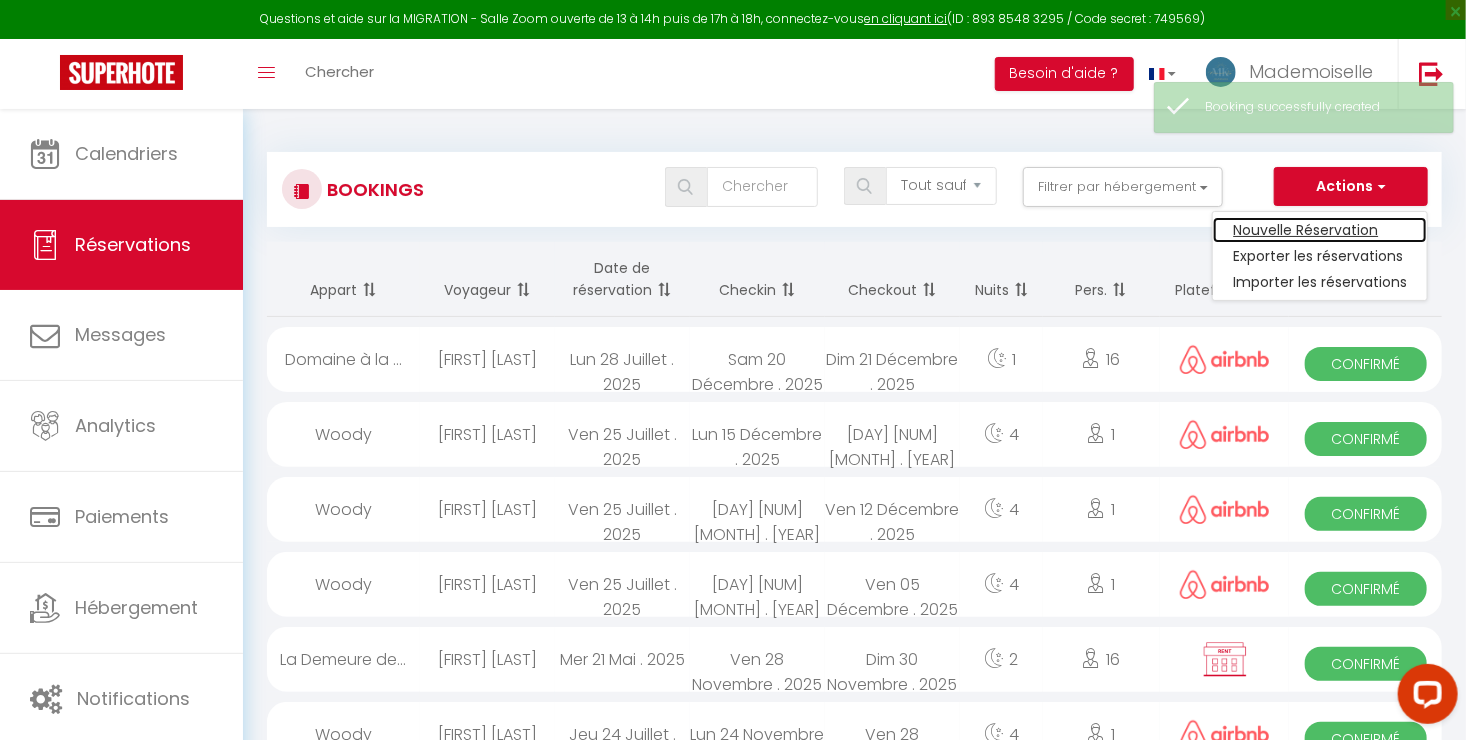 click on "Nouvelle Réservation" at bounding box center [1320, 230] 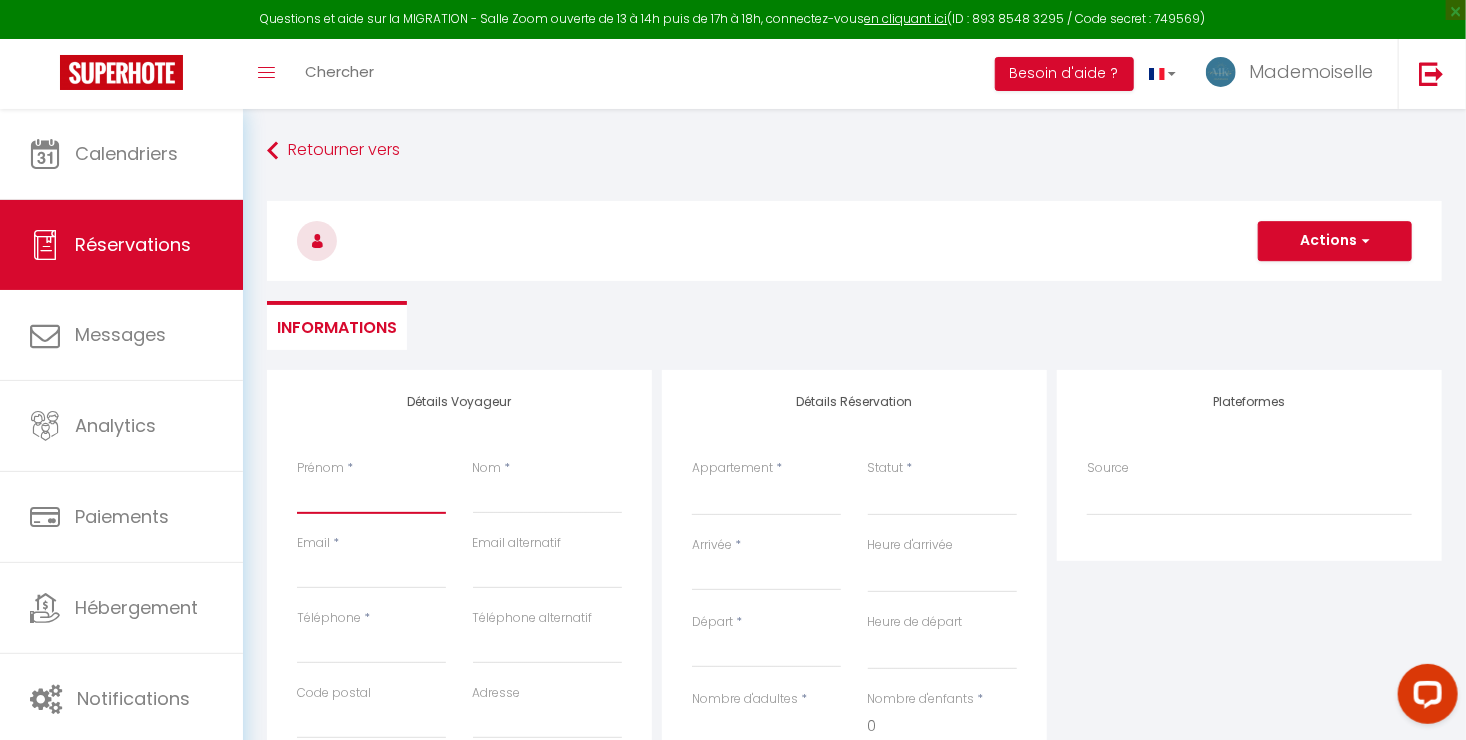 click on "Prénom" at bounding box center [371, 496] 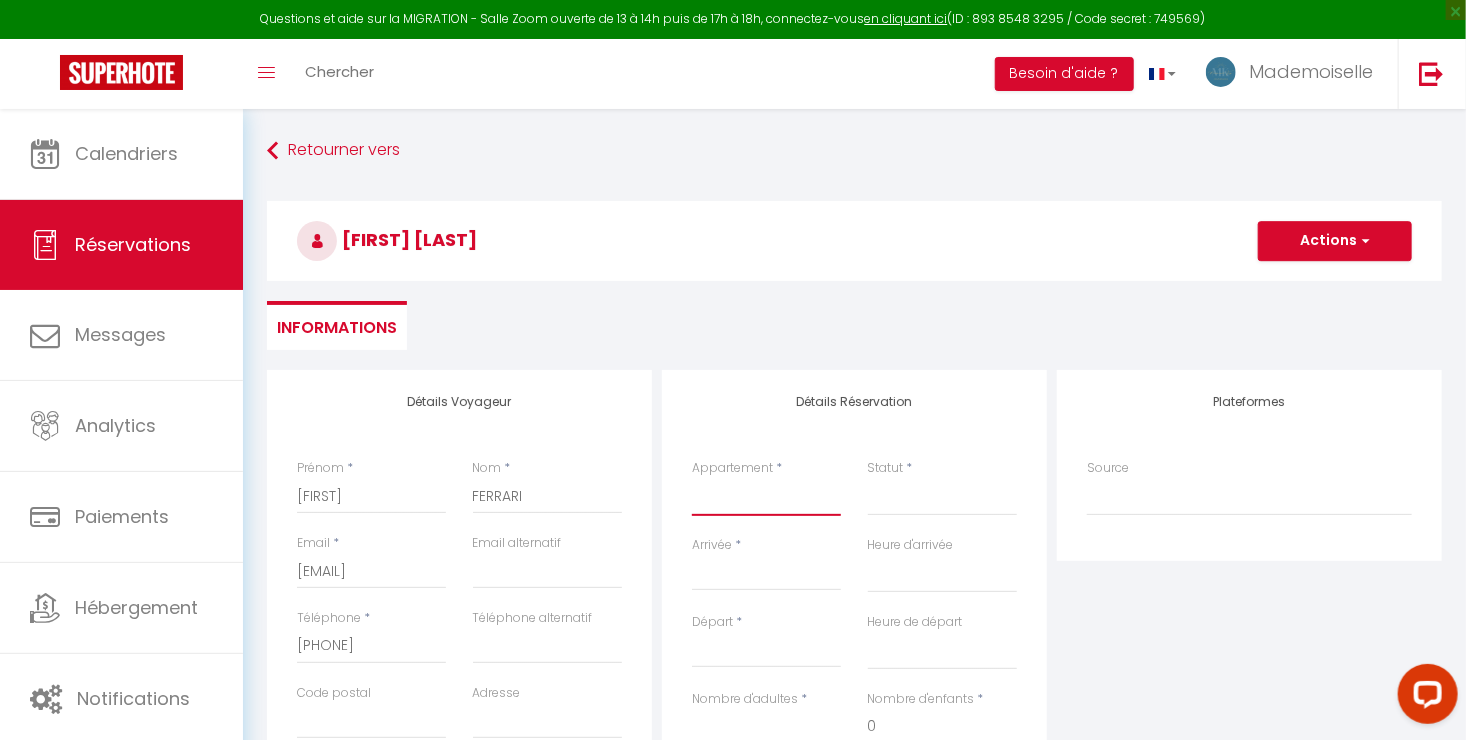 click on "Le Blue- hyper centre ville
Le Mirror- hyper centre ville
Le Countryside- hyper centre
Le Vintage- bords de l'Yonne
Domaine à la campagne- 16 couchages
La Demeure de Margot
Le Cosy - Hyper Centre Ville
Le Dream - Hyper Centre Ville
Le Color- Centre-ville
Le Tiny
Le Moovie - Centre-ville
Le Serenity- Terrasse - cœur de ville
L’Oasis- Balnéo
L’Escale- hyper proche Aéroport
Le Cocoon - proche ENP - centre ville
La Chambre Rose- Lits jumeaux
La Chambre Citronnier- 3 personnes
La Chambre Lys 18
La Chambre Lila- 2 lits jumeaux" at bounding box center (766, 497) 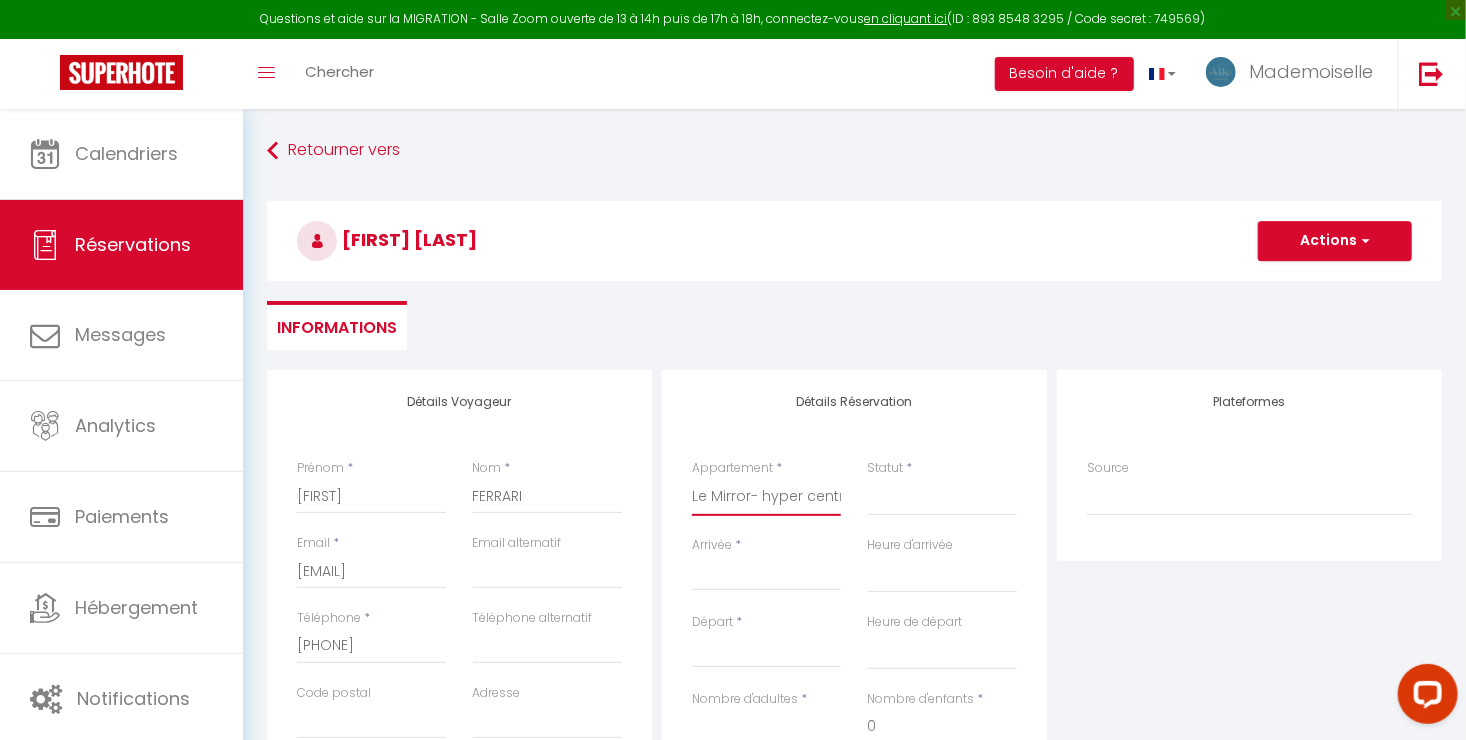 click on "Le Blue- hyper centre ville
Le Mirror- hyper centre ville
Le Countryside- hyper centre
Le Vintage- bords de l'Yonne
Domaine à la campagne- 16 couchages
La Demeure de Margot
Le Cosy - Hyper Centre Ville
Le Dream - Hyper Centre Ville
Le Color- Centre-ville
Le Tiny
Le Moovie - Centre-ville
Le Serenity- Terrasse - cœur de ville
L’Oasis- Balnéo
L’Escale- hyper proche Aéroport
Le Cocoon - proche ENP - centre ville
La Chambre Rose- Lits jumeaux
La Chambre Citronnier- 3 personnes
La Chambre Lys 18
La Chambre Lila- 2 lits jumeaux" at bounding box center (766, 497) 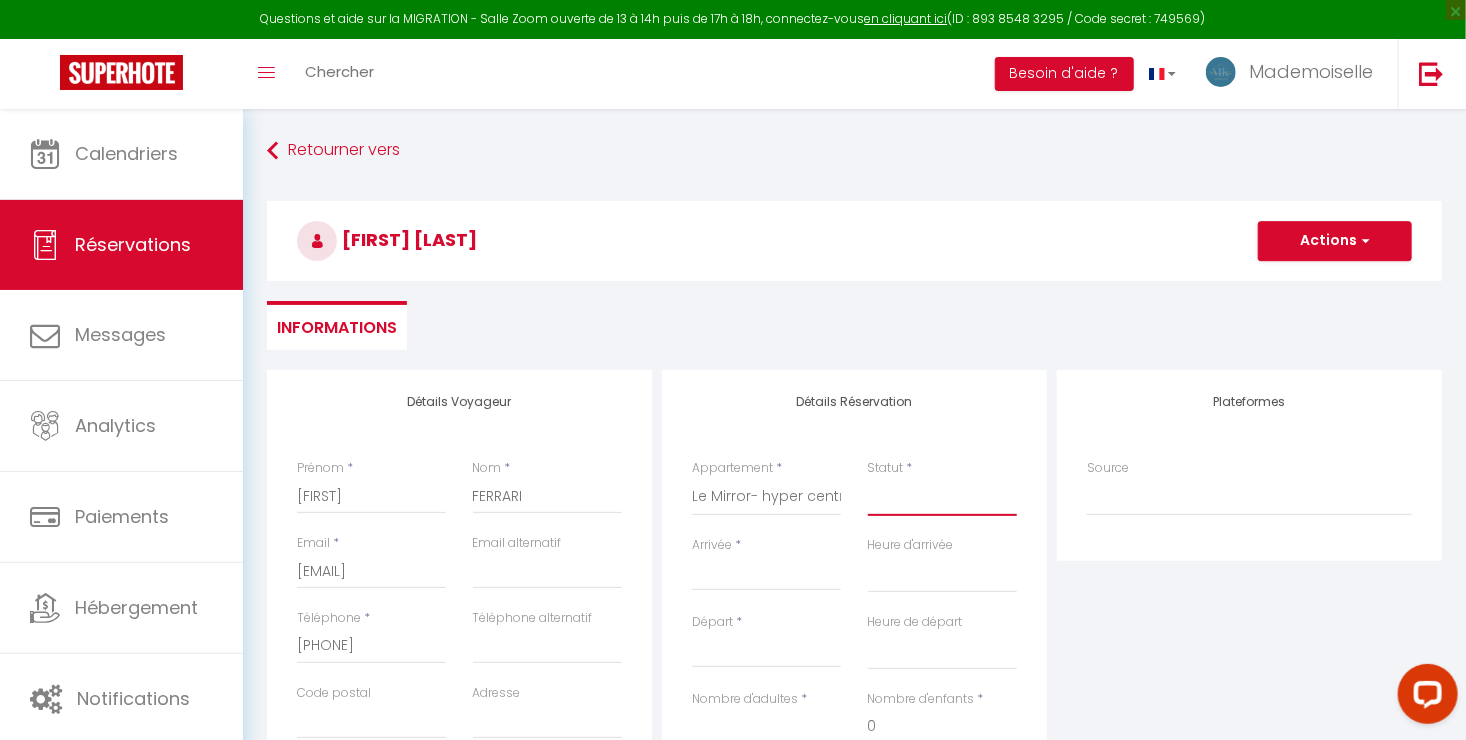 click on "Confirmé Non Confirmé Annulé Annulé par le voyageur No Show Request" at bounding box center [942, 497] 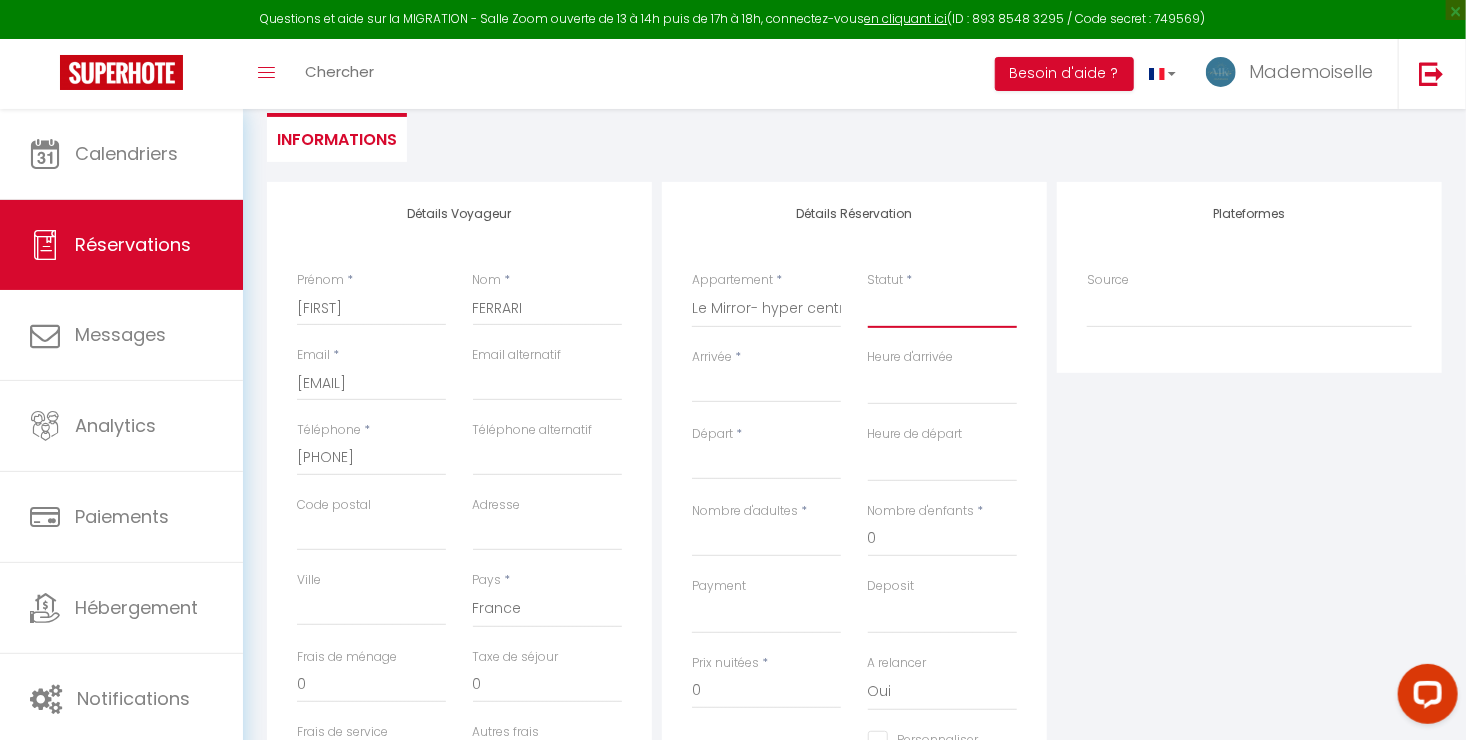 scroll, scrollTop: 200, scrollLeft: 0, axis: vertical 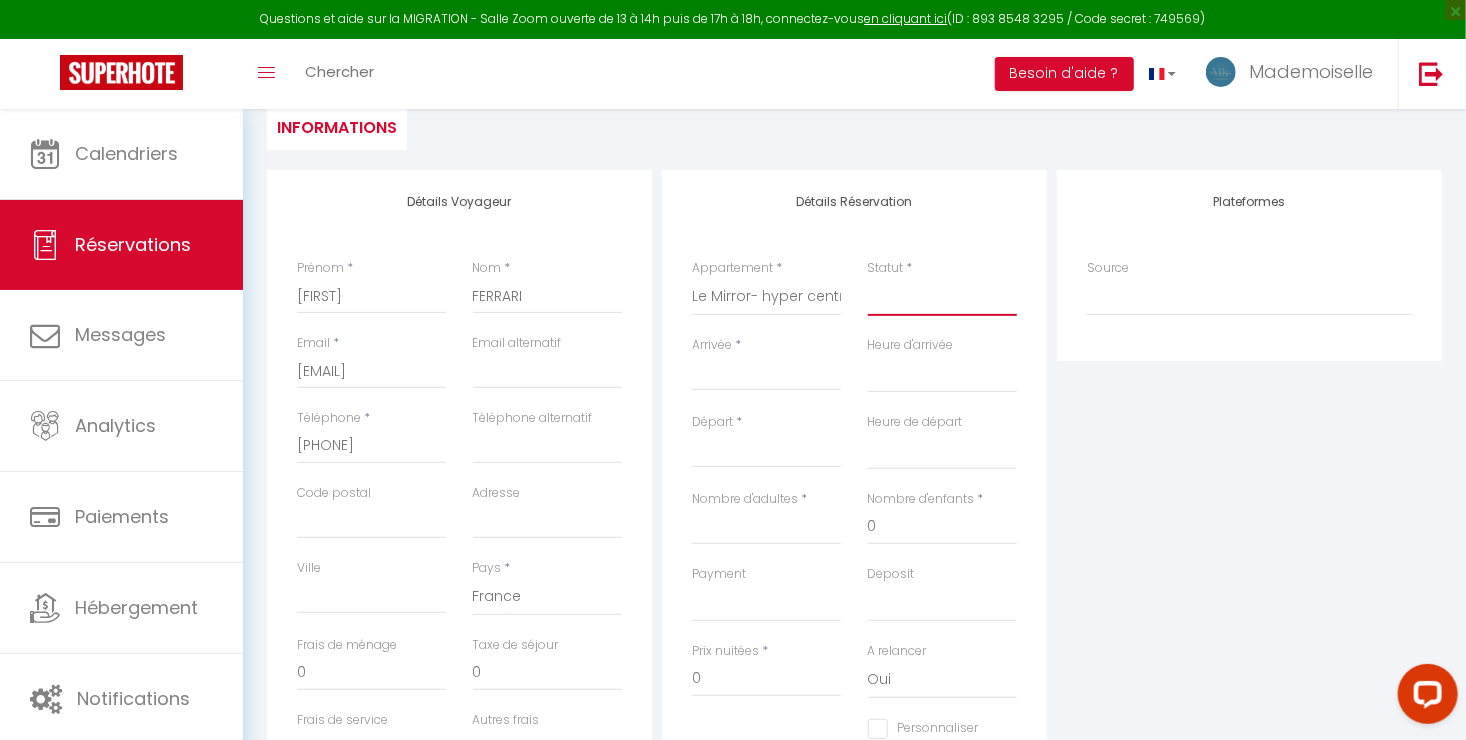 click on "Confirmé Non Confirmé Annulé Annulé par le voyageur No Show Request" at bounding box center [942, 297] 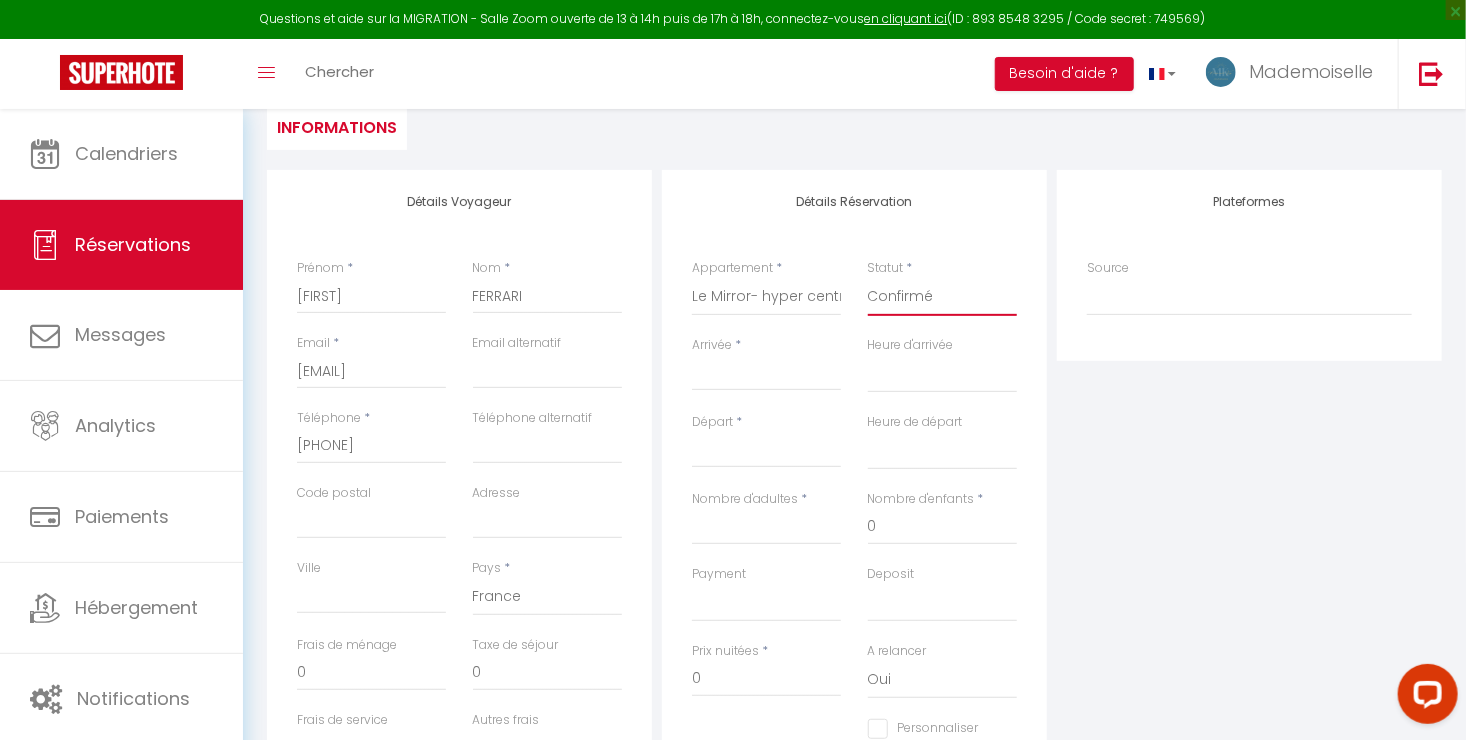 click on "Confirmé Non Confirmé Annulé Annulé par le voyageur No Show Request" at bounding box center [942, 297] 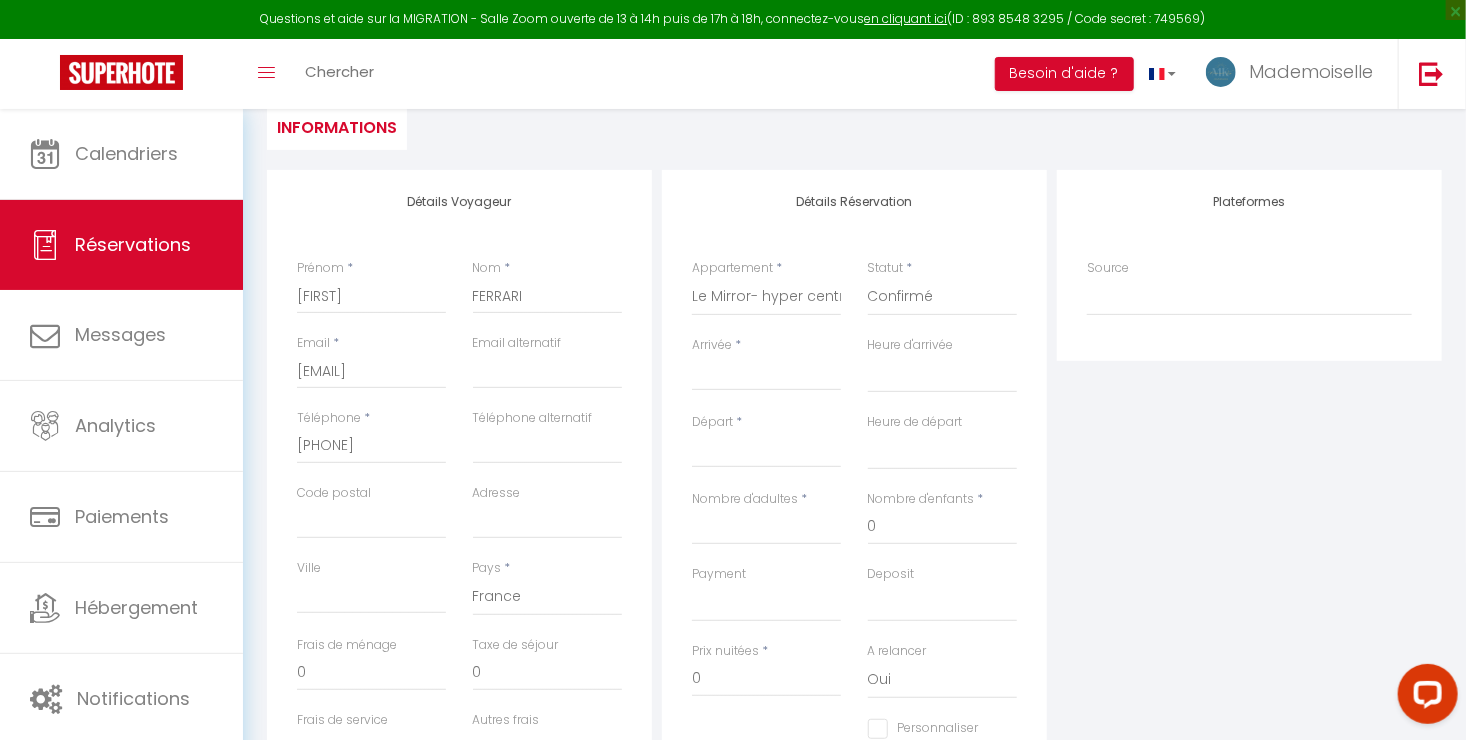 click on "<   Août 2025   >   Dim Lun Mar Mer Jeu Ven Sam   1 2 3 4 5 6 7 8 9 10 11 12 13 14 15 16 17 18 19 20 21 22 23 24 25 26 27 28 29 30 31     <   2025   >   Janvier Février Mars Avril Mai Juin Juillet Août Septembre Octobre Novembre Décembre     <   2020 - 2029   >   2020 2021 2022 2023 2024 2025 2026 2027 2028 2029" at bounding box center [766, 373] 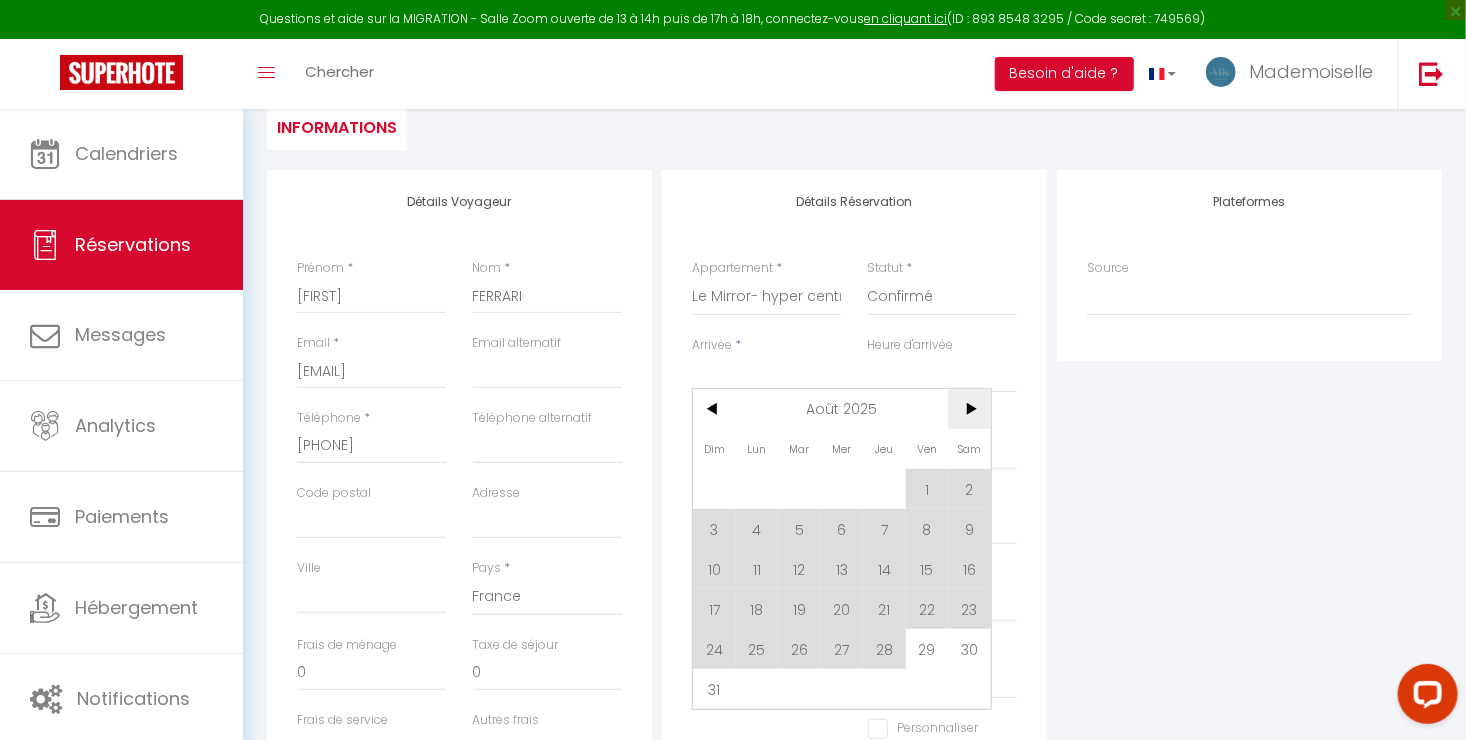 click on ">" at bounding box center [969, 409] 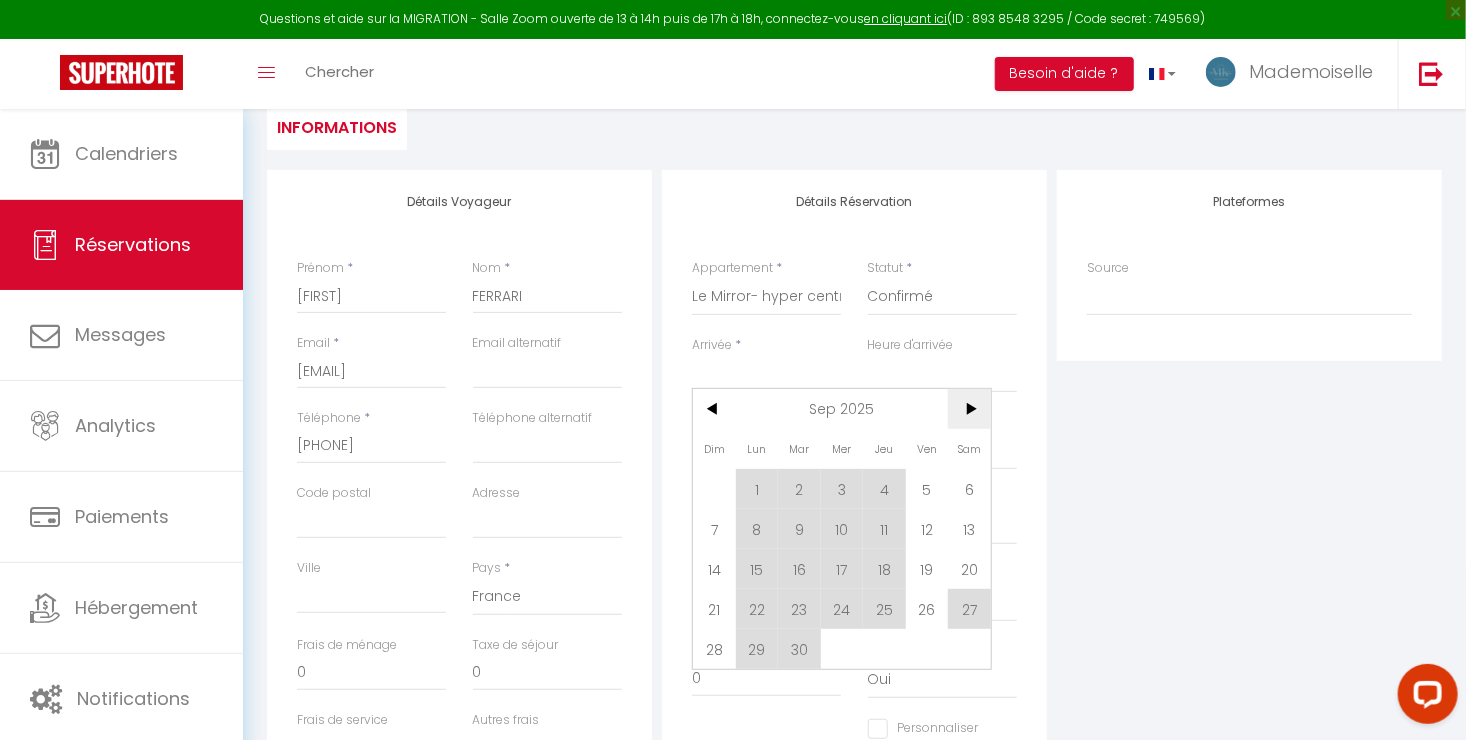 click on ">" at bounding box center (969, 409) 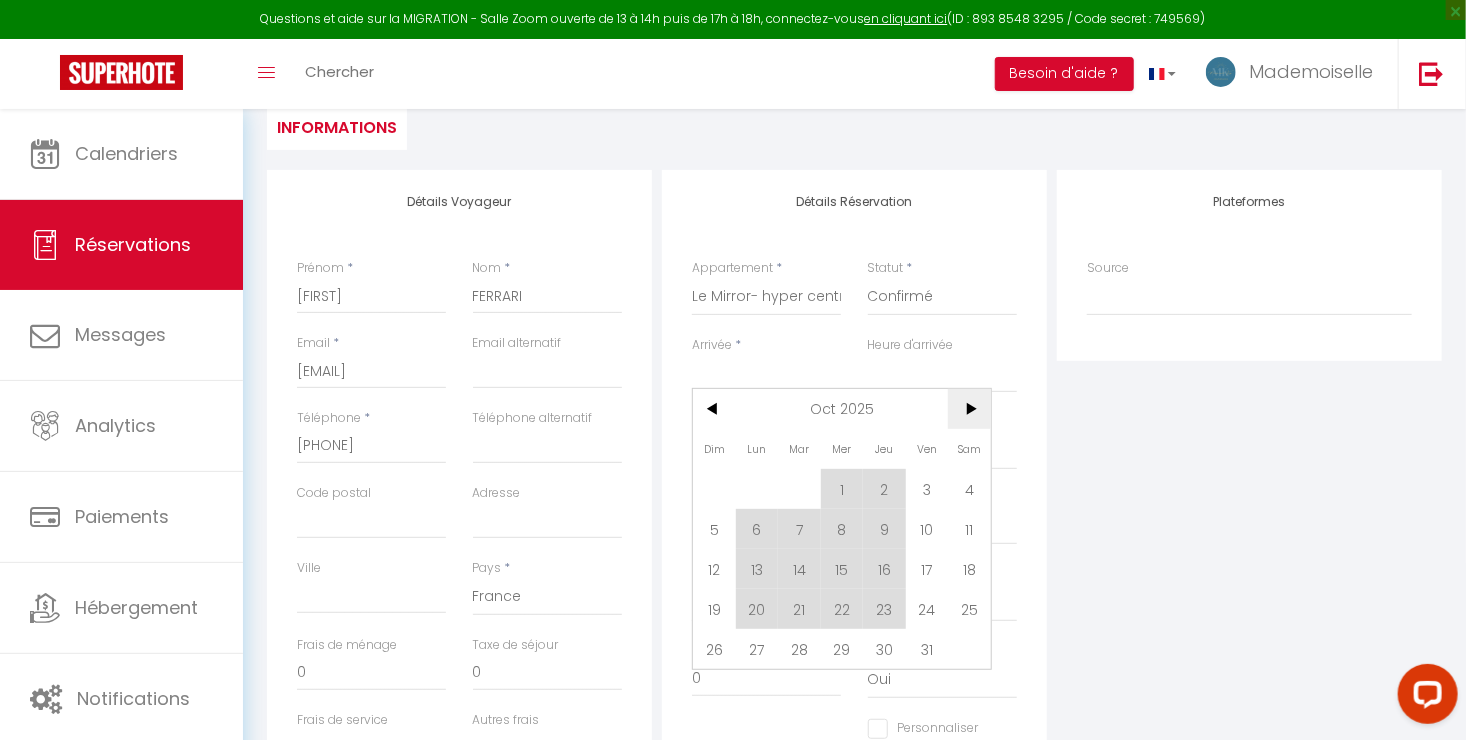 click on ">" at bounding box center [969, 409] 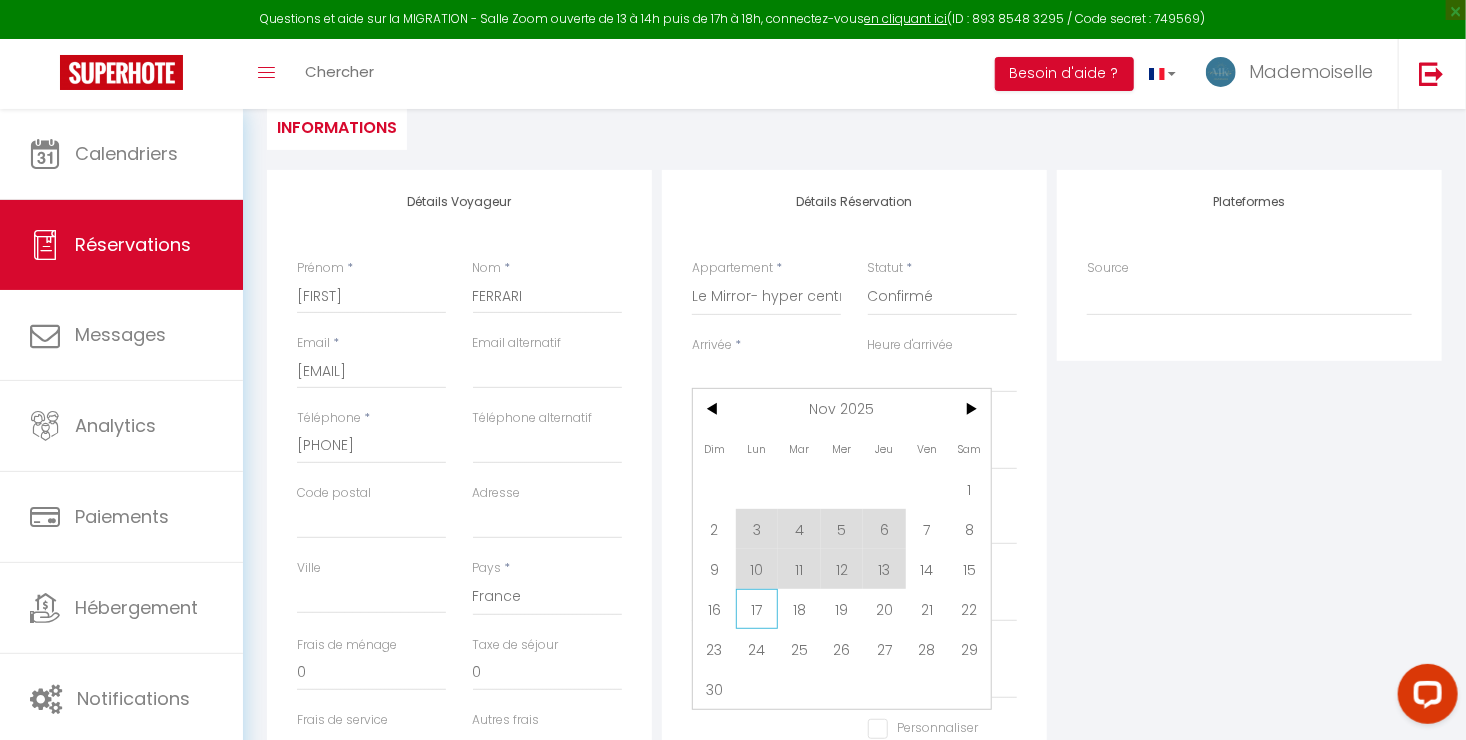 click on "17" at bounding box center (757, 609) 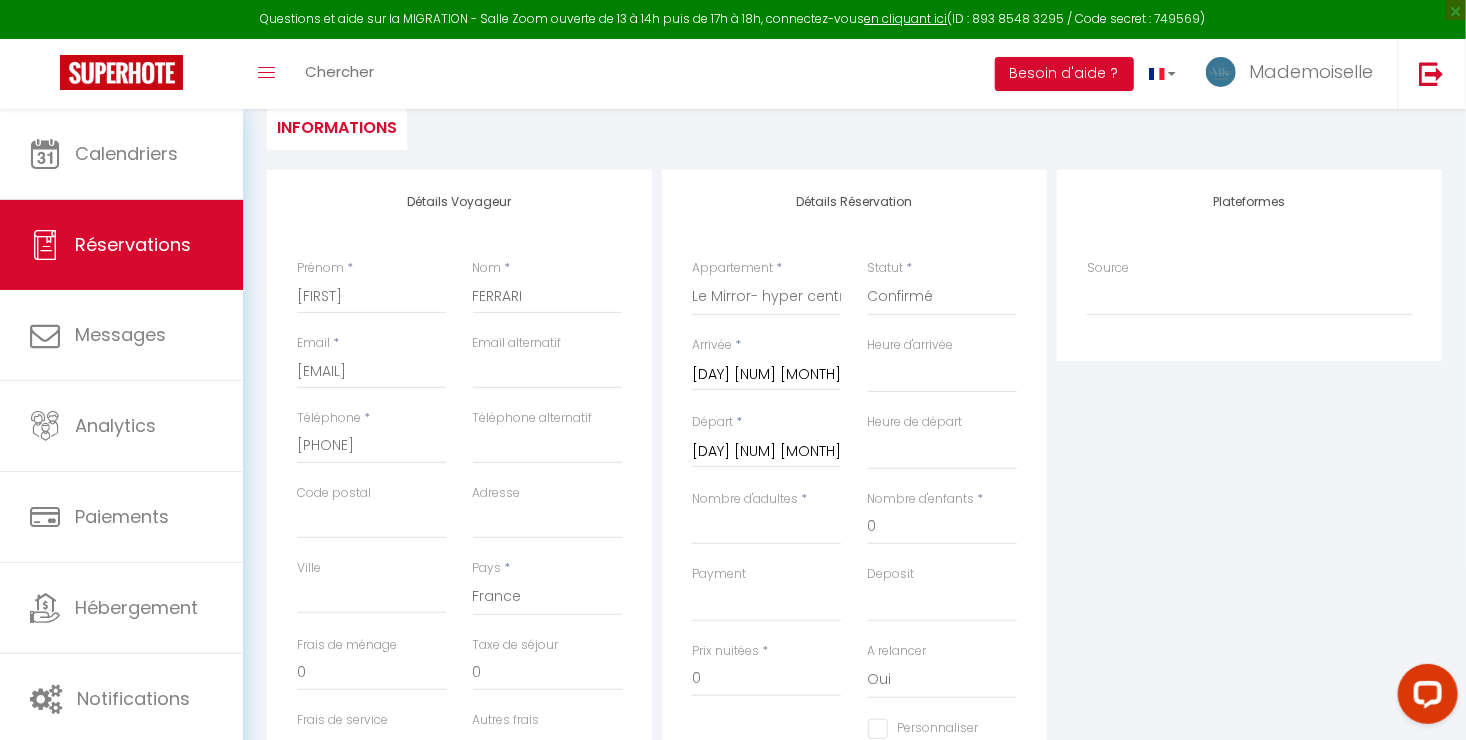 click on "[DAY] [NUM] [MONTH] [YEAR]" at bounding box center (766, 452) 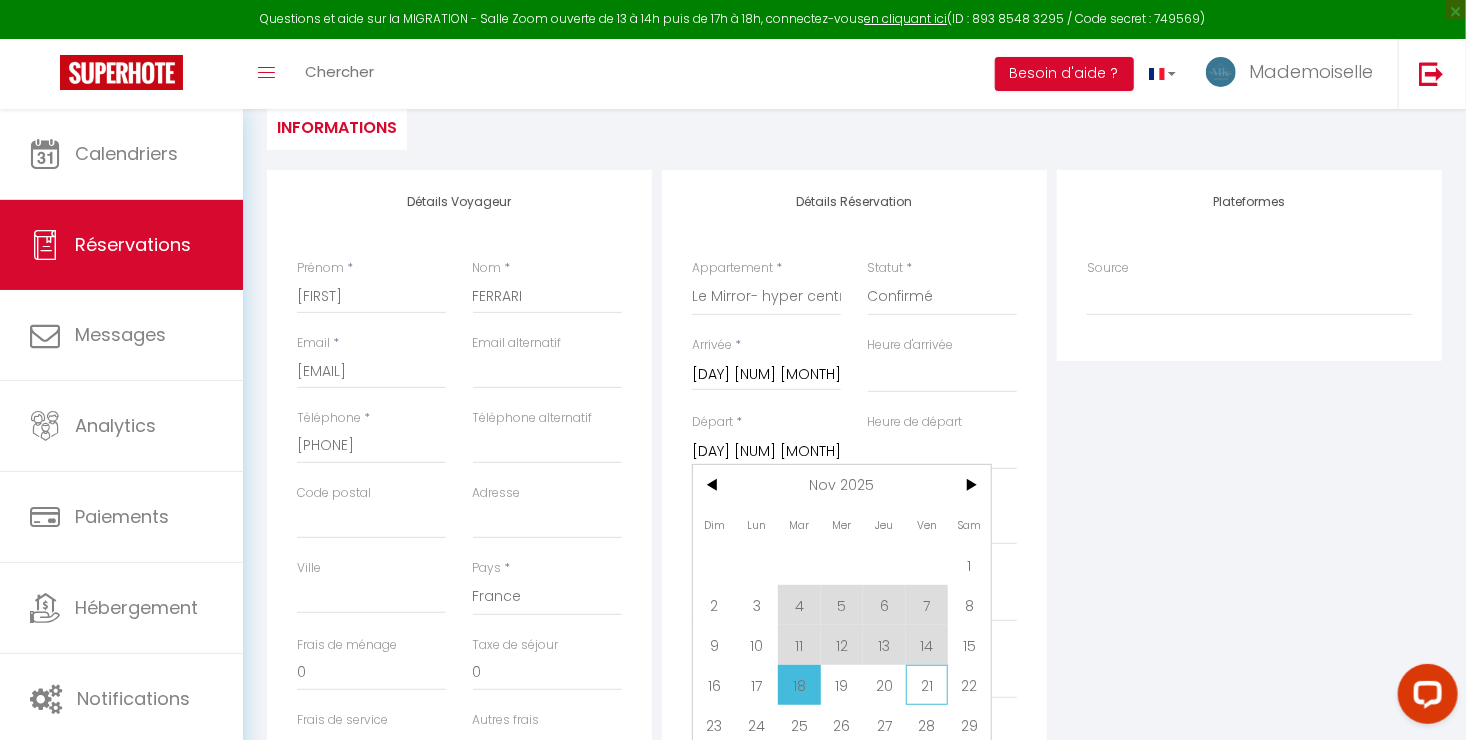 click on "21" at bounding box center (927, 685) 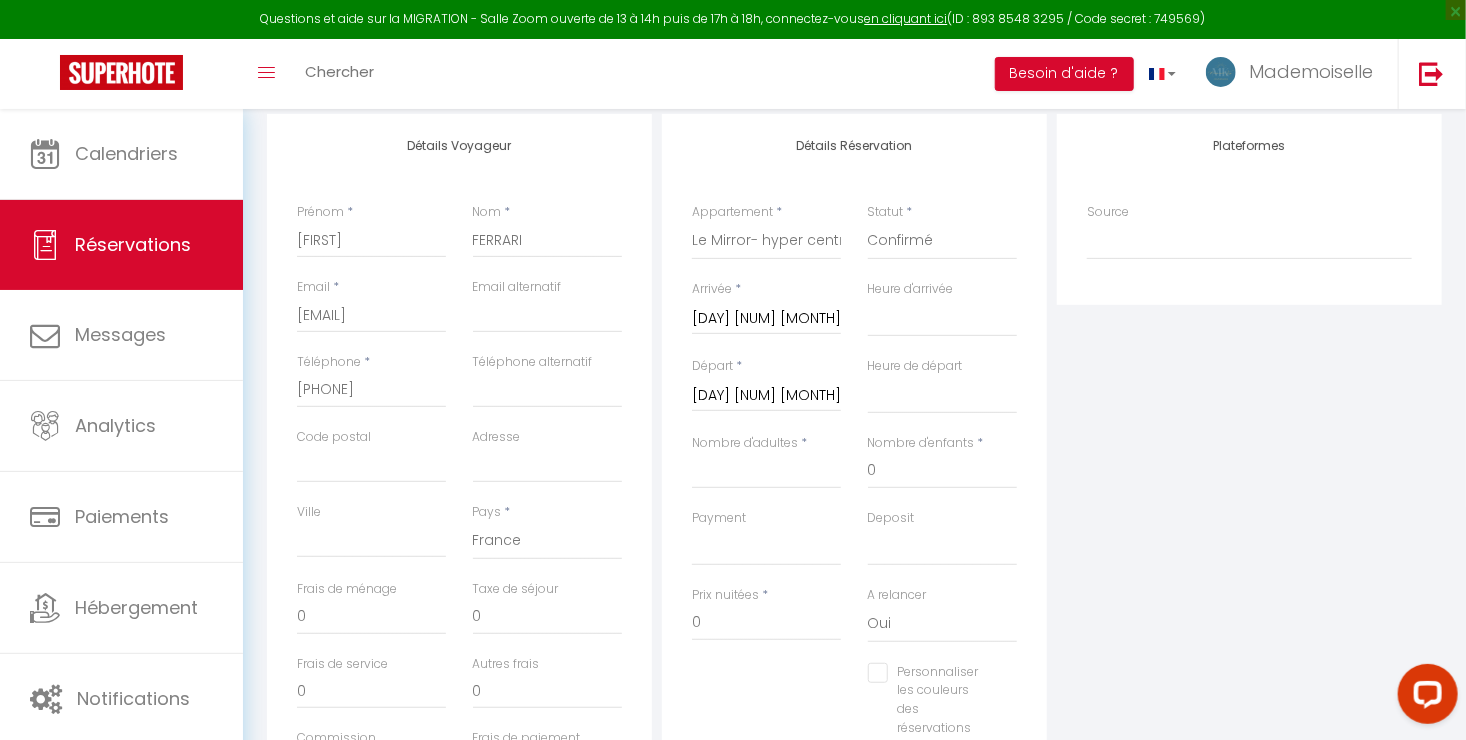 scroll, scrollTop: 300, scrollLeft: 0, axis: vertical 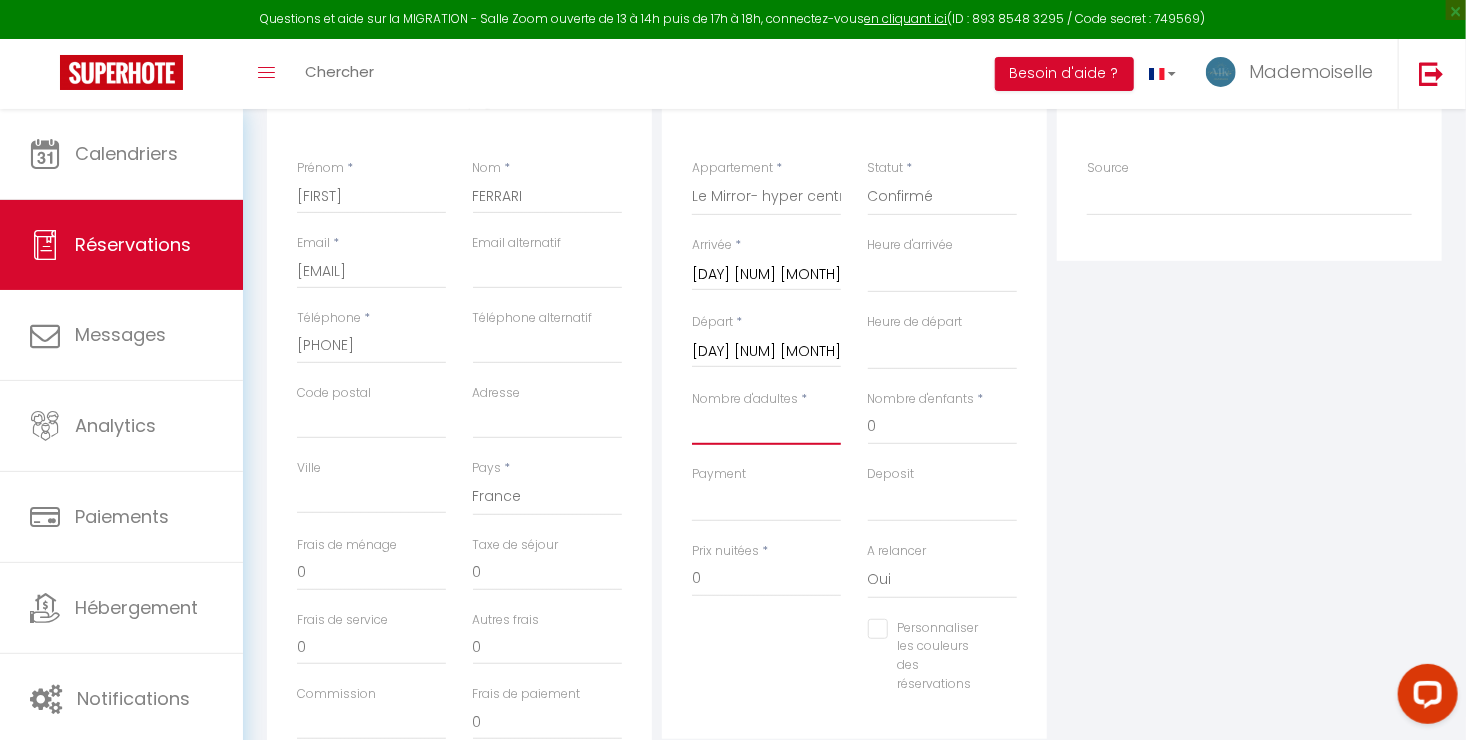 click on "Nombre d'adultes" at bounding box center [766, 427] 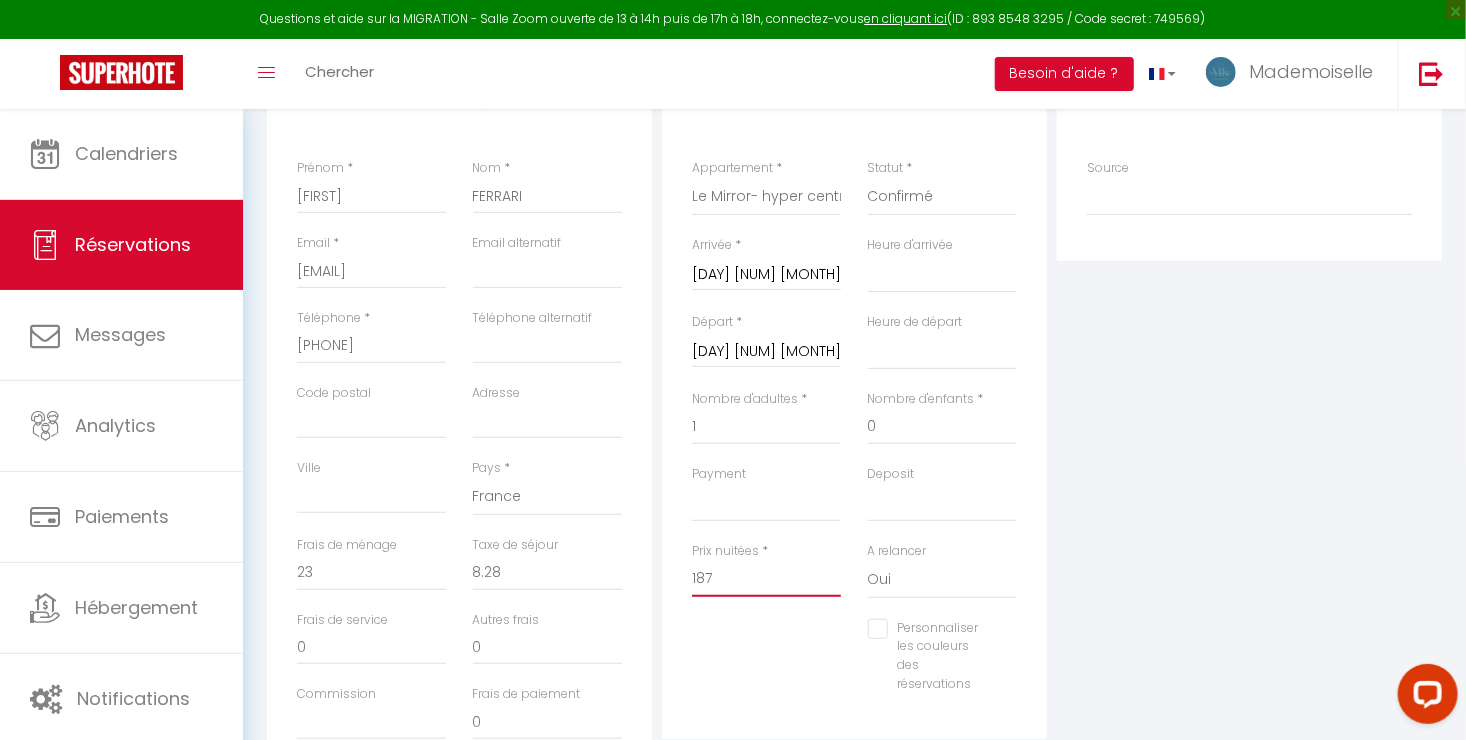 click on "187" at bounding box center [766, 579] 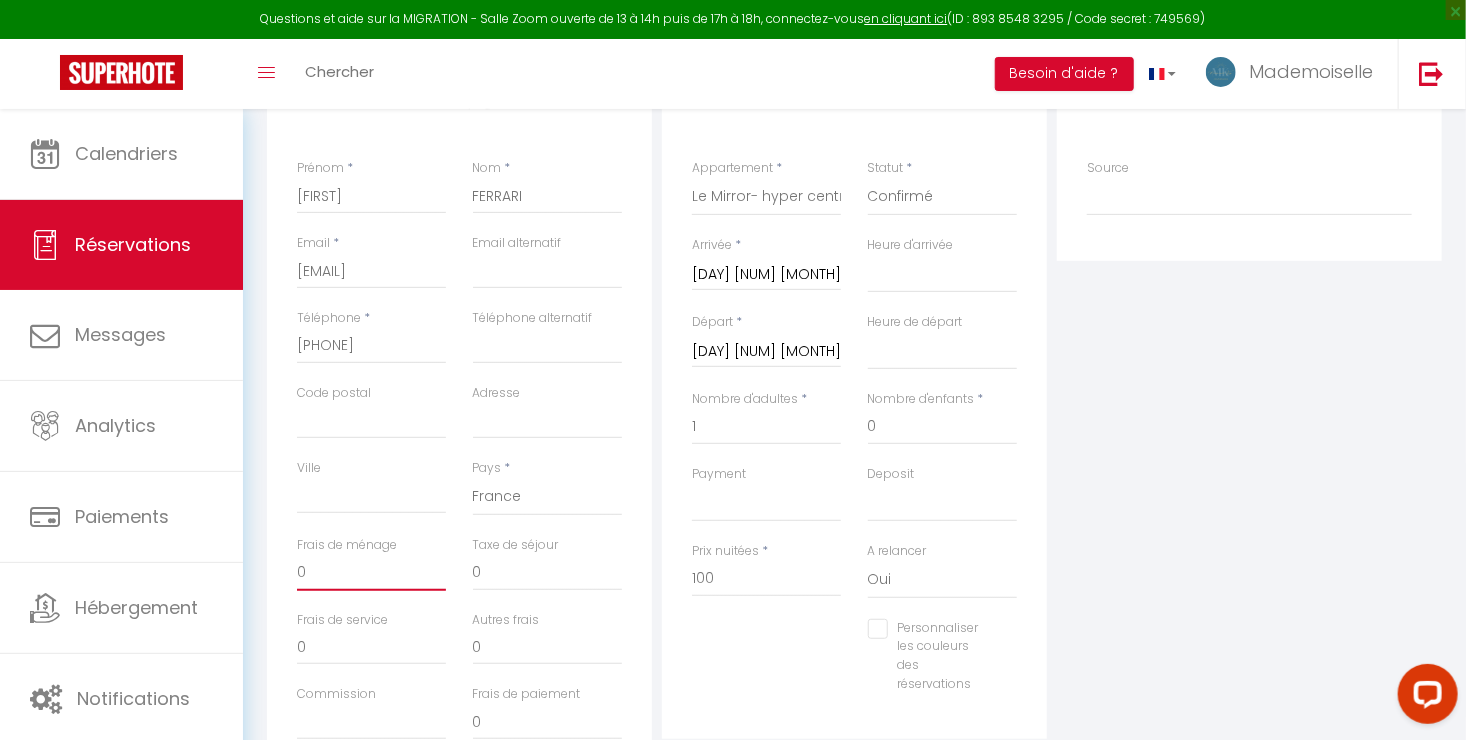drag, startPoint x: 374, startPoint y: 580, endPoint x: 470, endPoint y: 578, distance: 96.02083 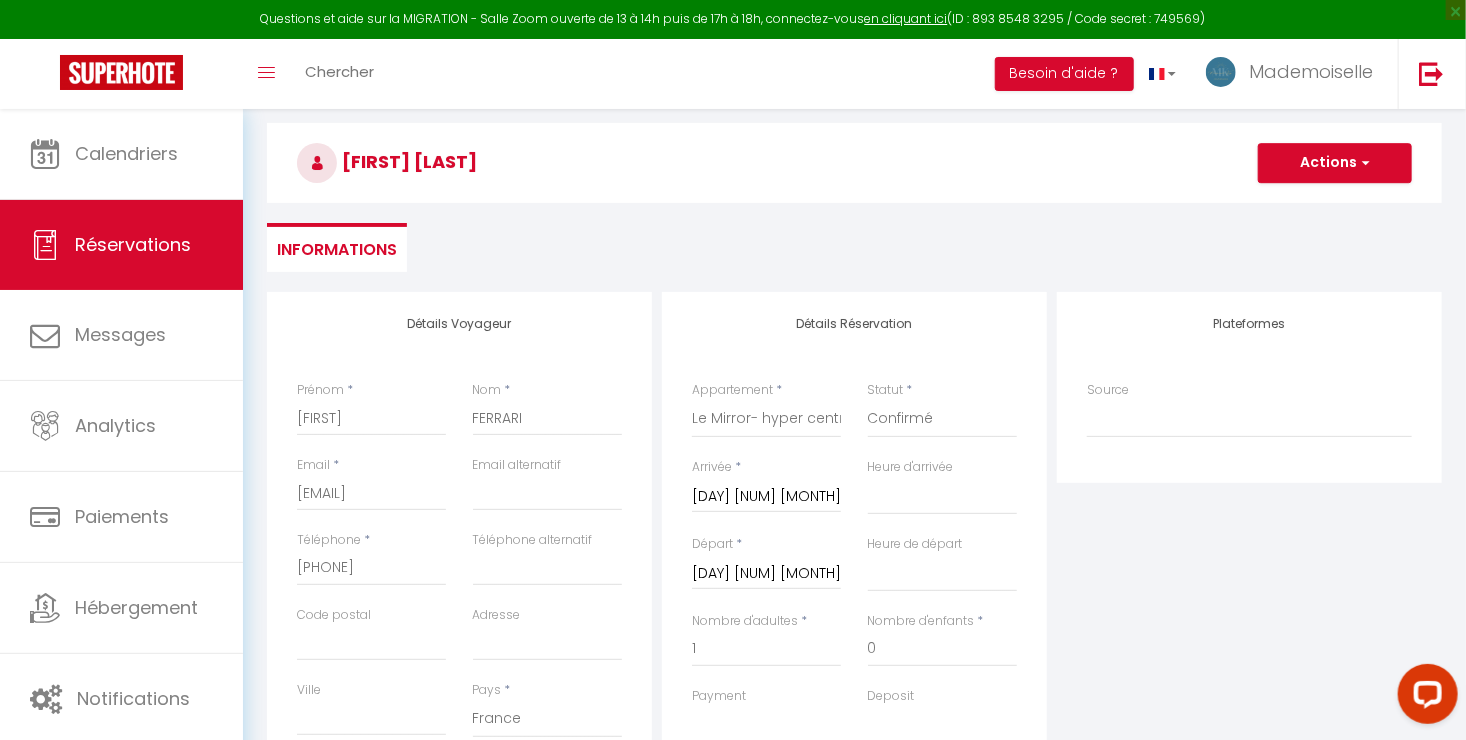 scroll, scrollTop: 0, scrollLeft: 0, axis: both 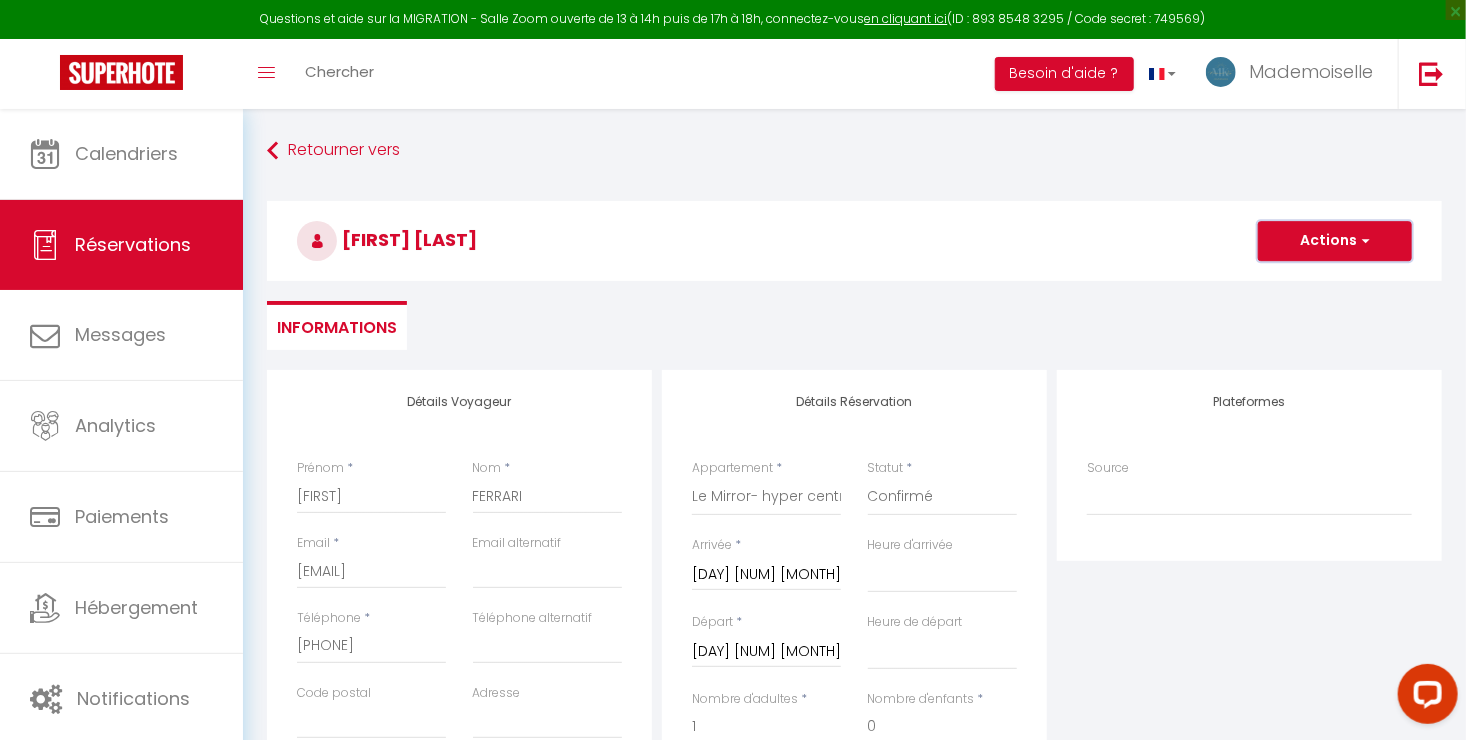 click on "Actions" at bounding box center (1335, 241) 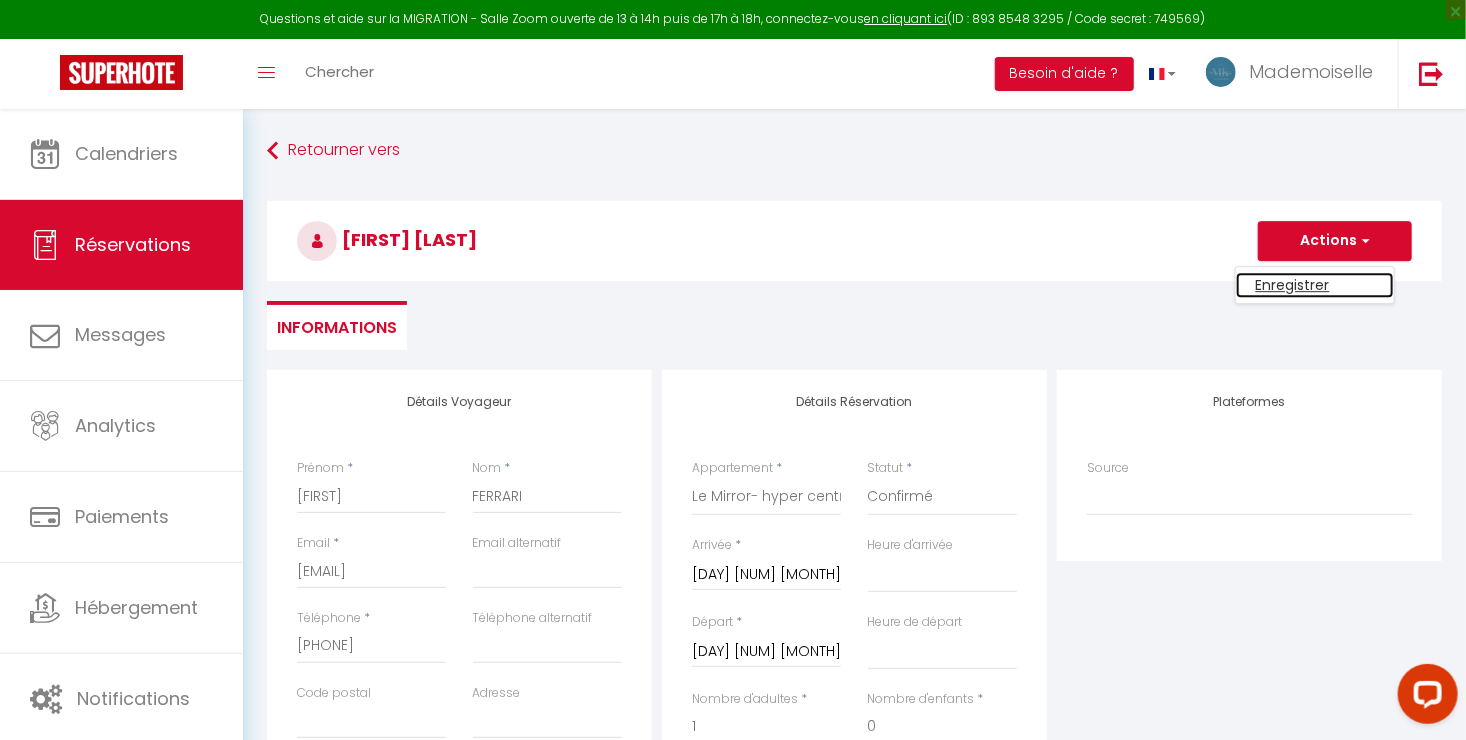 click on "Enregistrer" at bounding box center (1315, 285) 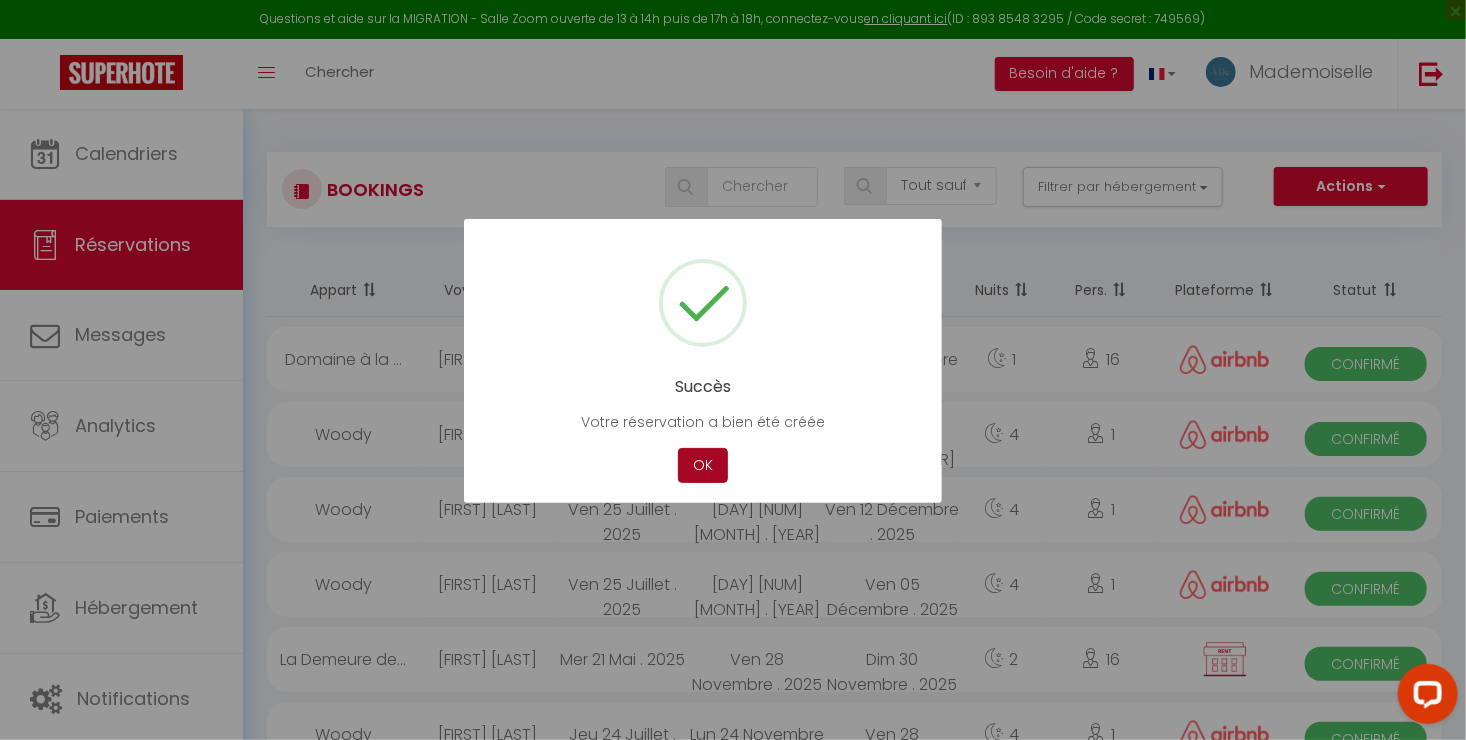 click on "OK" at bounding box center (703, 465) 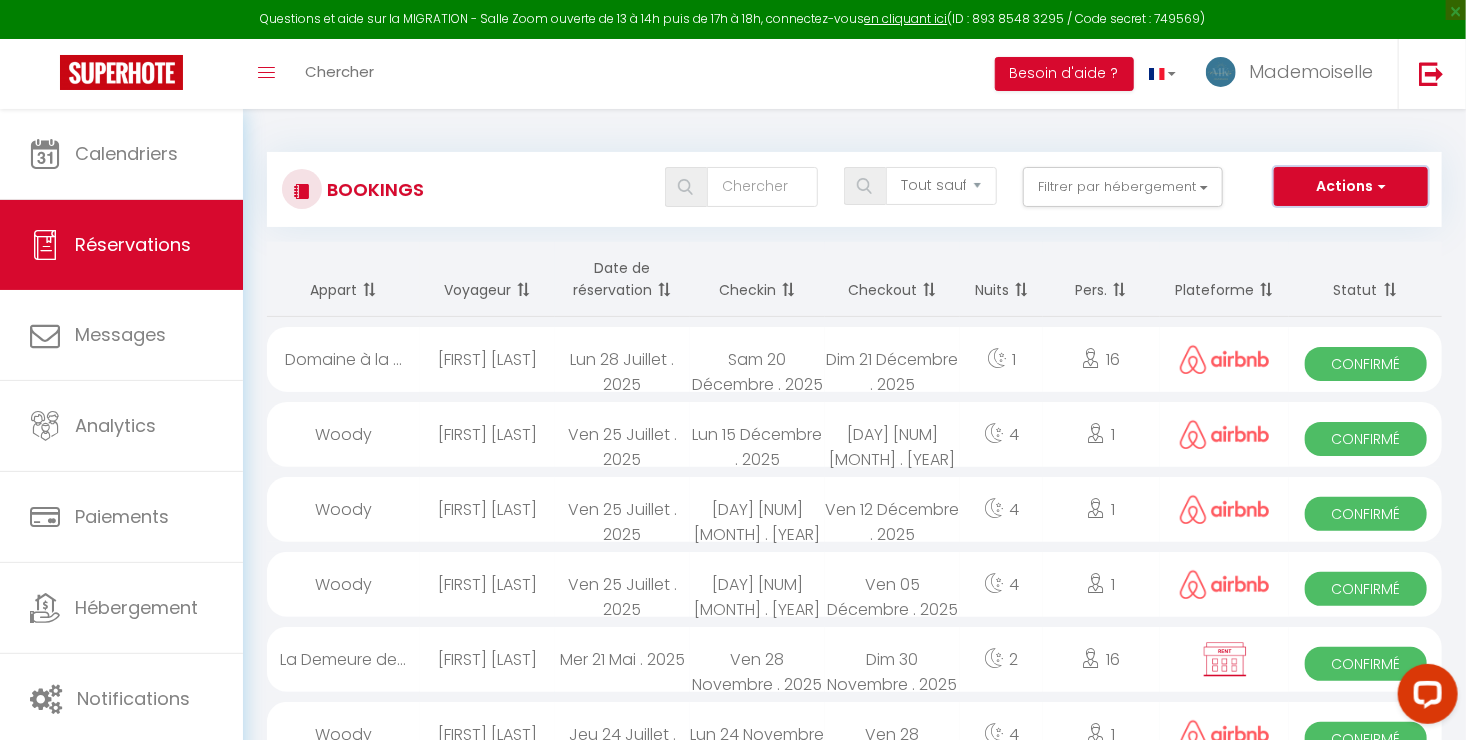 click on "Actions" at bounding box center (1351, 187) 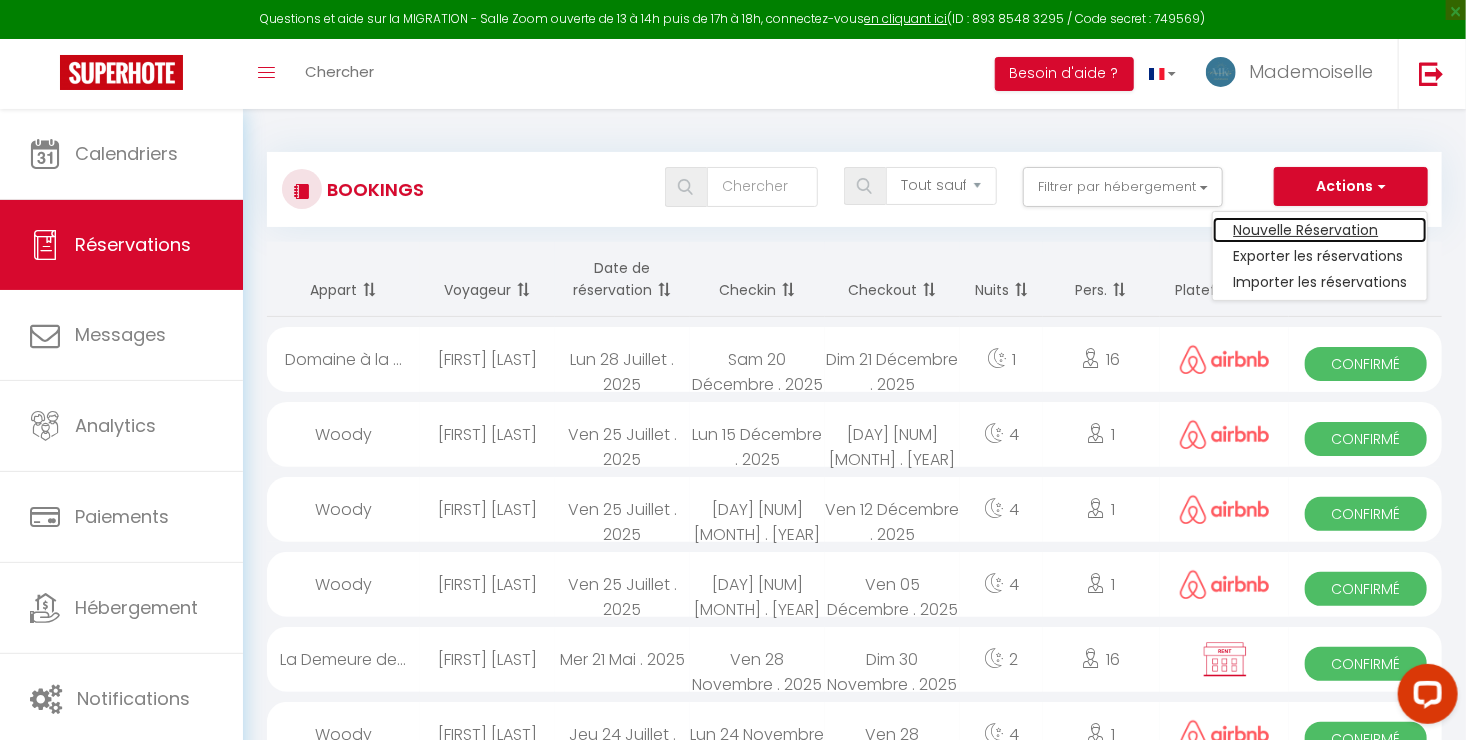 click on "Nouvelle Réservation" at bounding box center [1320, 230] 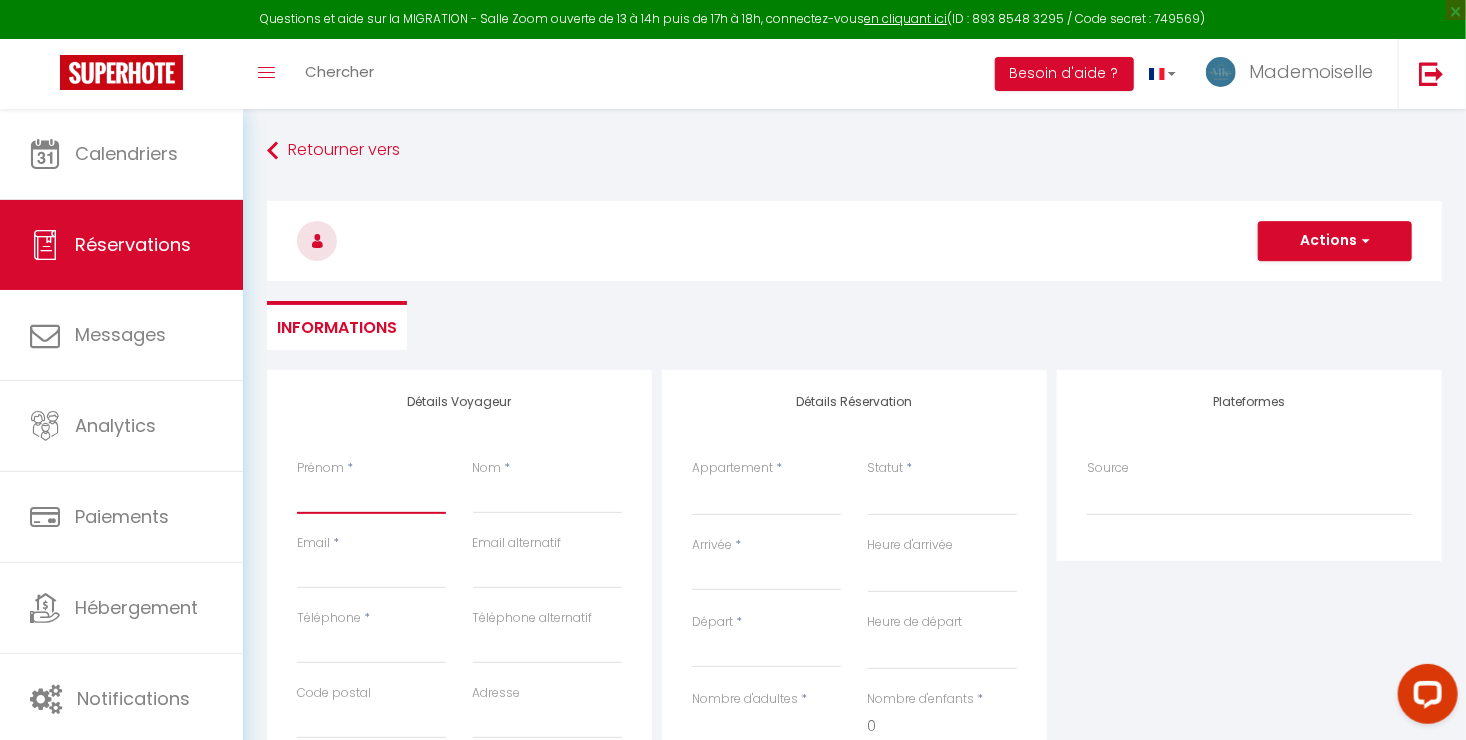 click on "Prénom" at bounding box center (371, 496) 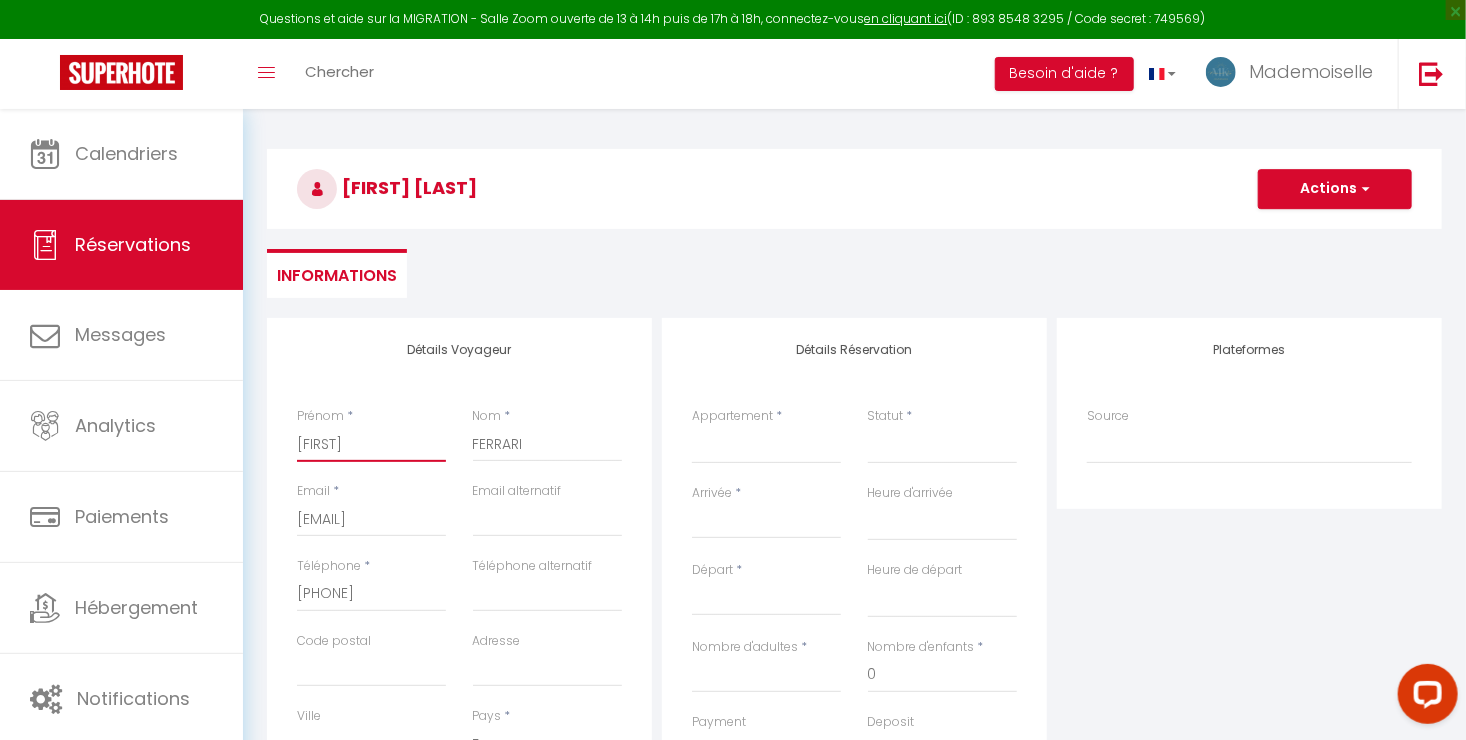 scroll, scrollTop: 100, scrollLeft: 0, axis: vertical 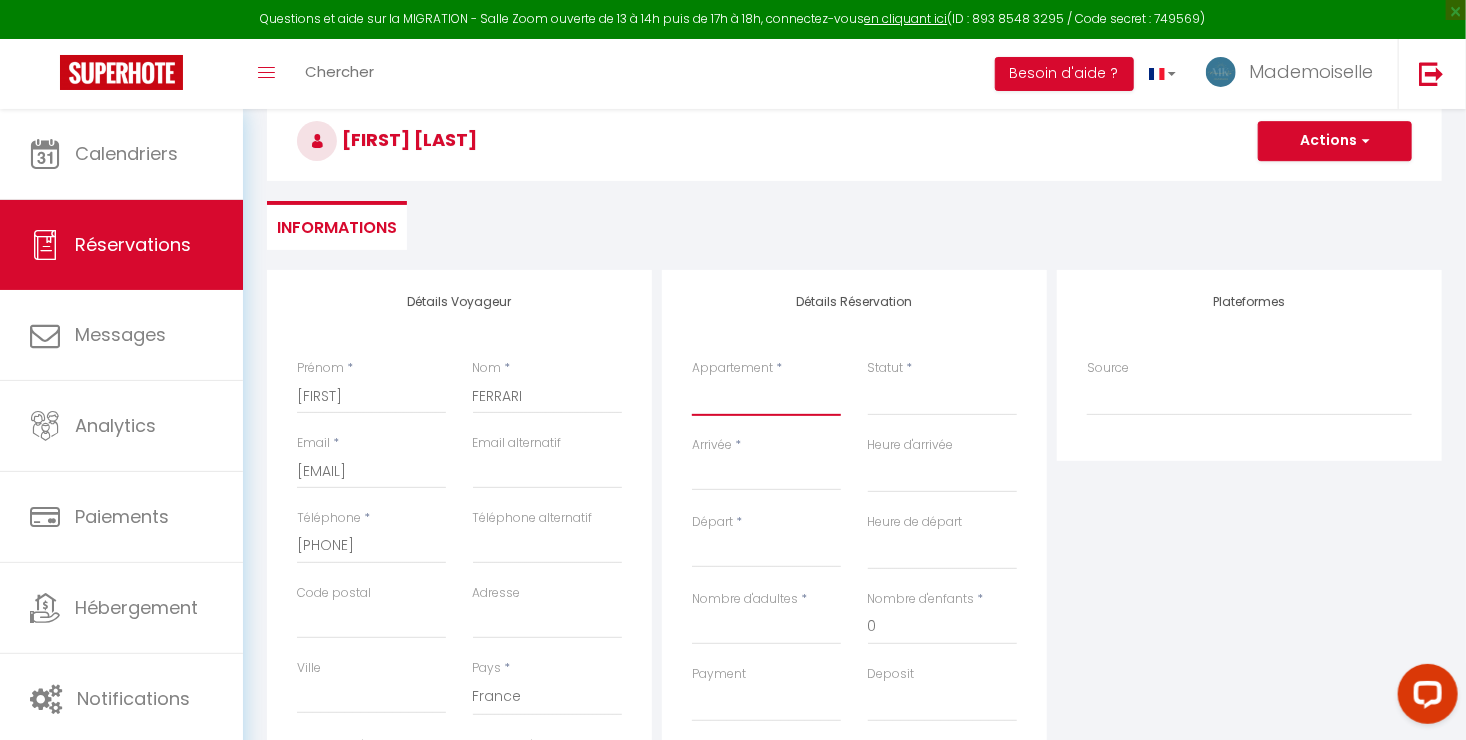 click on "Le Blue- hyper centre ville
Le Mirror- hyper centre ville
Le Countryside- hyper centre
Le Vintage- bords de l'Yonne
Domaine à la campagne- 16 couchages
La Demeure de Margot
Le Cosy - Hyper Centre Ville
Le Dream - Hyper Centre Ville
Le Color- Centre-ville
Le Tiny
Le Moovie - Centre-ville
Le Serenity- Terrasse - cœur de ville
L’Oasis- Balnéo
L’Escale- hyper proche Aéroport
Le Cocoon - proche ENP - centre ville
La Chambre Rose- Lits jumeaux
La Chambre Citronnier- 3 personnes
La Chambre Lys 18
La Chambre Lila- 2 lits jumeaux" at bounding box center [766, 397] 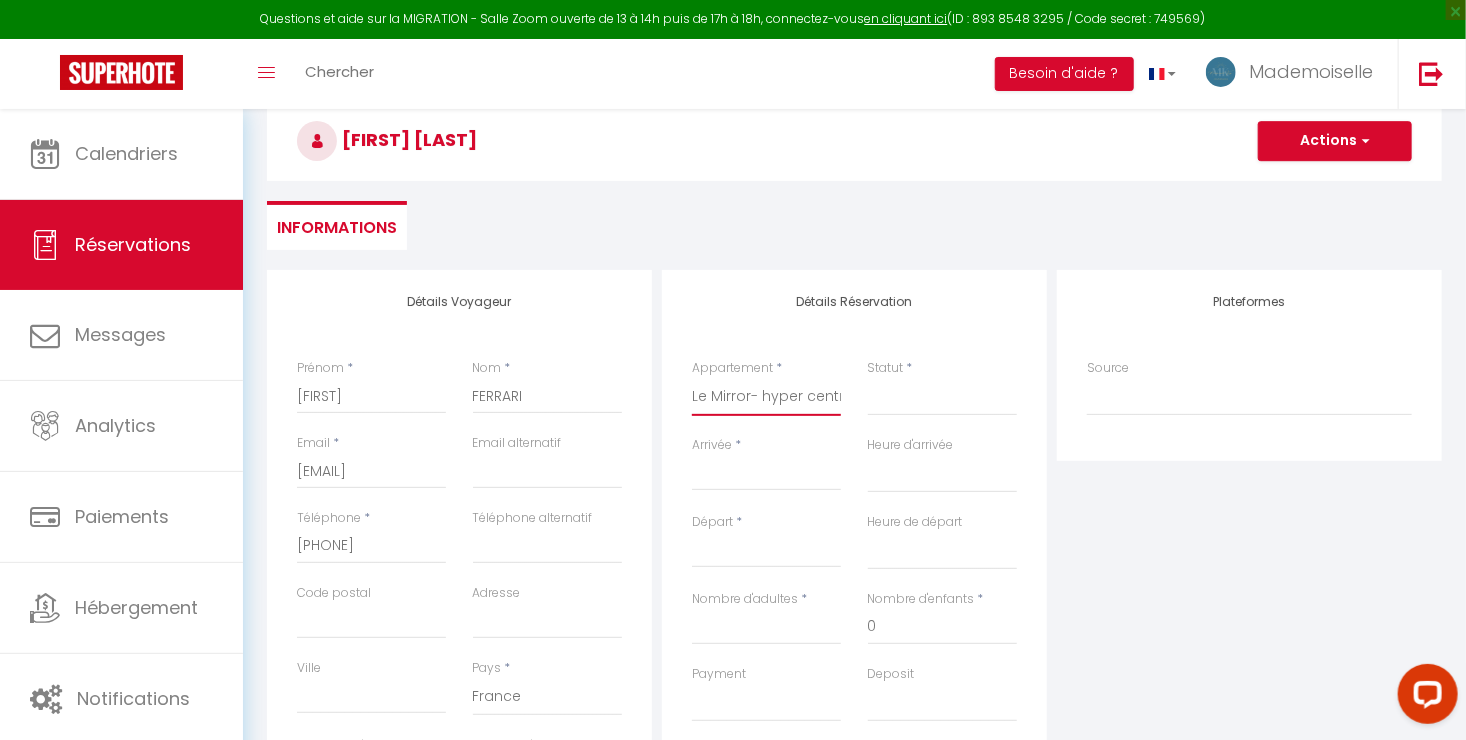 click on "Le Blue- hyper centre ville
Le Mirror- hyper centre ville
Le Countryside- hyper centre
Le Vintage- bords de l'Yonne
Domaine à la campagne- 16 couchages
La Demeure de Margot
Le Cosy - Hyper Centre Ville
Le Dream - Hyper Centre Ville
Le Color- Centre-ville
Le Tiny
Le Moovie - Centre-ville
Le Serenity- Terrasse - cœur de ville
L’Oasis- Balnéo
L’Escale- hyper proche Aéroport
Le Cocoon - proche ENP - centre ville
La Chambre Rose- Lits jumeaux
La Chambre Citronnier- 3 personnes
La Chambre Lys 18
La Chambre Lila- 2 lits jumeaux" at bounding box center (766, 397) 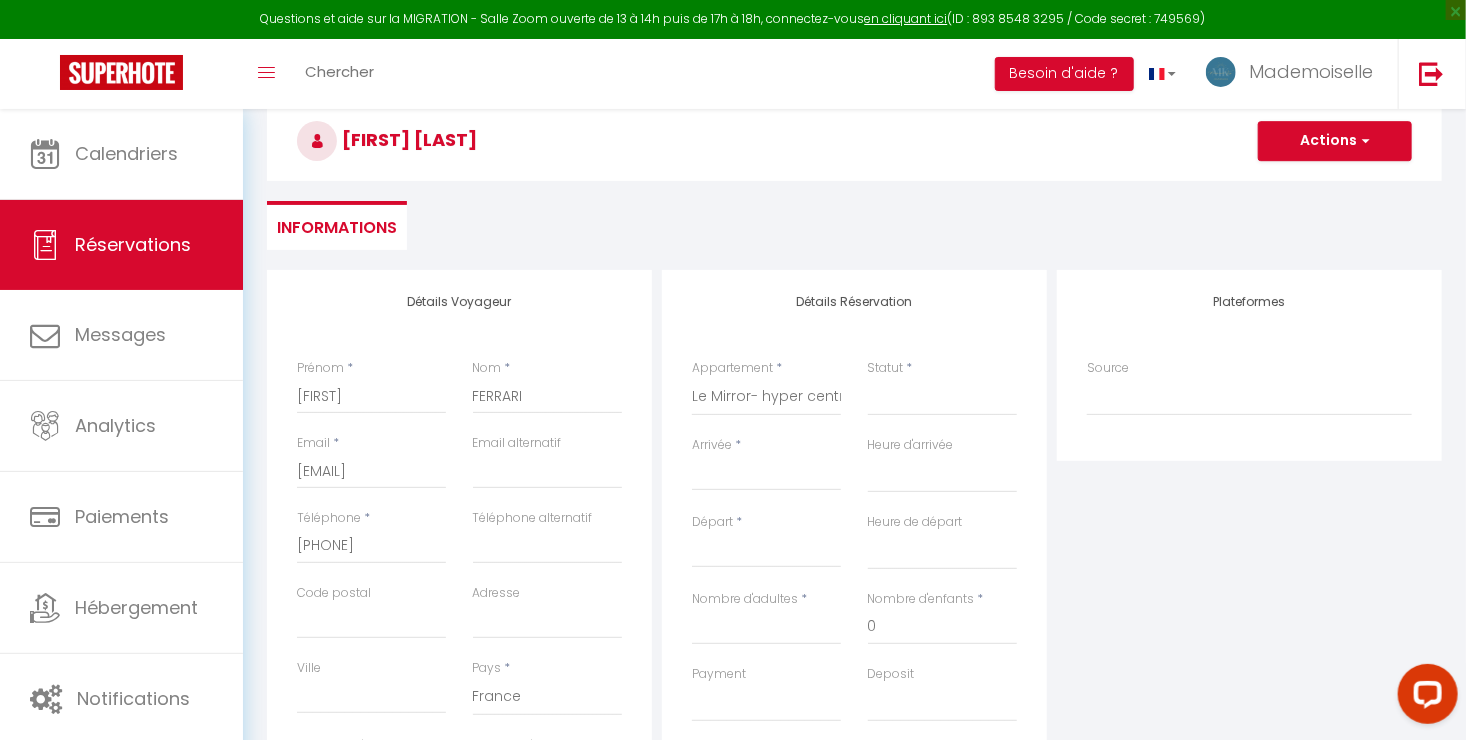 click on "Arrivée" at bounding box center (766, 475) 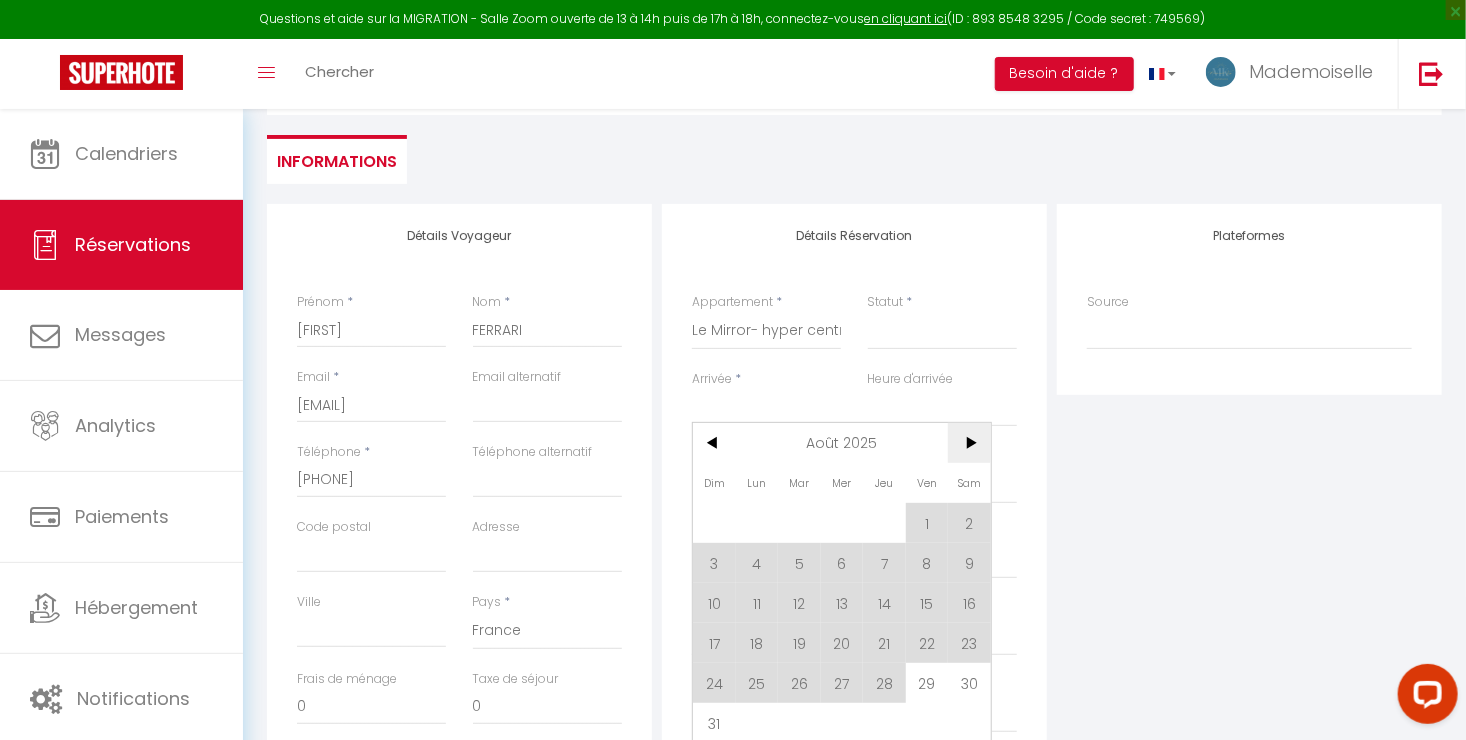 scroll, scrollTop: 200, scrollLeft: 0, axis: vertical 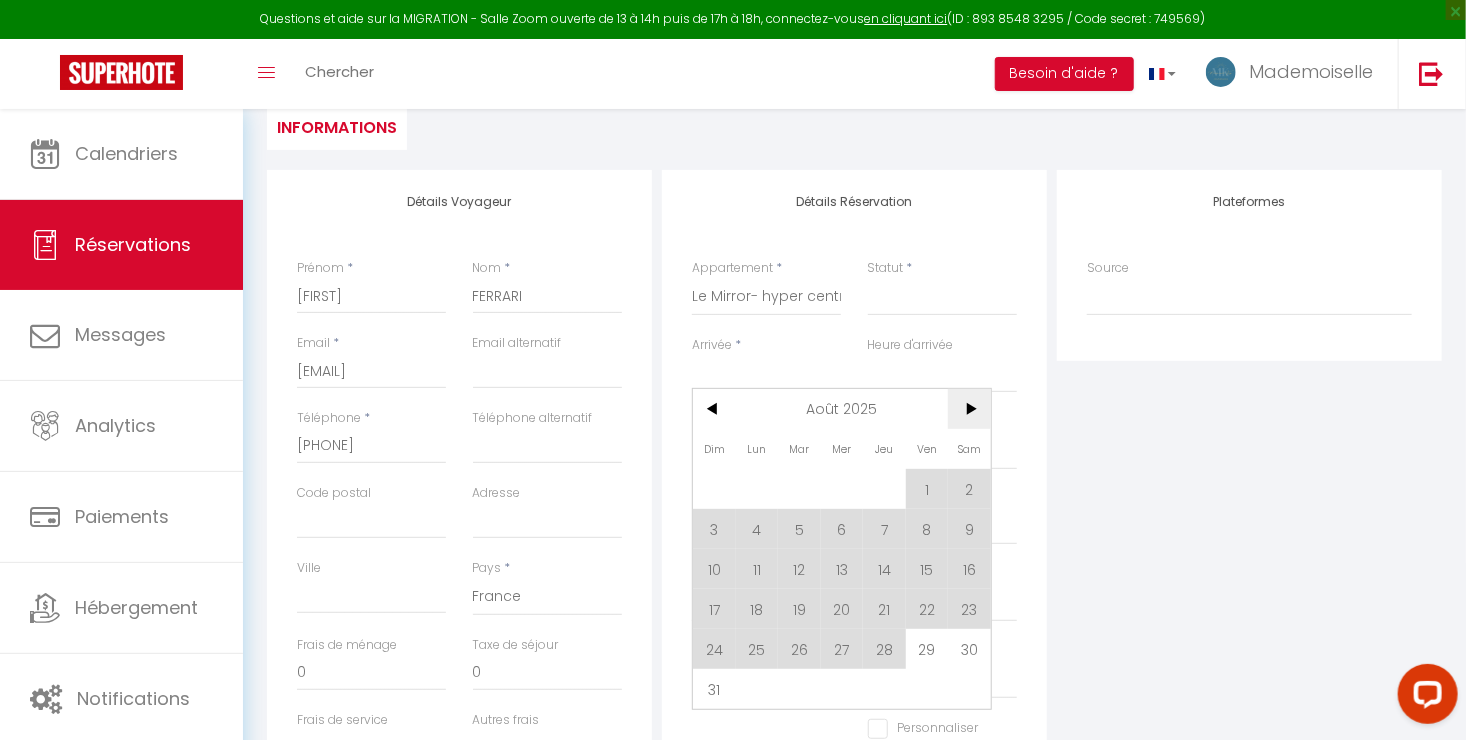 click on ">" at bounding box center (969, 409) 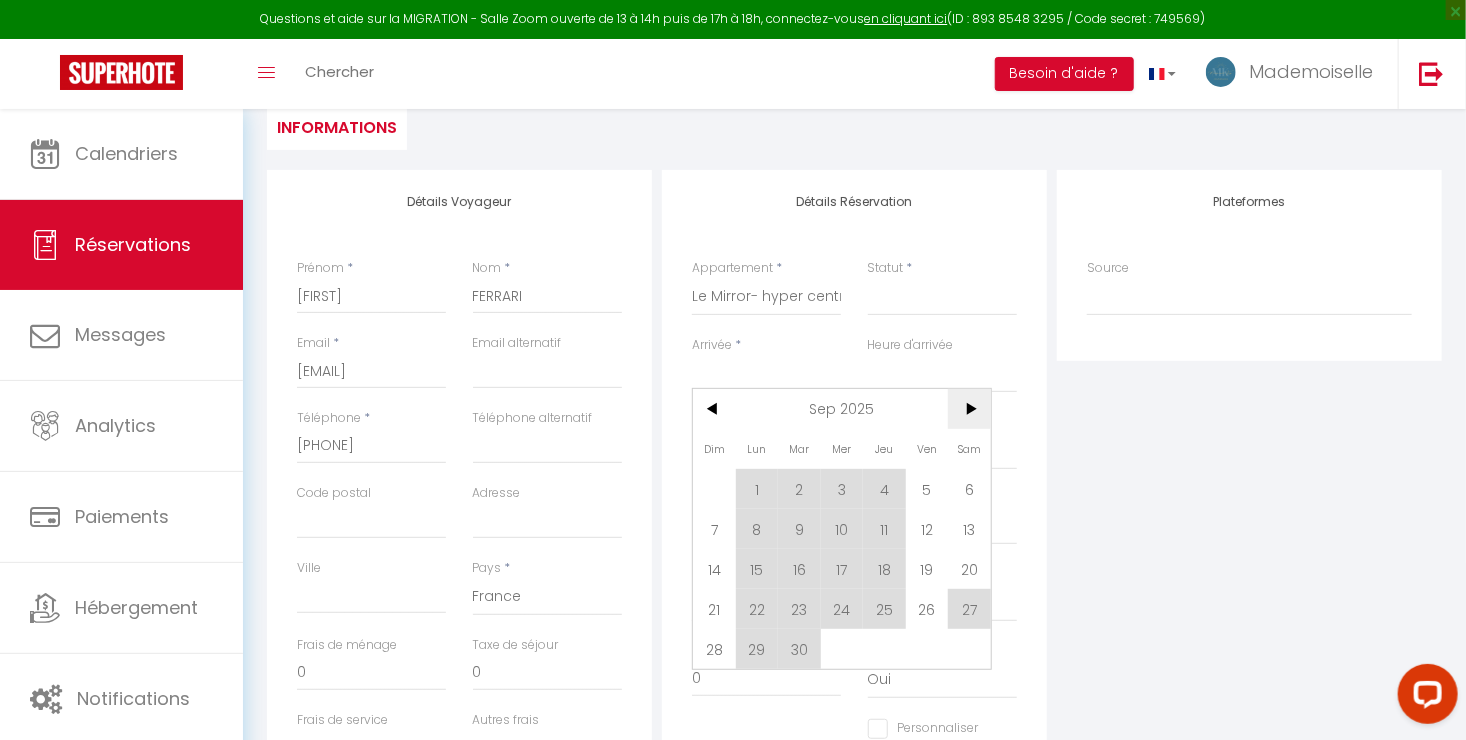 click on ">" at bounding box center (969, 409) 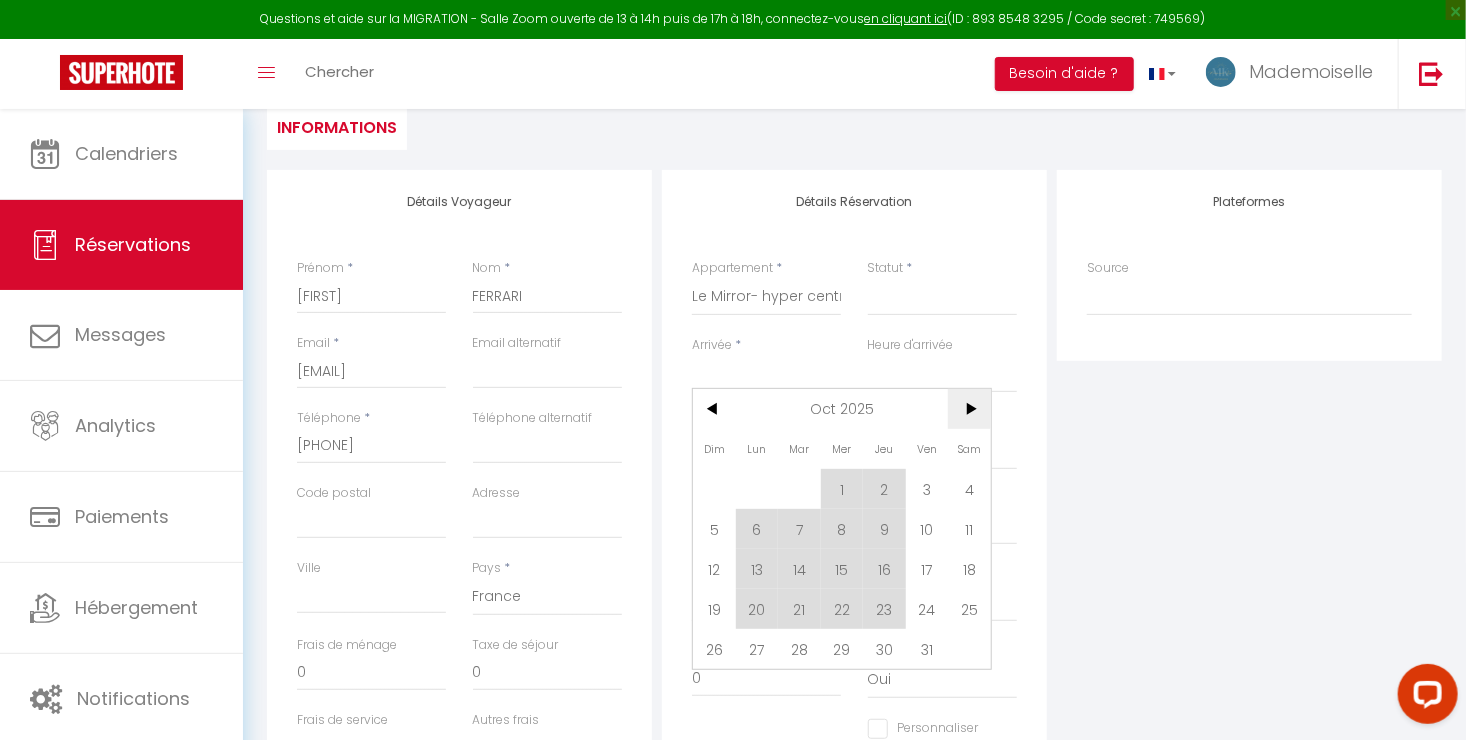 click on ">" at bounding box center [969, 409] 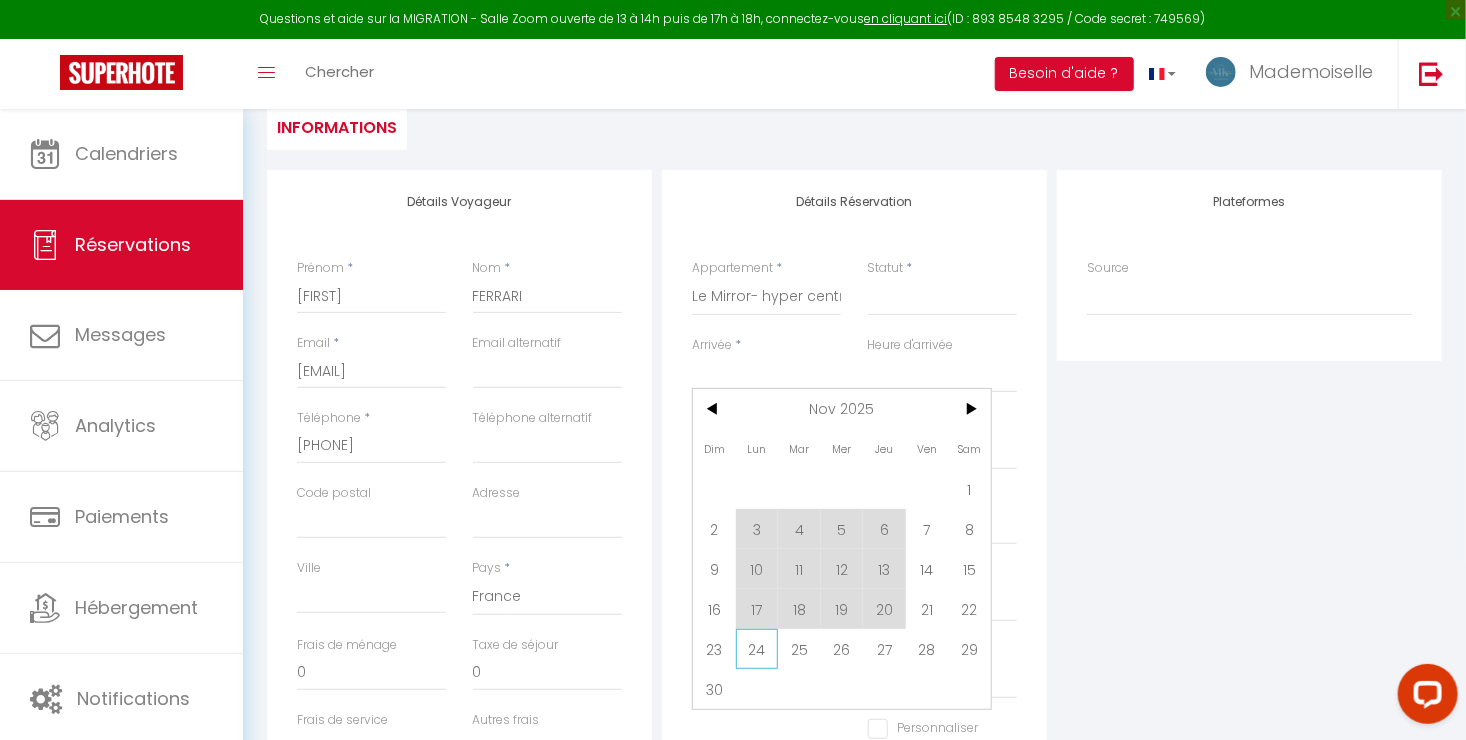 click on "24" at bounding box center (757, 649) 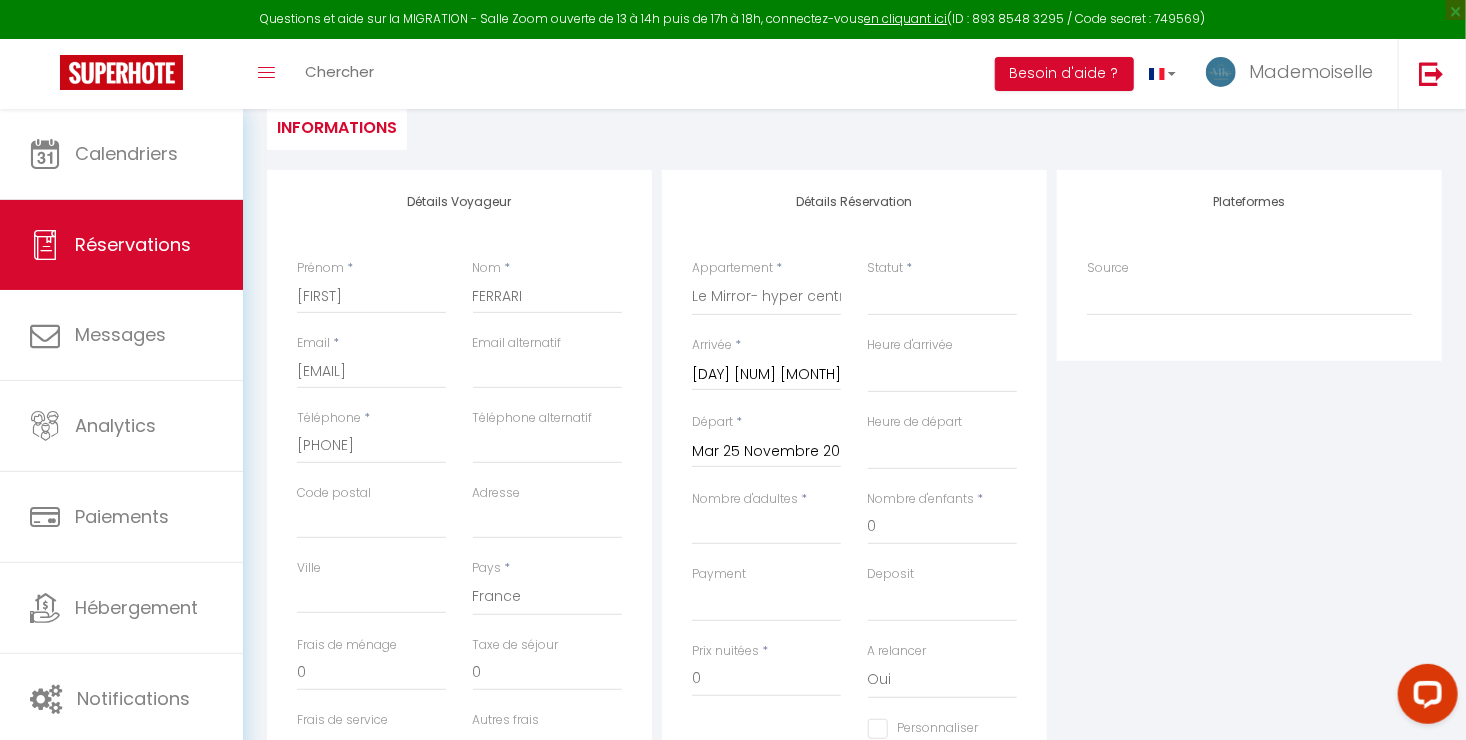 click on "Mar 25 Novembre 2025" at bounding box center [766, 452] 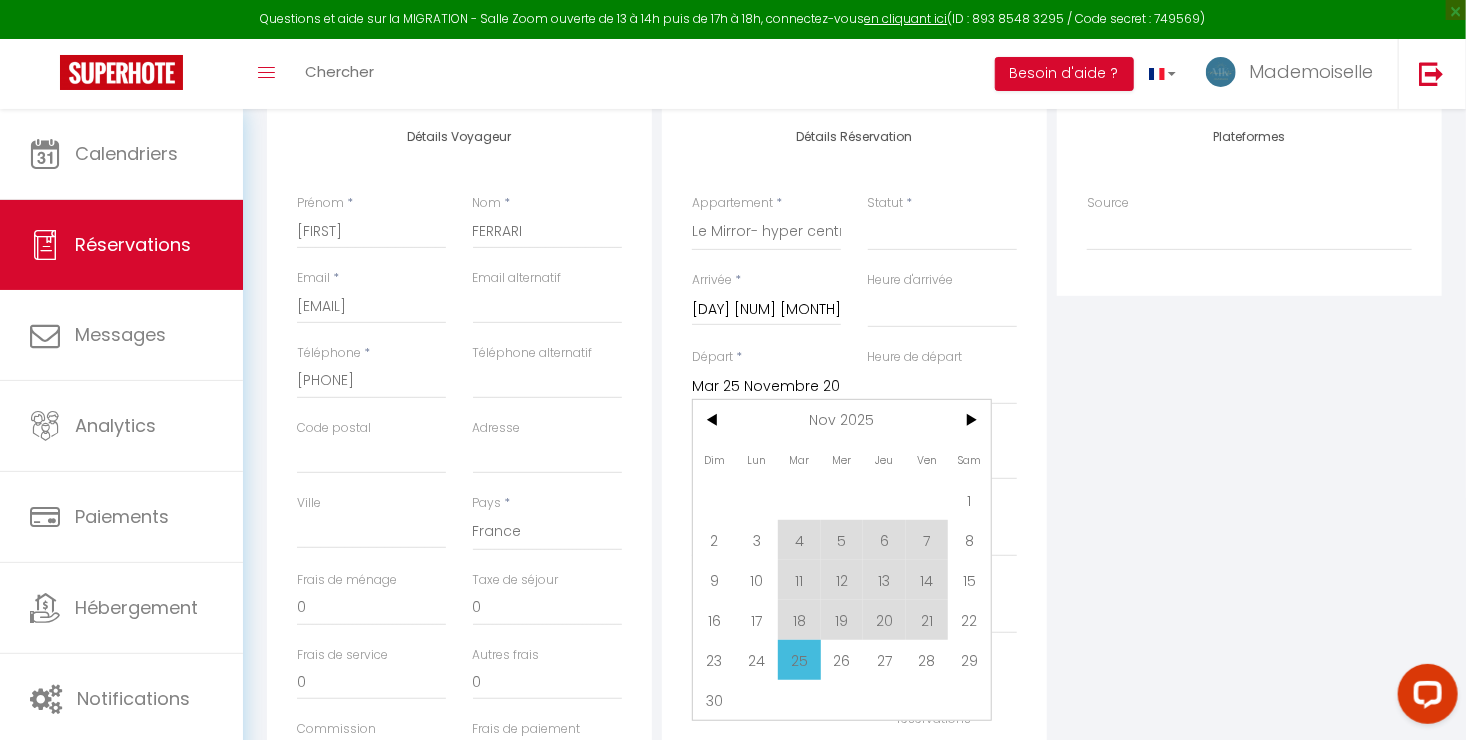 scroll, scrollTop: 300, scrollLeft: 0, axis: vertical 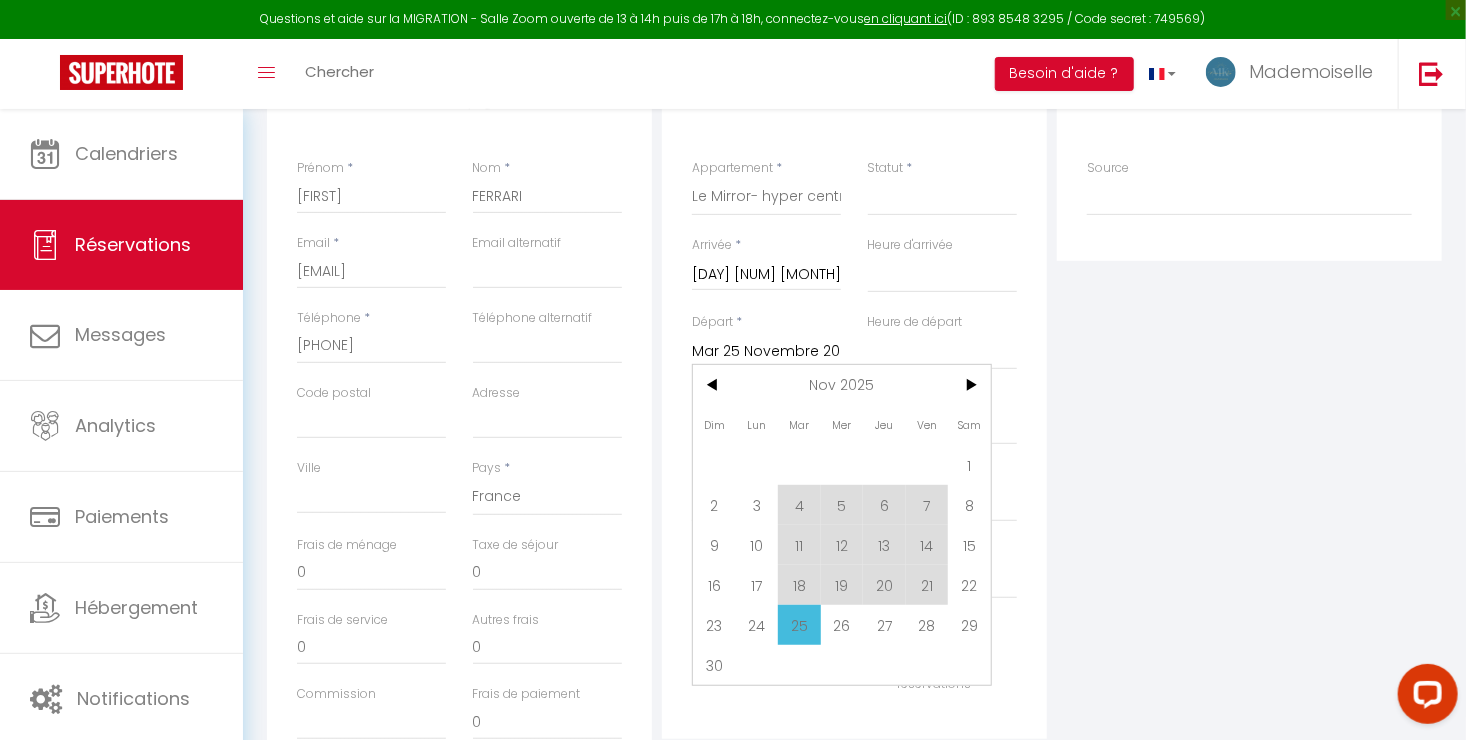 drag, startPoint x: 927, startPoint y: 624, endPoint x: 1008, endPoint y: 551, distance: 109.041275 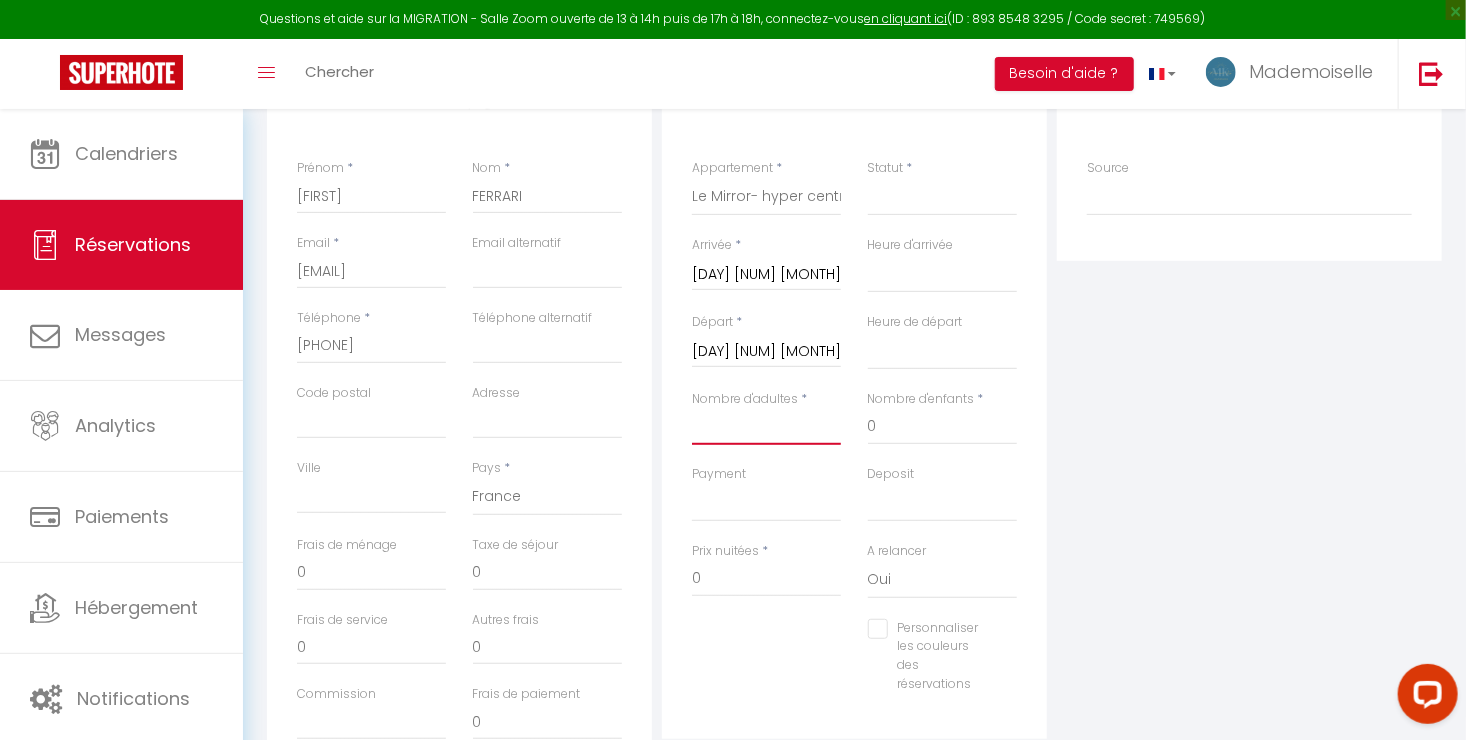 click on "Nombre d'adultes" at bounding box center (766, 427) 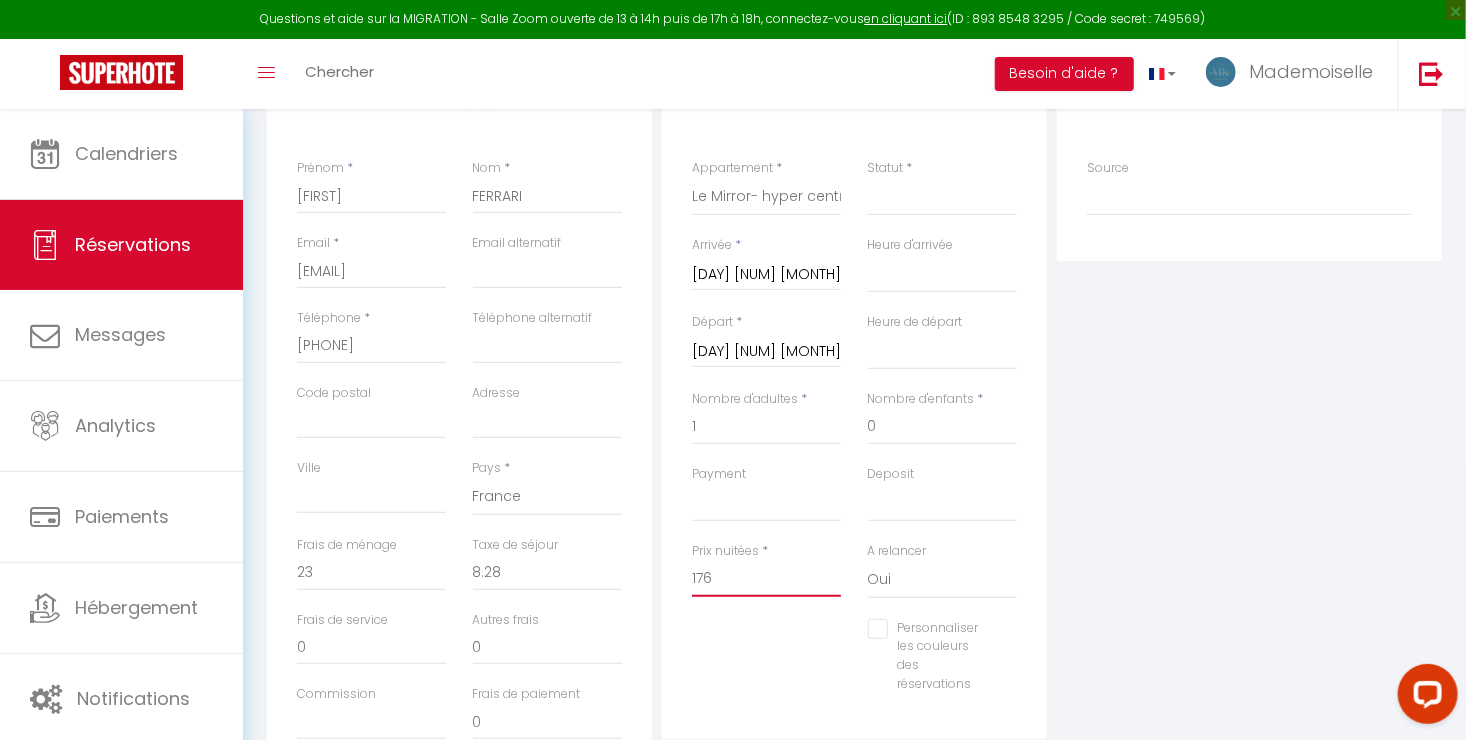 click on "176" at bounding box center [766, 579] 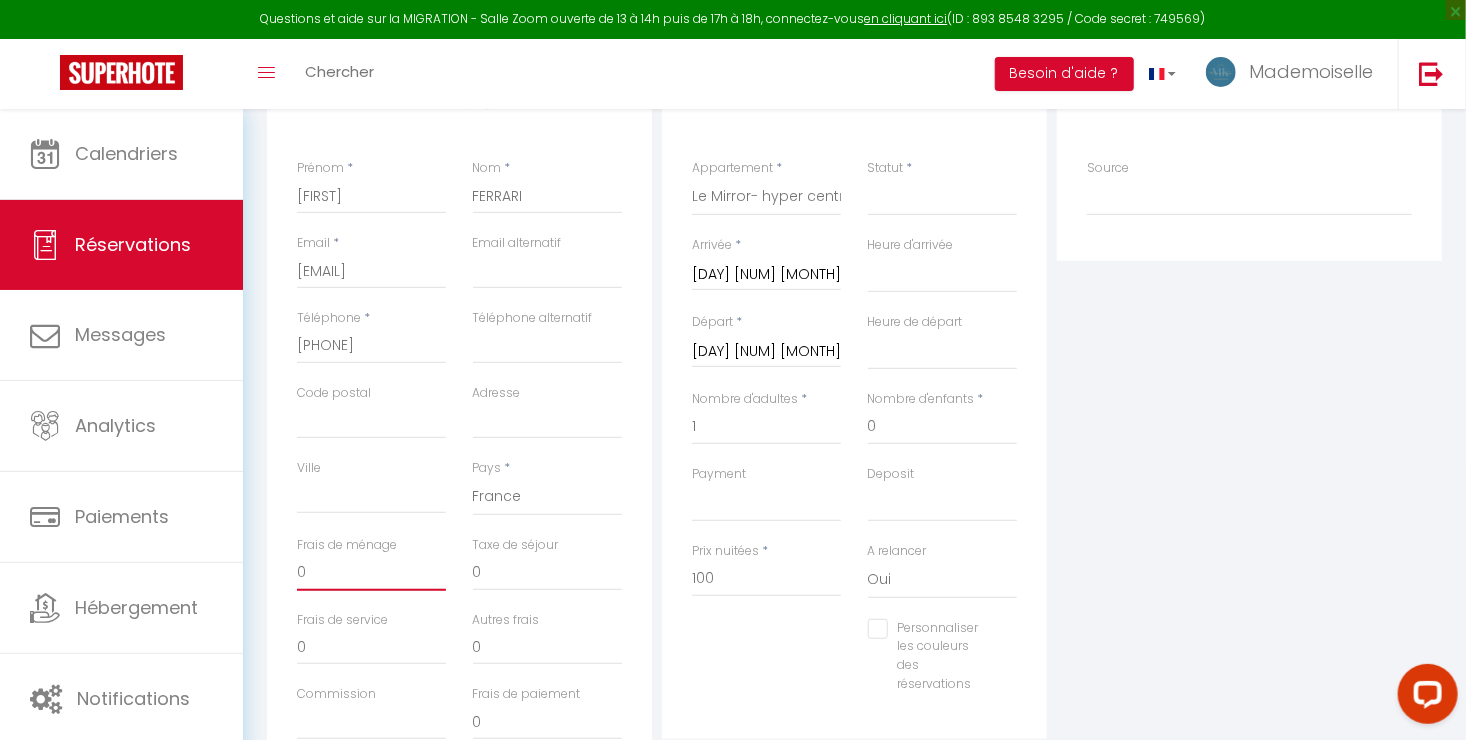 click on "0" at bounding box center (371, 573) 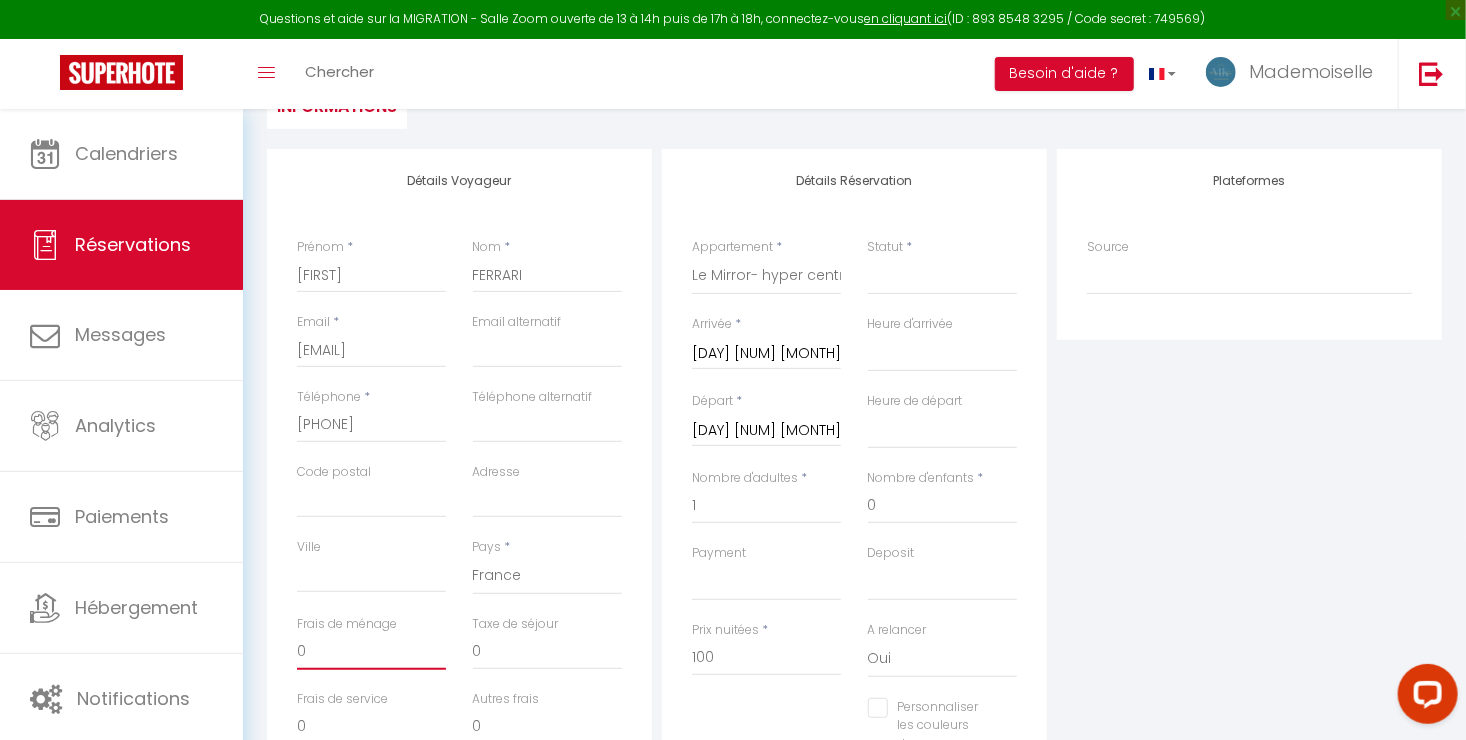 scroll, scrollTop: 100, scrollLeft: 0, axis: vertical 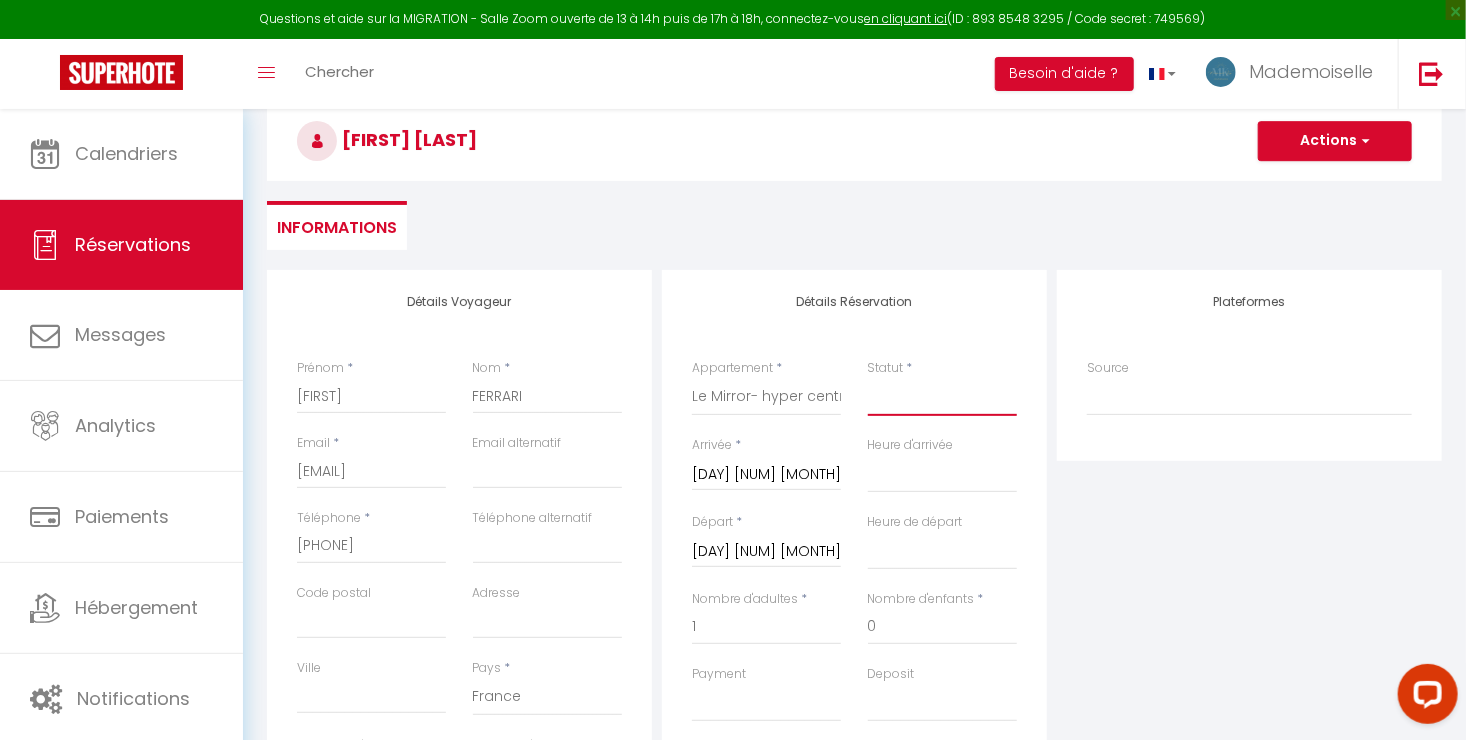 click on "Confirmé Non Confirmé Annulé Annulé par le voyageur No Show Request" at bounding box center [942, 397] 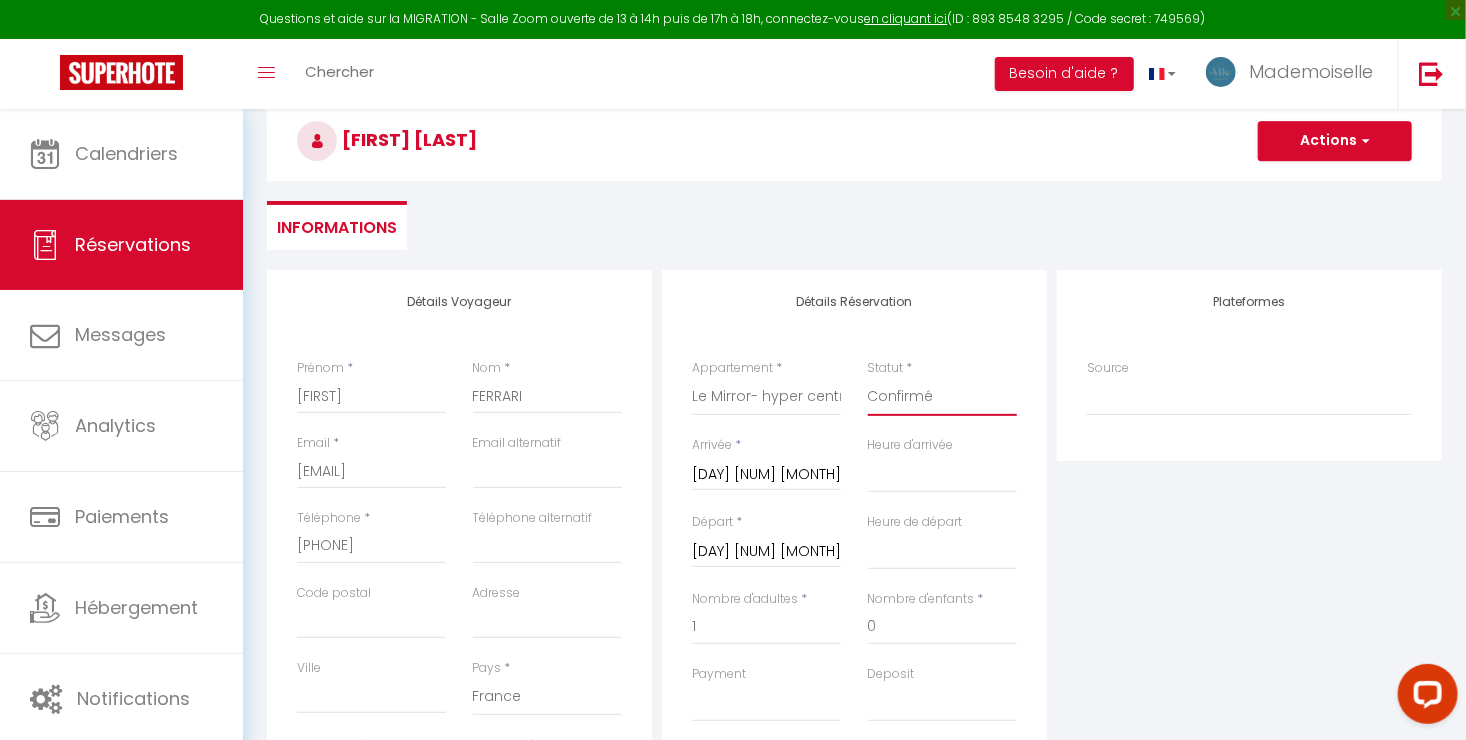click on "Confirmé Non Confirmé Annulé Annulé par le voyageur No Show Request" at bounding box center [942, 397] 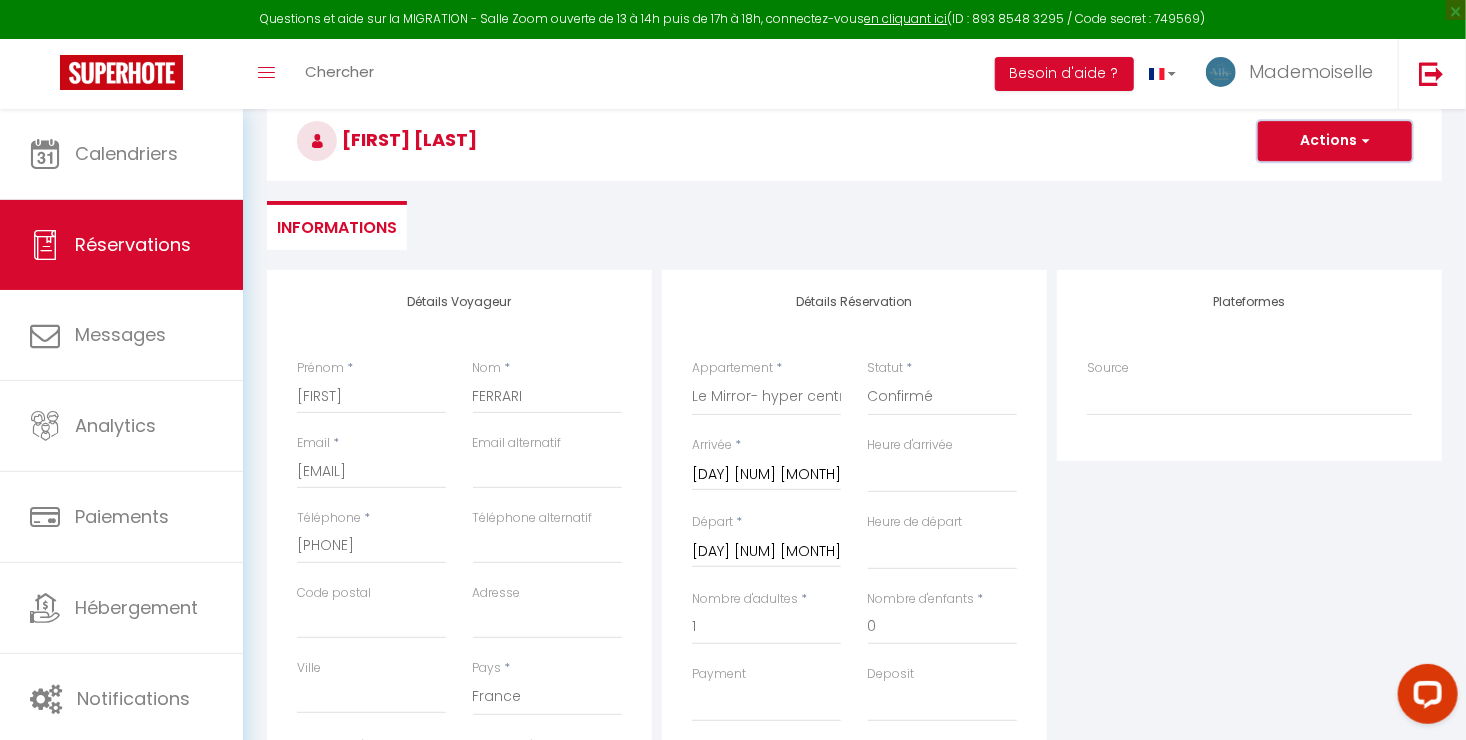 click on "Actions" at bounding box center (1335, 141) 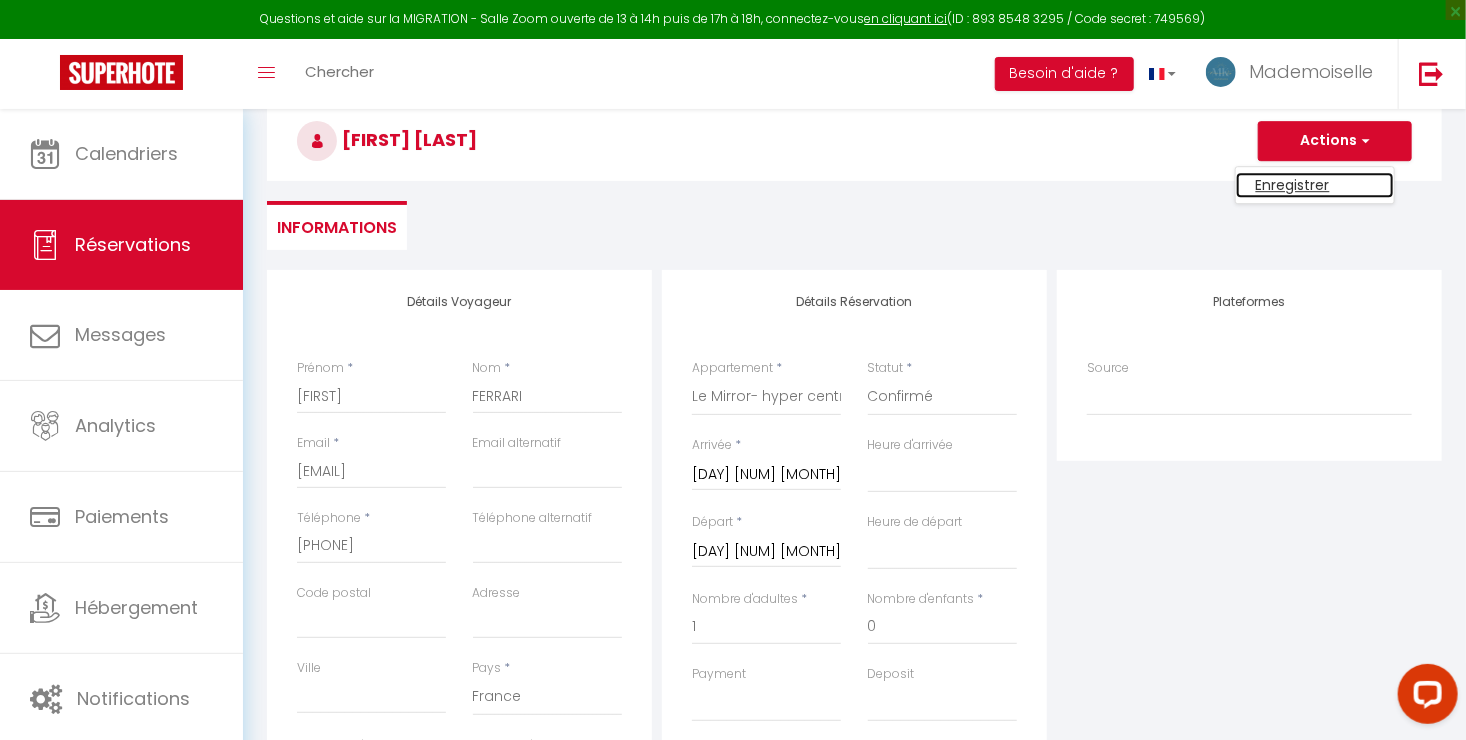 click on "Enregistrer" at bounding box center (1315, 185) 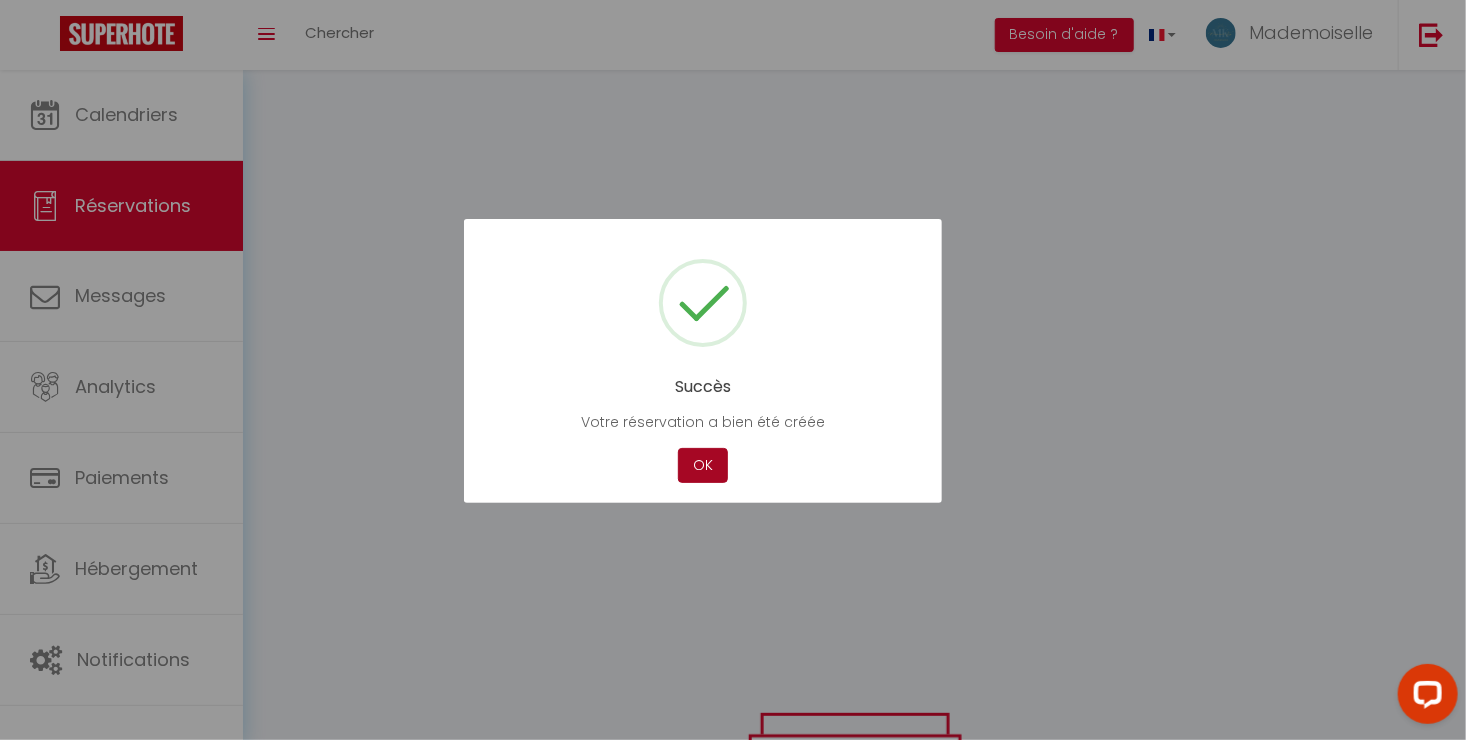 scroll, scrollTop: 0, scrollLeft: 0, axis: both 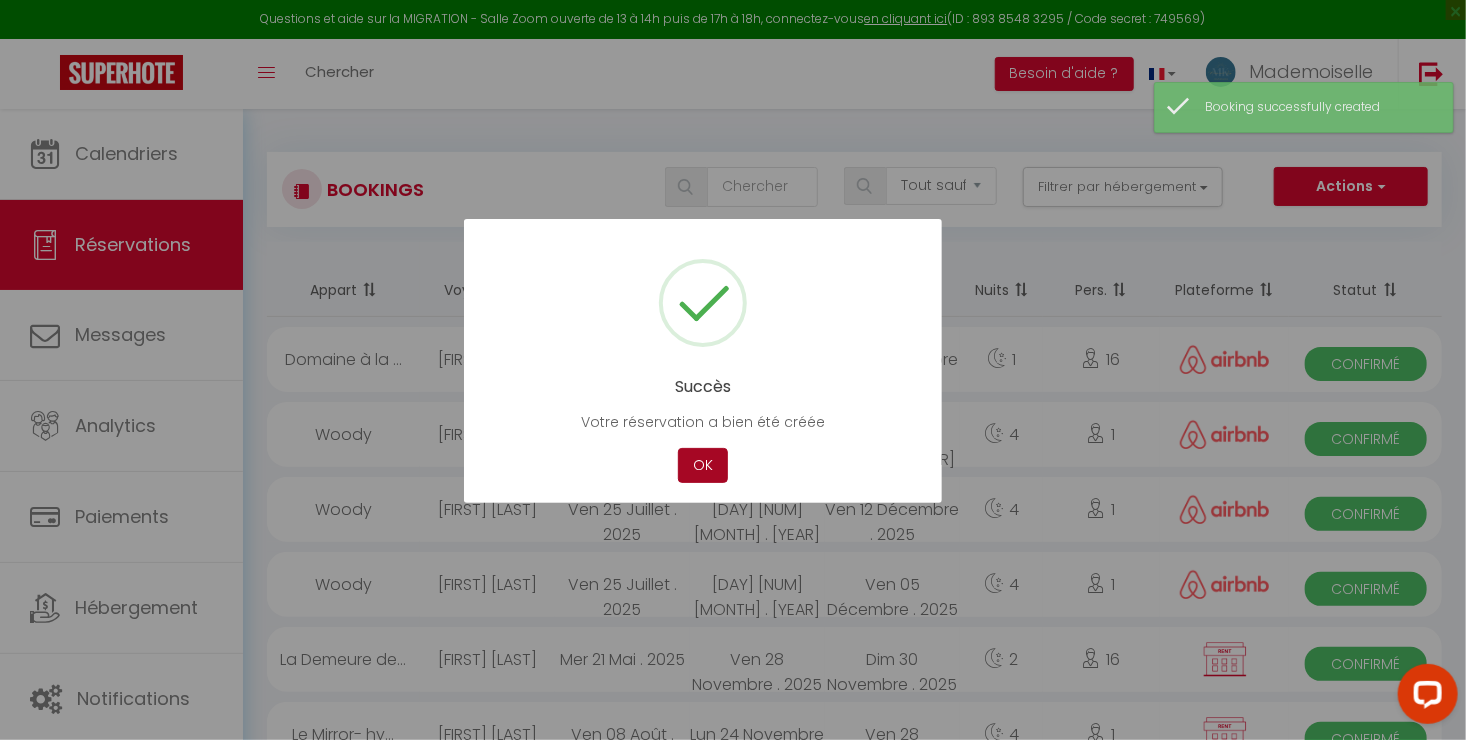 click on "OK" at bounding box center (703, 465) 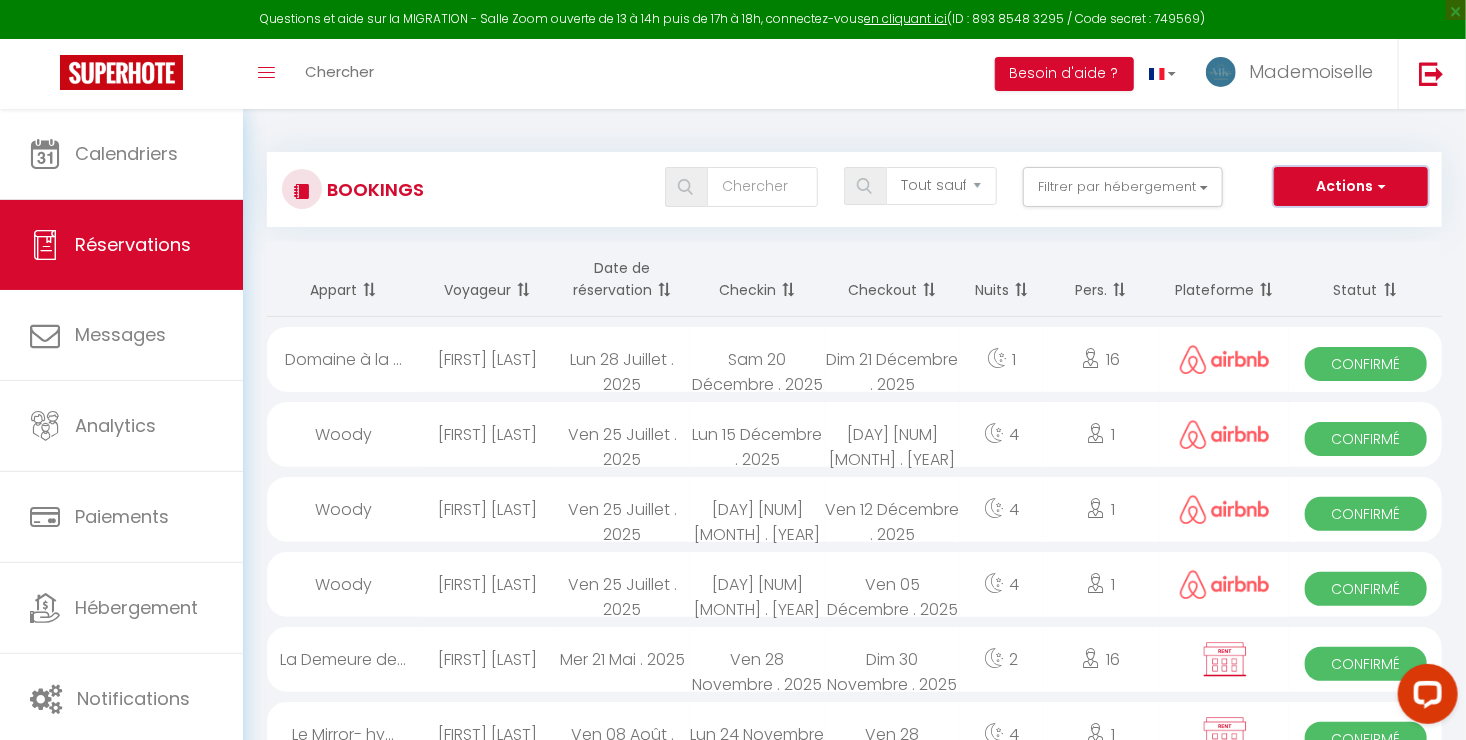 click on "Actions" at bounding box center [1351, 187] 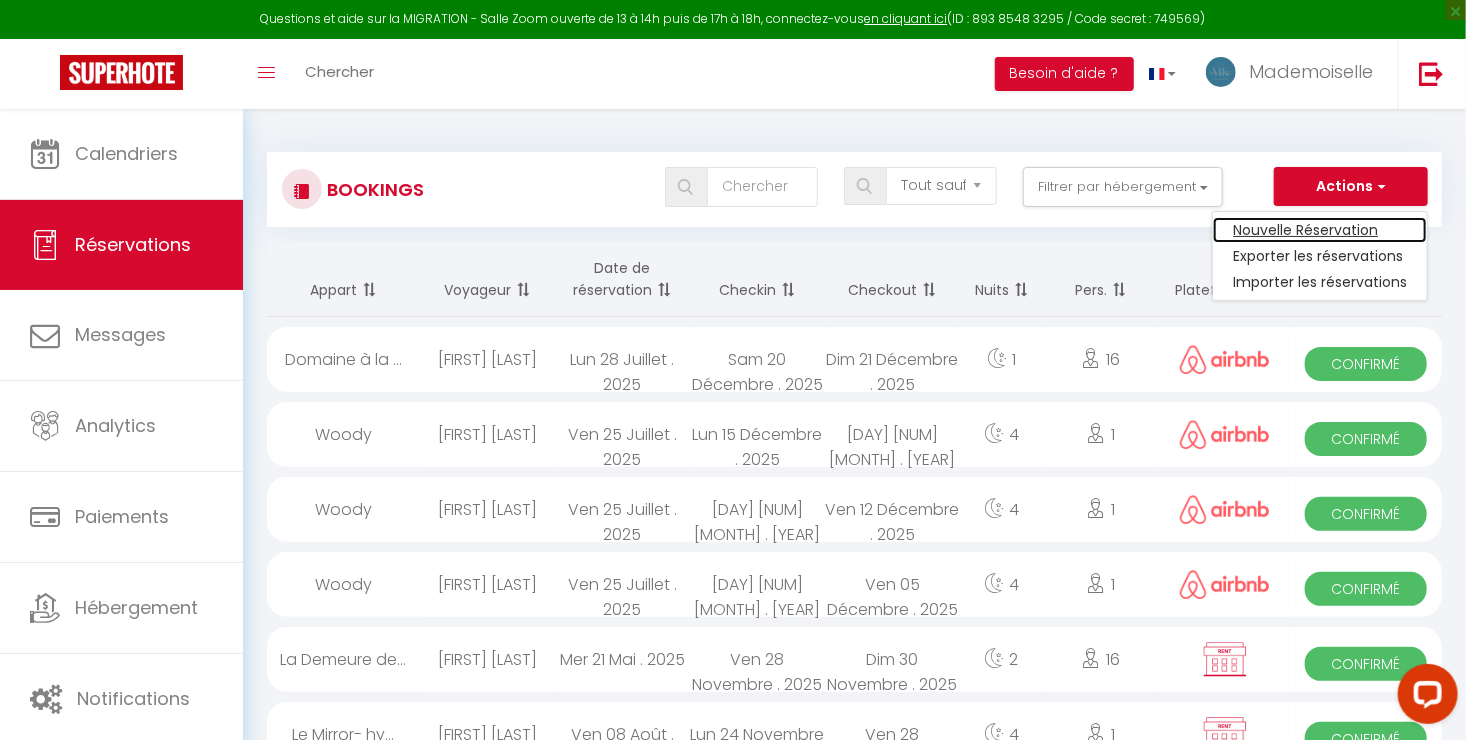 click on "Nouvelle Réservation" at bounding box center (1320, 230) 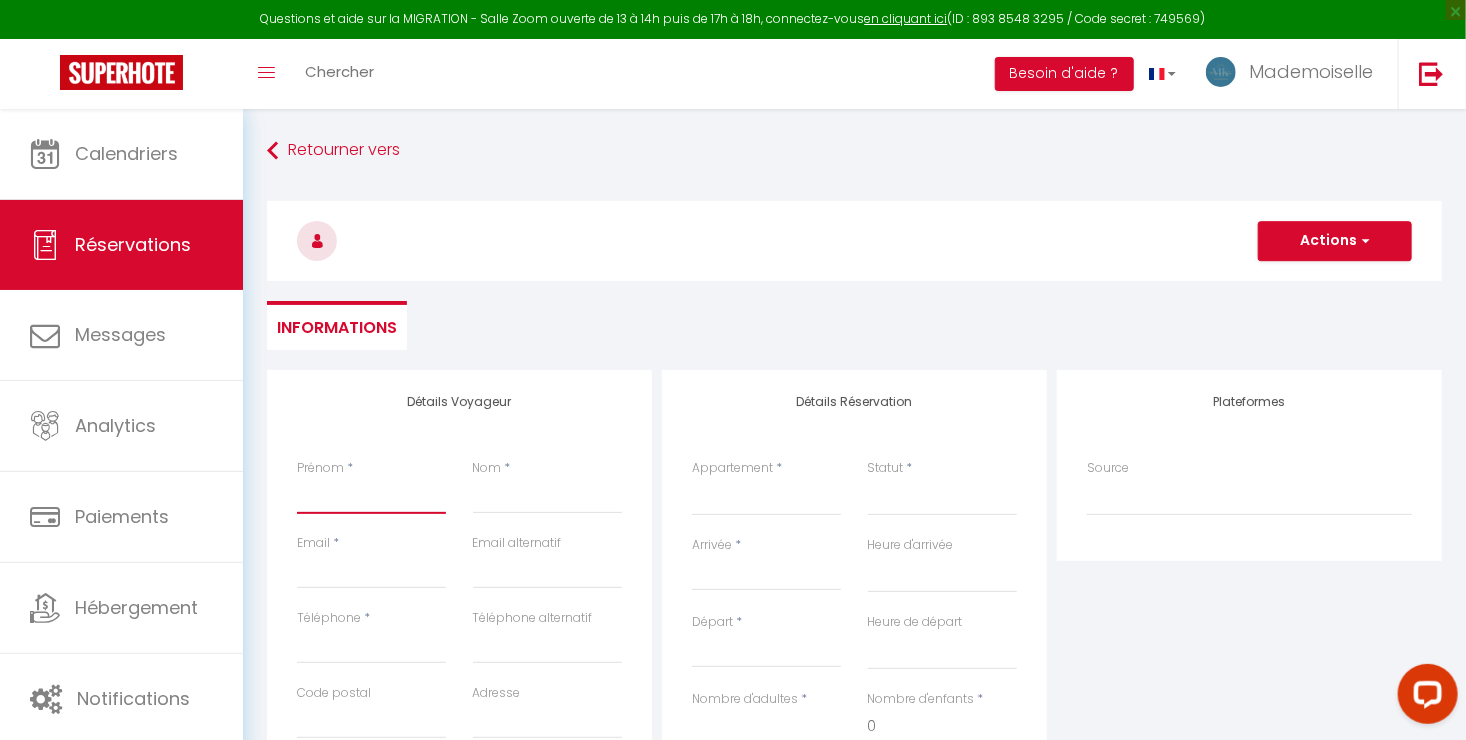 click on "Prénom" at bounding box center (371, 496) 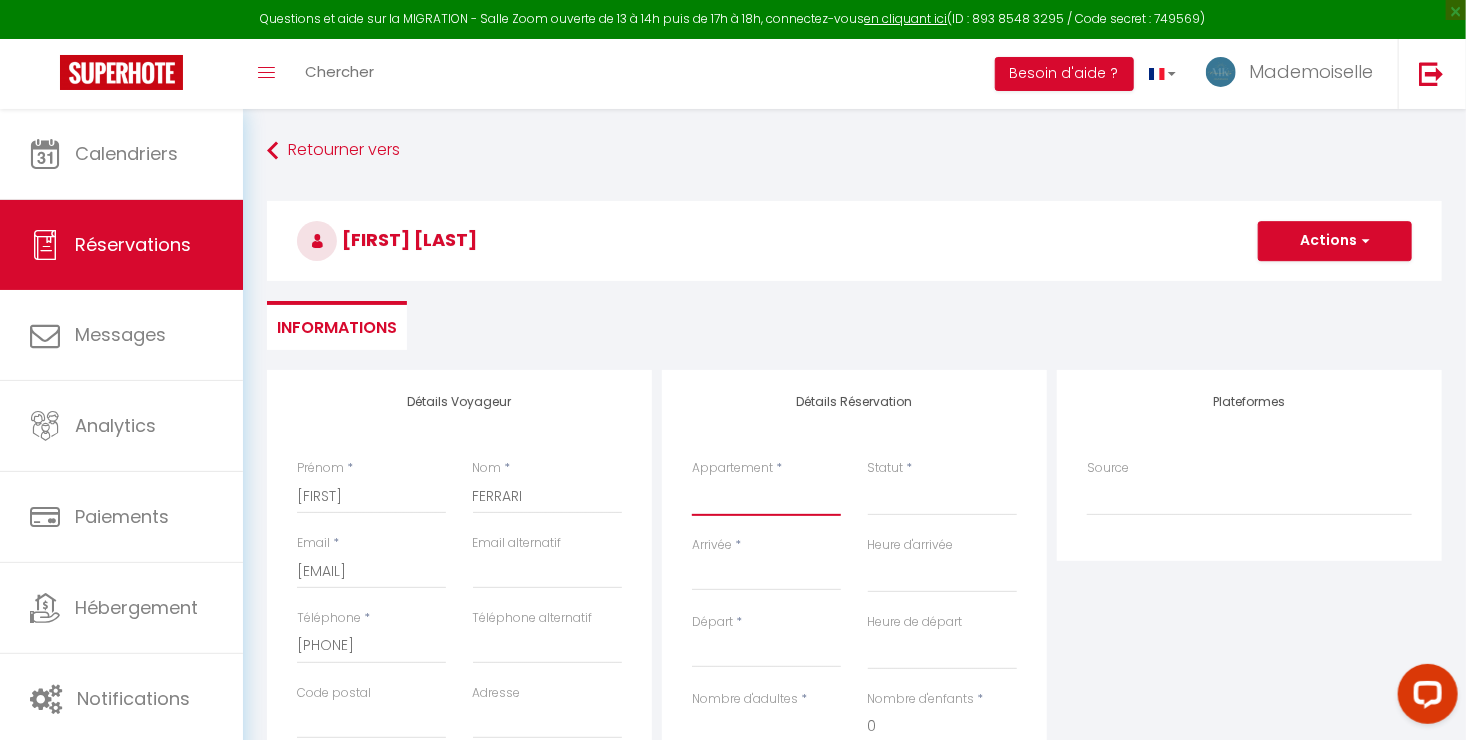 click on "Le Blue- hyper centre ville
Le Mirror- hyper centre ville
Le Countryside- hyper centre
Le Vintage- bords de l'Yonne
Domaine à la campagne- 16 couchages
La Demeure de Margot
Le Cosy - Hyper Centre Ville
Le Dream - Hyper Centre Ville
Le Color- Centre-ville
Le Tiny
Le Moovie - Centre-ville
Le Serenity- Terrasse - cœur de ville
L’Oasis- Balnéo
L’Escale- hyper proche Aéroport
Le Cocoon - proche ENP - centre ville
La Chambre Rose- Lits jumeaux
La Chambre Citronnier- 3 personnes
La Chambre Lys 18
La Chambre Lila- 2 lits jumeaux" at bounding box center (766, 497) 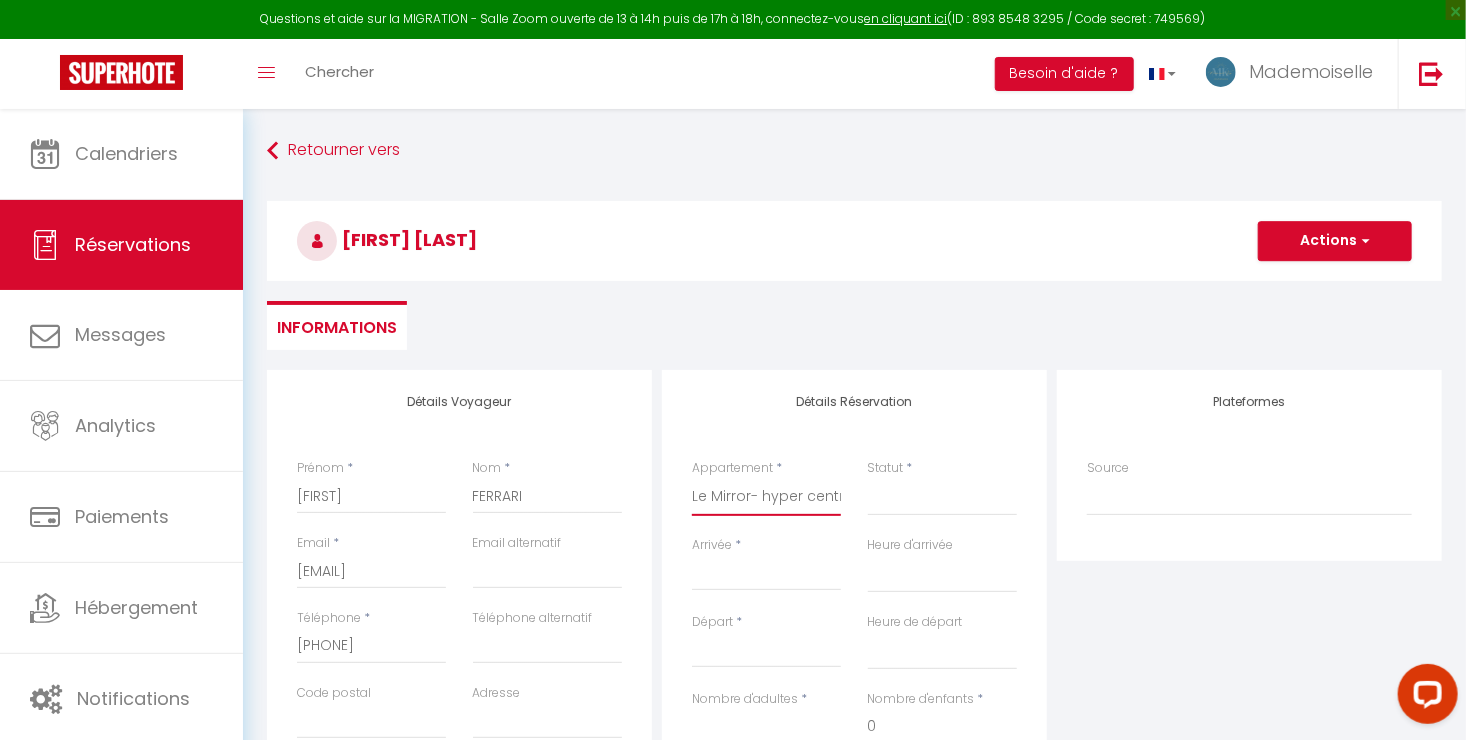 click on "Le Blue- hyper centre ville
Le Mirror- hyper centre ville
Le Countryside- hyper centre
Le Vintage- bords de l'Yonne
Domaine à la campagne- 16 couchages
La Demeure de Margot
Le Cosy - Hyper Centre Ville
Le Dream - Hyper Centre Ville
Le Color- Centre-ville
Le Tiny
Le Moovie - Centre-ville
Le Serenity- Terrasse - cœur de ville
L’Oasis- Balnéo
L’Escale- hyper proche Aéroport
Le Cocoon - proche ENP - centre ville
La Chambre Rose- Lits jumeaux
La Chambre Citronnier- 3 personnes
La Chambre Lys 18
La Chambre Lila- 2 lits jumeaux" at bounding box center [766, 497] 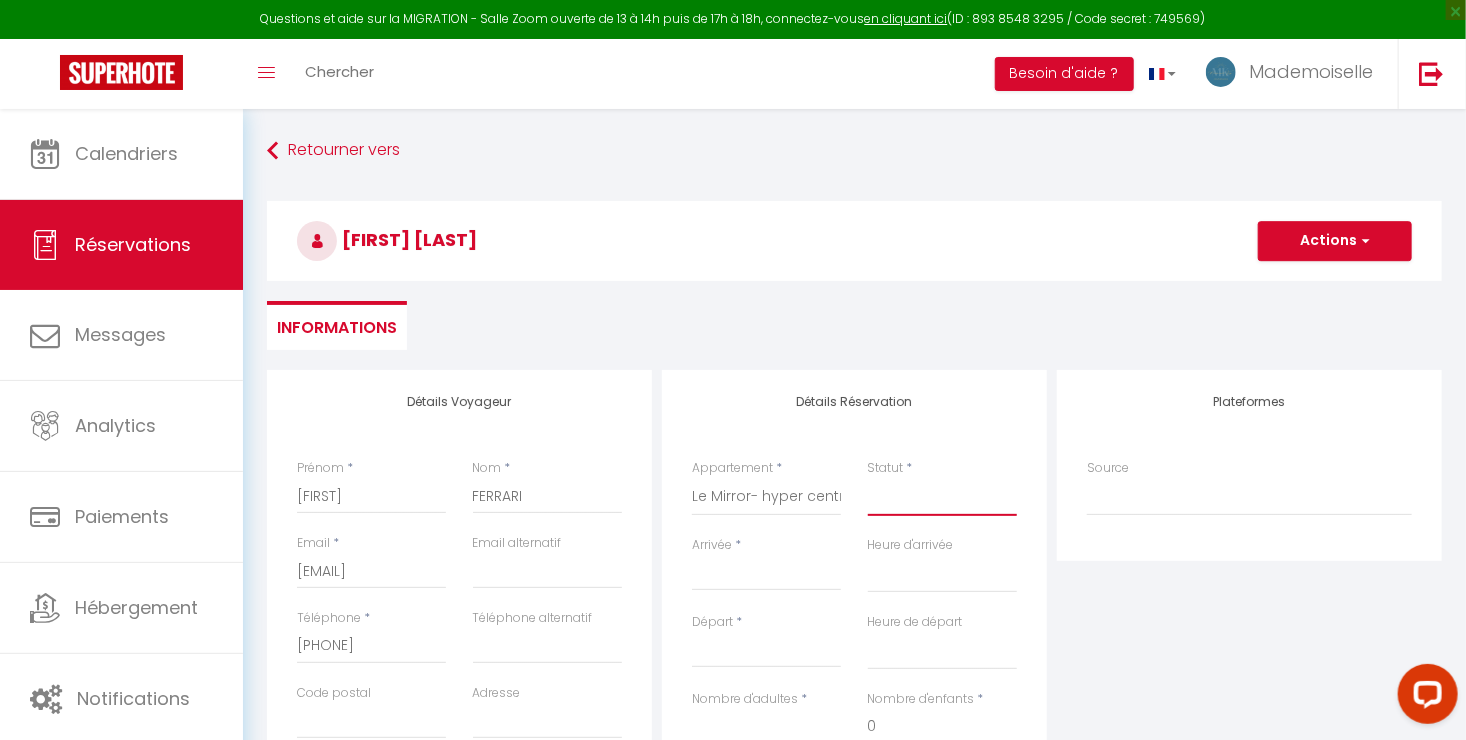 click on "Confirmé Non Confirmé Annulé Annulé par le voyageur No Show Request" at bounding box center (942, 497) 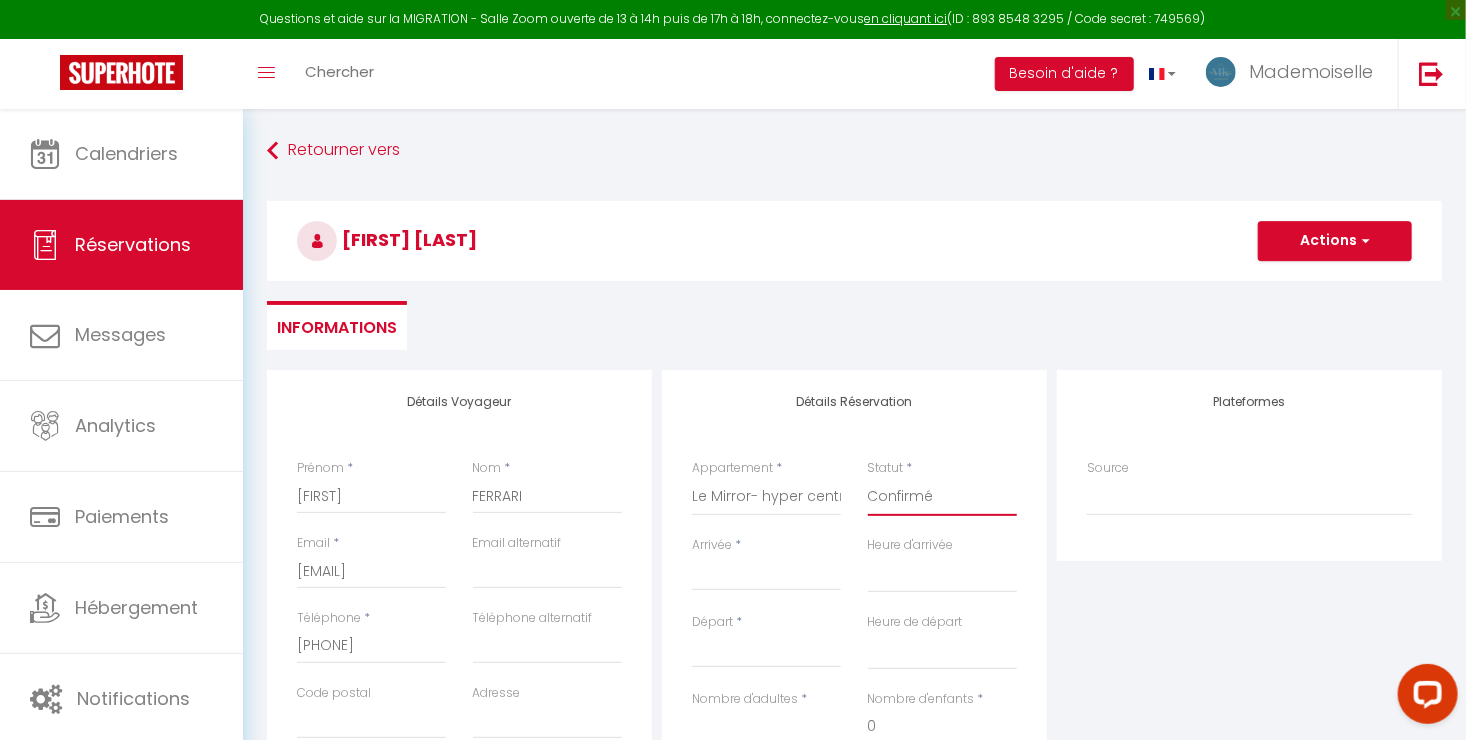 click on "Confirmé Non Confirmé Annulé Annulé par le voyageur No Show Request" at bounding box center (942, 497) 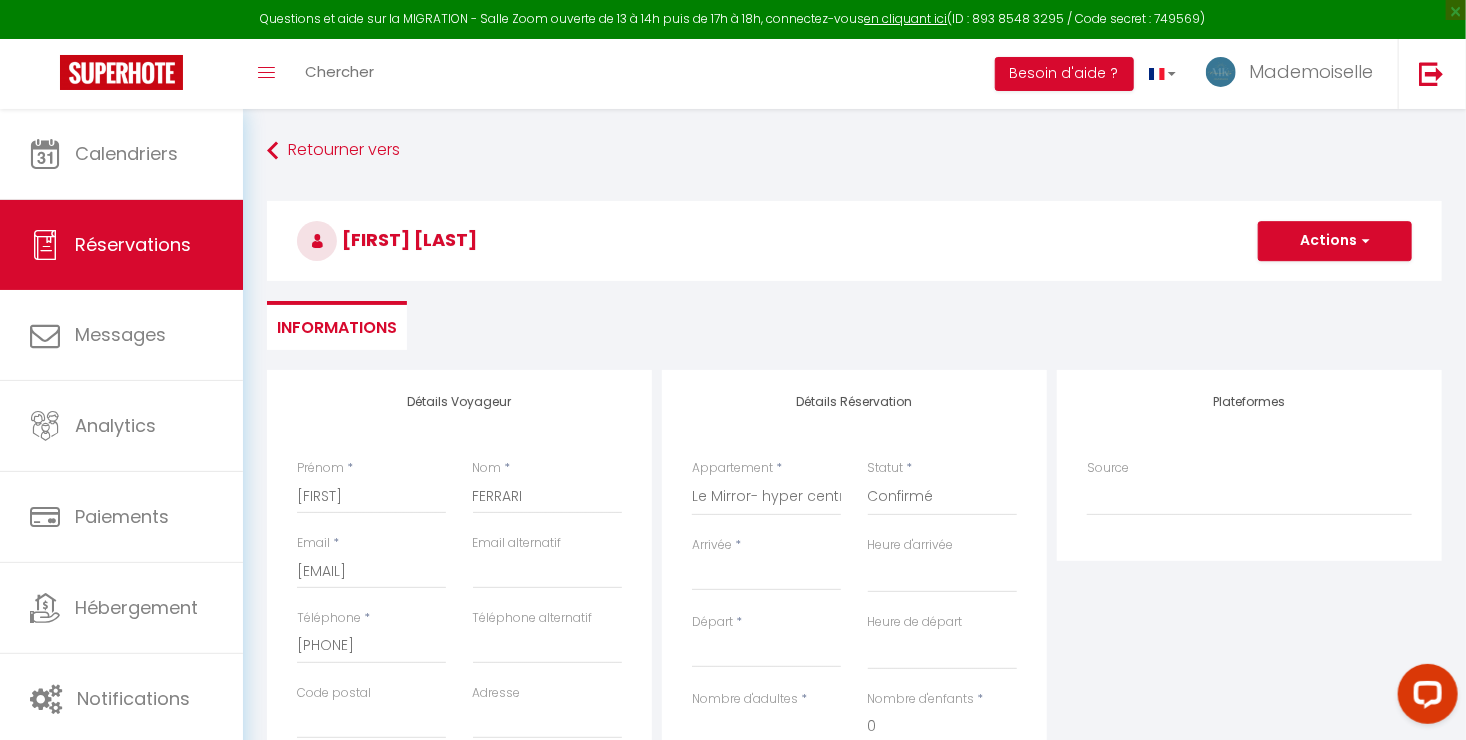 click on "Arrivée" at bounding box center (766, 575) 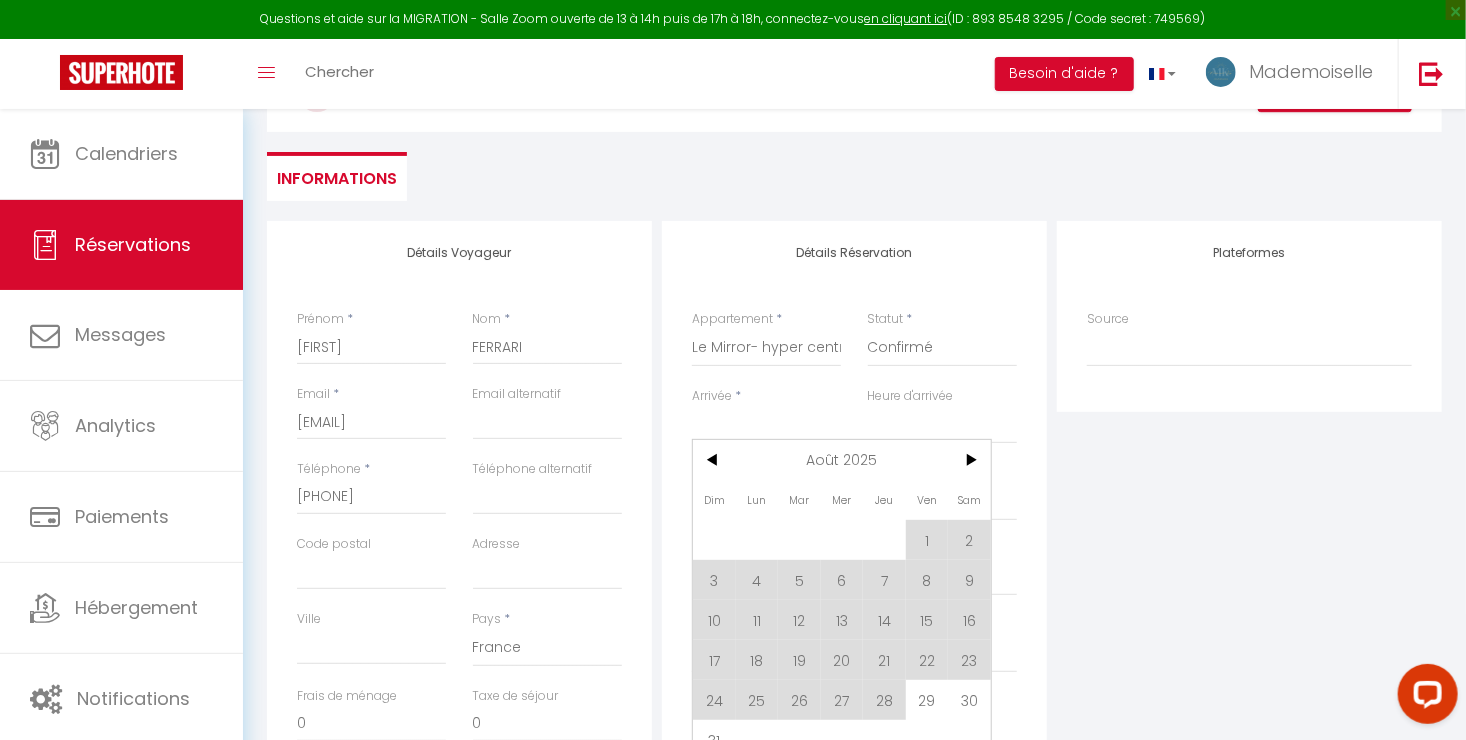 scroll, scrollTop: 200, scrollLeft: 0, axis: vertical 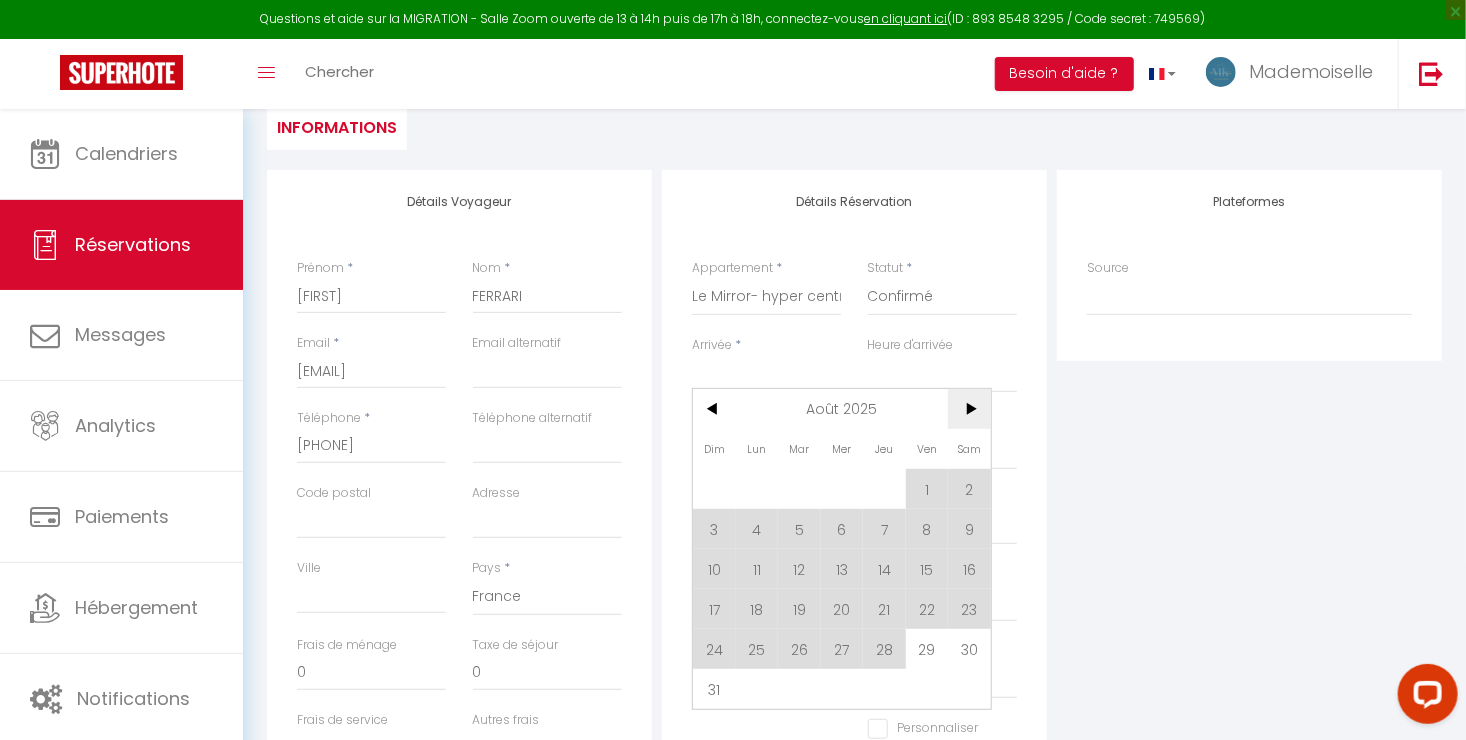 click on ">" at bounding box center (969, 409) 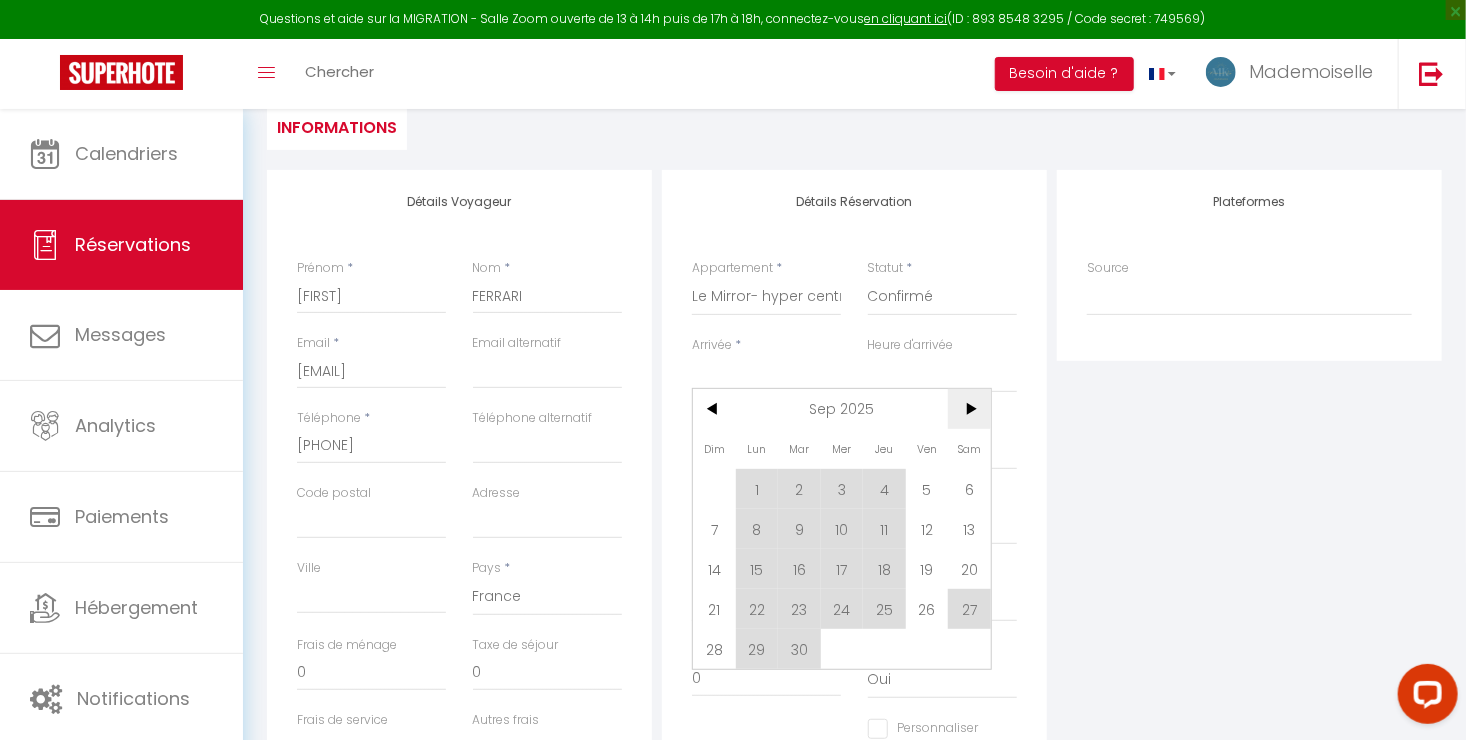 click on ">" at bounding box center (969, 409) 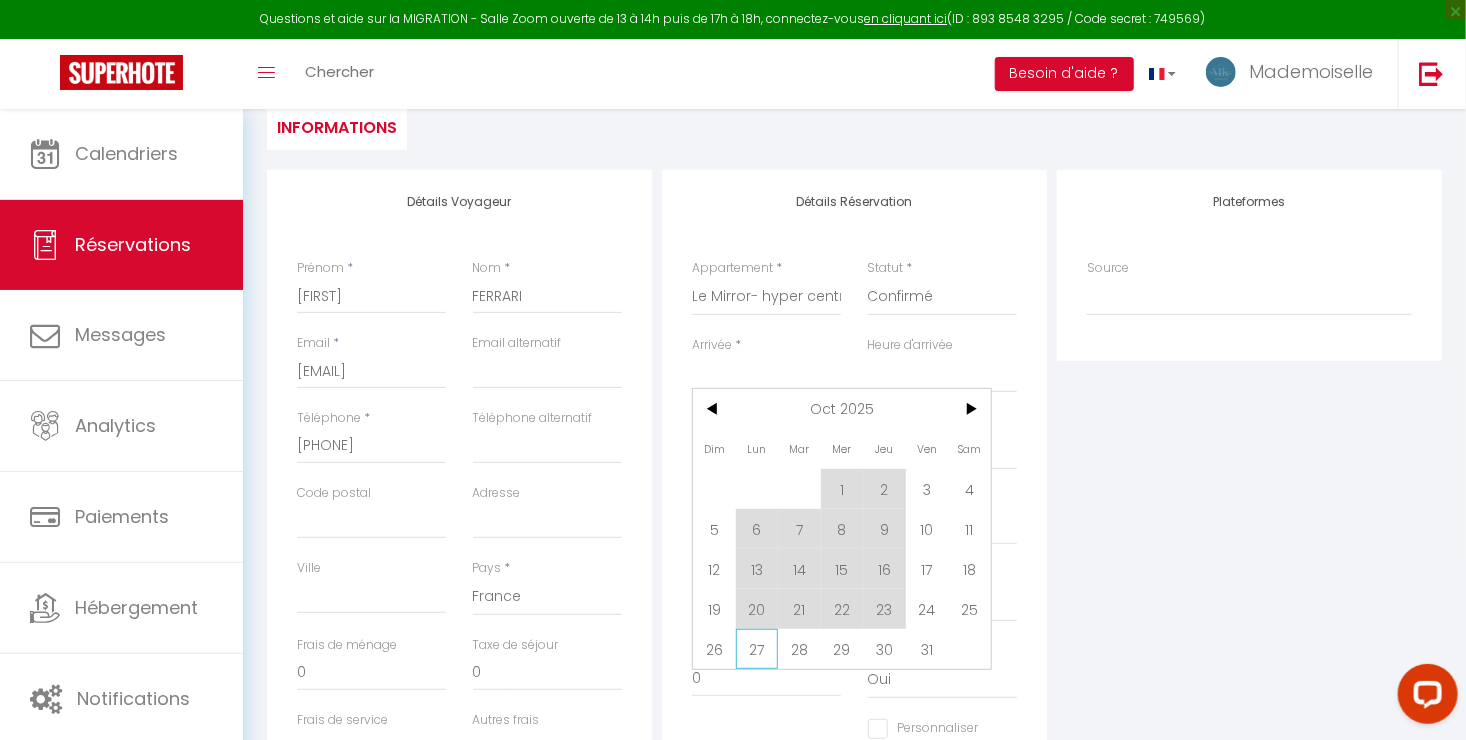 click on "27" at bounding box center [757, 649] 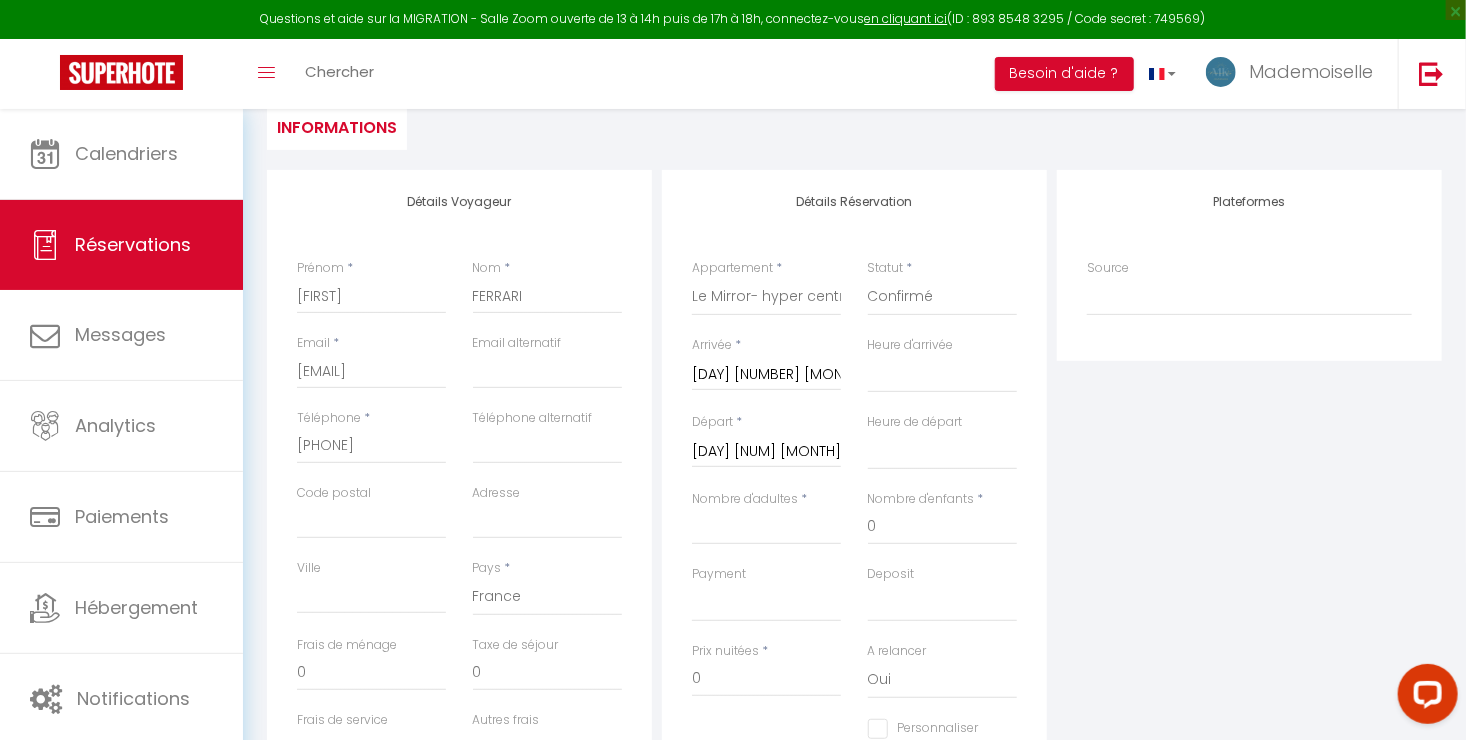 click on "[DAY] [NUM] [MONTH] [YEAR]" at bounding box center [766, 452] 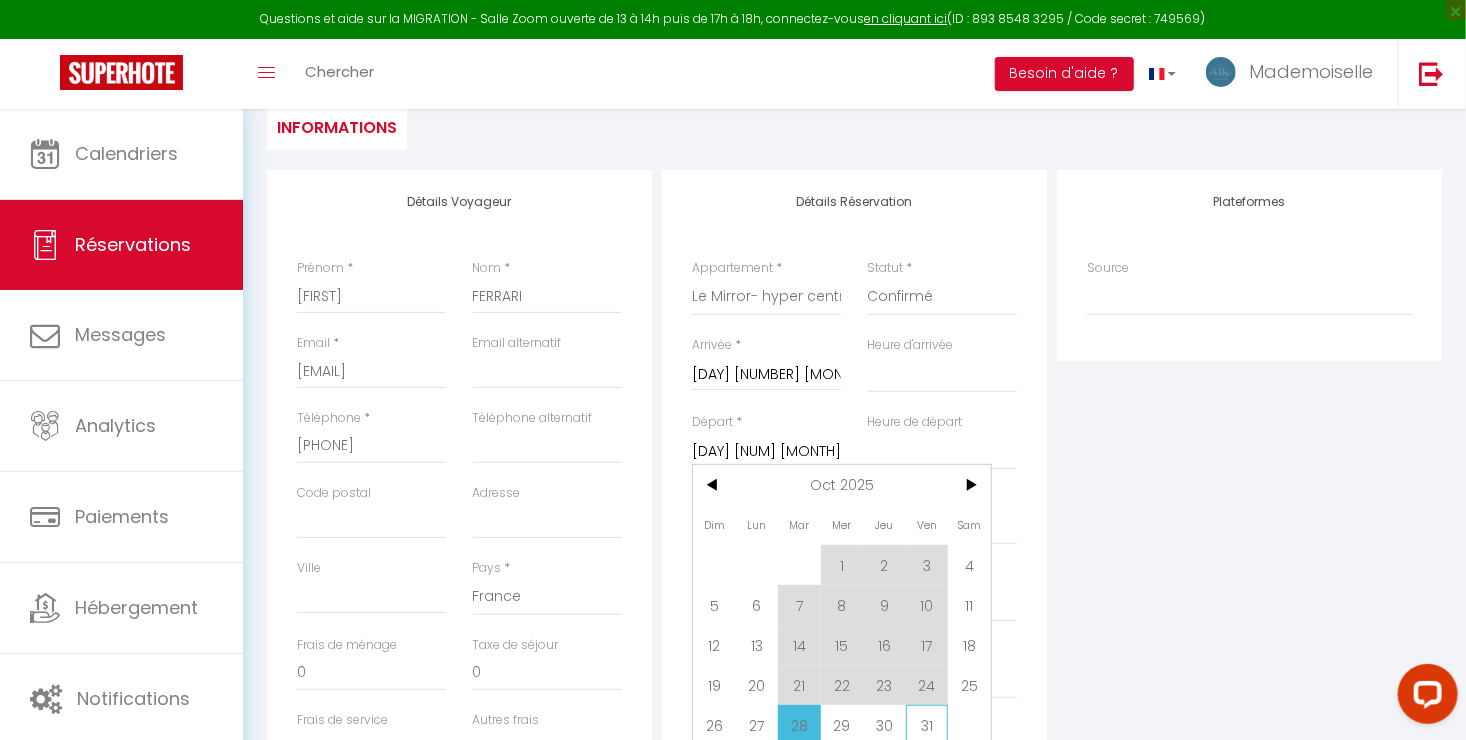 click on "31" at bounding box center [927, 725] 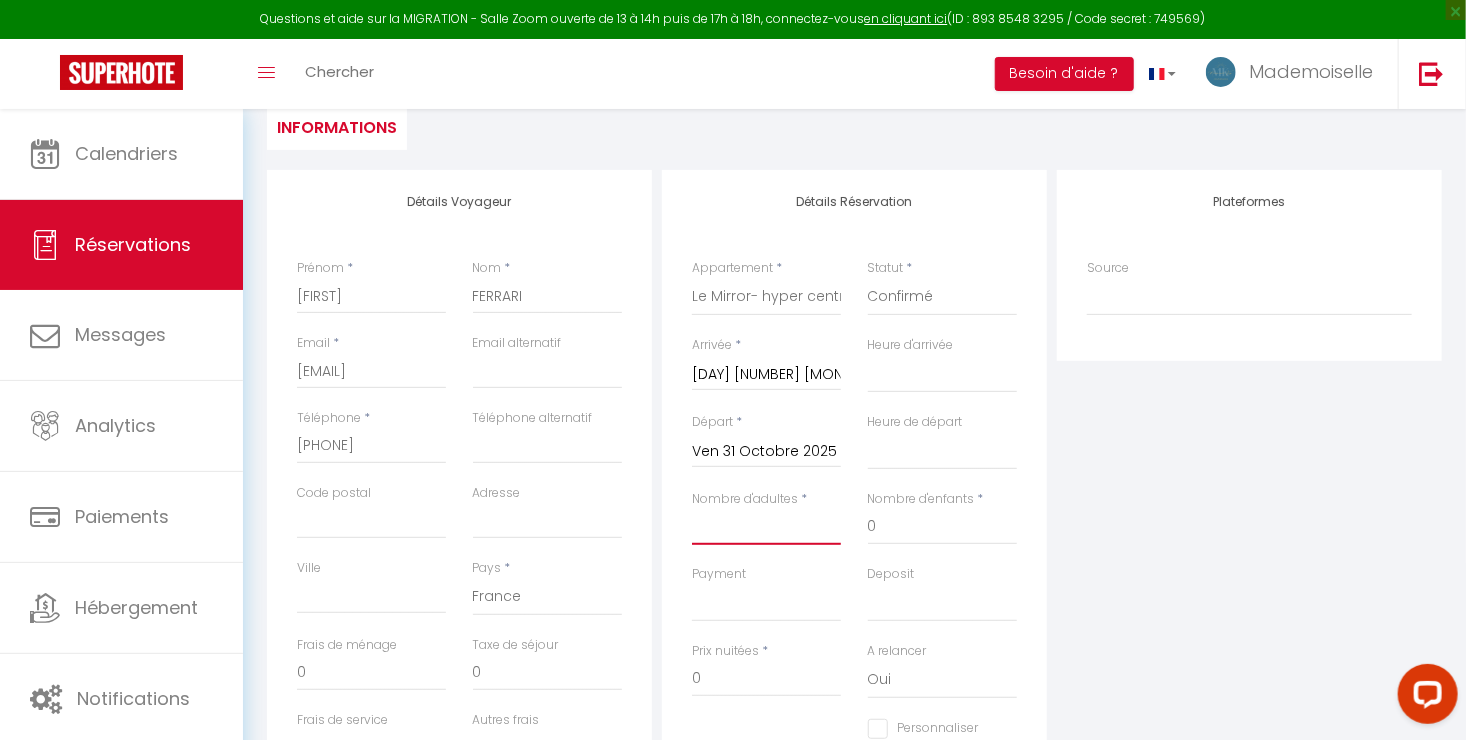 click on "Nombre d'adultes" at bounding box center [766, 527] 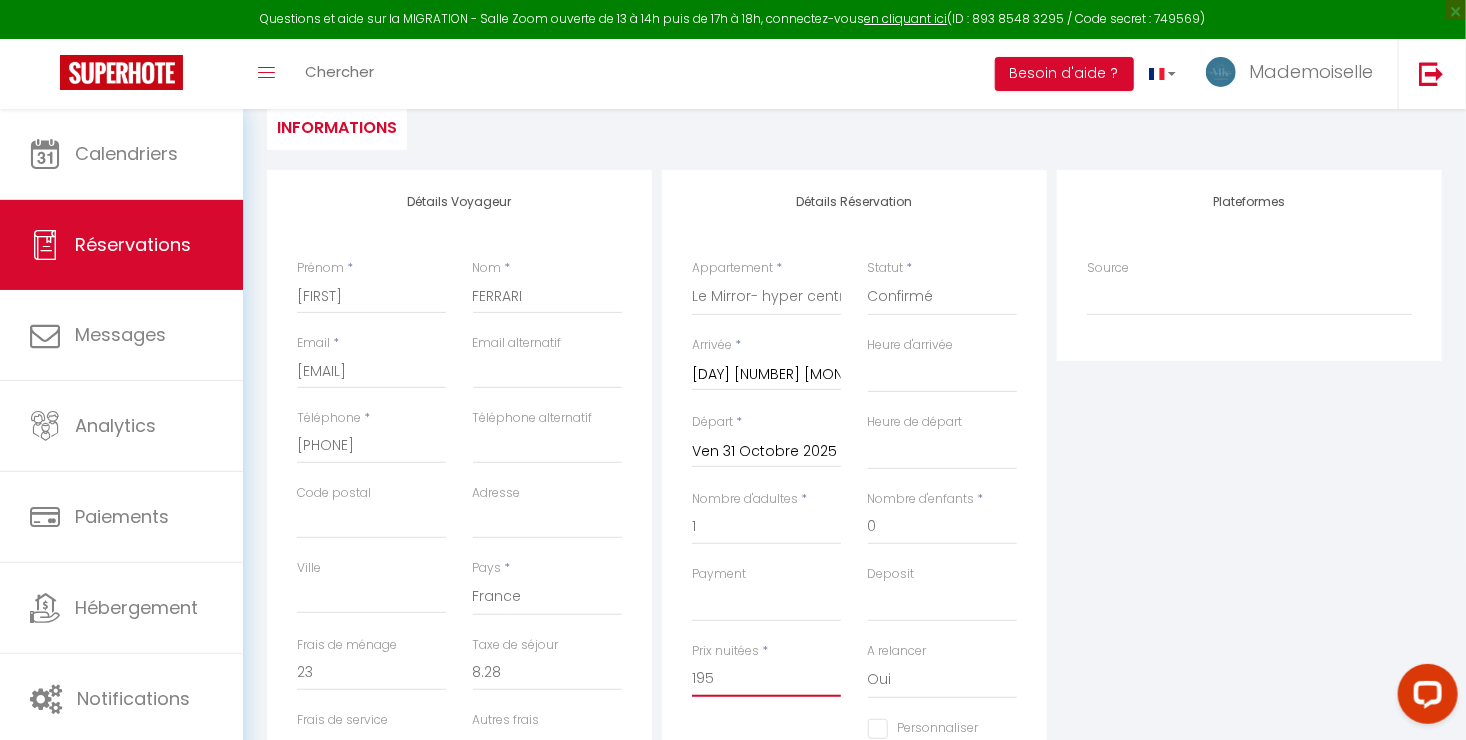 click on "195" at bounding box center [766, 679] 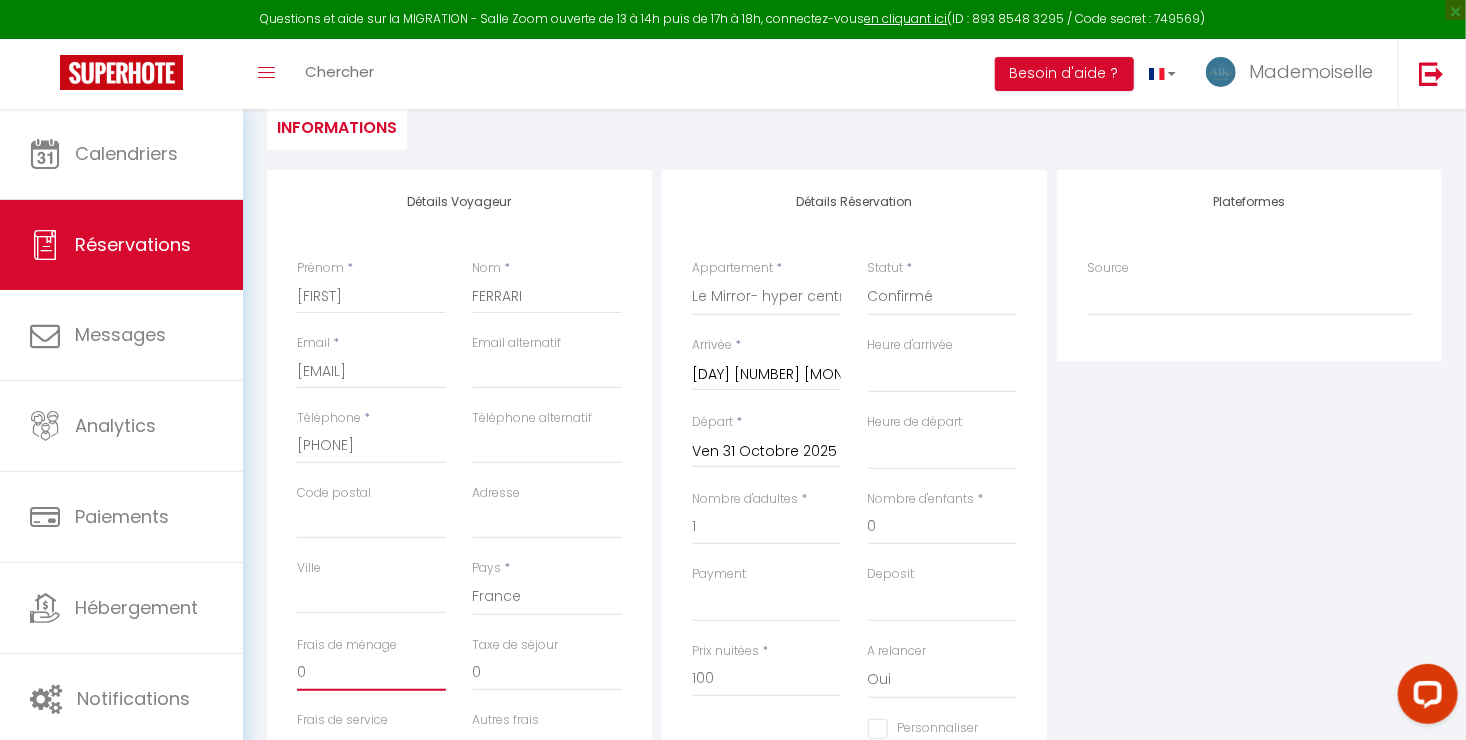 click on "0" at bounding box center (371, 673) 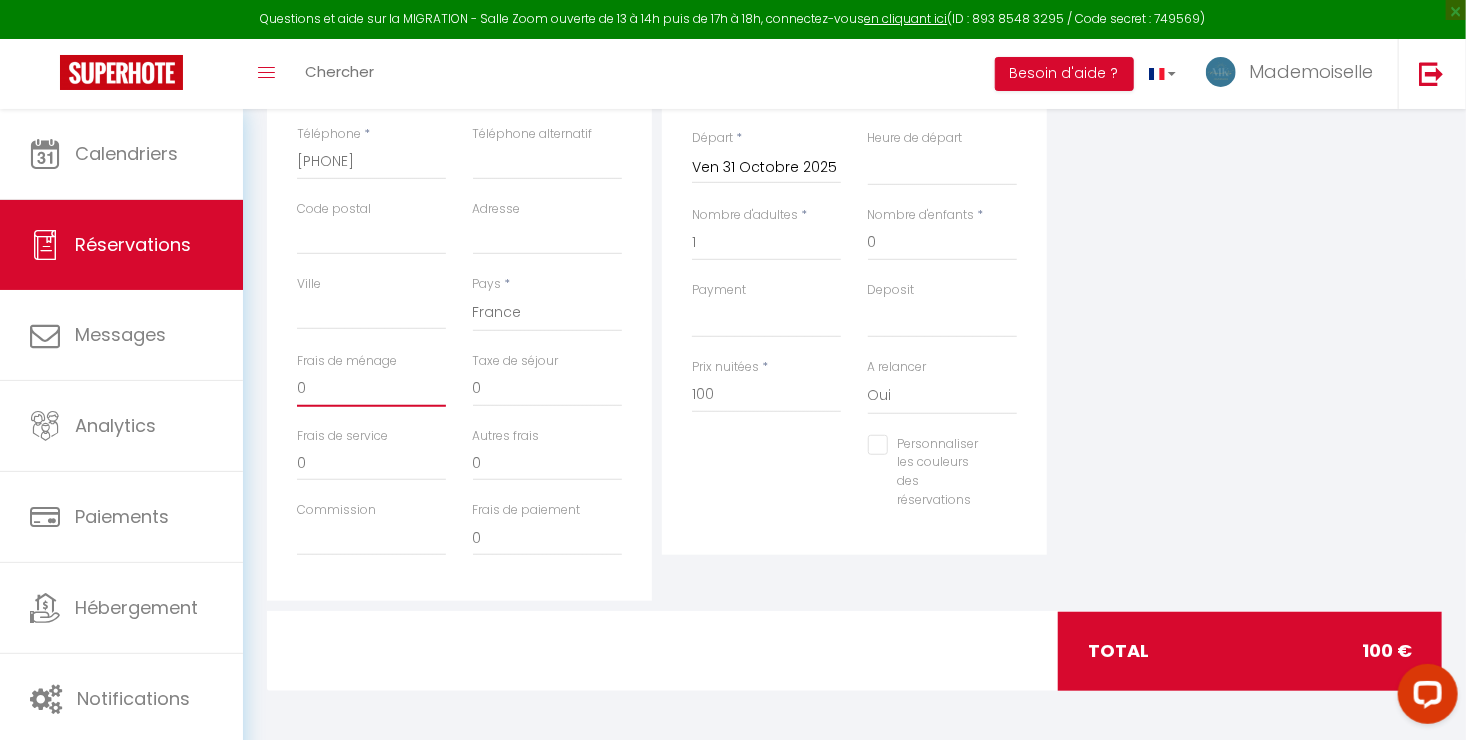 scroll, scrollTop: 84, scrollLeft: 0, axis: vertical 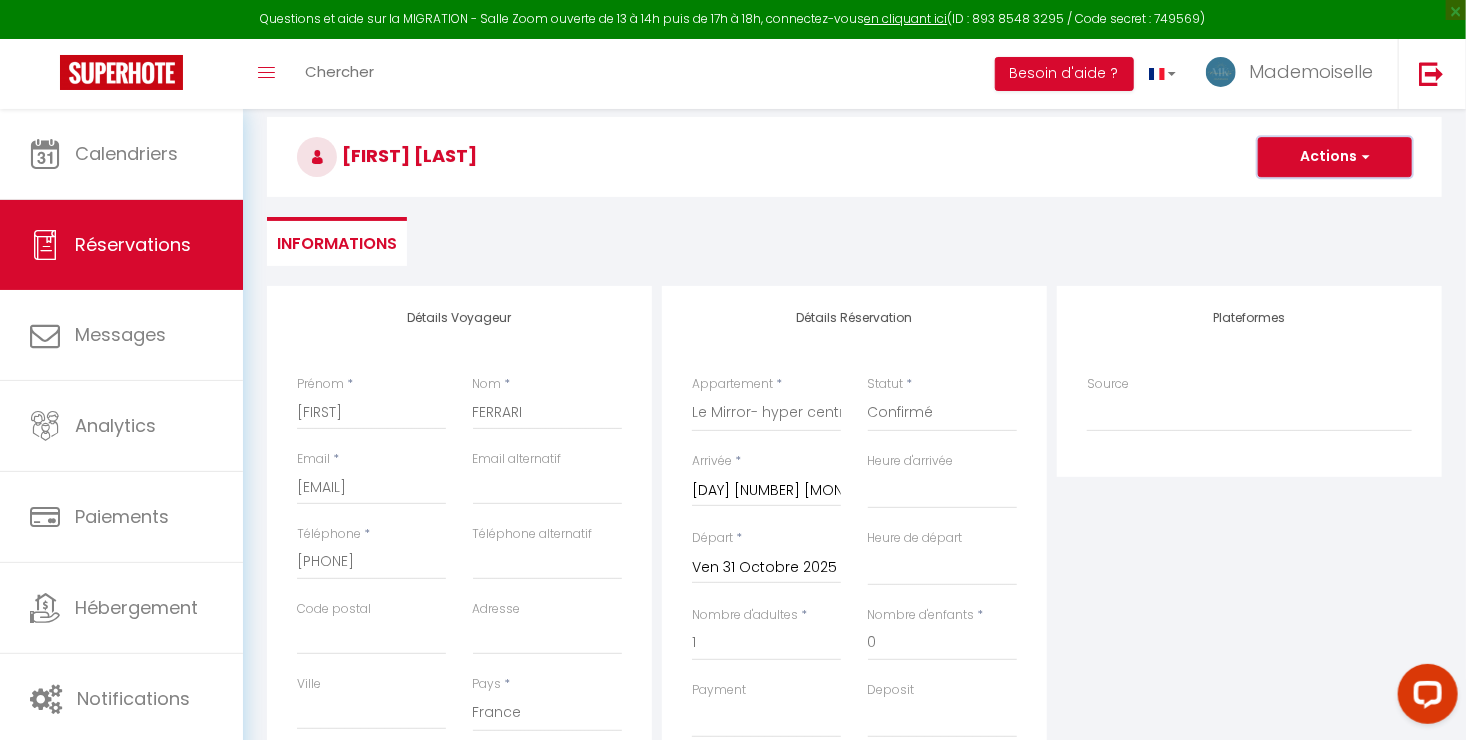 click on "Actions" at bounding box center (1335, 157) 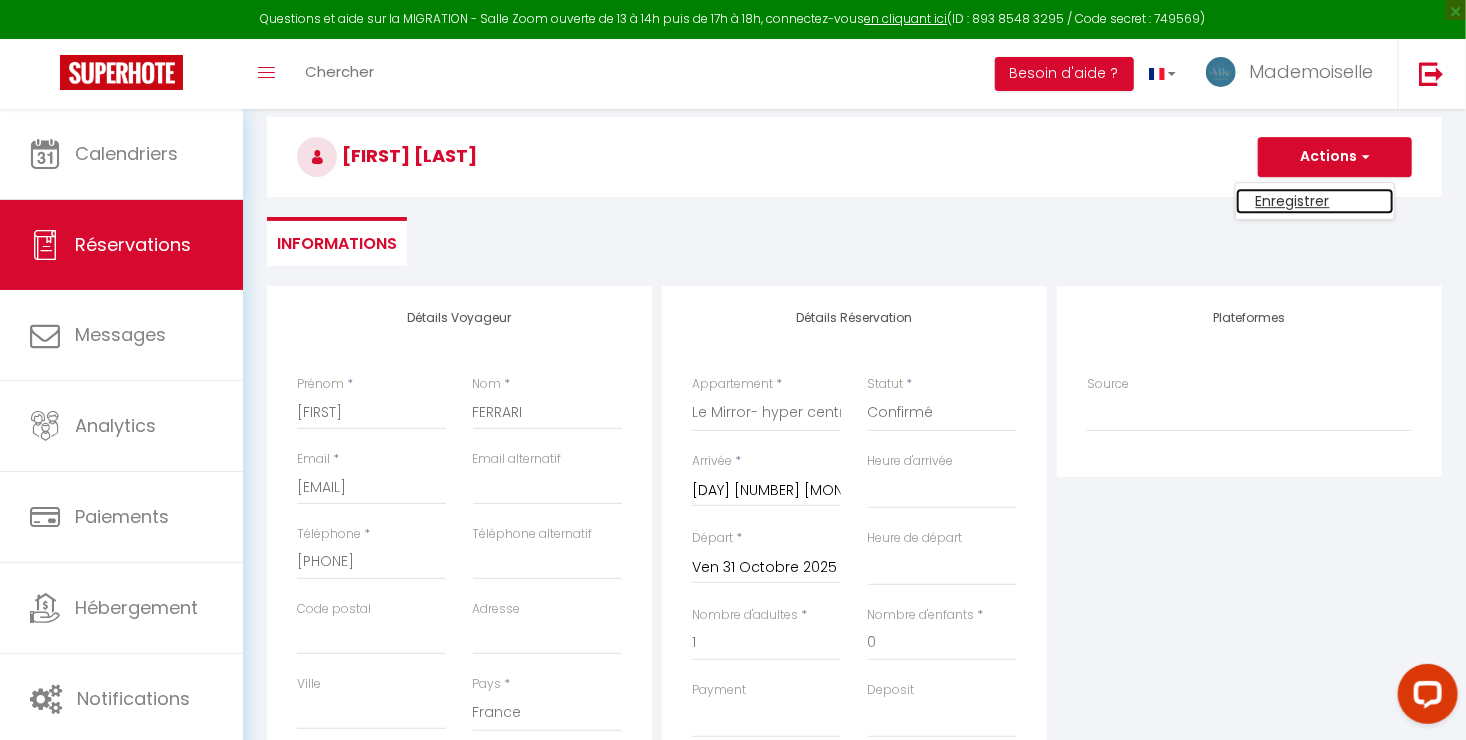 click on "Enregistrer" at bounding box center [1315, 201] 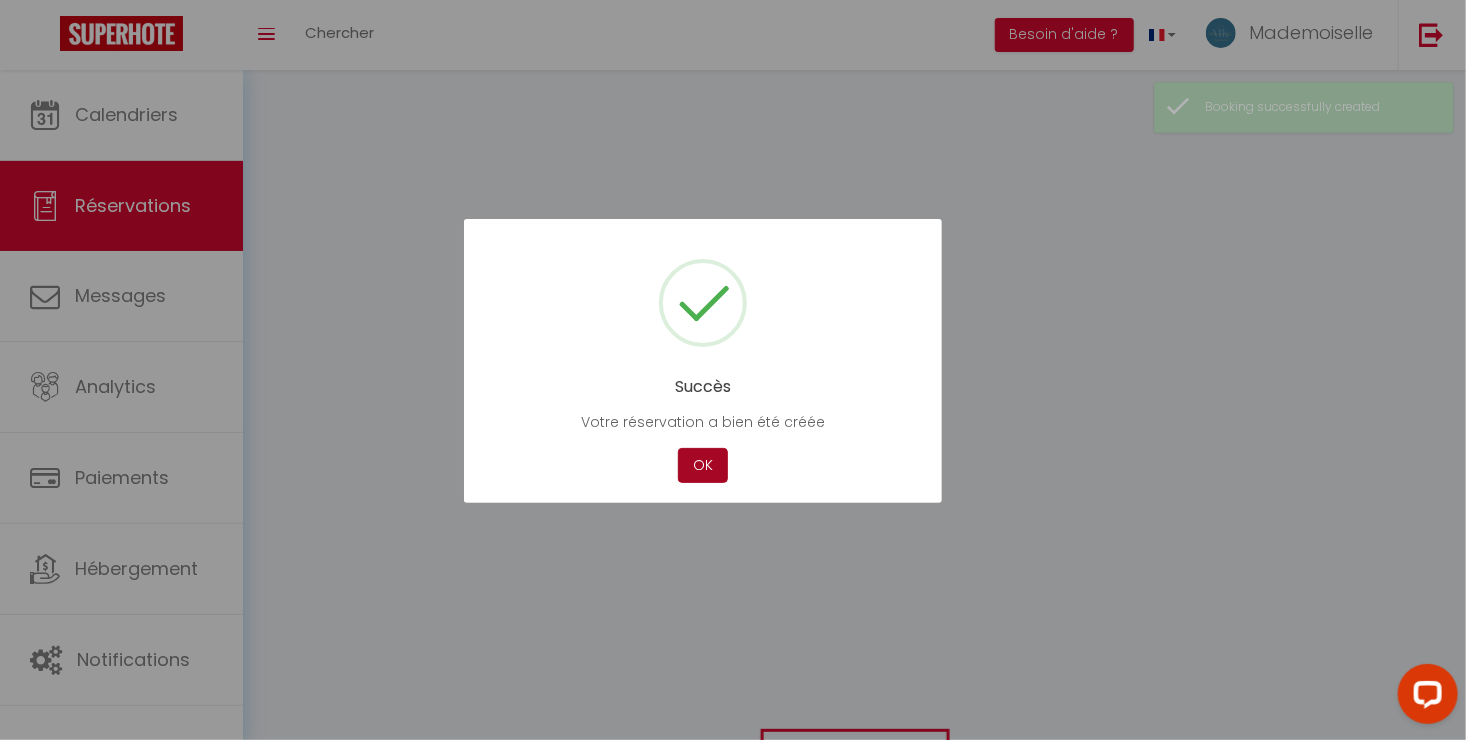 scroll, scrollTop: 0, scrollLeft: 0, axis: both 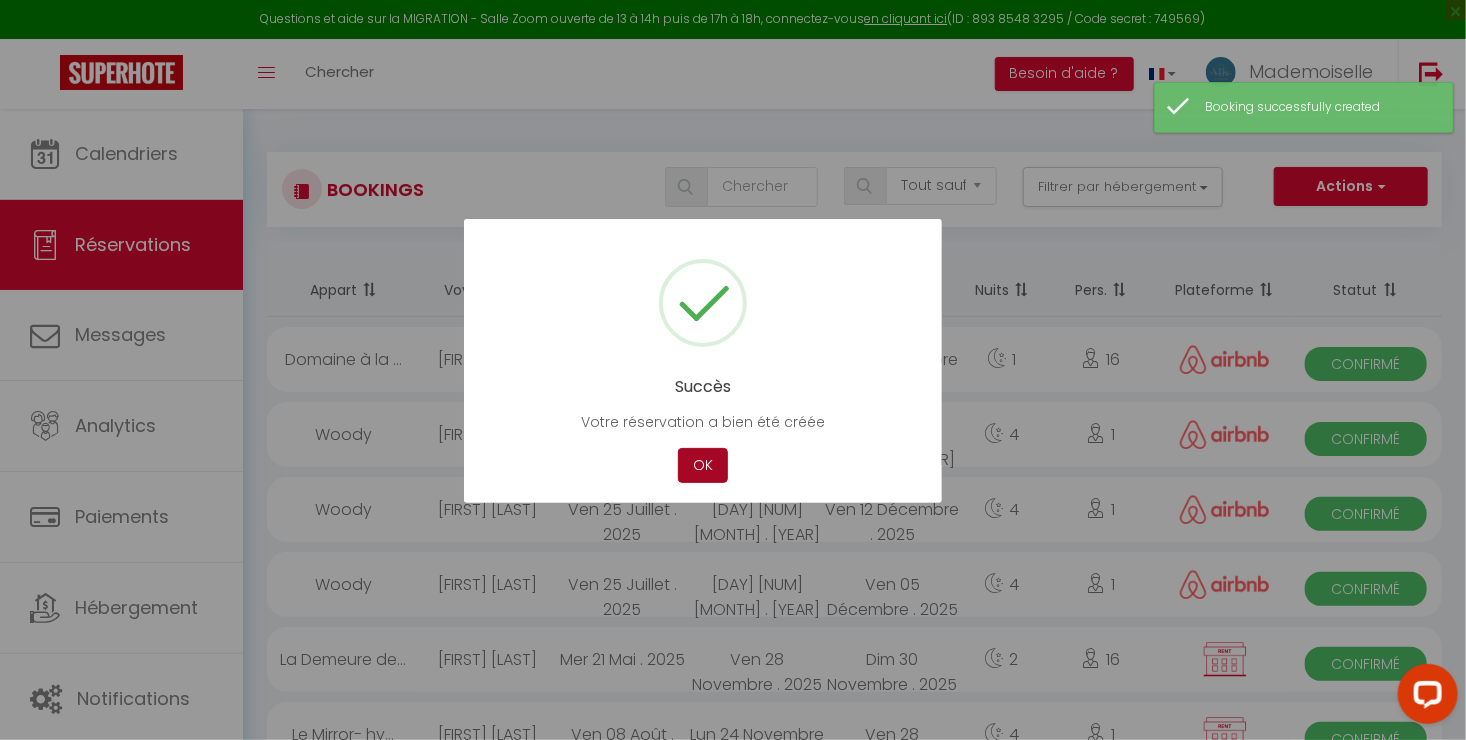 click on "OK" at bounding box center (703, 465) 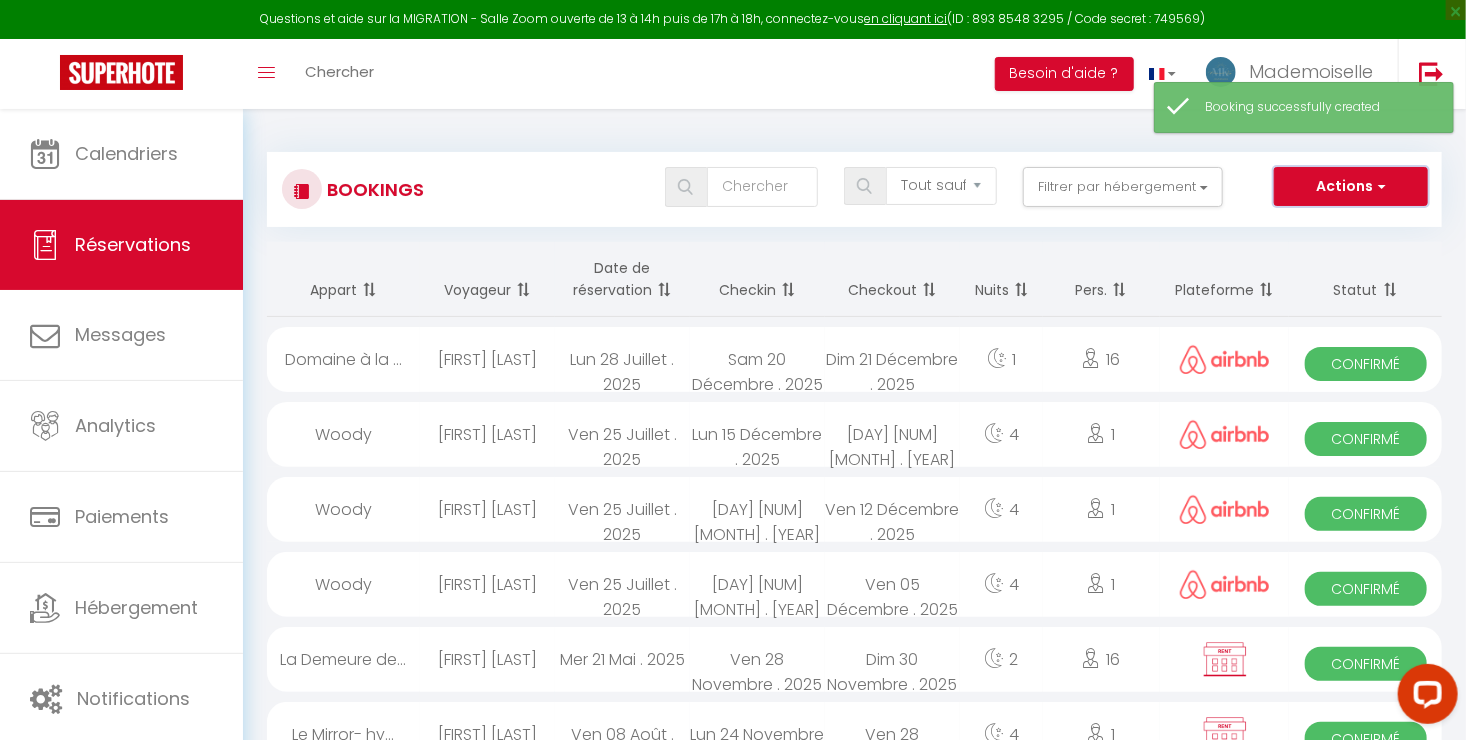 click on "Actions" at bounding box center (1351, 187) 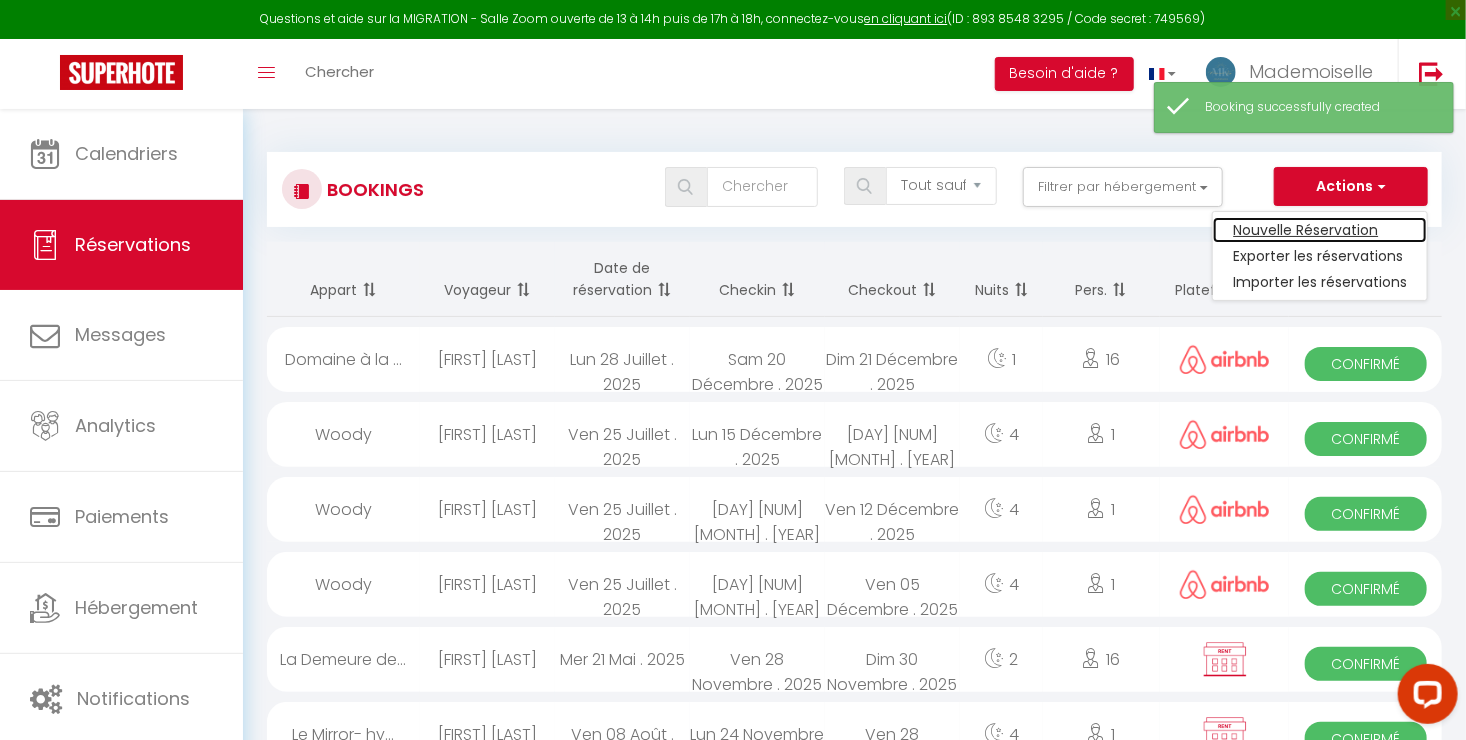 click on "Nouvelle Réservation" at bounding box center (1320, 230) 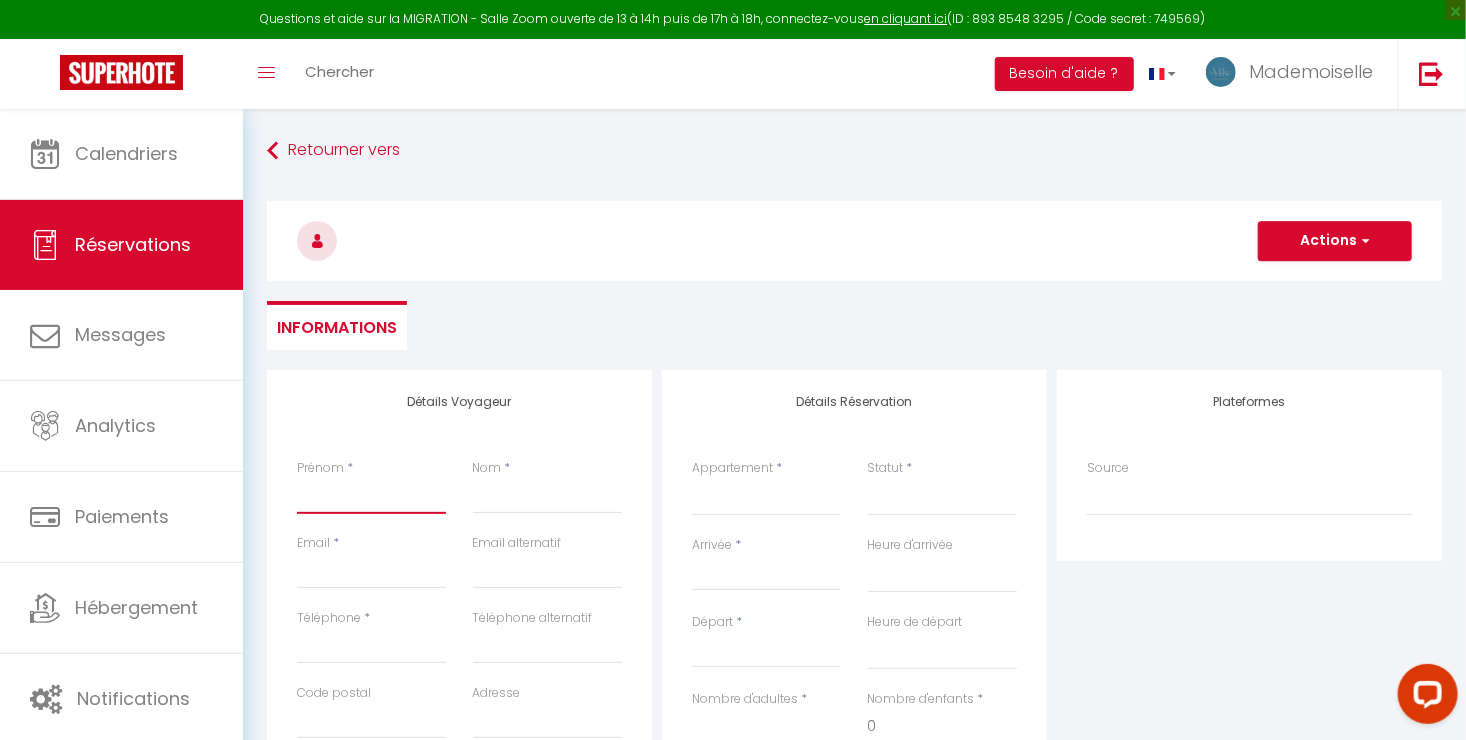click on "Prénom" at bounding box center [371, 496] 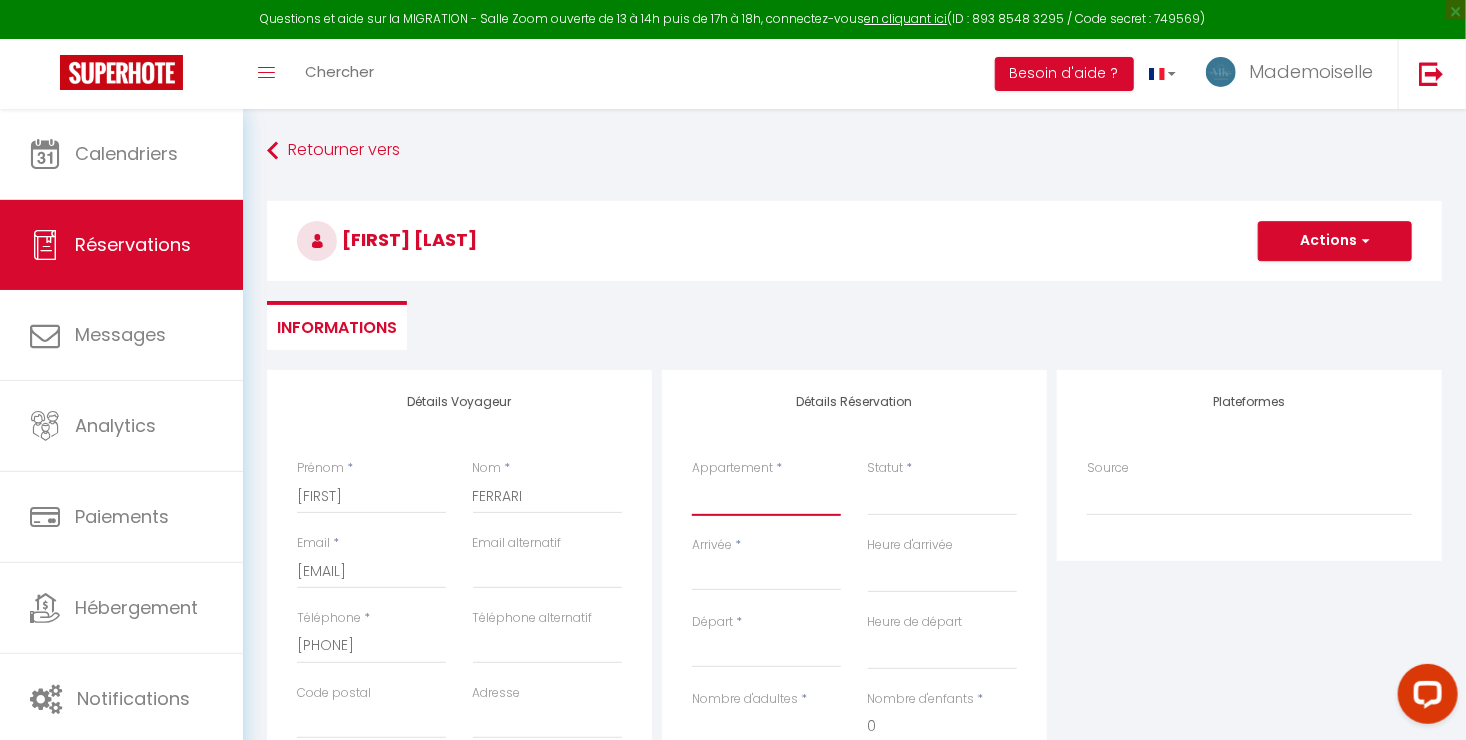 click on "Le Blue- hyper centre ville
Le Mirror- hyper centre ville
Le Countryside- hyper centre
Le Vintage- bords de l'Yonne
Domaine à la campagne- 16 couchages
La Demeure de Margot
Le Cosy - Hyper Centre Ville
Le Dream - Hyper Centre Ville
Le Color- Centre-ville
Le Tiny
Le Moovie - Centre-ville
Le Serenity- Terrasse - cœur de ville
L’Oasis- Balnéo
L’Escale- hyper proche Aéroport
Le Cocoon - proche ENP - centre ville
La Chambre Rose- Lits jumeaux
La Chambre Citronnier- 3 personnes
La Chambre Lys 18
La Chambre Lila- 2 lits jumeaux" at bounding box center [766, 497] 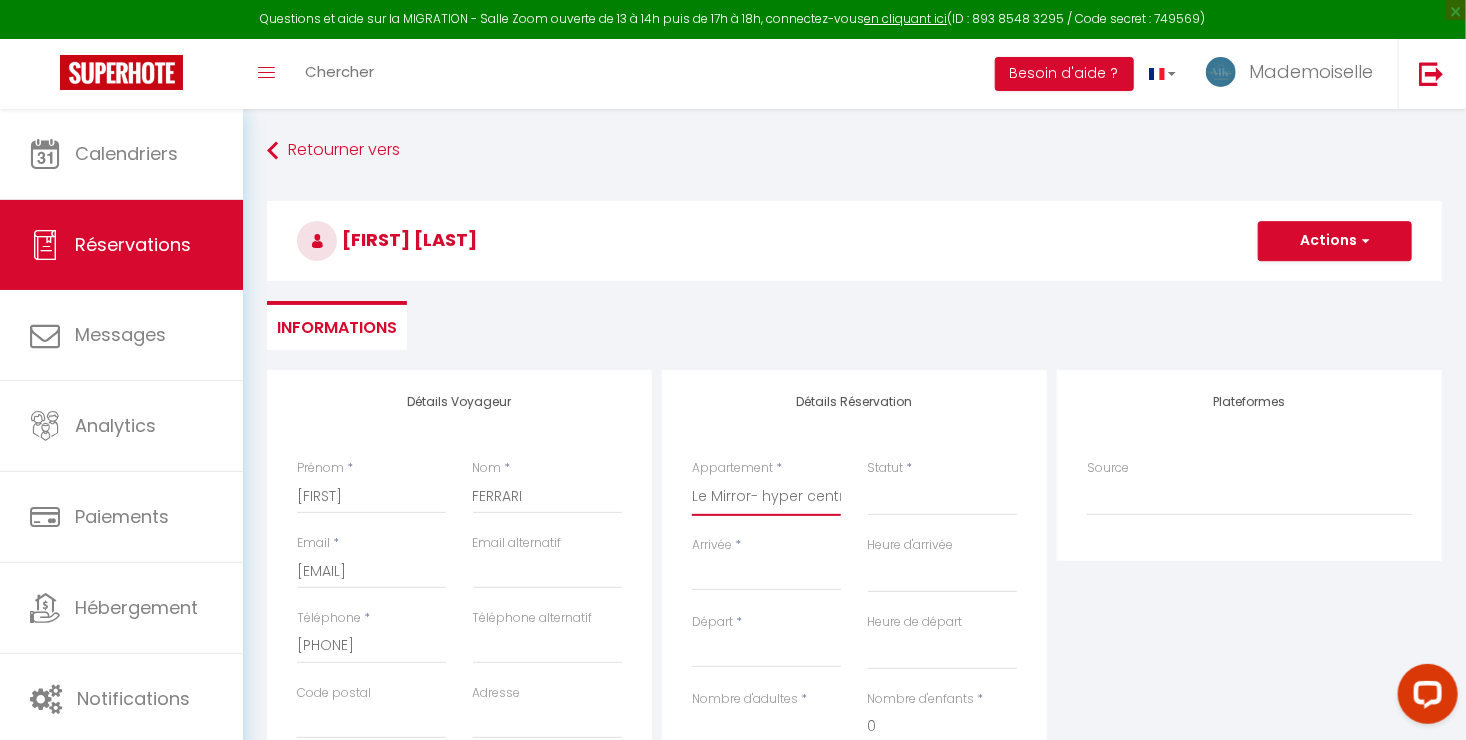 click on "Le Blue- hyper centre ville
Le Mirror- hyper centre ville
Le Countryside- hyper centre
Le Vintage- bords de l'Yonne
Domaine à la campagne- 16 couchages
La Demeure de Margot
Le Cosy - Hyper Centre Ville
Le Dream - Hyper Centre Ville
Le Color- Centre-ville
Le Tiny
Le Moovie - Centre-ville
Le Serenity- Terrasse - cœur de ville
L’Oasis- Balnéo
L’Escale- hyper proche Aéroport
Le Cocoon - proche ENP - centre ville
La Chambre Rose- Lits jumeaux
La Chambre Citronnier- 3 personnes
La Chambre Lys 18
La Chambre Lila- 2 lits jumeaux" at bounding box center [766, 497] 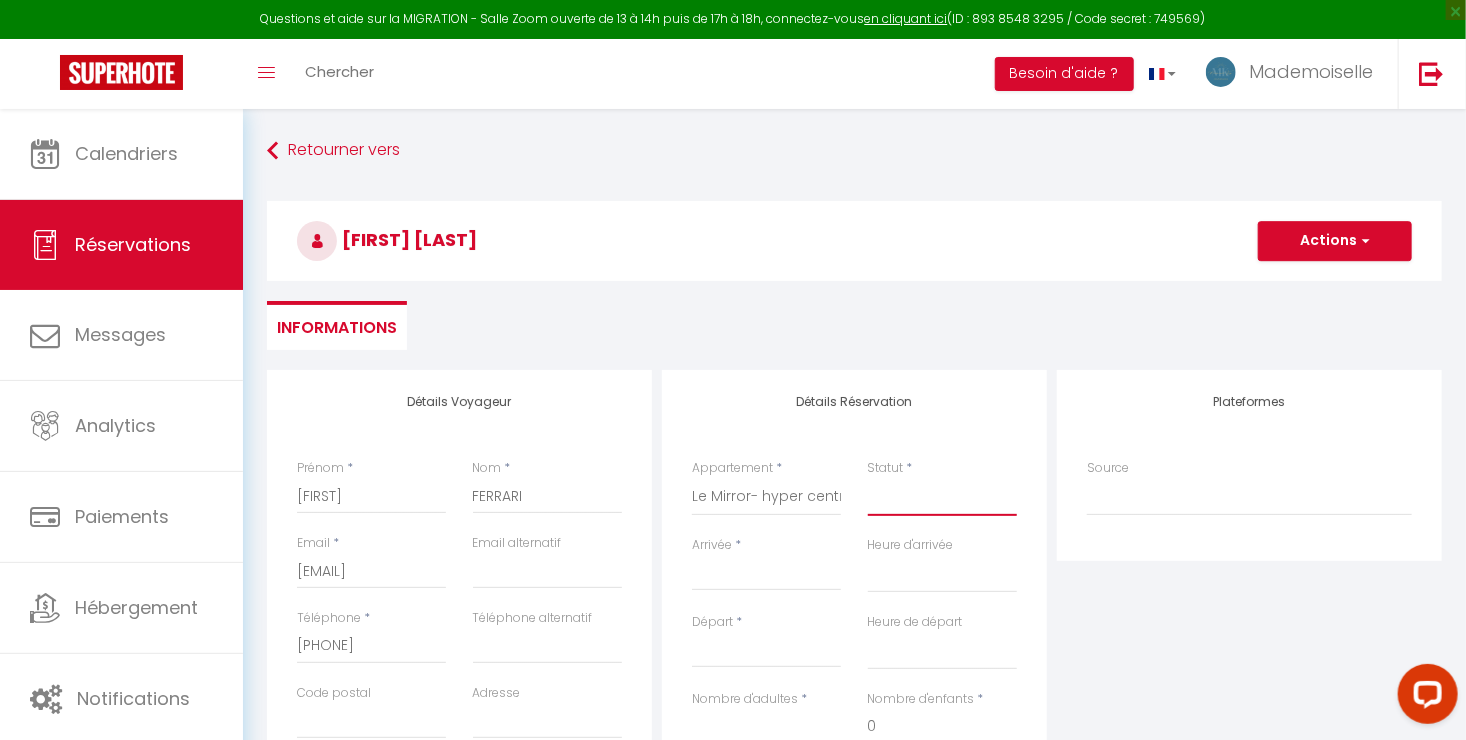 click on "Confirmé Non Confirmé Annulé Annulé par le voyageur No Show Request" at bounding box center [942, 497] 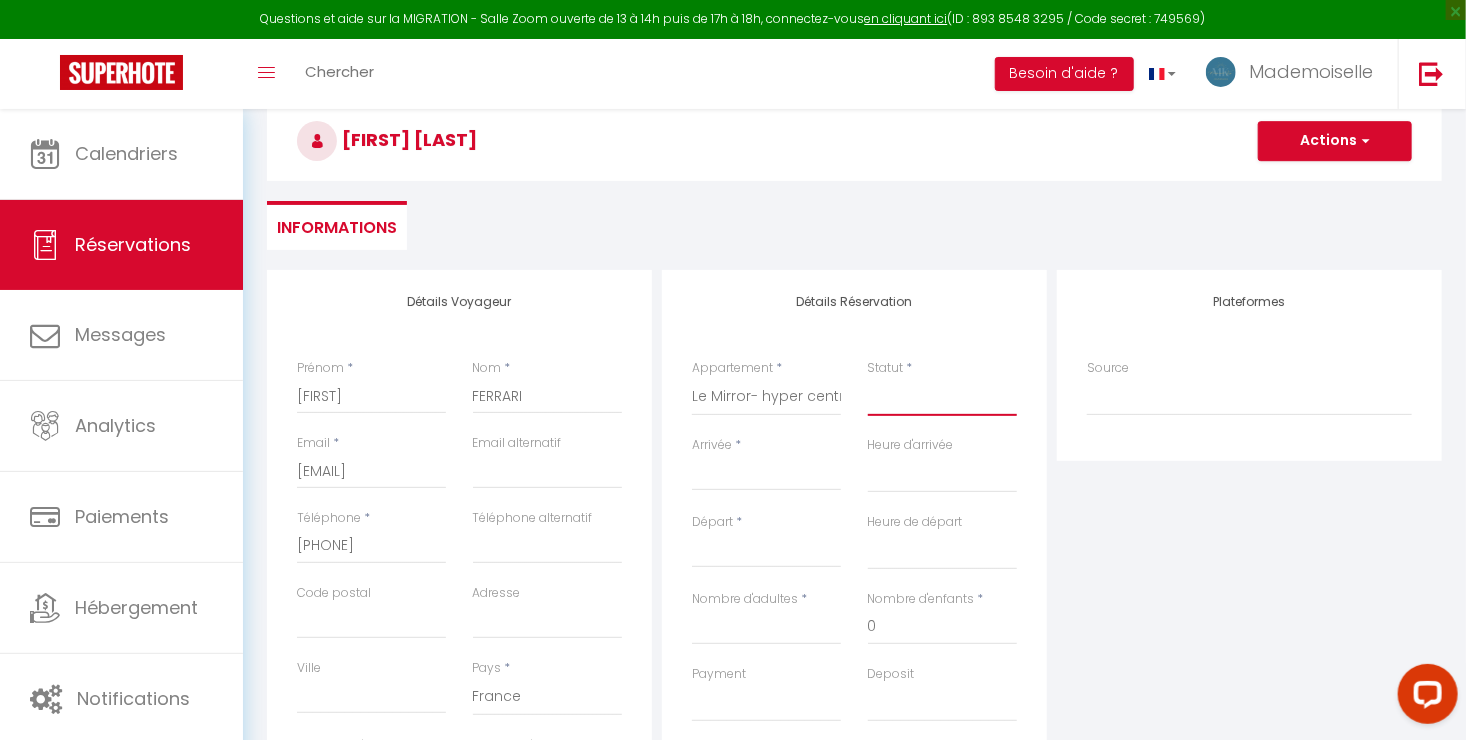 click on "Confirmé Non Confirmé Annulé Annulé par le voyageur No Show Request" at bounding box center [942, 397] 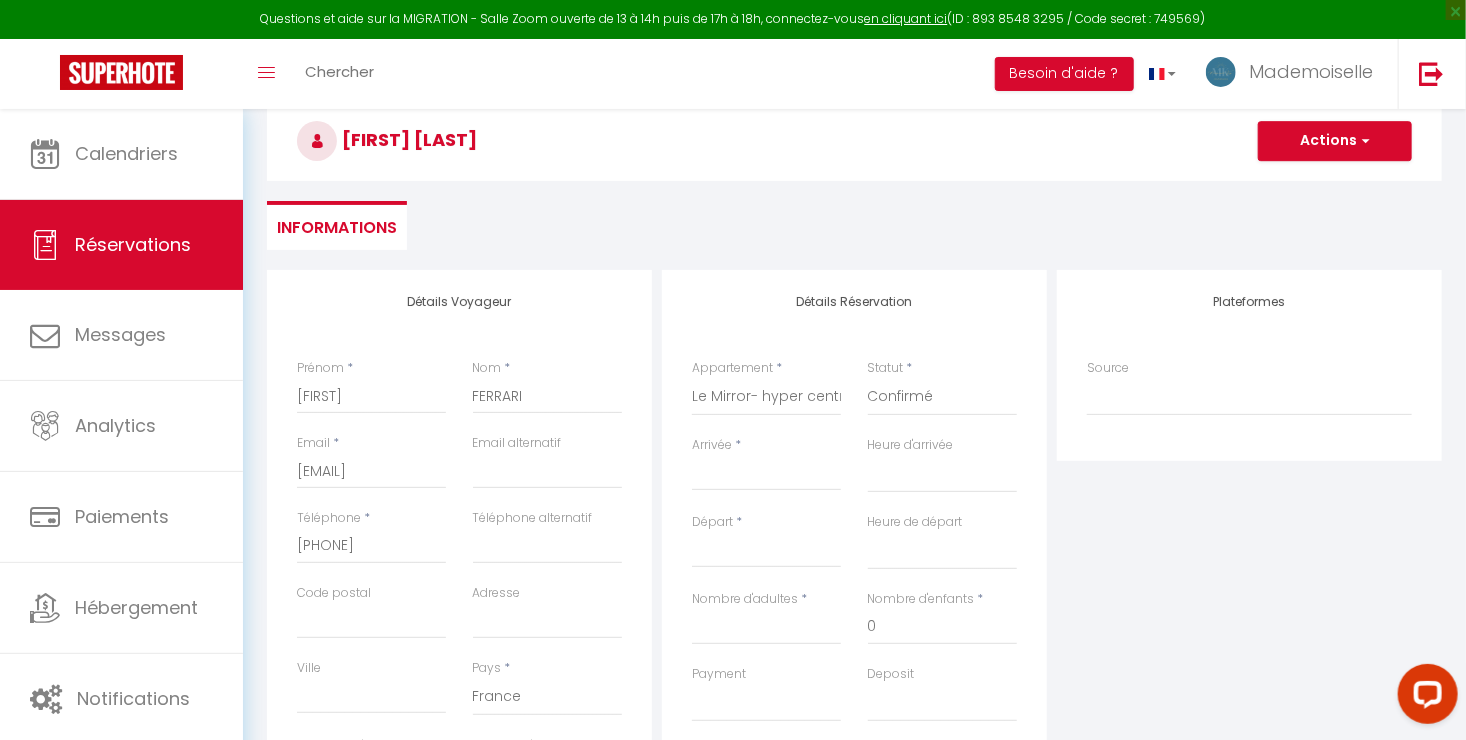 click on "Arrivée" at bounding box center [766, 475] 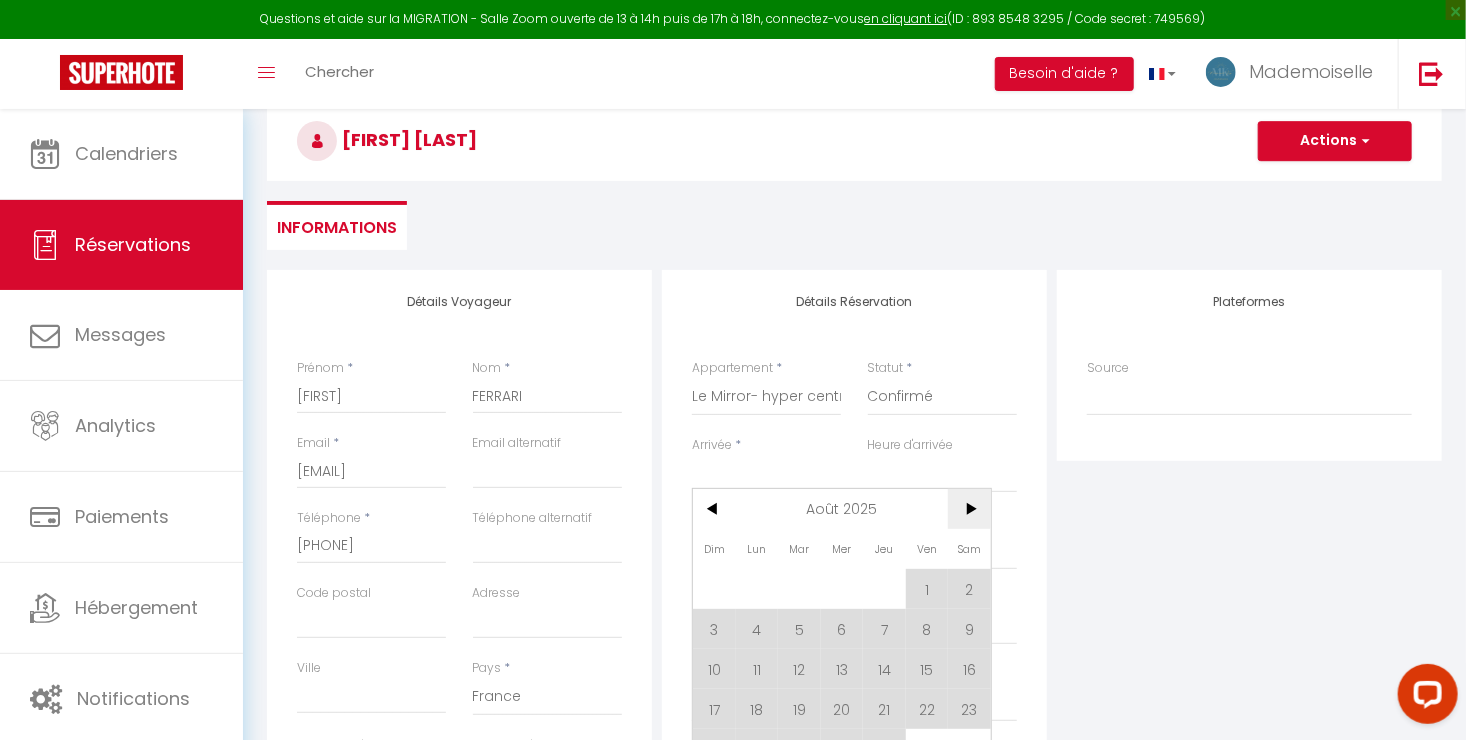 click on ">" at bounding box center (969, 509) 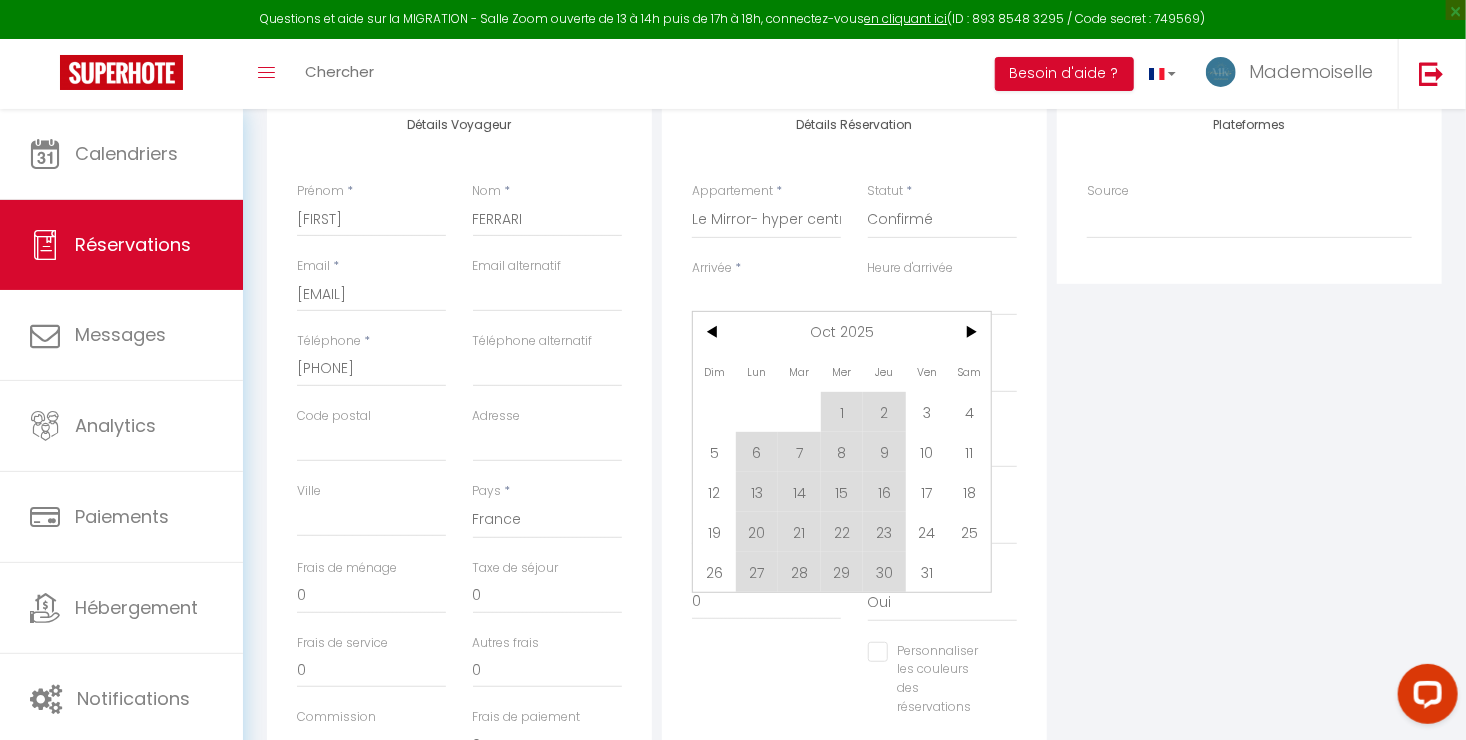 scroll, scrollTop: 300, scrollLeft: 0, axis: vertical 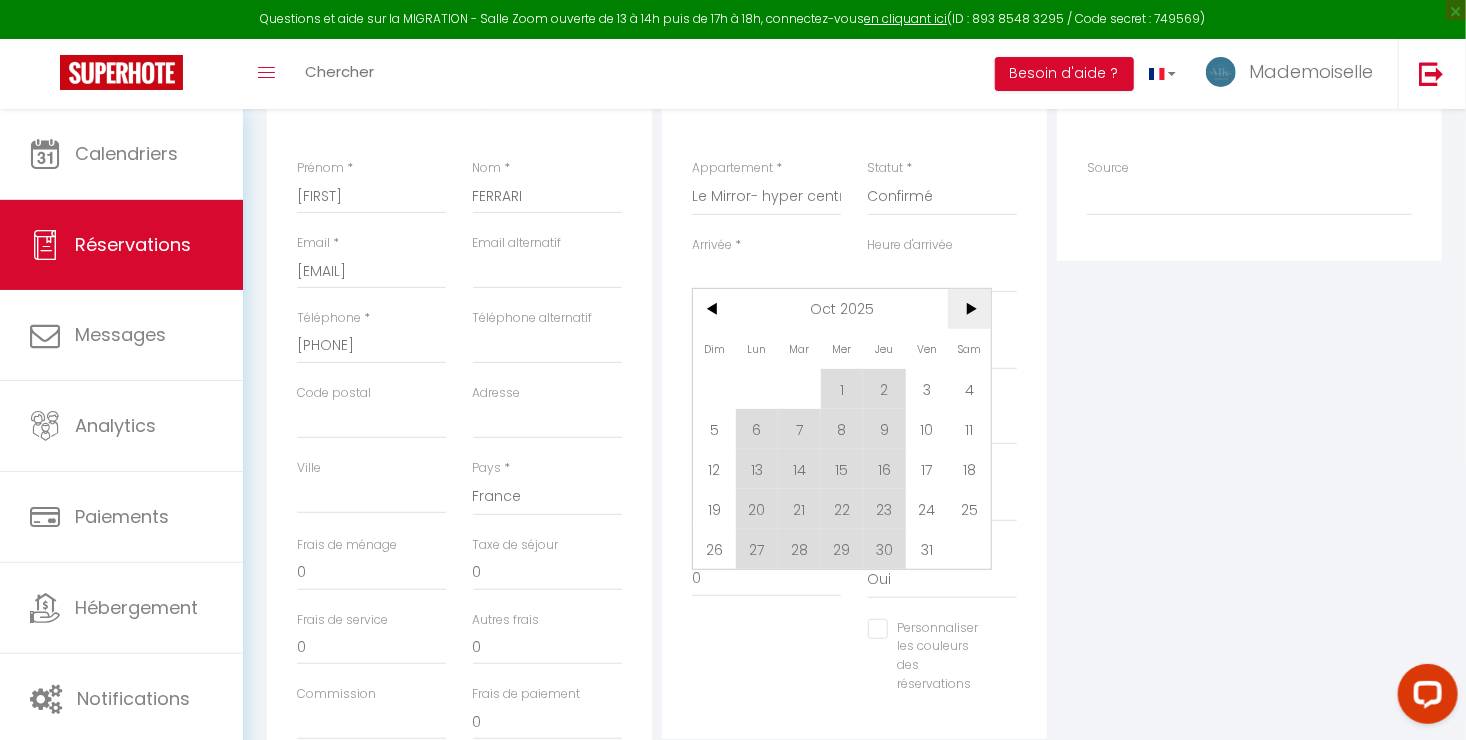 click on ">" at bounding box center [969, 309] 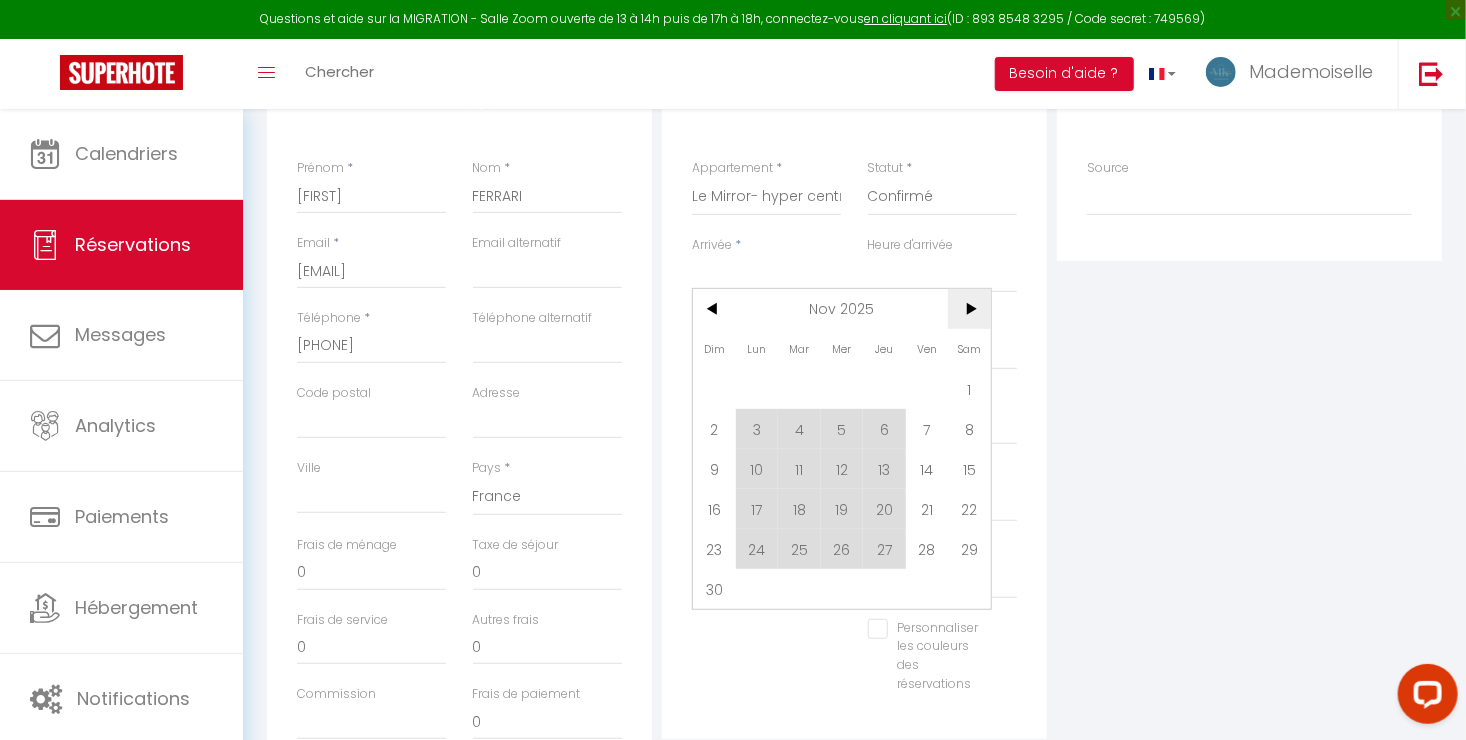 click on ">" at bounding box center [969, 309] 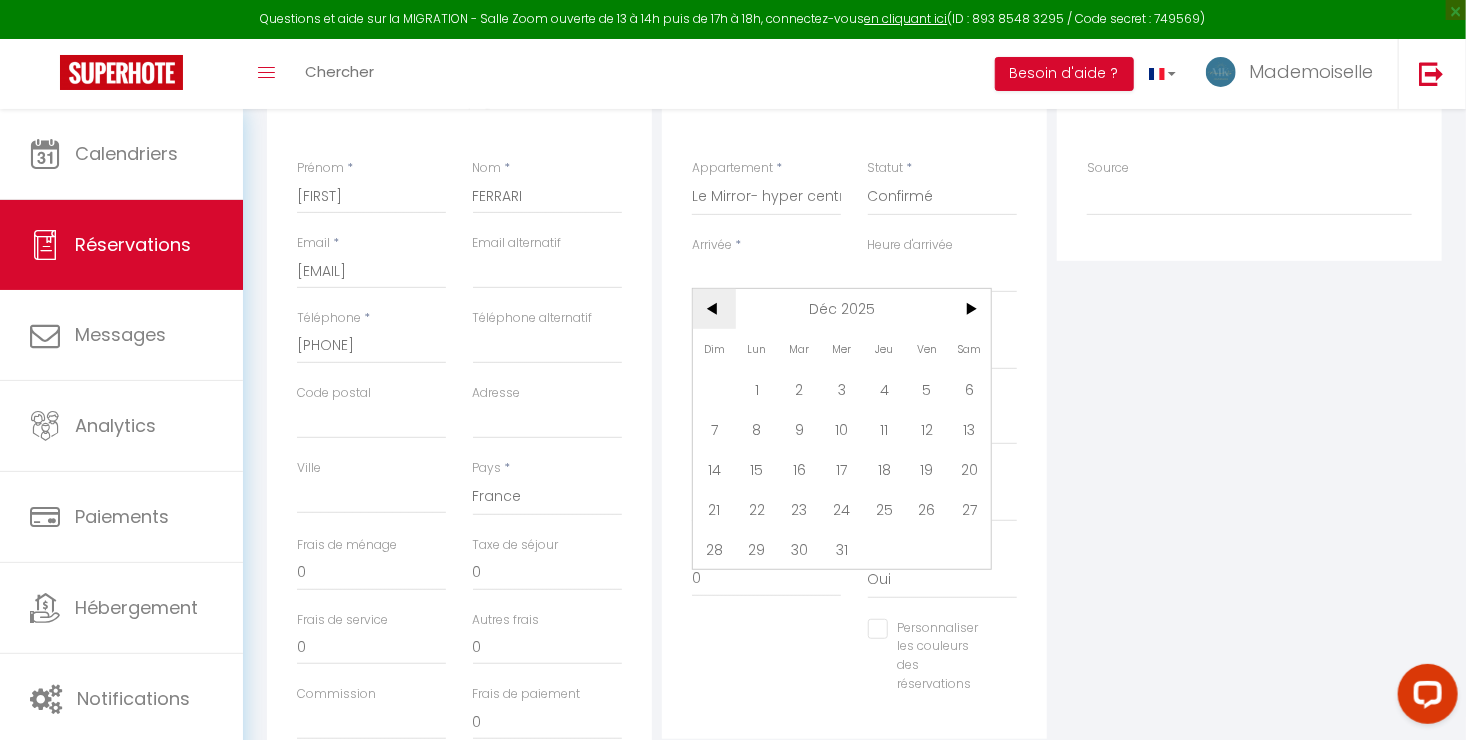 click on "<" at bounding box center (714, 309) 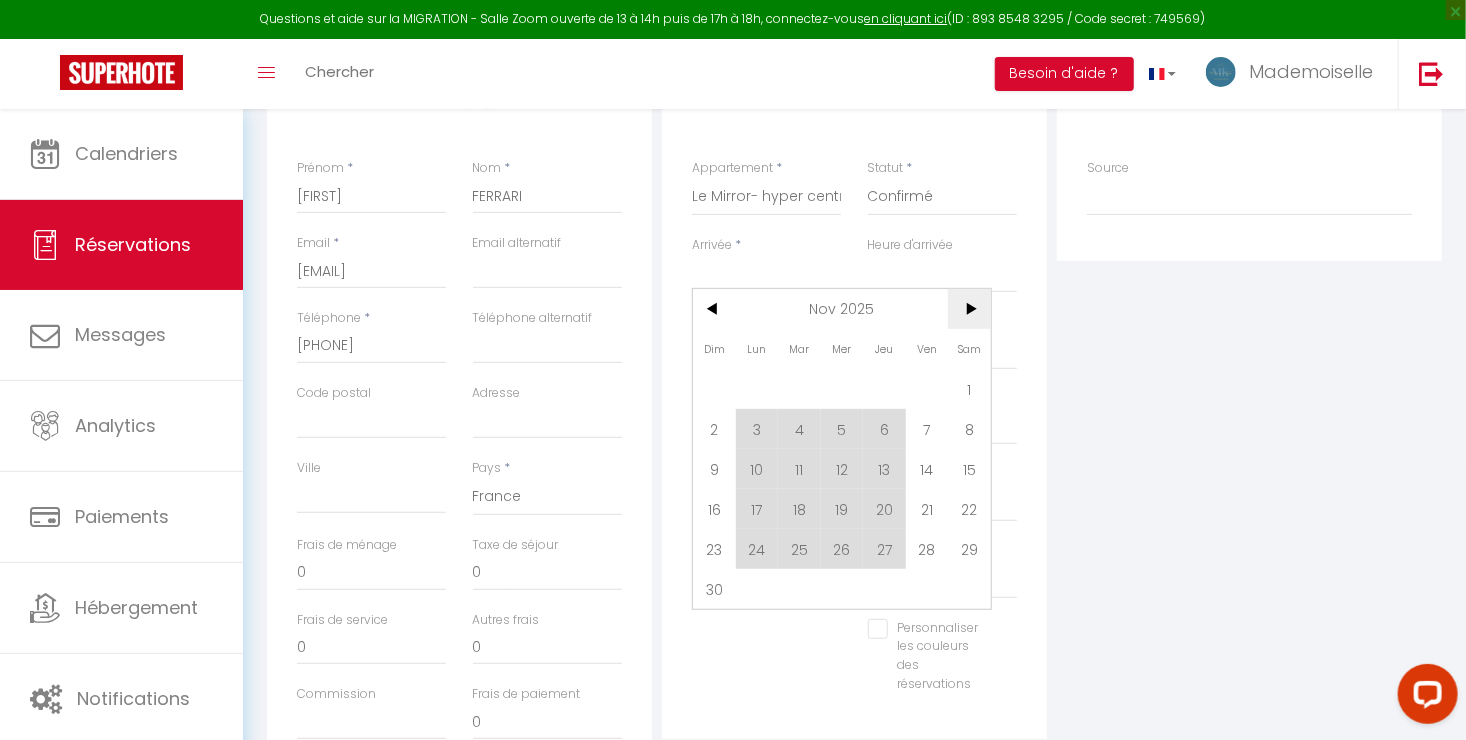click on ">" at bounding box center (969, 309) 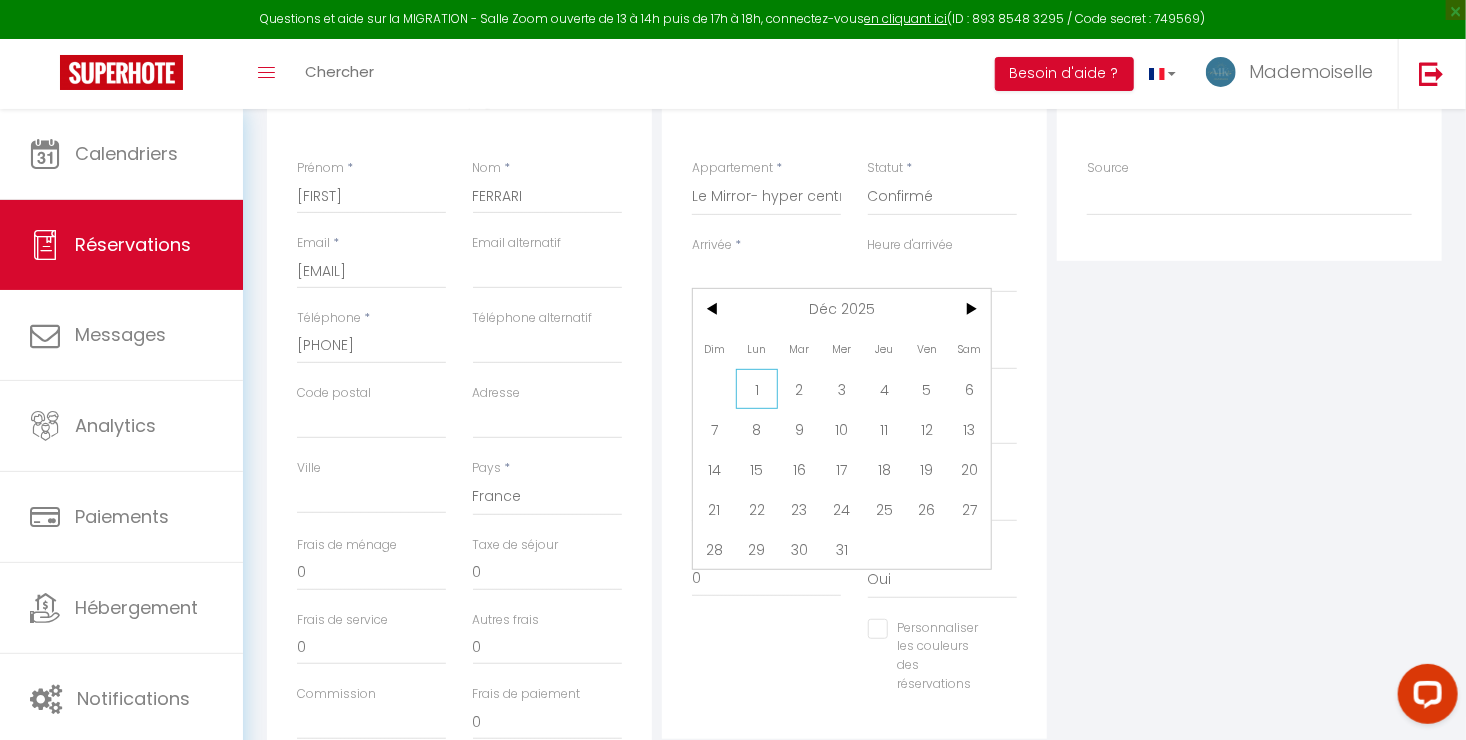 click on "1" at bounding box center (757, 389) 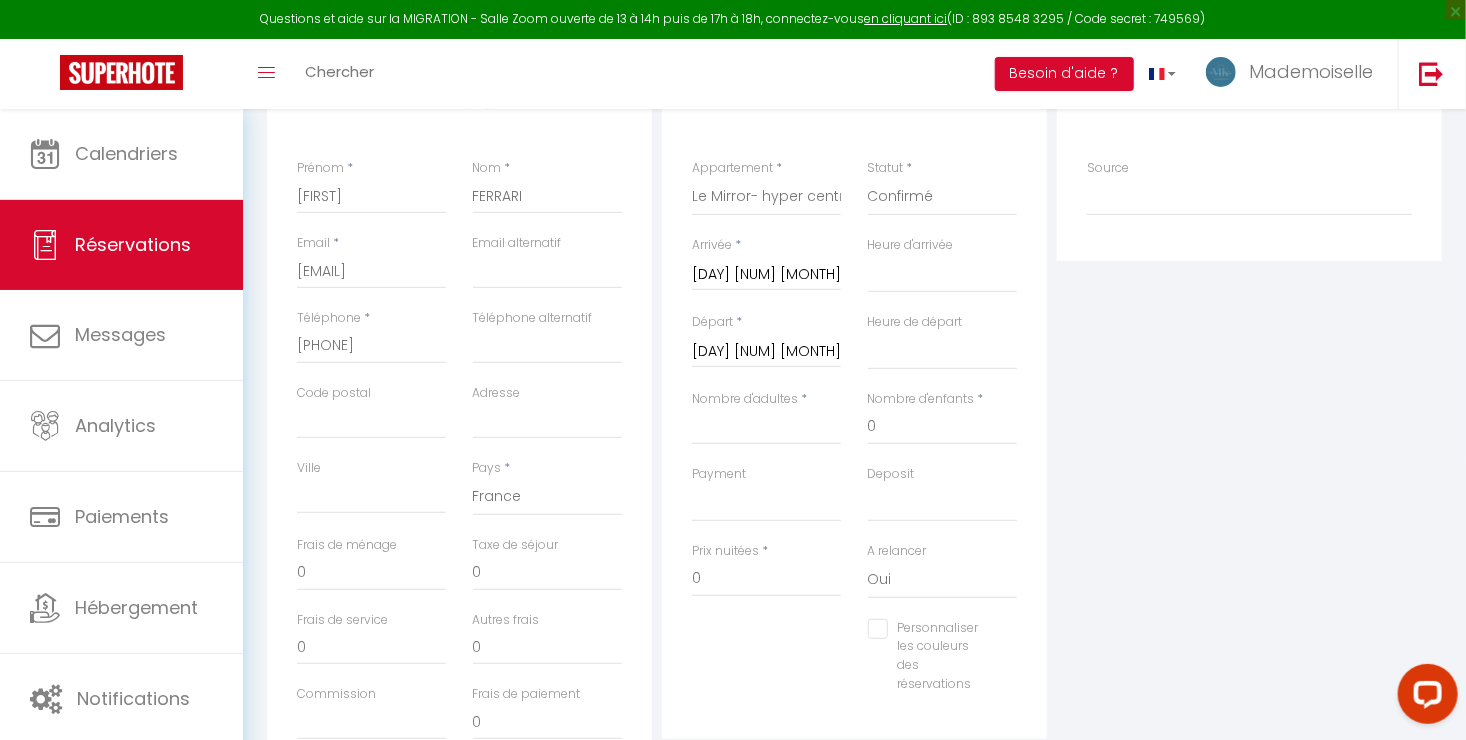 click on "[DAY] [NUM] [MONTH] [YEAR]" at bounding box center [766, 352] 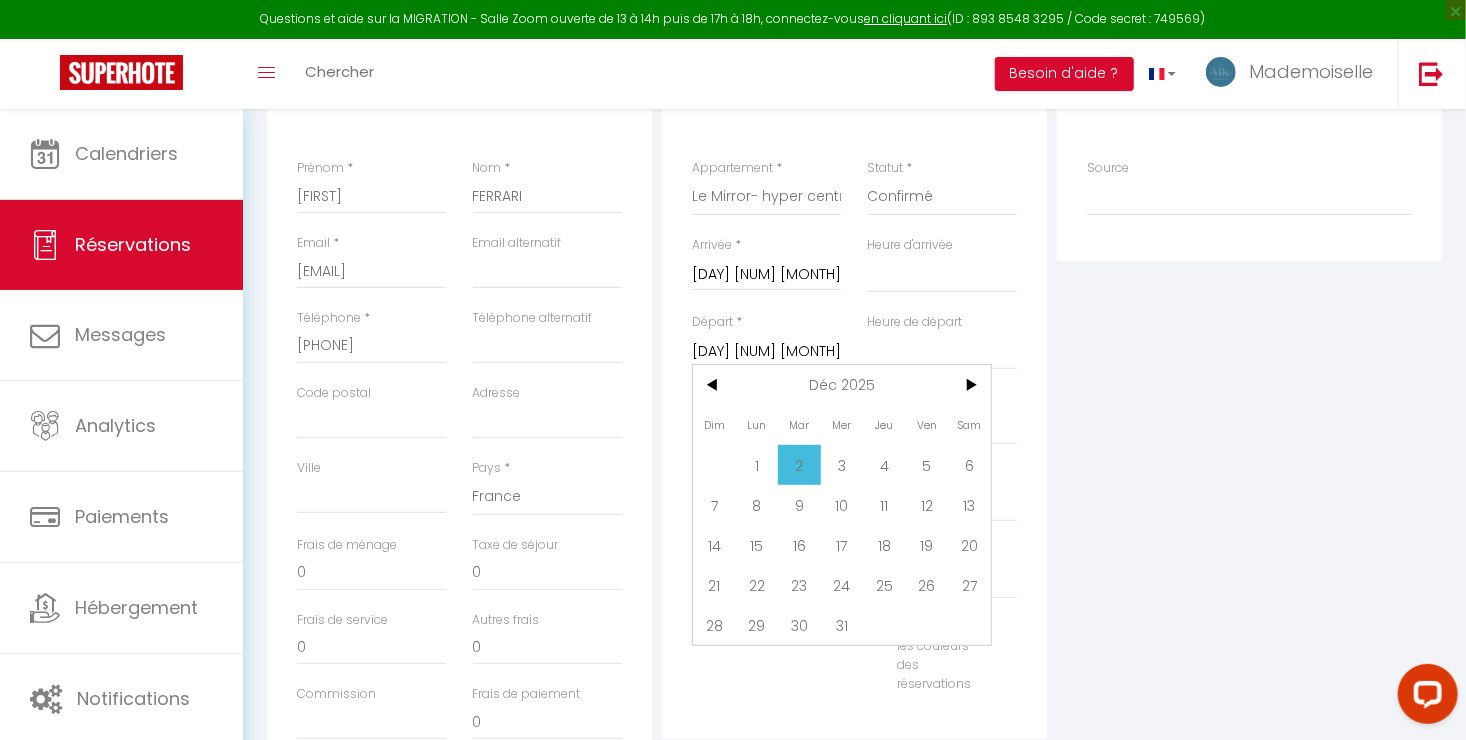 click on "5" at bounding box center (927, 465) 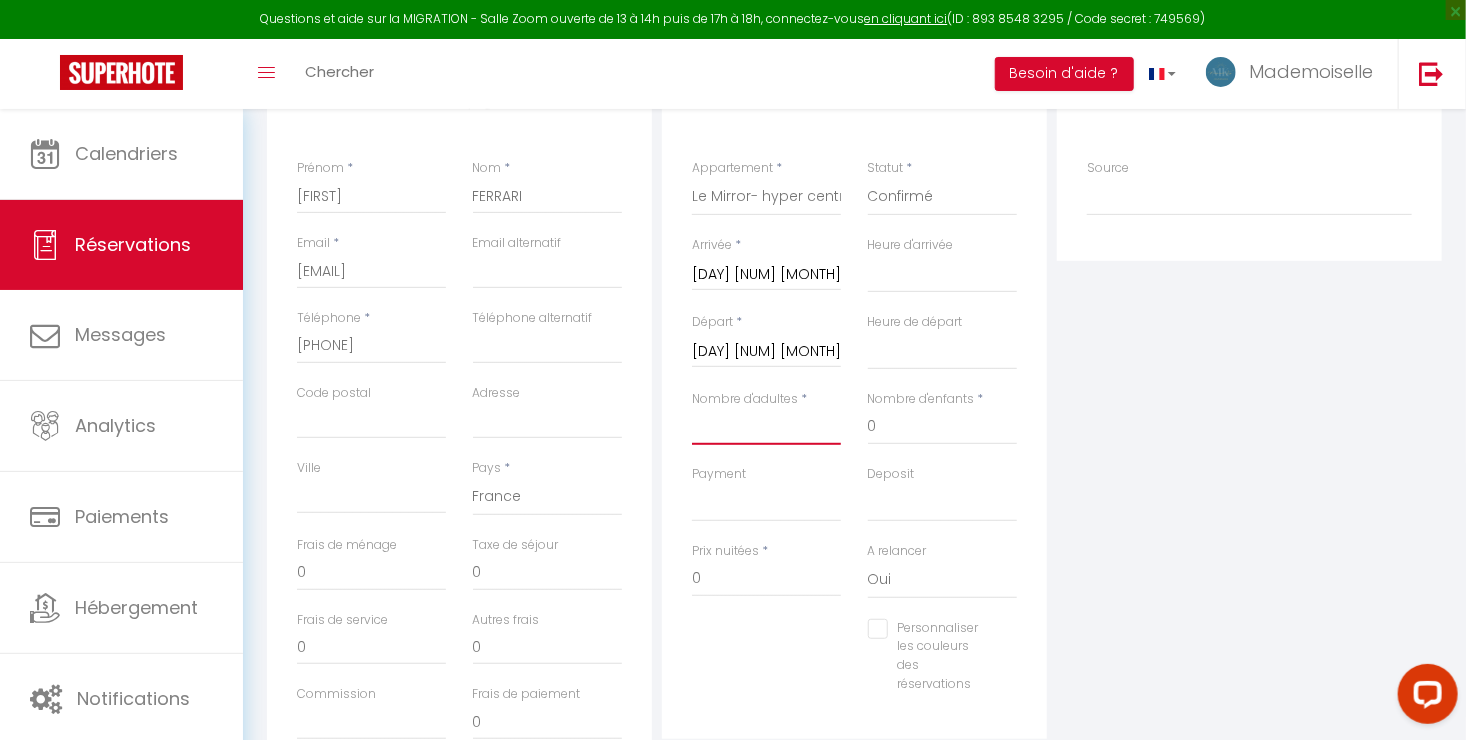 click on "Nombre d'adultes" at bounding box center [766, 427] 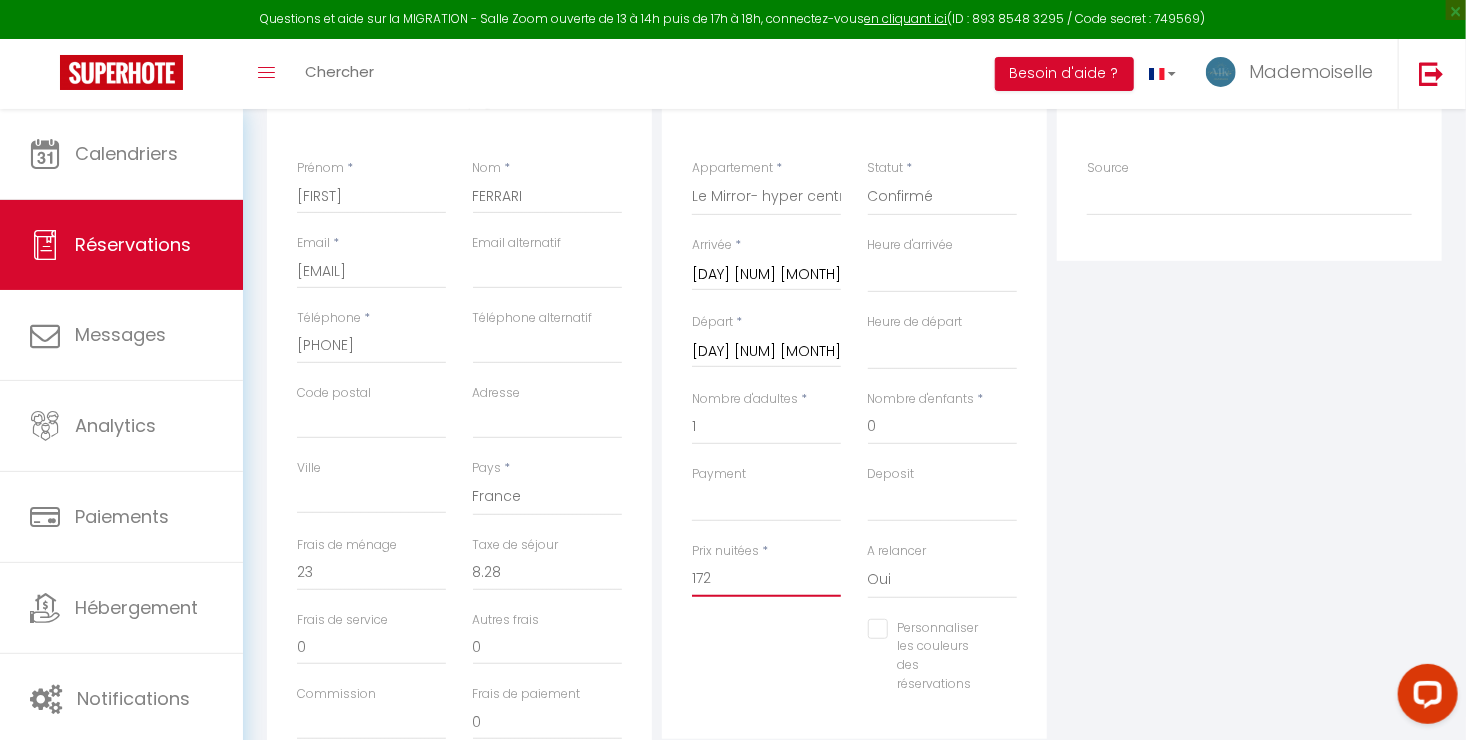 click on "172" at bounding box center (766, 579) 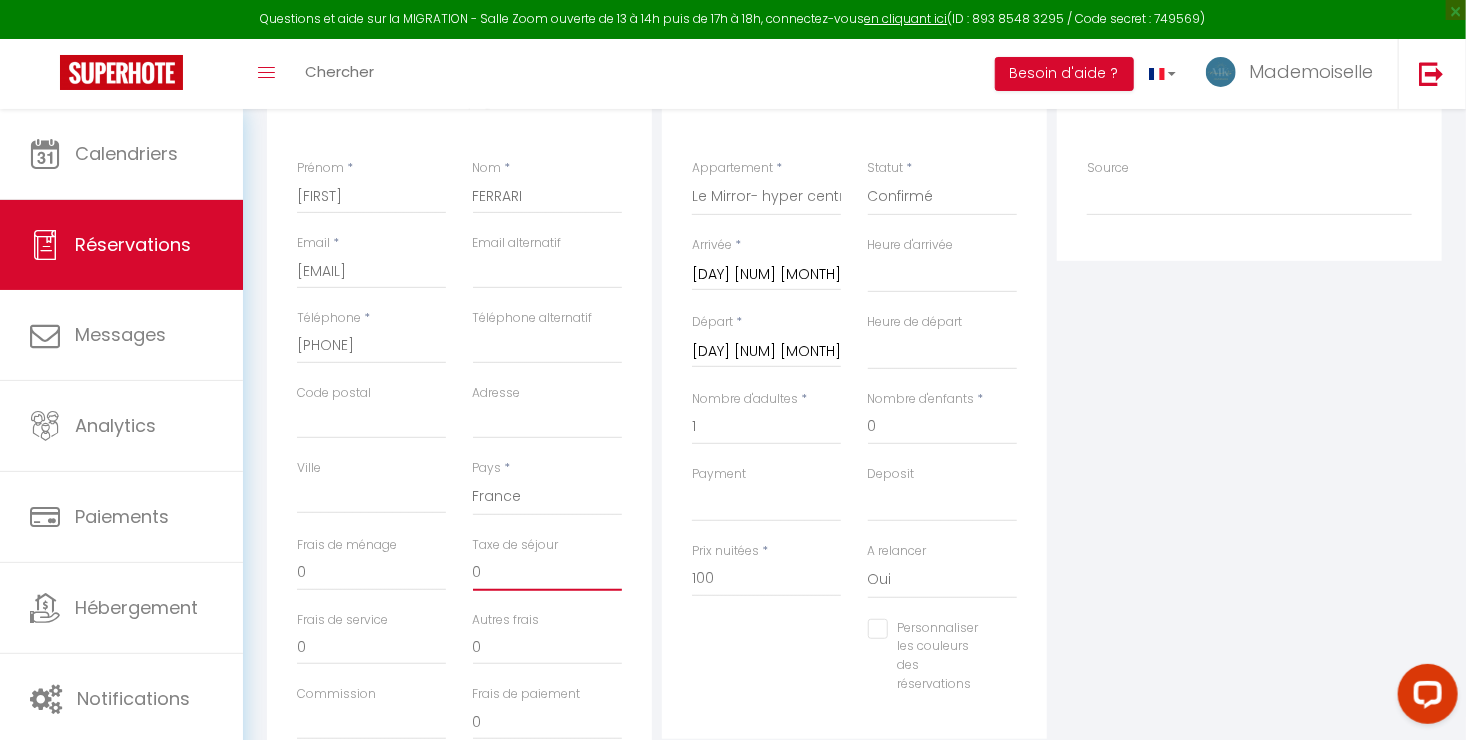 click on "0" at bounding box center [547, 573] 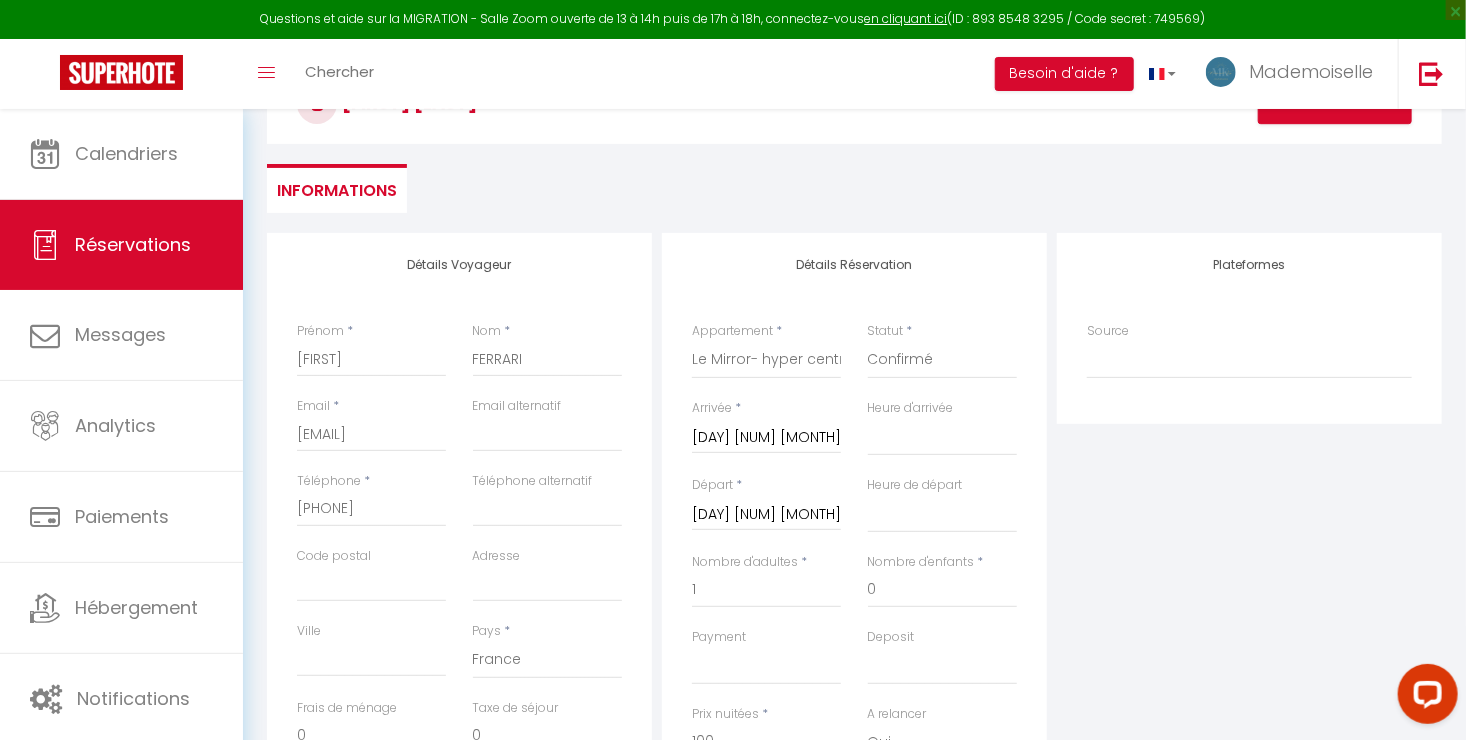 scroll, scrollTop: 0, scrollLeft: 0, axis: both 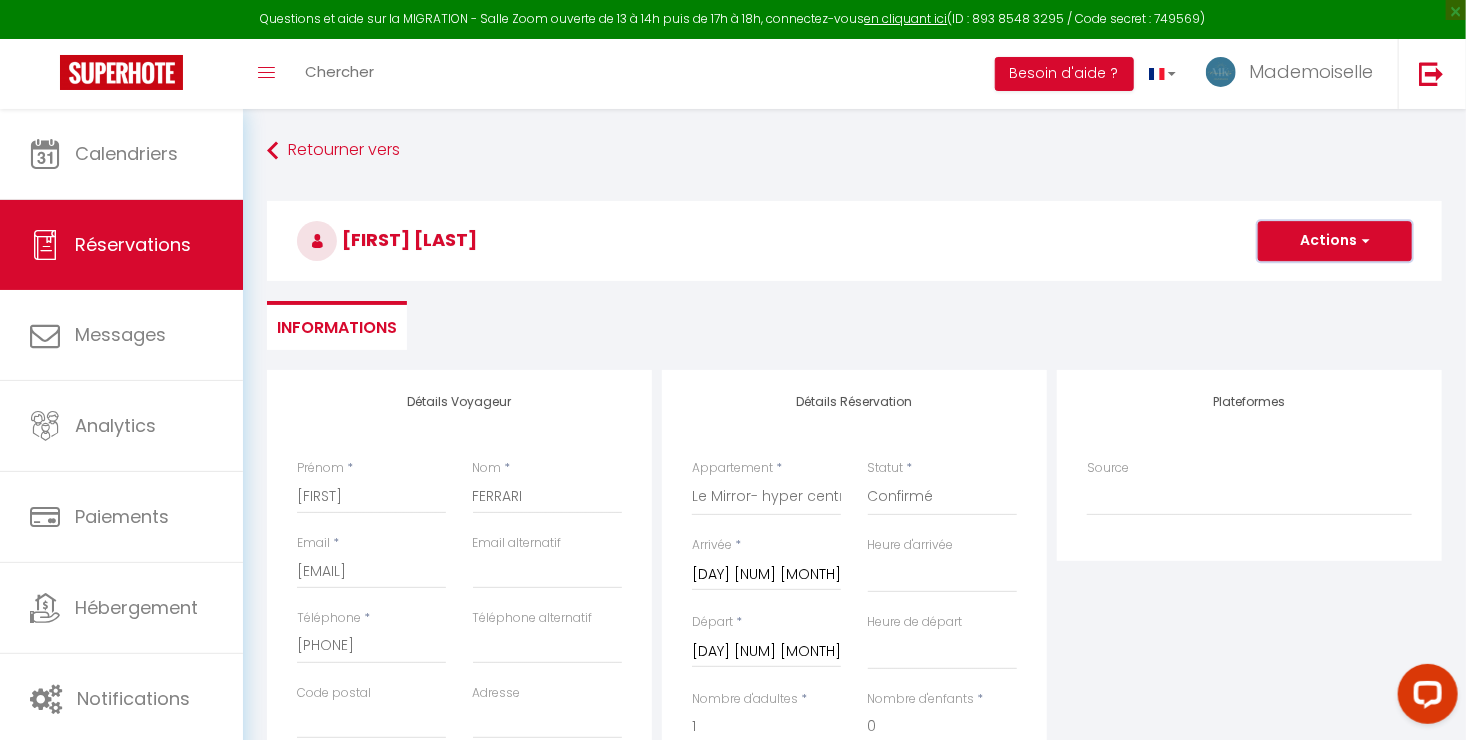 click on "Actions" at bounding box center (1335, 241) 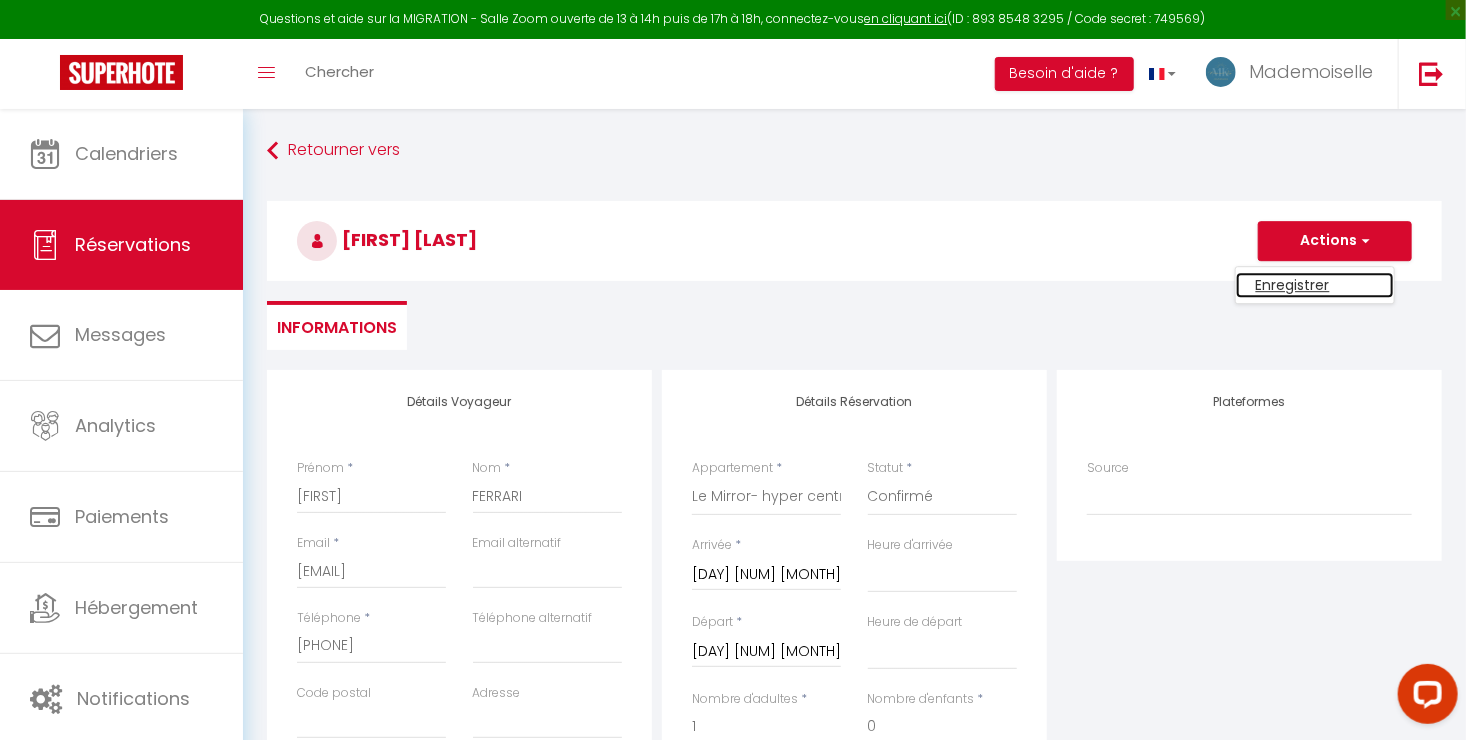 click on "Enregistrer" at bounding box center (1315, 285) 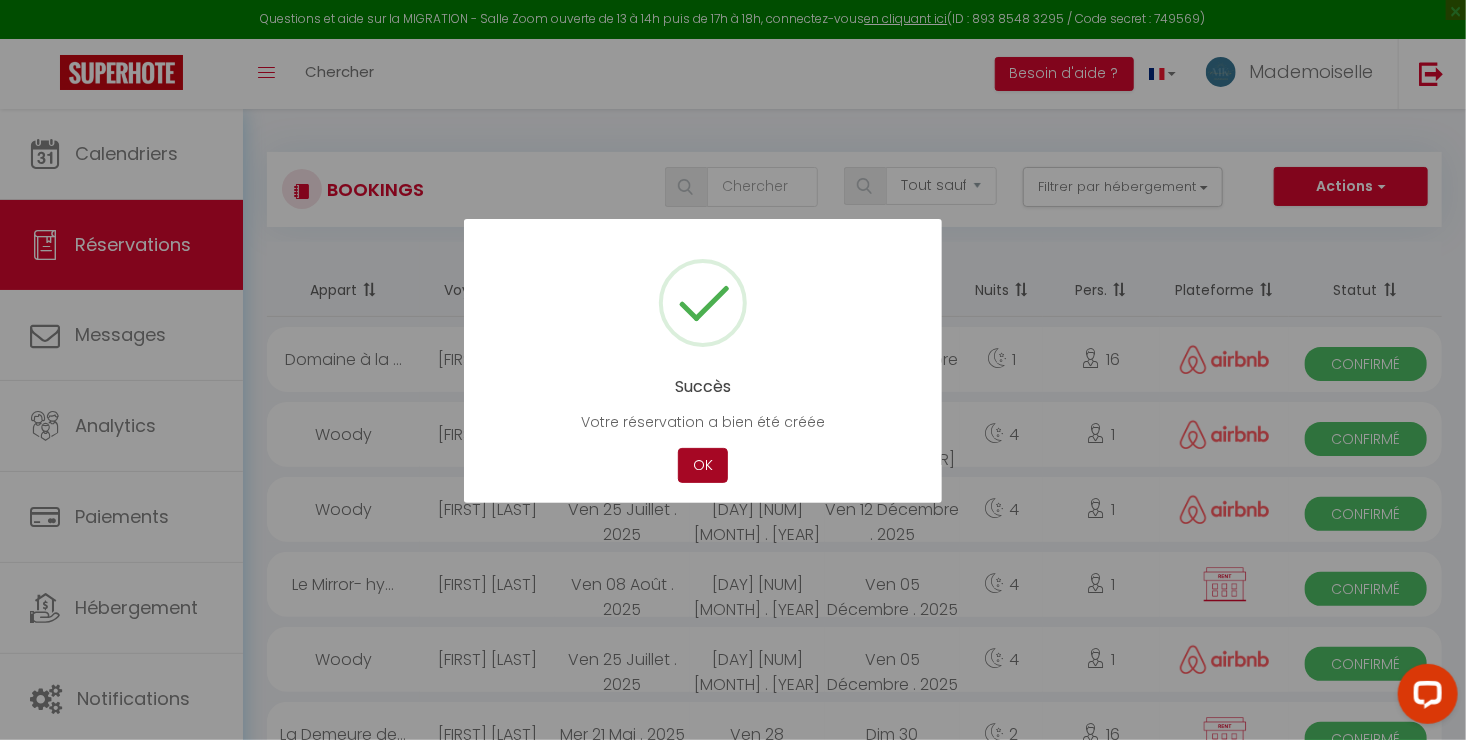 click on "OK" at bounding box center (703, 465) 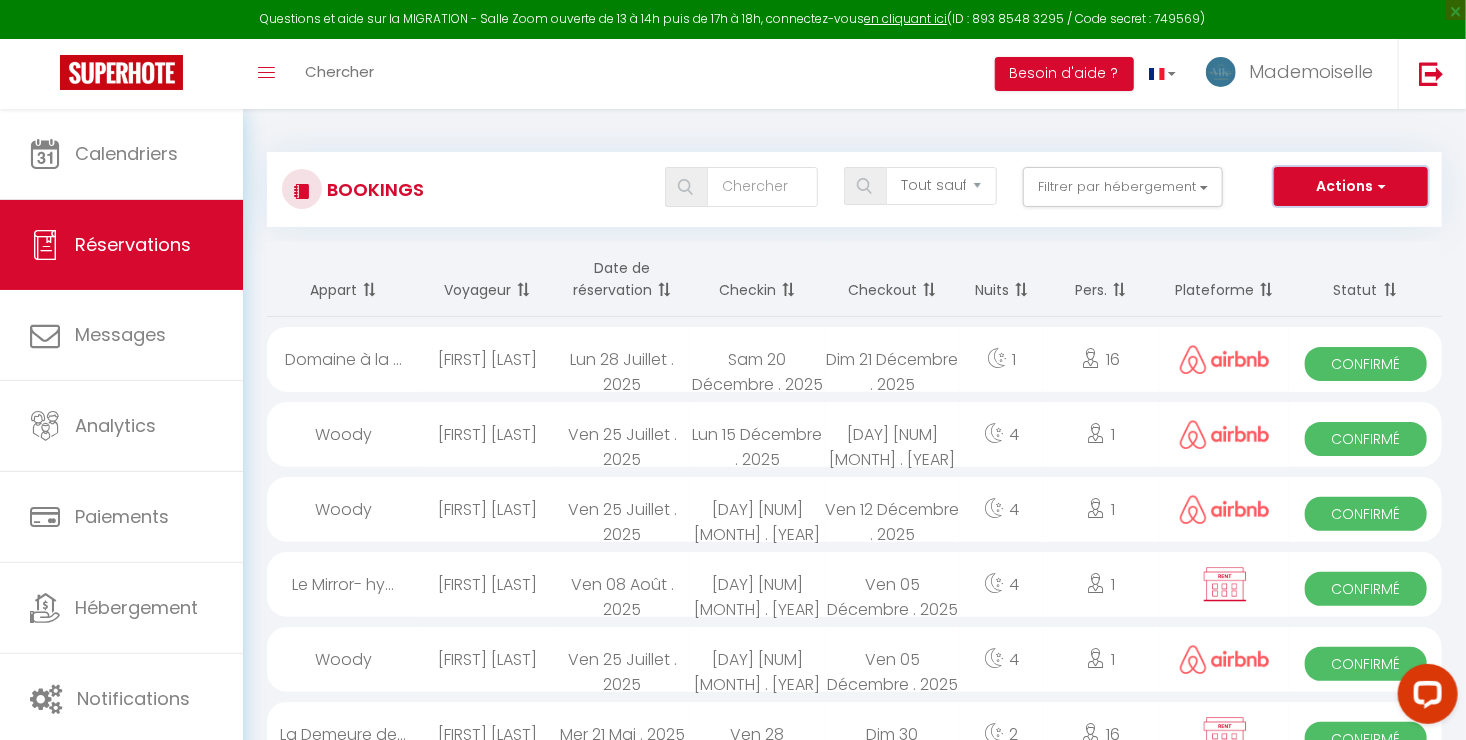 click on "Actions" at bounding box center (1351, 187) 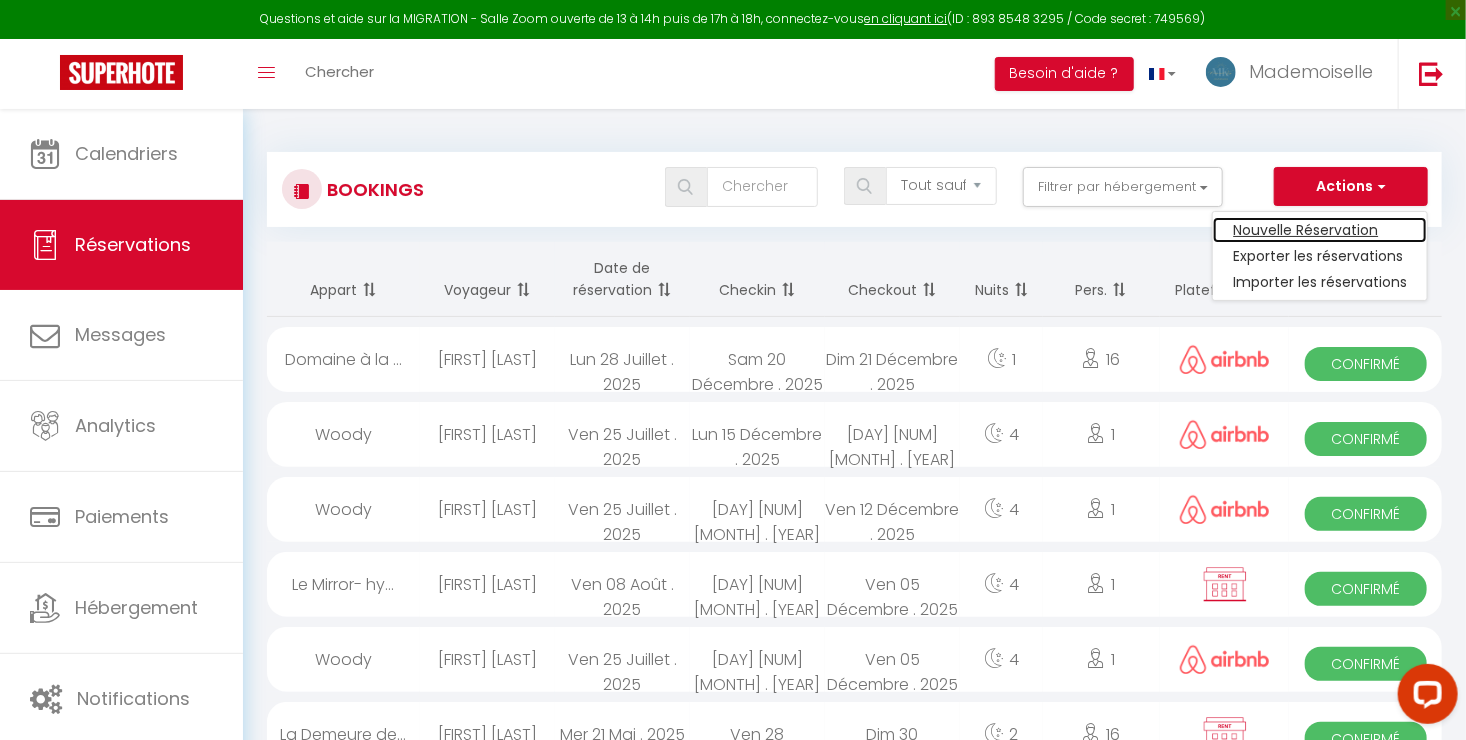 click on "Nouvelle Réservation" at bounding box center [1320, 230] 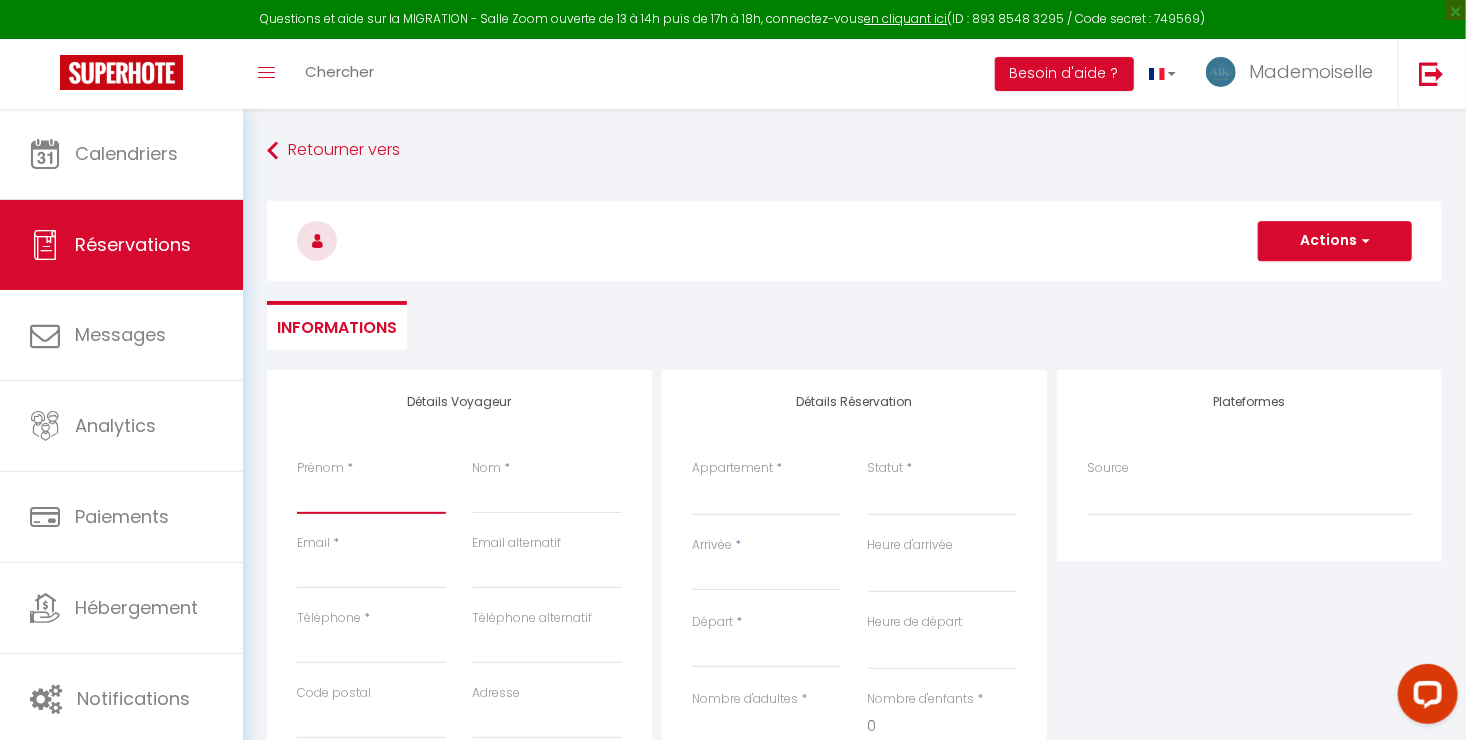 click on "Prénom" at bounding box center [371, 496] 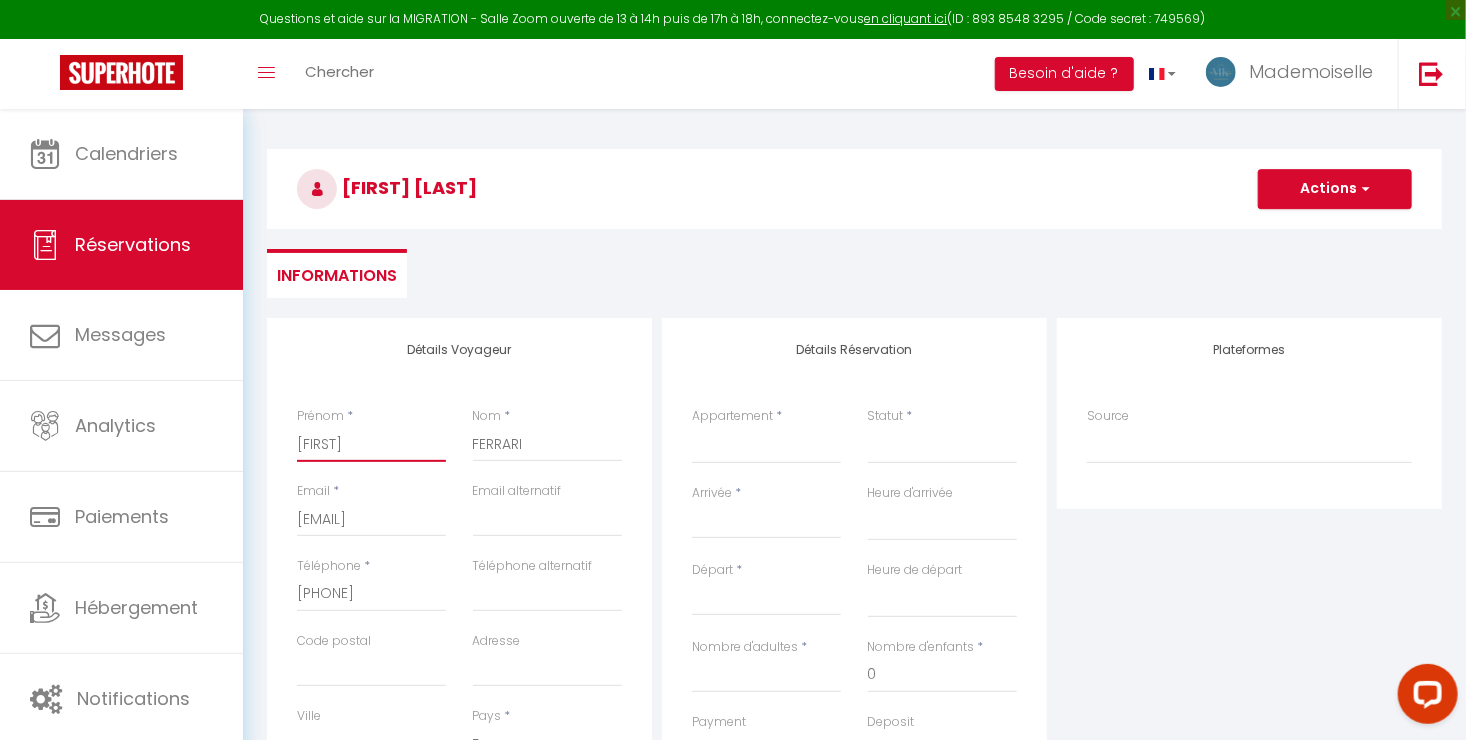 scroll, scrollTop: 100, scrollLeft: 0, axis: vertical 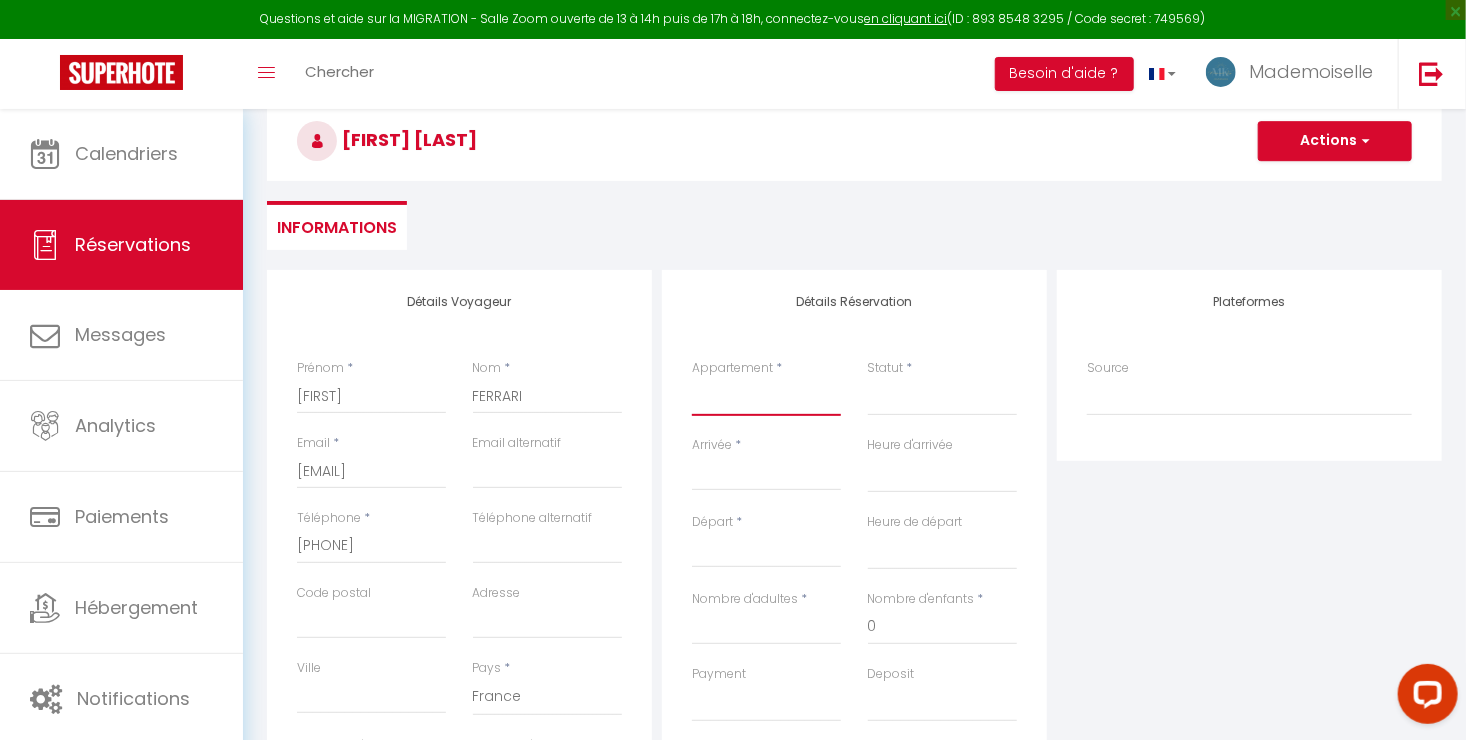 click on "Le Blue- hyper centre ville
Le Mirror- hyper centre ville
Le Countryside- hyper centre
Le Vintage- bords de l'Yonne
Domaine à la campagne- 16 couchages
La Demeure de Margot
Le Cosy - Hyper Centre Ville
Le Dream - Hyper Centre Ville
Le Color- Centre-ville
Le Tiny
Le Moovie - Centre-ville
Le Serenity- Terrasse - cœur de ville
L’Oasis- Balnéo
L’Escale- hyper proche Aéroport
Le Cocoon - proche ENP - centre ville
La Chambre Rose- Lits jumeaux
La Chambre Citronnier- 3 personnes
La Chambre Lys 18
La Chambre Lila- 2 lits jumeaux" at bounding box center (766, 397) 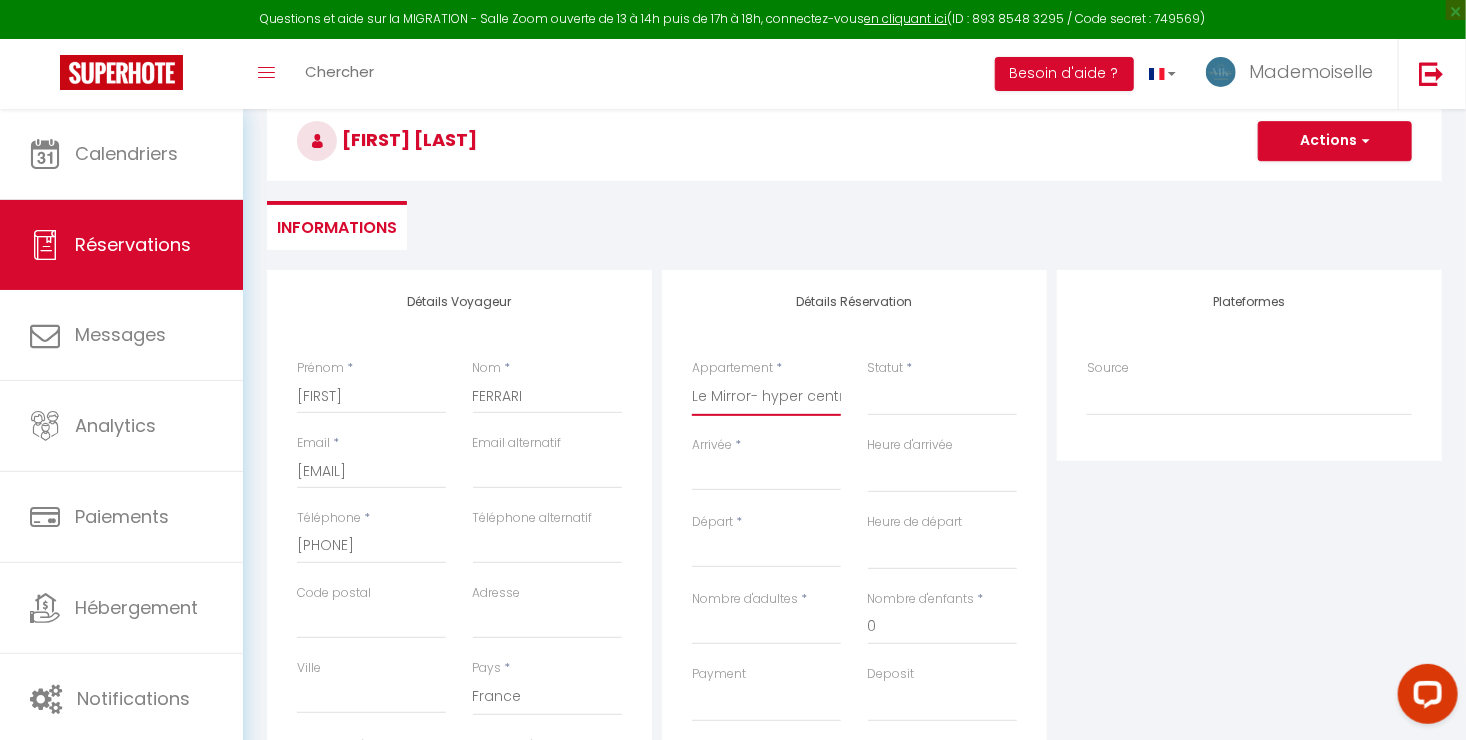 click on "Le Blue- hyper centre ville
Le Mirror- hyper centre ville
Le Countryside- hyper centre
Le Vintage- bords de l'Yonne
Domaine à la campagne- 16 couchages
La Demeure de Margot
Le Cosy - Hyper Centre Ville
Le Dream - Hyper Centre Ville
Le Color- Centre-ville
Le Tiny
Le Moovie - Centre-ville
Le Serenity- Terrasse - cœur de ville
L’Oasis- Balnéo
L’Escale- hyper proche Aéroport
Le Cocoon - proche ENP - centre ville
La Chambre Rose- Lits jumeaux
La Chambre Citronnier- 3 personnes
La Chambre Lys 18
La Chambre Lila- 2 lits jumeaux" at bounding box center (766, 397) 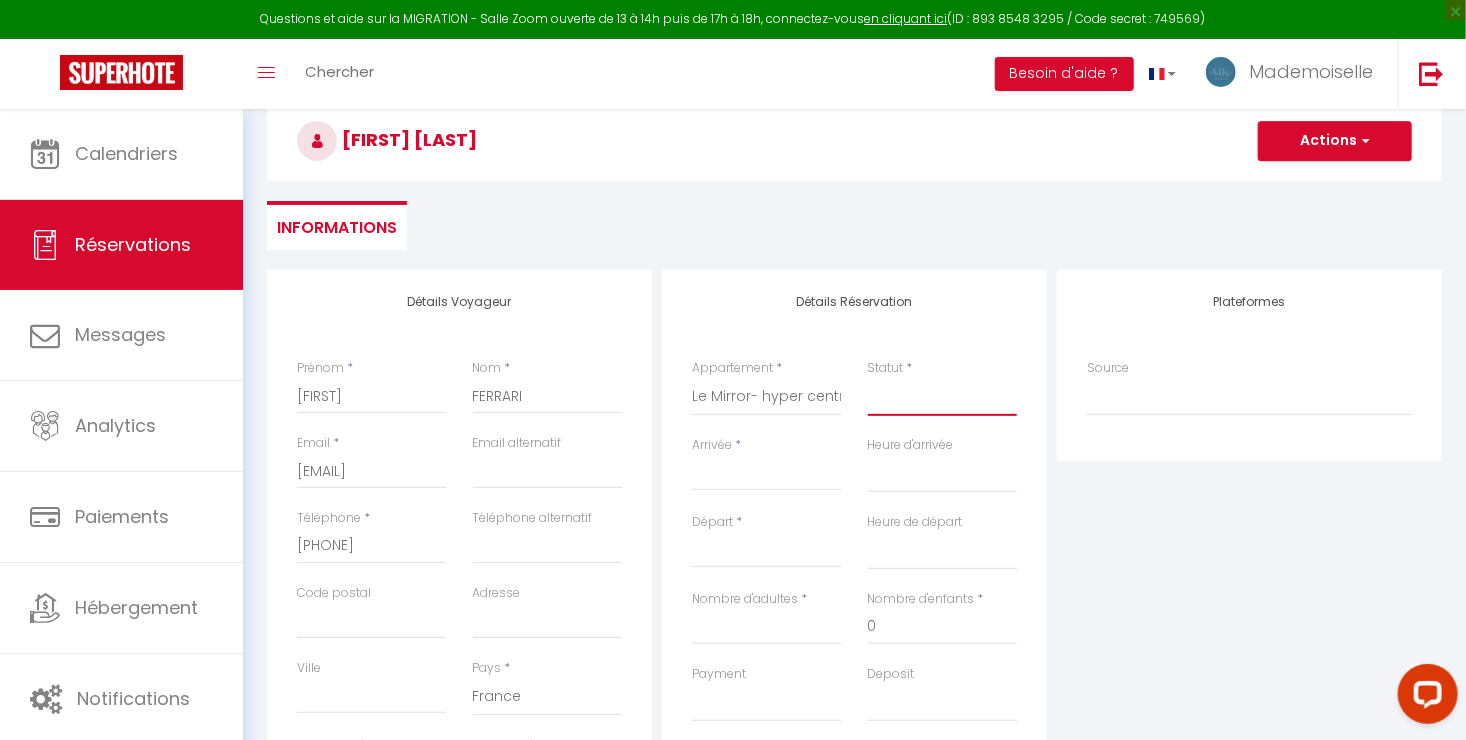 click on "Confirmé Non Confirmé Annulé Annulé par le voyageur No Show Request" at bounding box center [942, 397] 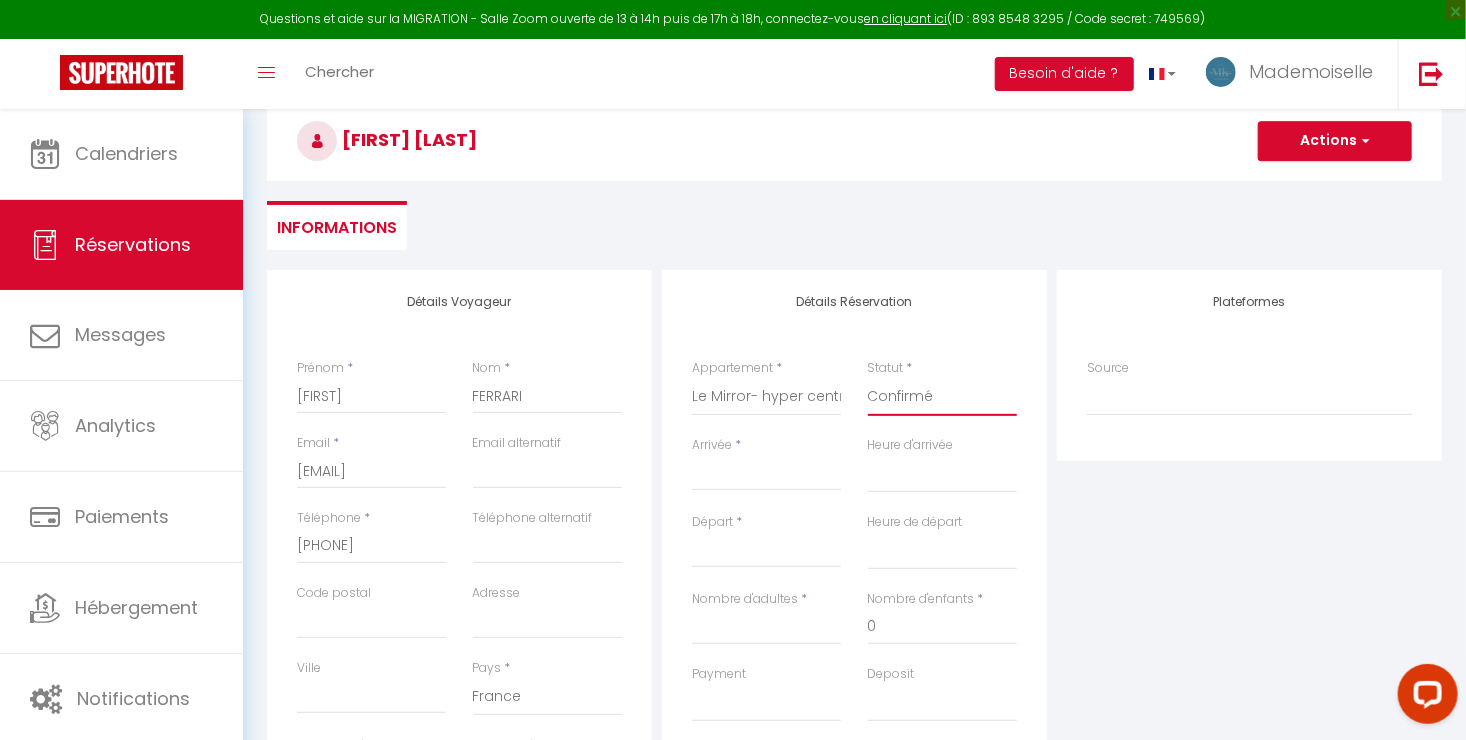 click on "Confirmé Non Confirmé Annulé Annulé par le voyageur No Show Request" at bounding box center [942, 397] 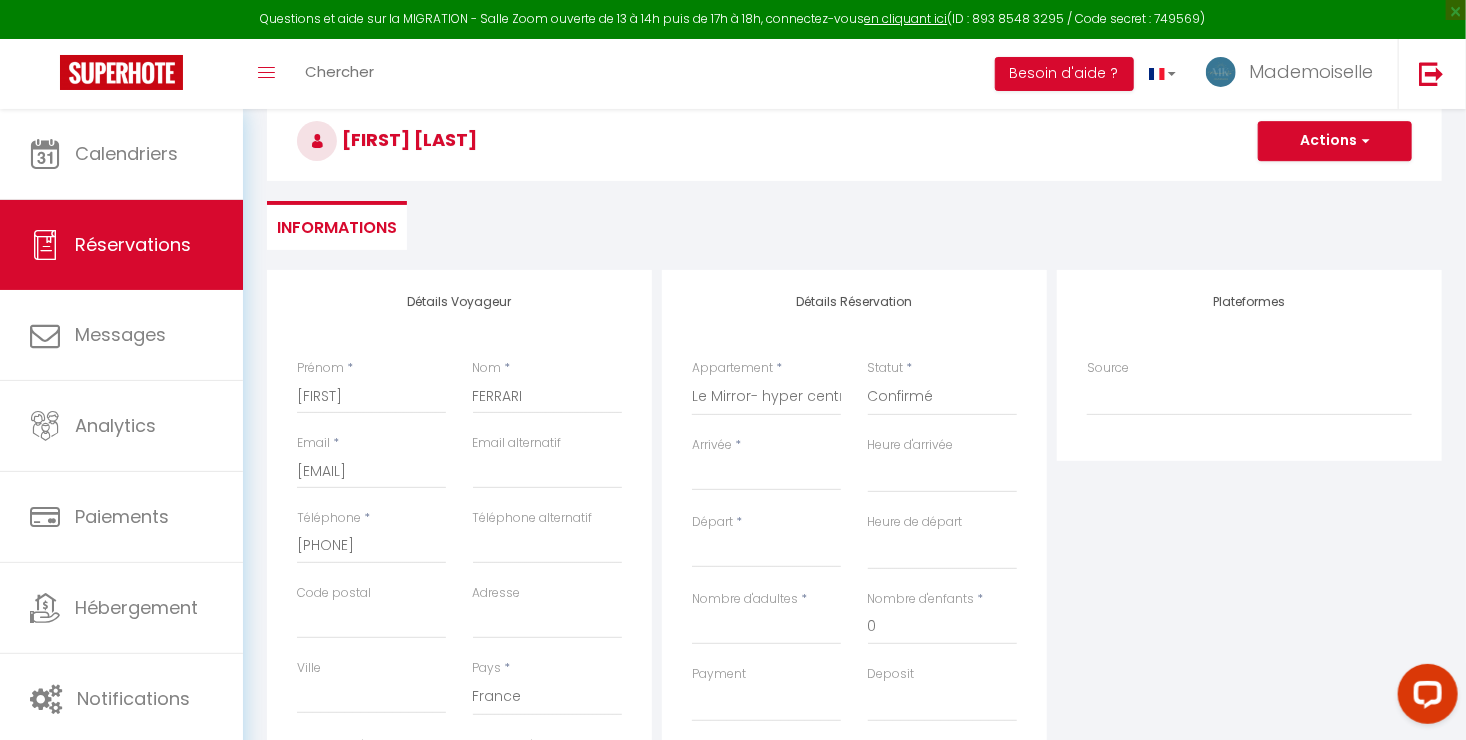 click on "Arrivée" at bounding box center (766, 475) 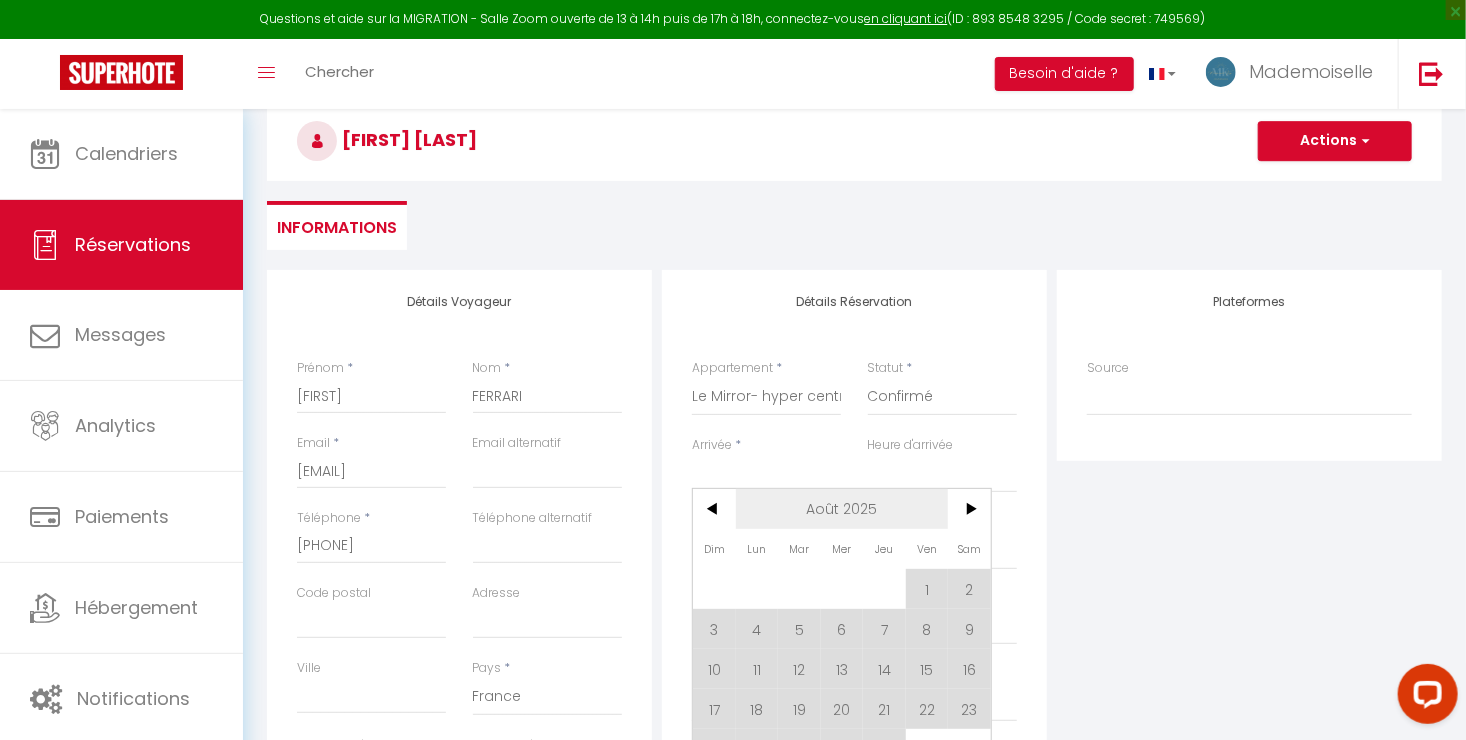 scroll, scrollTop: 200, scrollLeft: 0, axis: vertical 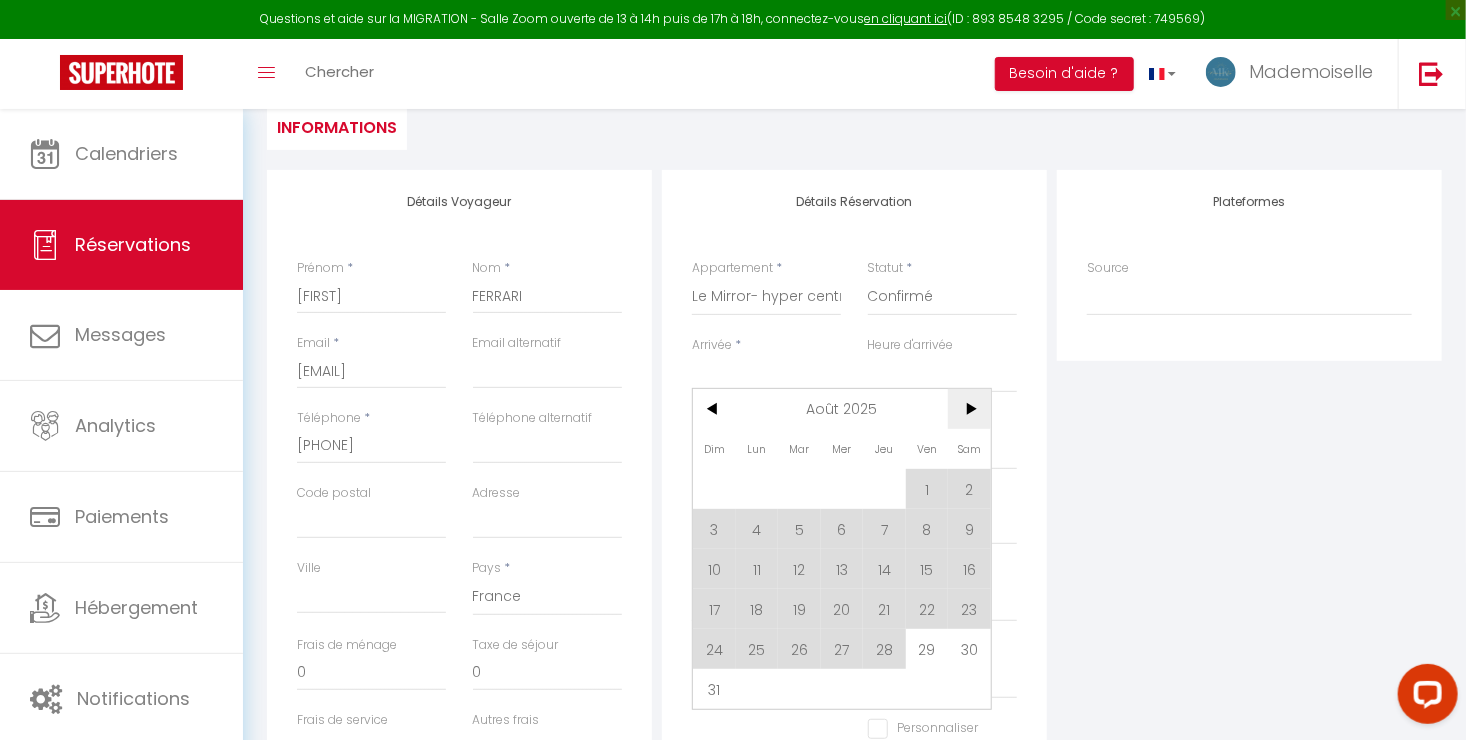 click on ">" at bounding box center [969, 409] 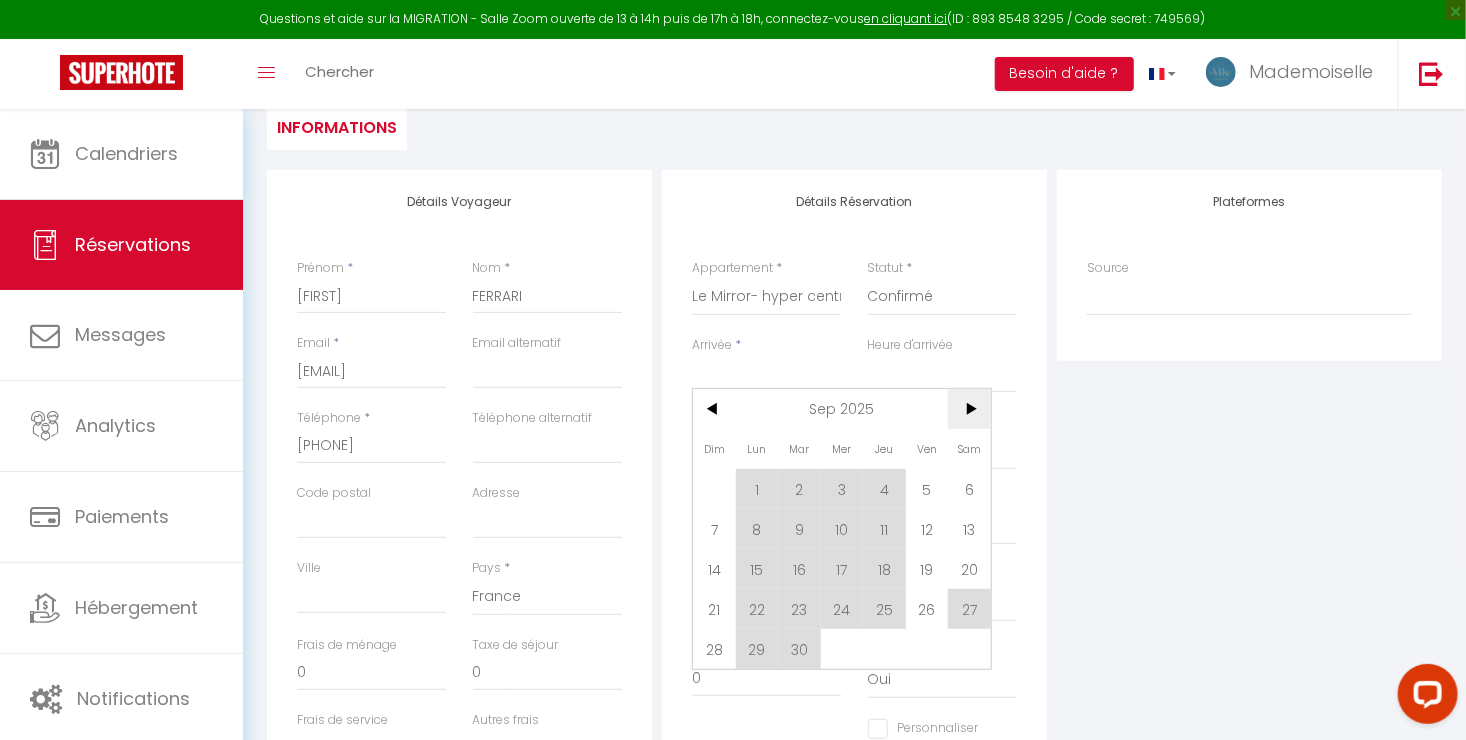 click on ">" at bounding box center (969, 409) 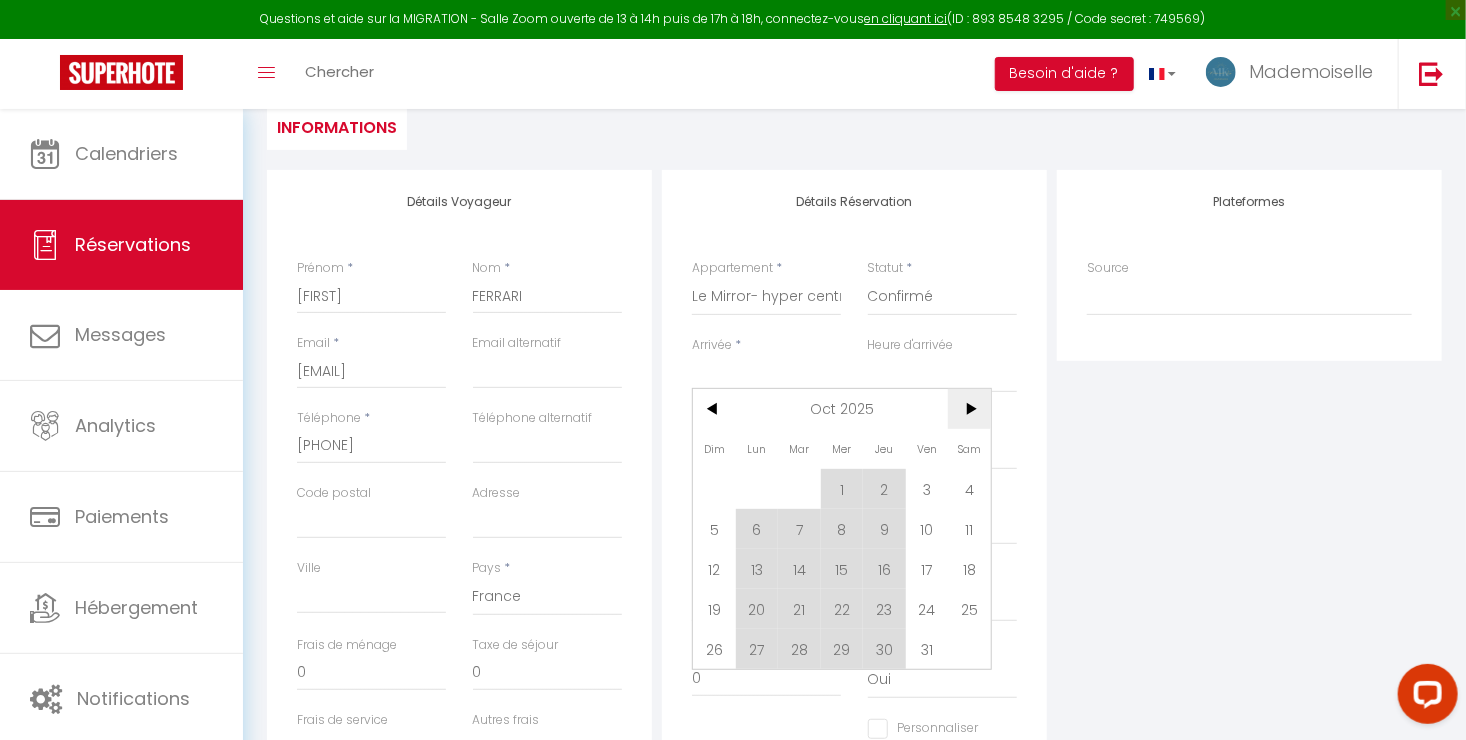 click on ">" at bounding box center (969, 409) 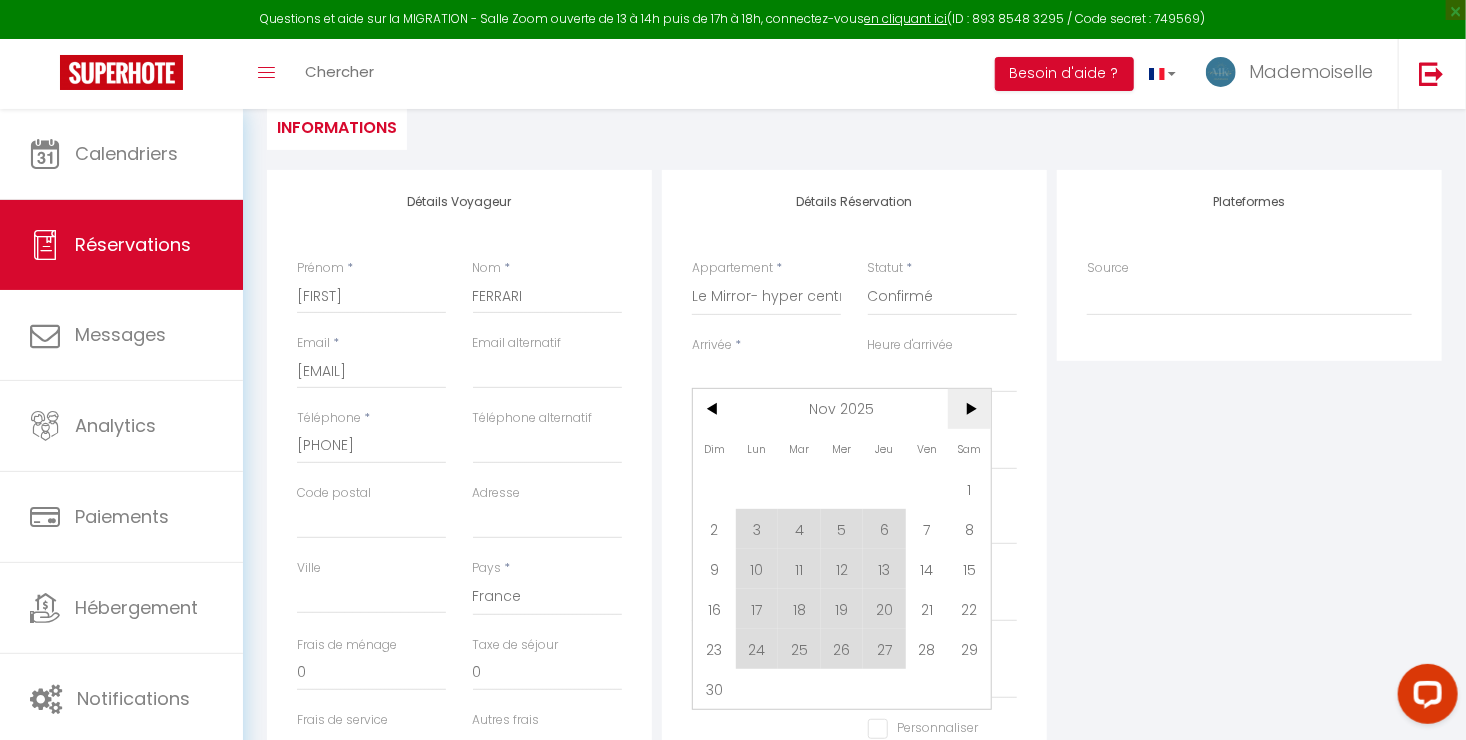 click on ">" at bounding box center (969, 409) 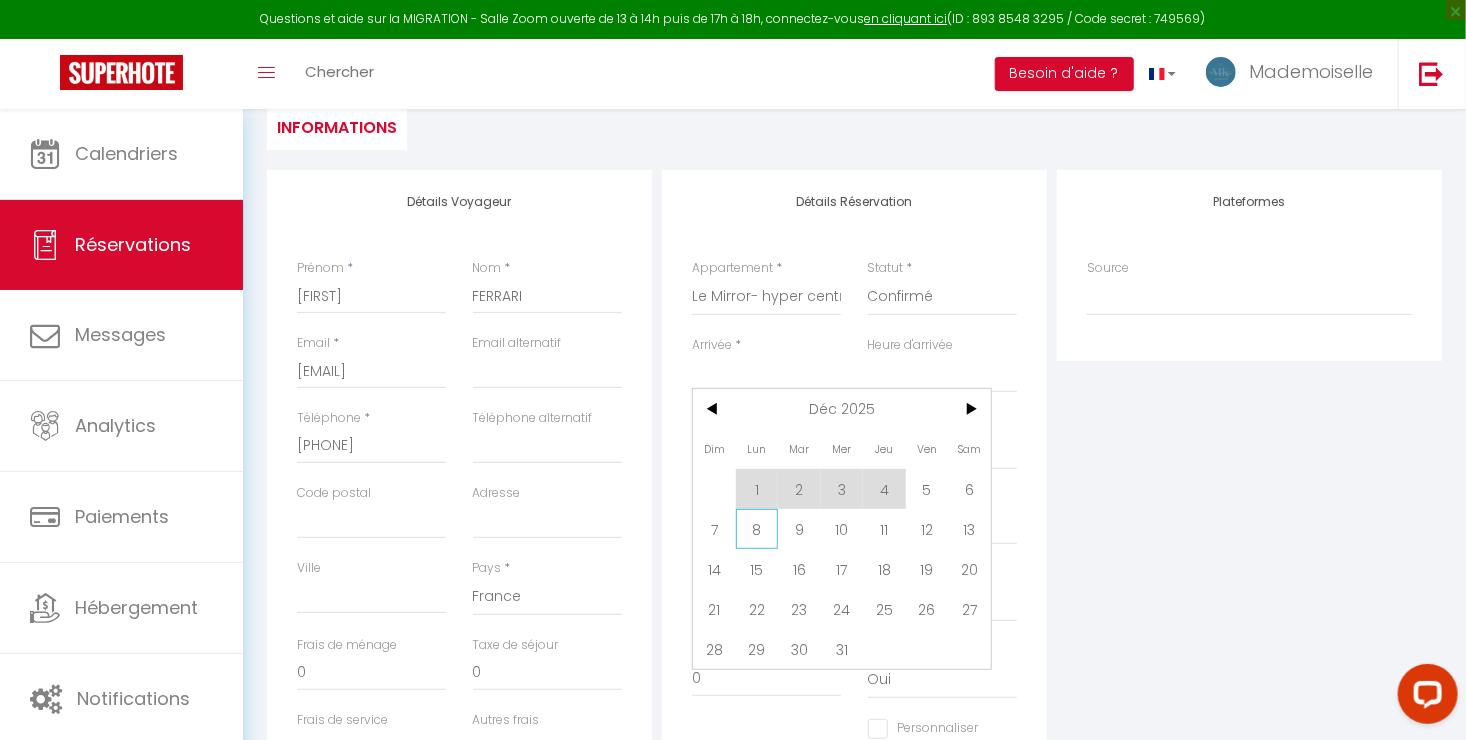 click on "8" at bounding box center [757, 529] 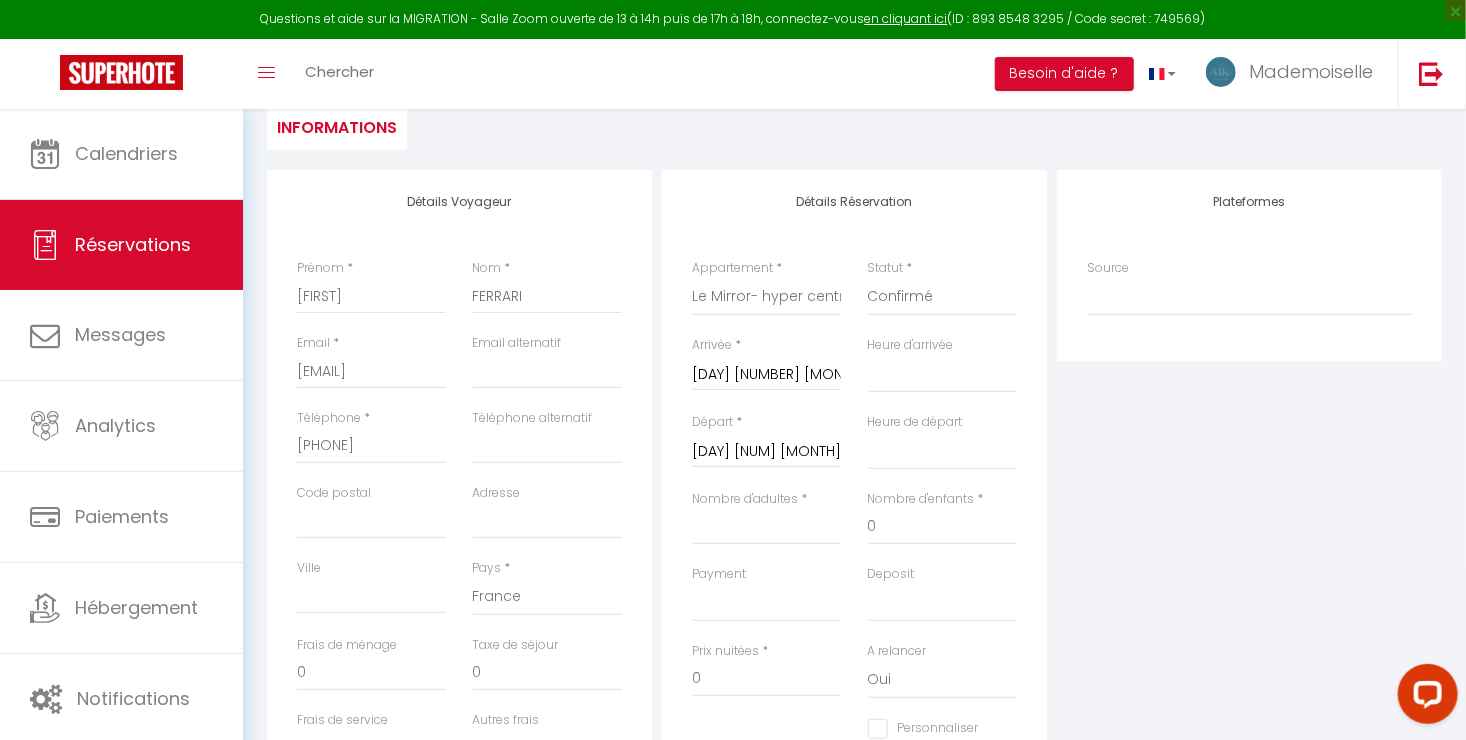 click on "[DAY] [NUM] [MONTH] [YEAR]" at bounding box center (766, 452) 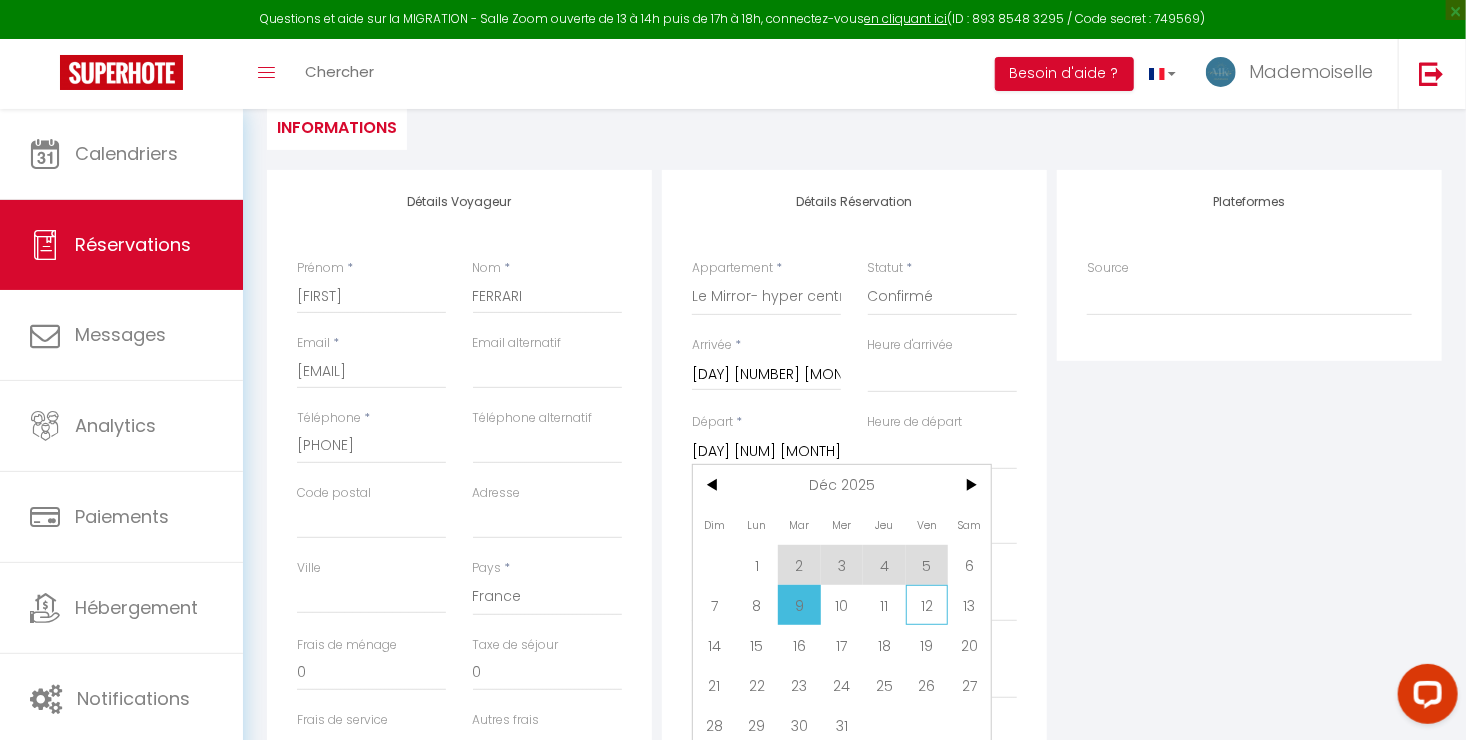 click on "12" at bounding box center (927, 605) 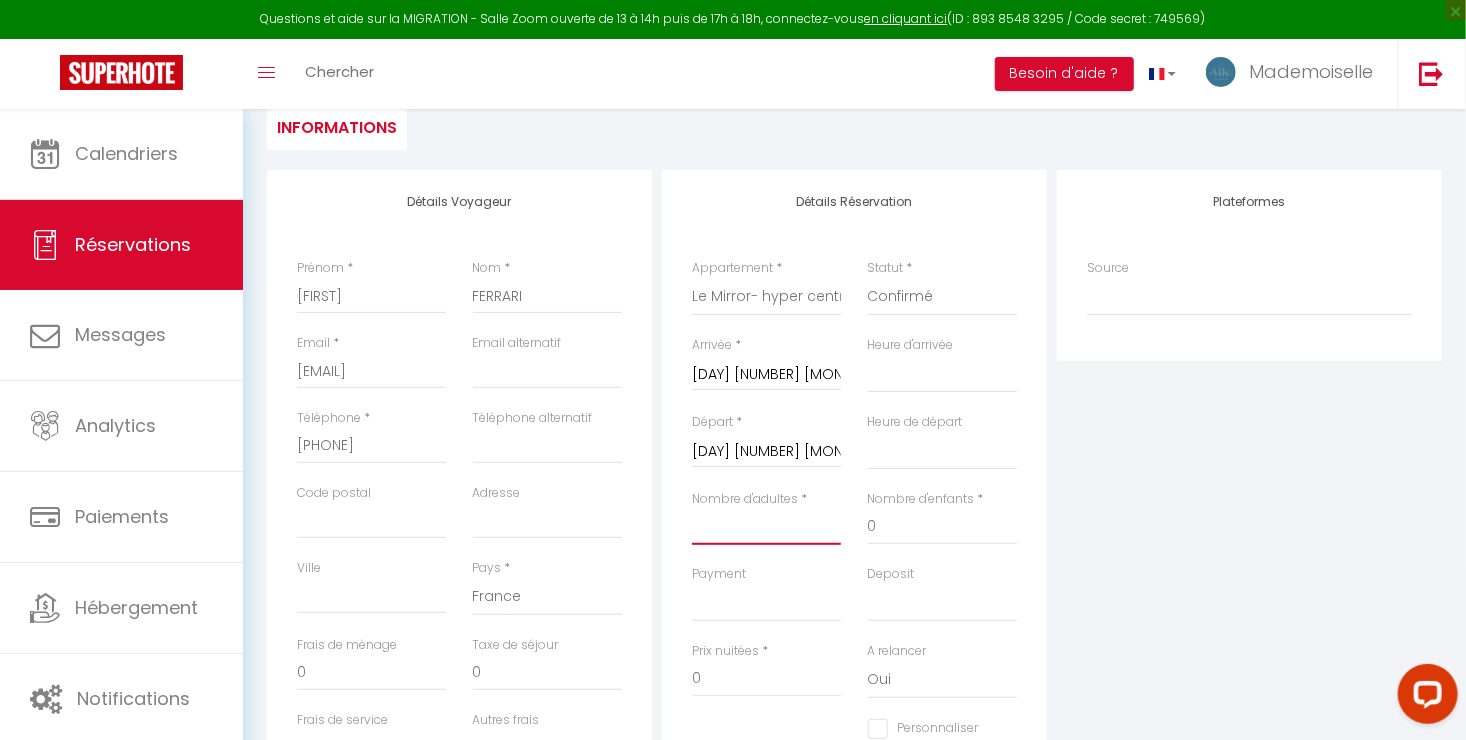click on "Nombre d'adultes" at bounding box center (766, 527) 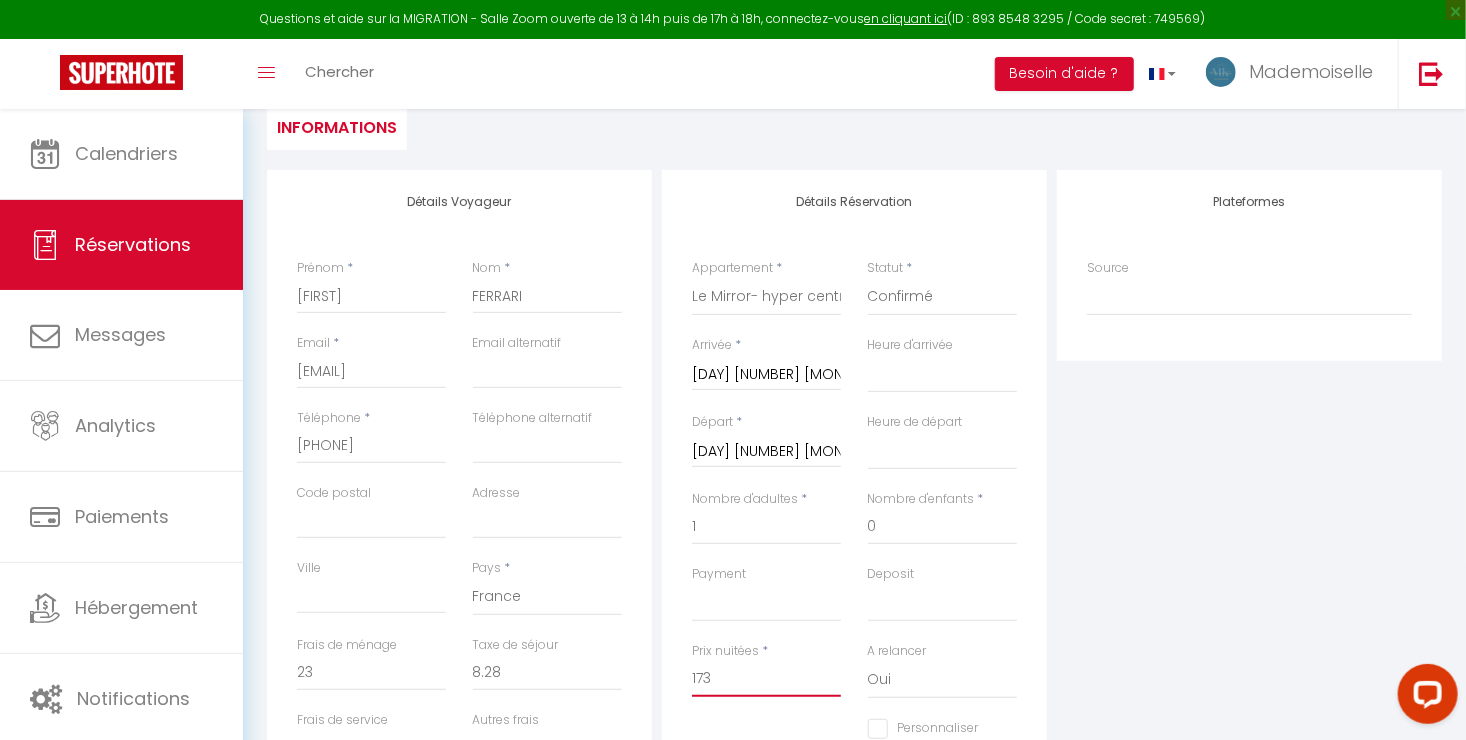 click on "173" at bounding box center [766, 679] 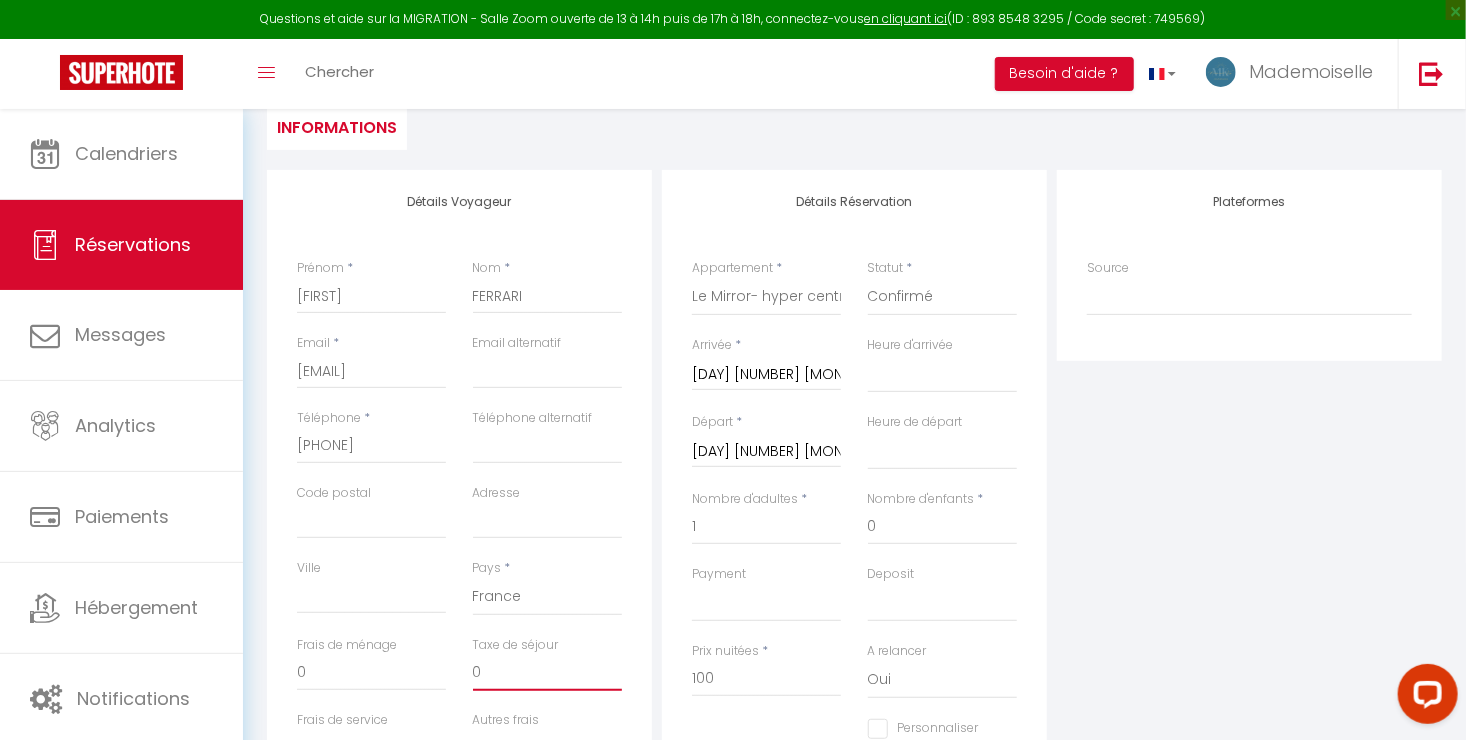 click on "0" at bounding box center (547, 673) 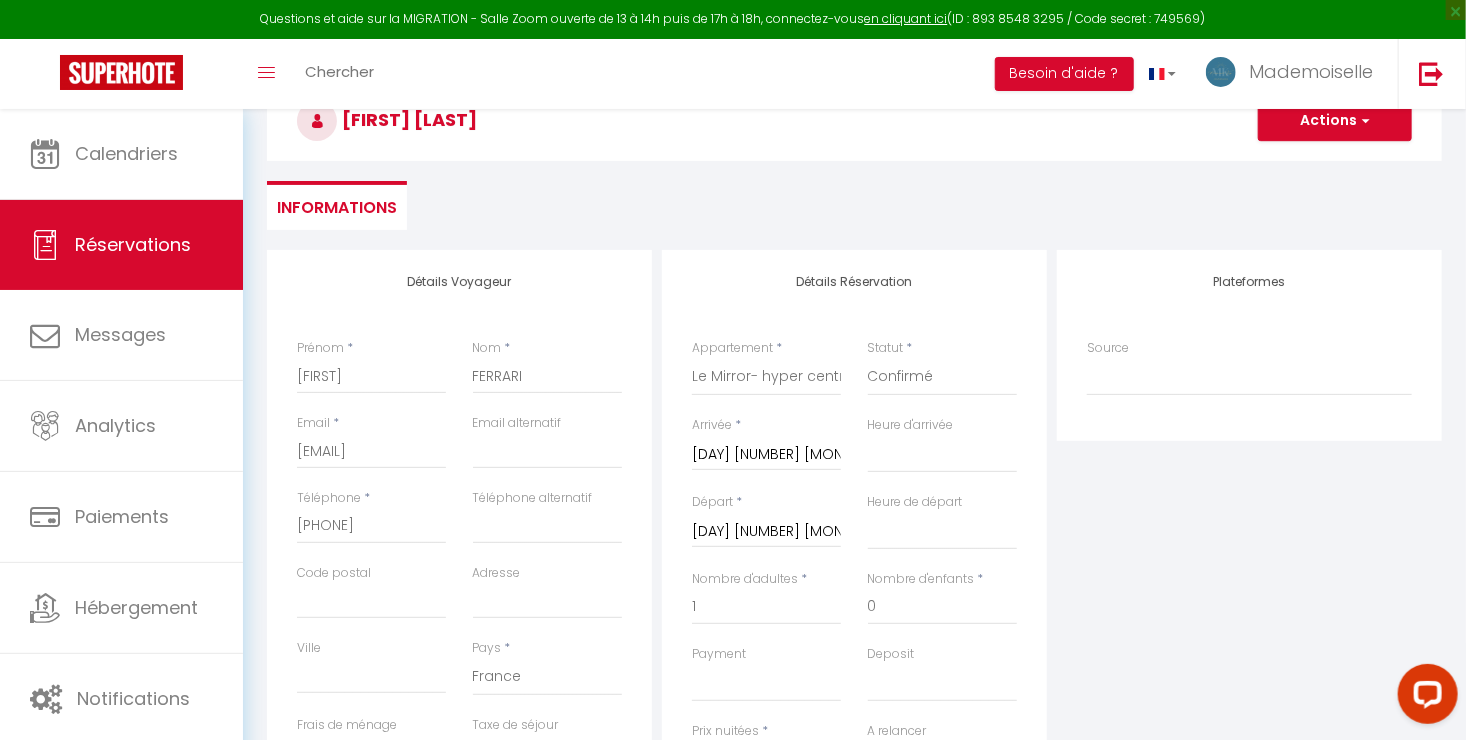 scroll, scrollTop: 84, scrollLeft: 0, axis: vertical 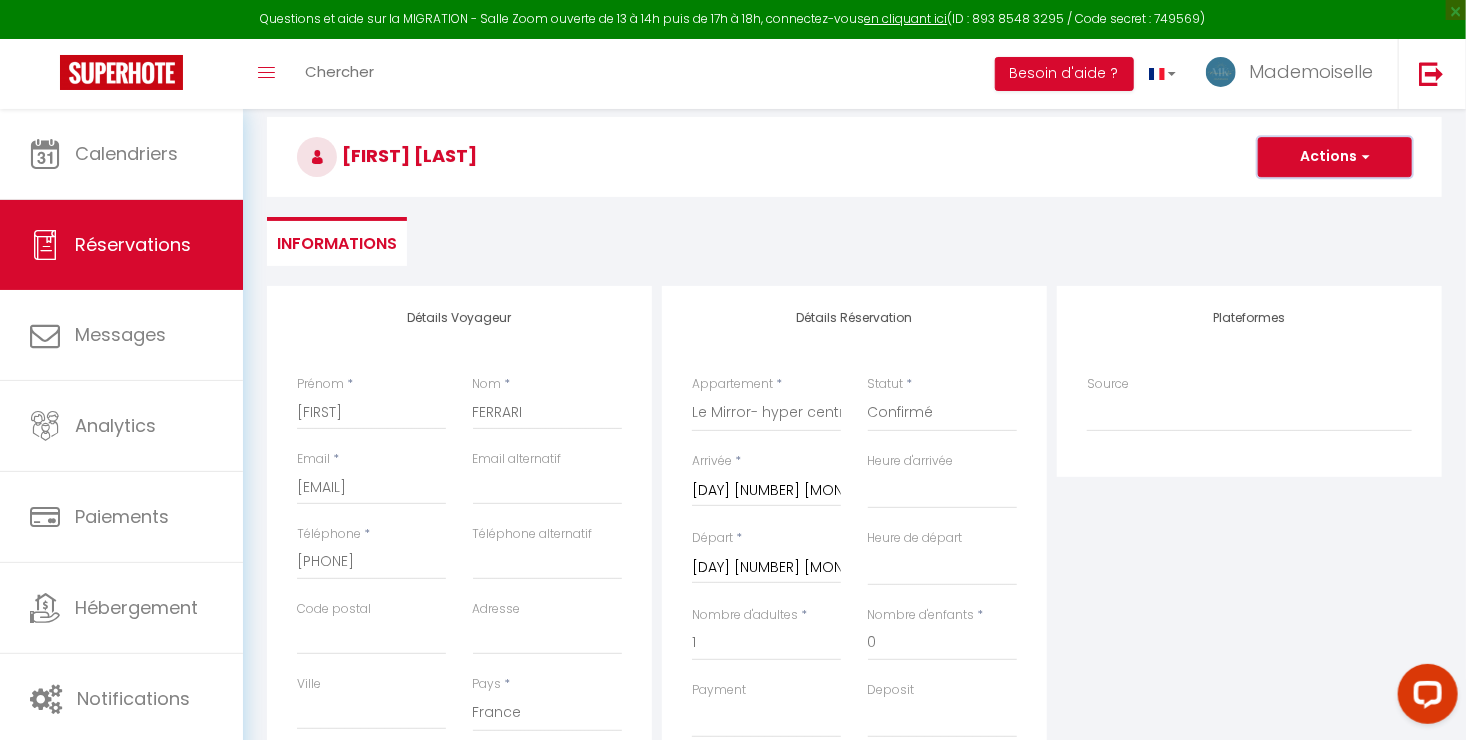 click on "Actions" at bounding box center (1335, 157) 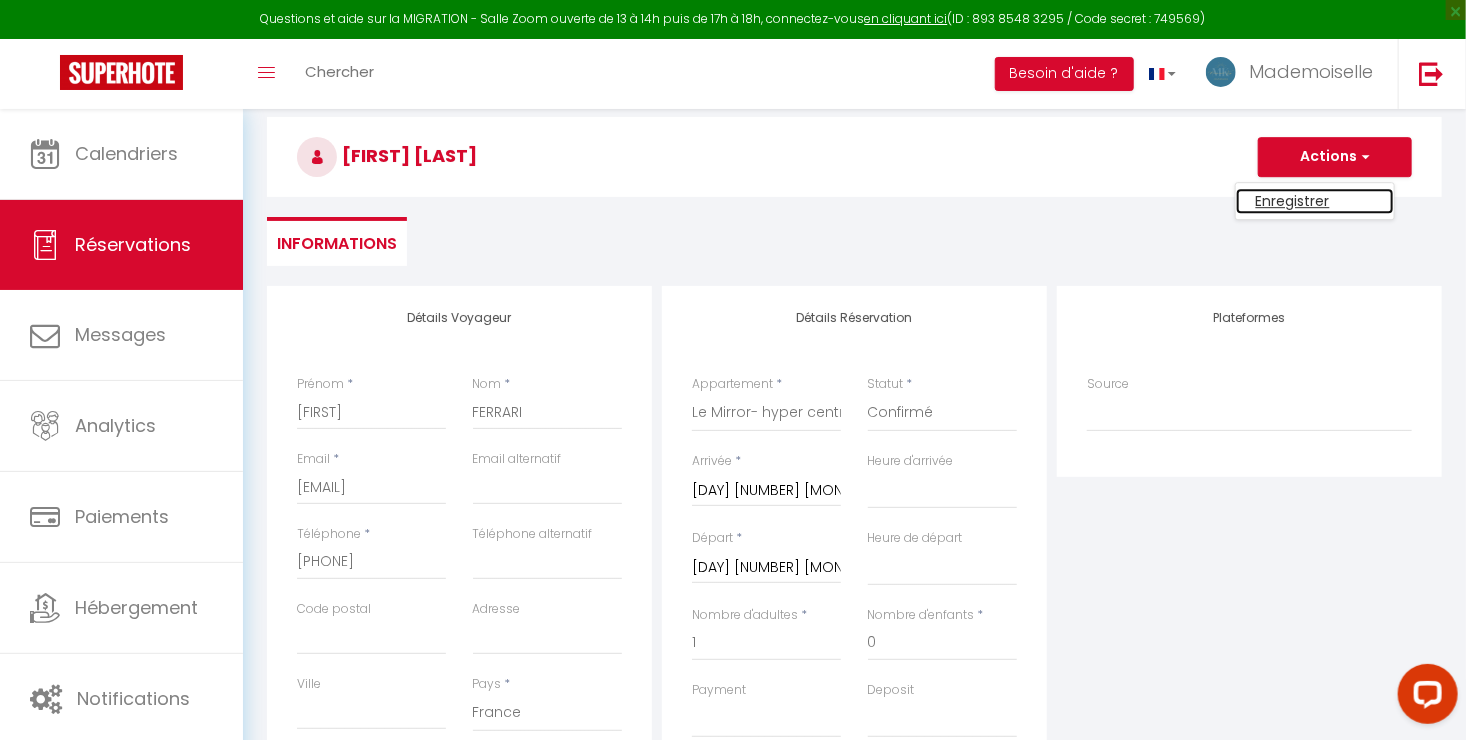 click on "Enregistrer" at bounding box center (1315, 201) 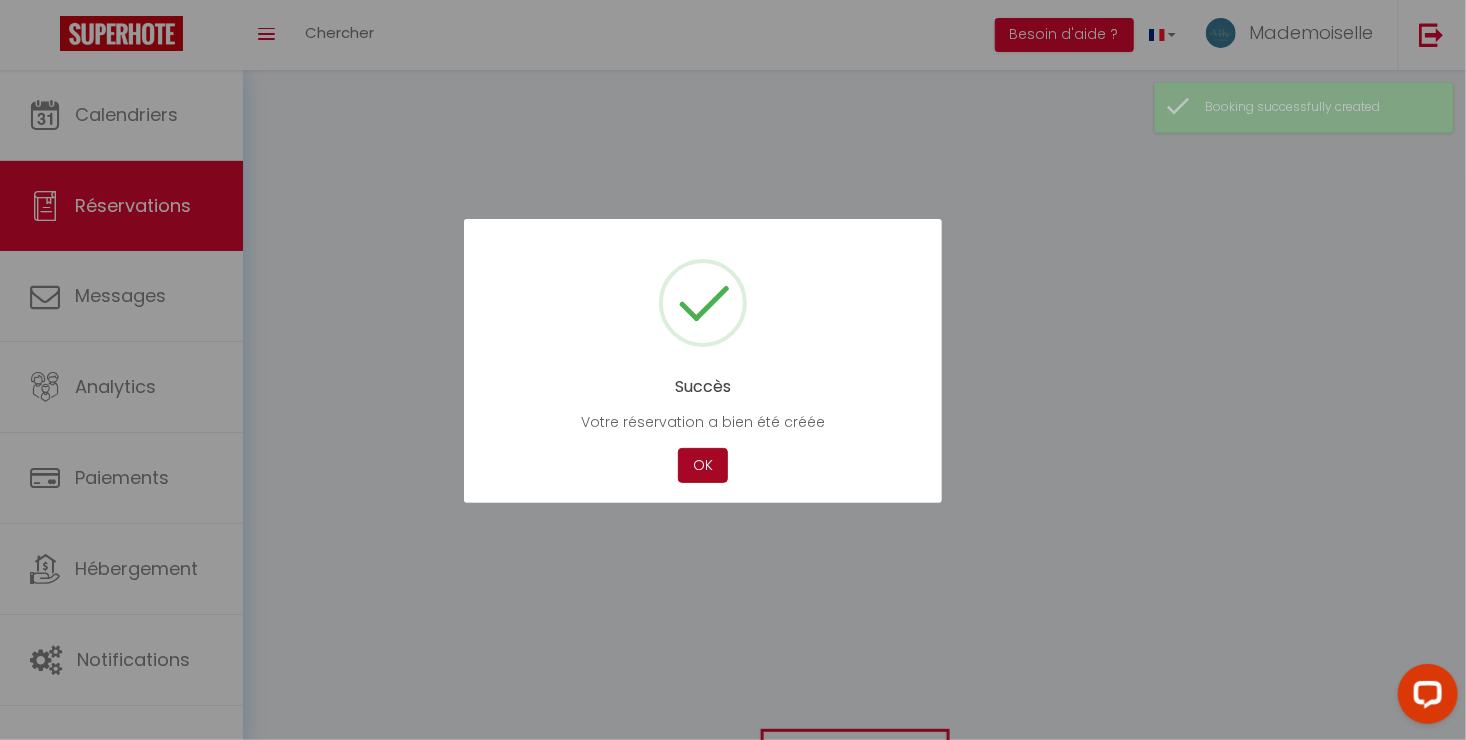scroll, scrollTop: 0, scrollLeft: 0, axis: both 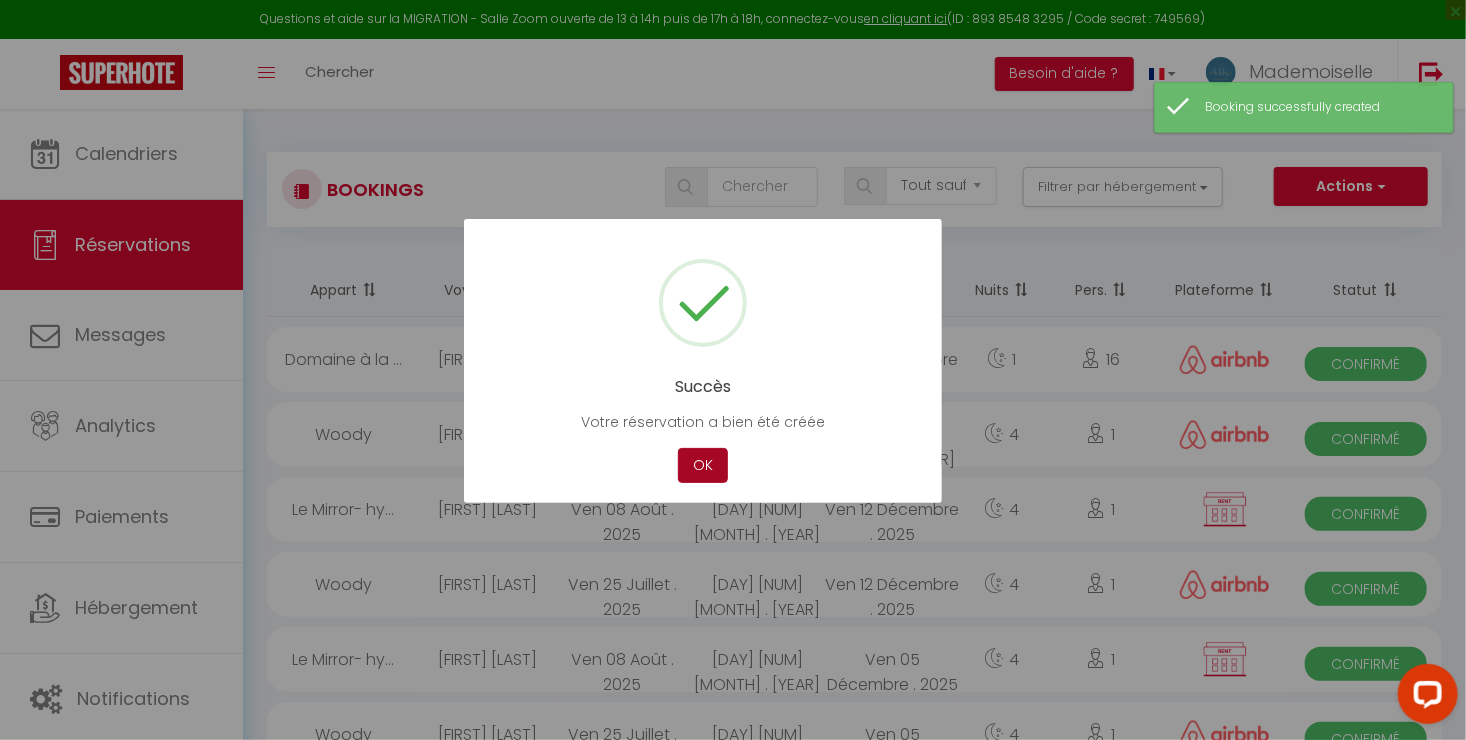 click on "OK" at bounding box center [703, 465] 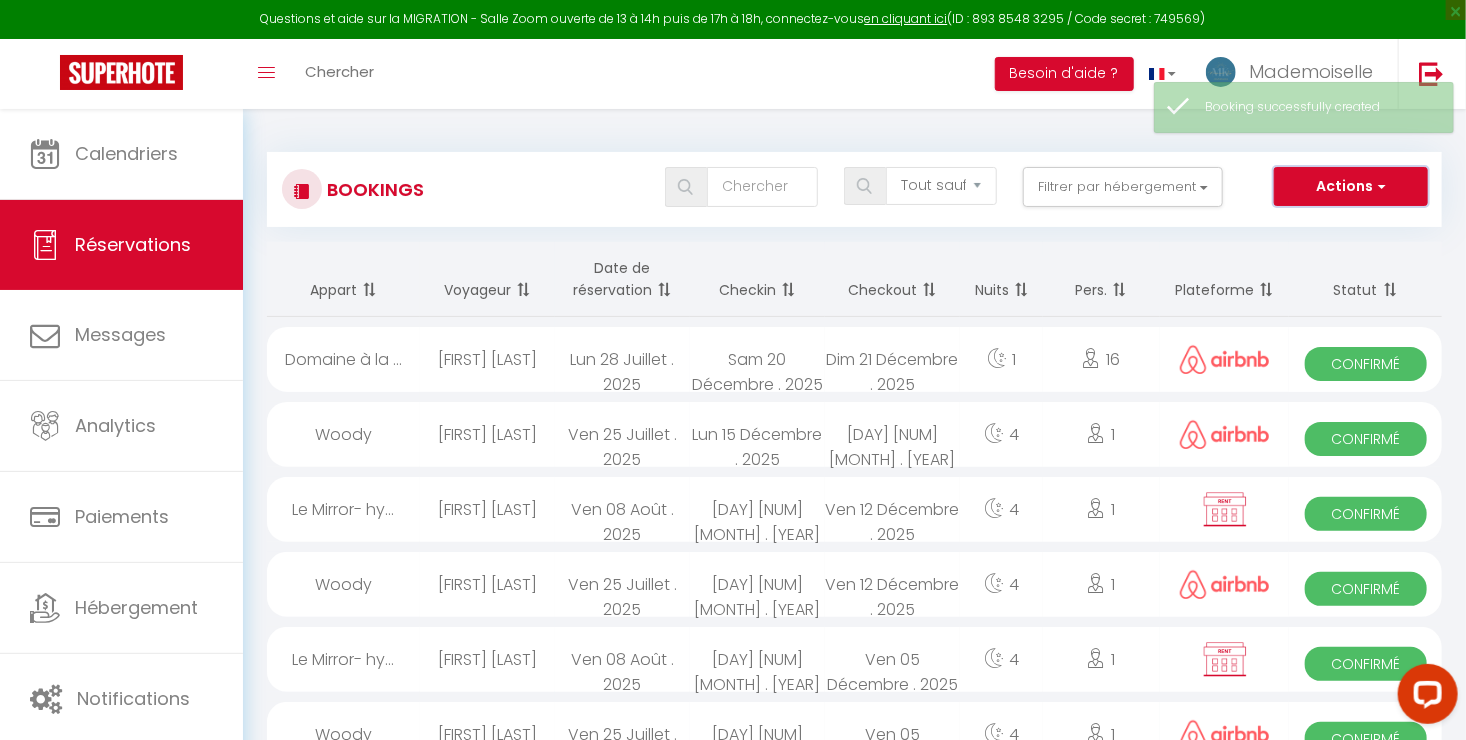 click on "Actions" at bounding box center (1351, 187) 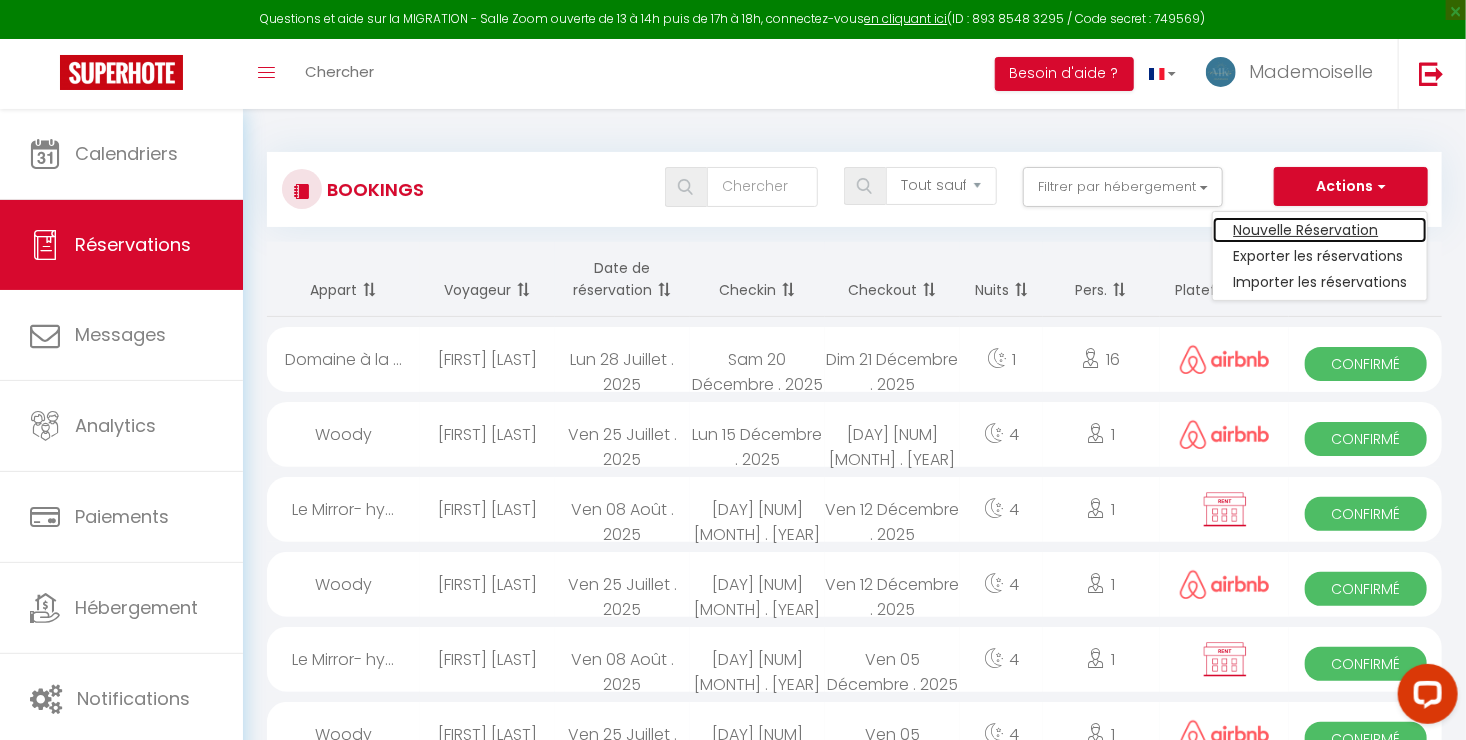 click on "Nouvelle Réservation" at bounding box center [1320, 230] 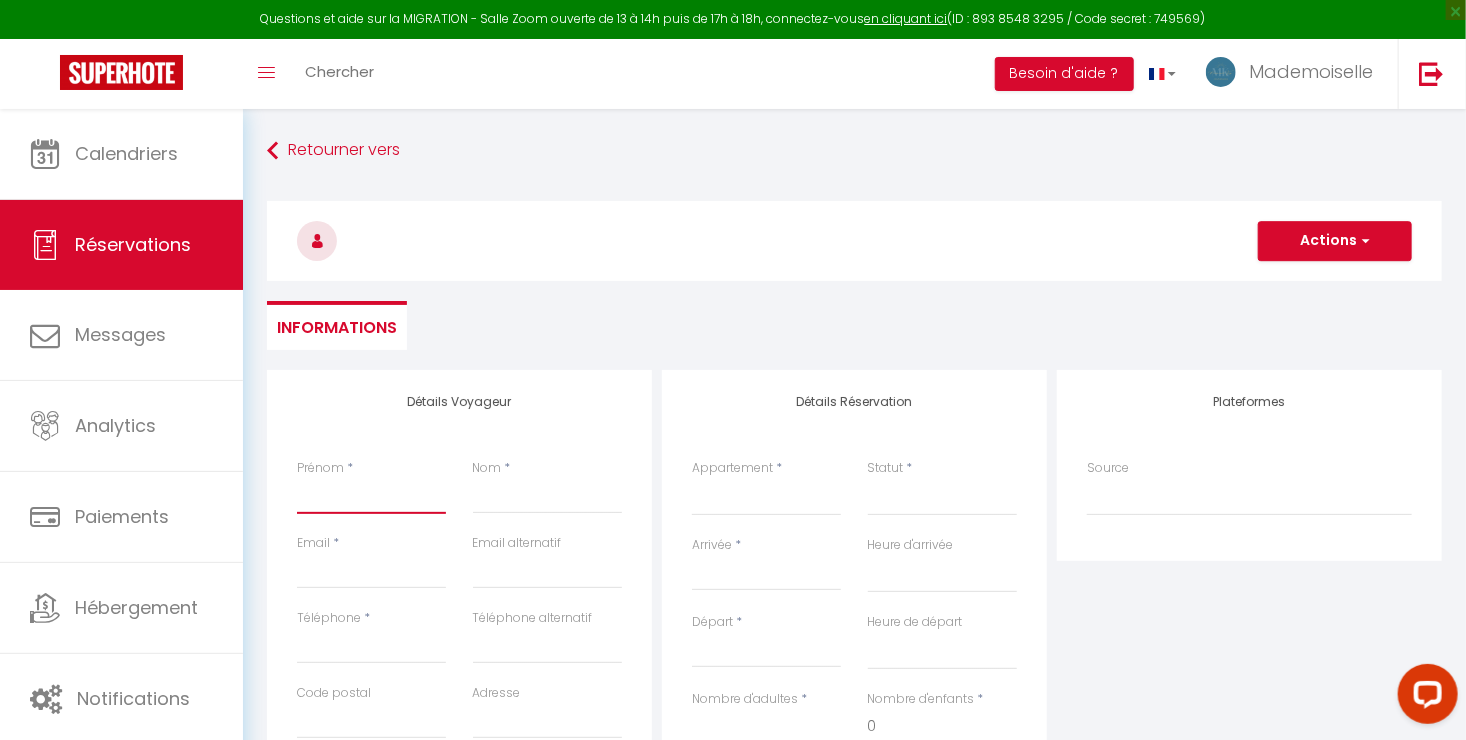 click on "Prénom" at bounding box center [371, 496] 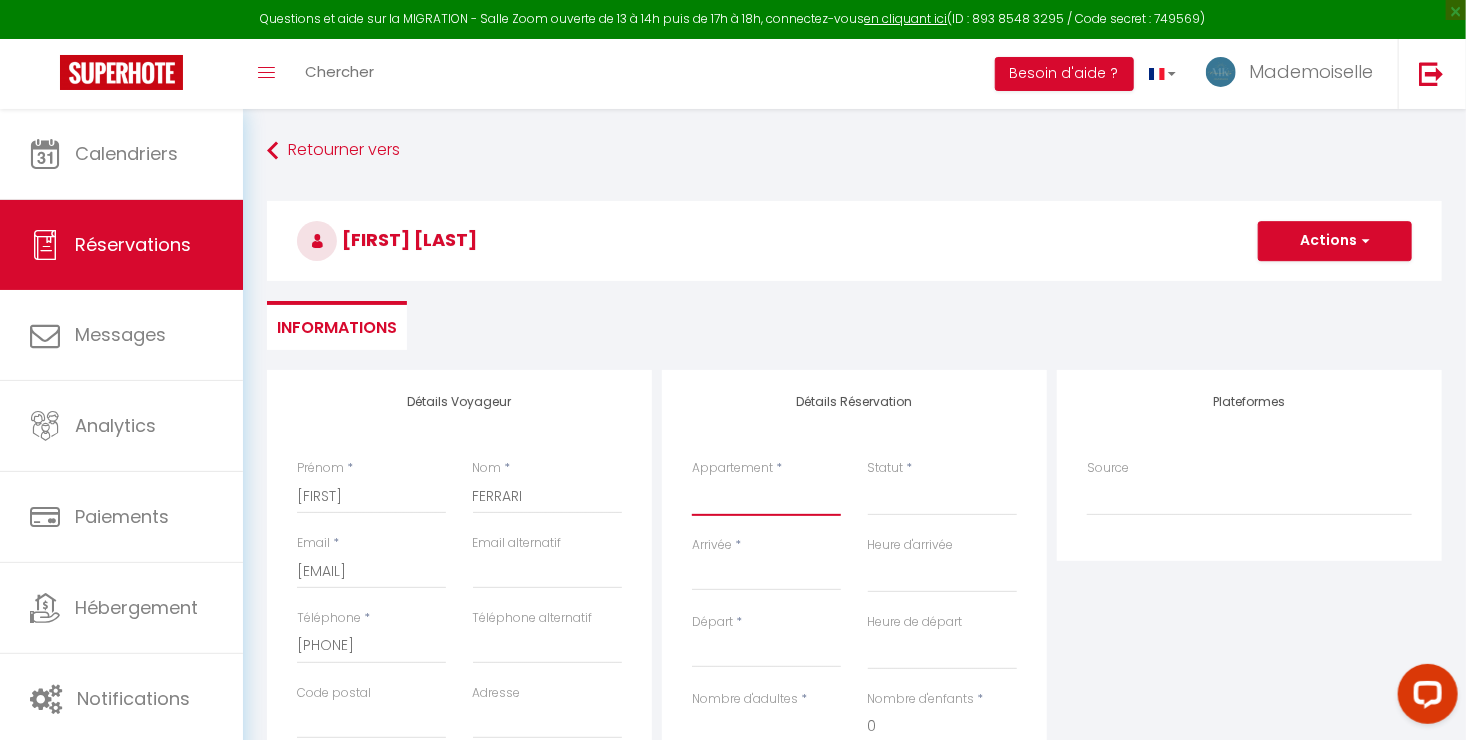 click on "Le Blue- hyper centre ville
Le Mirror- hyper centre ville
Le Countryside- hyper centre
Le Vintage- bords de l'Yonne
Domaine à la campagne- 16 couchages
La Demeure de Margot
Le Cosy - Hyper Centre Ville
Le Dream - Hyper Centre Ville
Le Color- Centre-ville
Le Tiny
Le Moovie - Centre-ville
Le Serenity- Terrasse - cœur de ville
L’Oasis- Balnéo
L’Escale- hyper proche Aéroport
Le Cocoon - proche ENP - centre ville
La Chambre Rose- Lits jumeaux
La Chambre Citronnier- 3 personnes
La Chambre Lys 18
La Chambre Lila- 2 lits jumeaux" at bounding box center [766, 497] 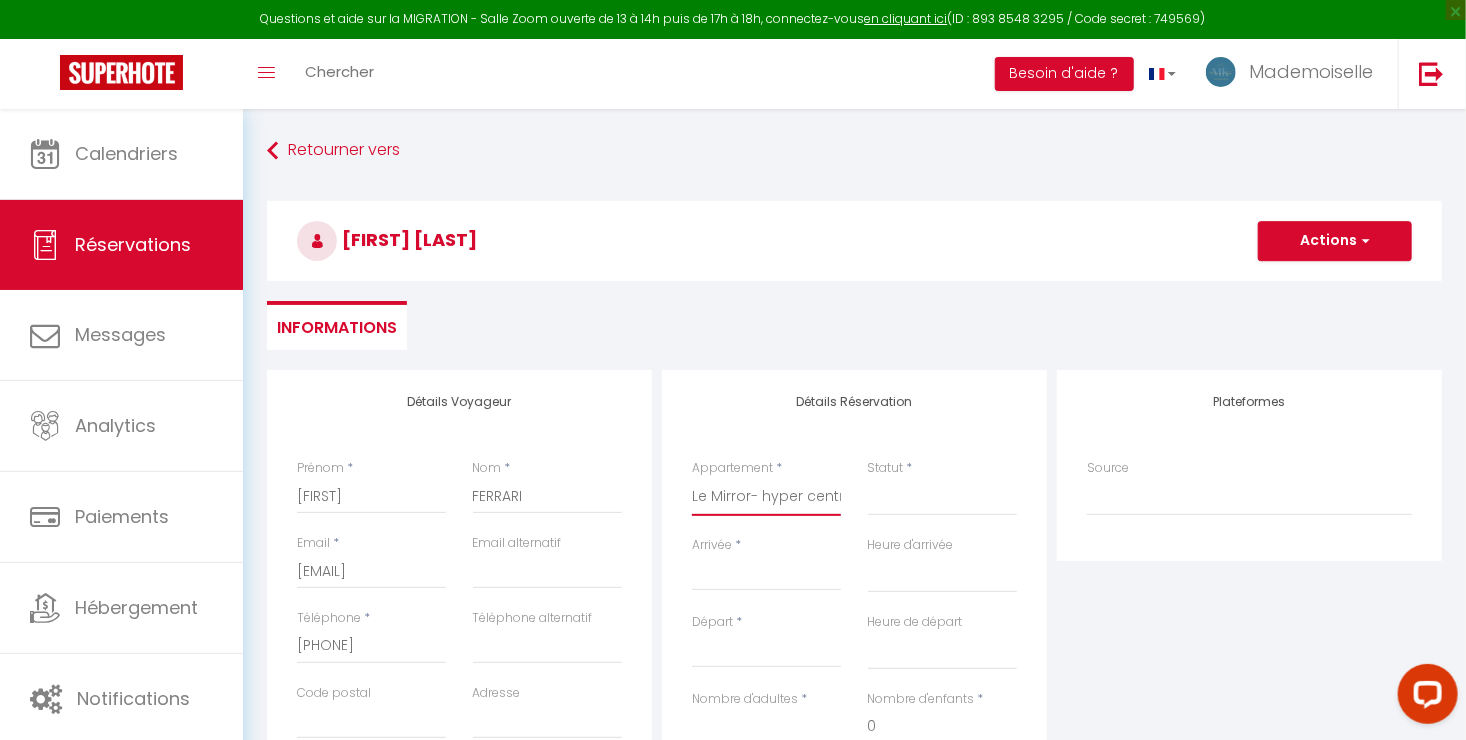 click on "Le Blue- hyper centre ville
Le Mirror- hyper centre ville
Le Countryside- hyper centre
Le Vintage- bords de l'Yonne
Domaine à la campagne- 16 couchages
La Demeure de Margot
Le Cosy - Hyper Centre Ville
Le Dream - Hyper Centre Ville
Le Color- Centre-ville
Le Tiny
Le Moovie - Centre-ville
Le Serenity- Terrasse - cœur de ville
L’Oasis- Balnéo
L’Escale- hyper proche Aéroport
Le Cocoon - proche ENP - centre ville
La Chambre Rose- Lits jumeaux
La Chambre Citronnier- 3 personnes
La Chambre Lys 18
La Chambre Lila- 2 lits jumeaux" at bounding box center (766, 497) 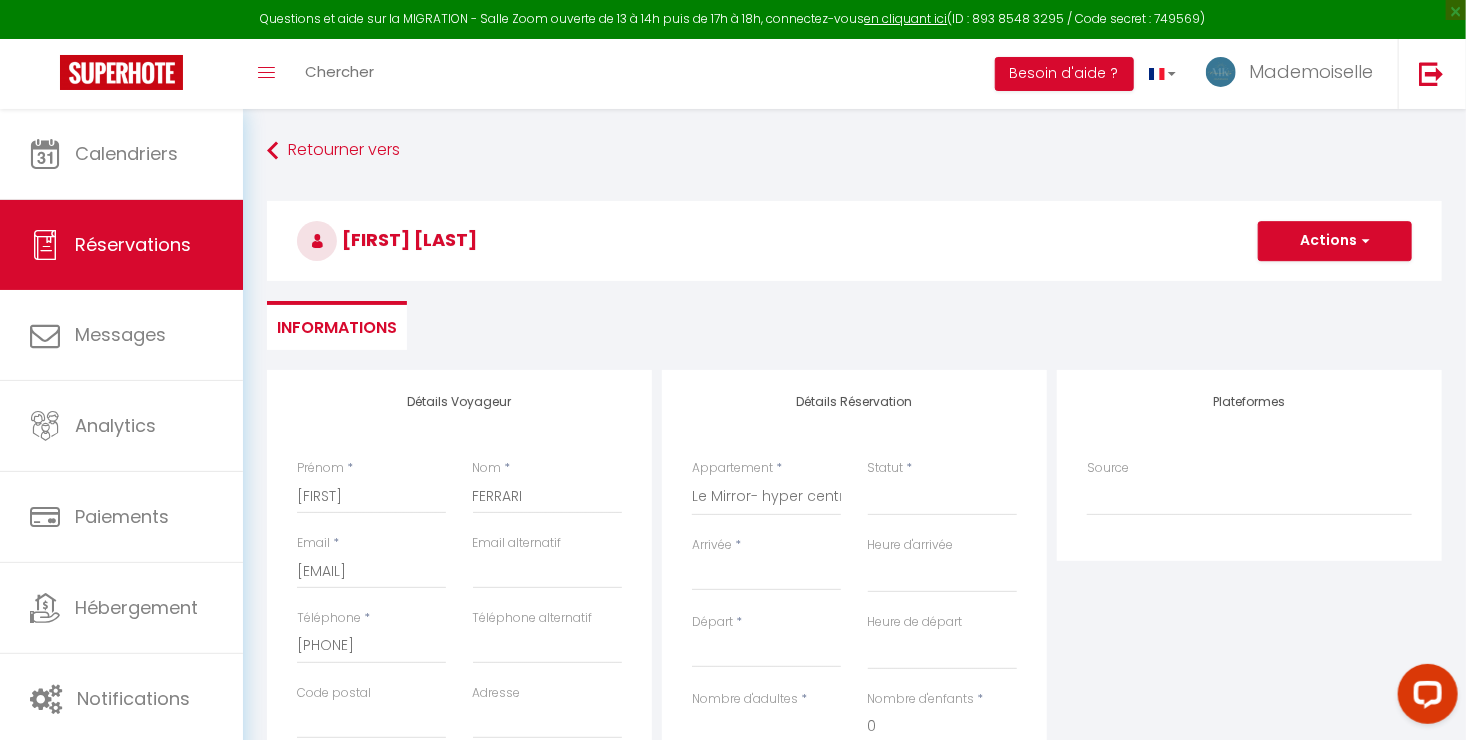 click on "Détails Réservation" at bounding box center (854, 402) 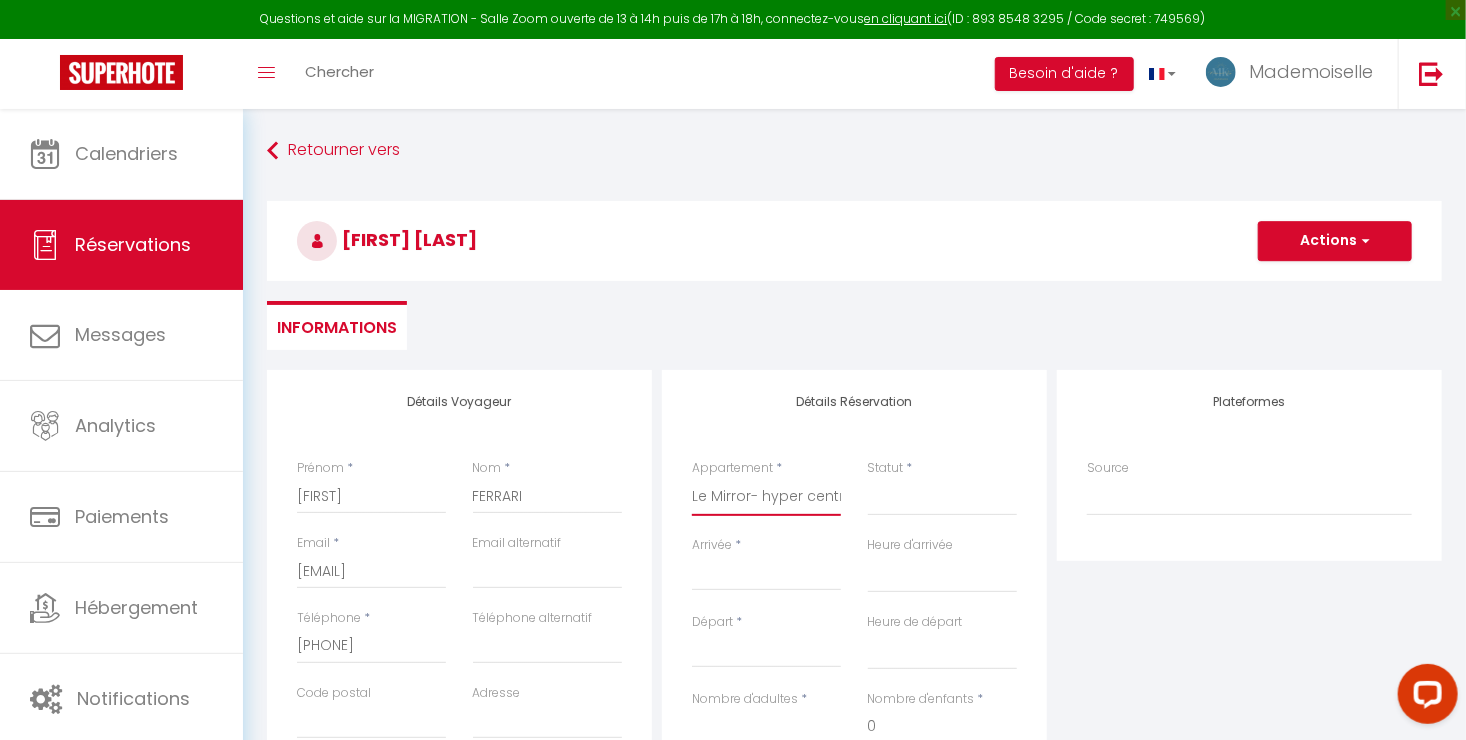 click on "Le Blue- hyper centre ville
Le Mirror- hyper centre ville
Le Countryside- hyper centre
Le Vintage- bords de l'Yonne
Domaine à la campagne- 16 couchages
La Demeure de Margot
Le Cosy - Hyper Centre Ville
Le Dream - Hyper Centre Ville
Le Color- Centre-ville
Le Tiny
Le Moovie - Centre-ville
Le Serenity- Terrasse - cœur de ville
L’Oasis- Balnéo
L’Escale- hyper proche Aéroport
Le Cocoon - proche ENP - centre ville
La Chambre Rose- Lits jumeaux
La Chambre Citronnier- 3 personnes
La Chambre Lys 18
La Chambre Lila- 2 lits jumeaux" at bounding box center (766, 497) 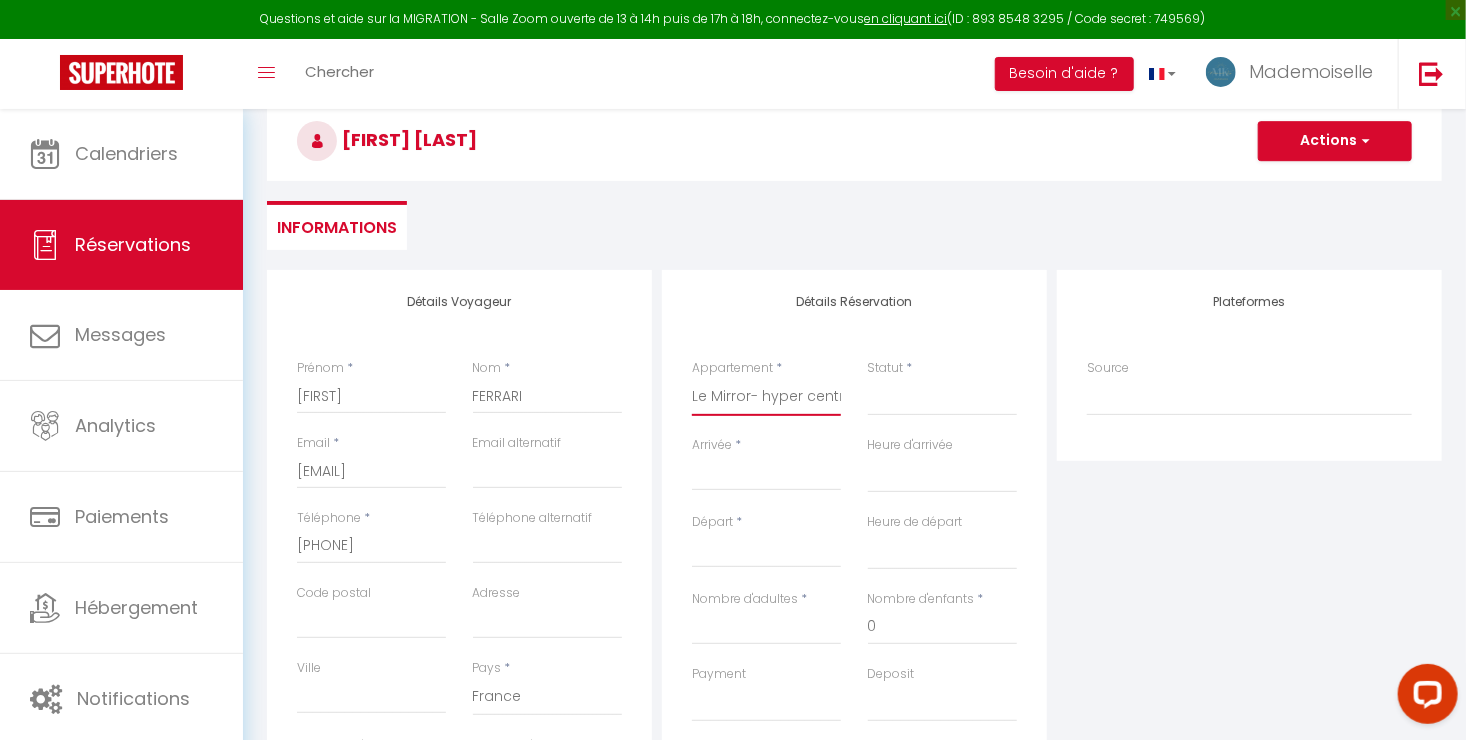 click on "Le Blue- hyper centre ville
Le Mirror- hyper centre ville
Le Countryside- hyper centre
Le Vintage- bords de l'Yonne
Domaine à la campagne- 16 couchages
La Demeure de Margot
Le Cosy - Hyper Centre Ville
Le Dream - Hyper Centre Ville
Le Color- Centre-ville
Le Tiny
Le Moovie - Centre-ville
Le Serenity- Terrasse - cœur de ville
L’Oasis- Balnéo
L’Escale- hyper proche Aéroport
Le Cocoon - proche ENP - centre ville
La Chambre Rose- Lits jumeaux
La Chambre Citronnier- 3 personnes
La Chambre Lys 18
La Chambre Lila- 2 lits jumeaux" at bounding box center (766, 397) 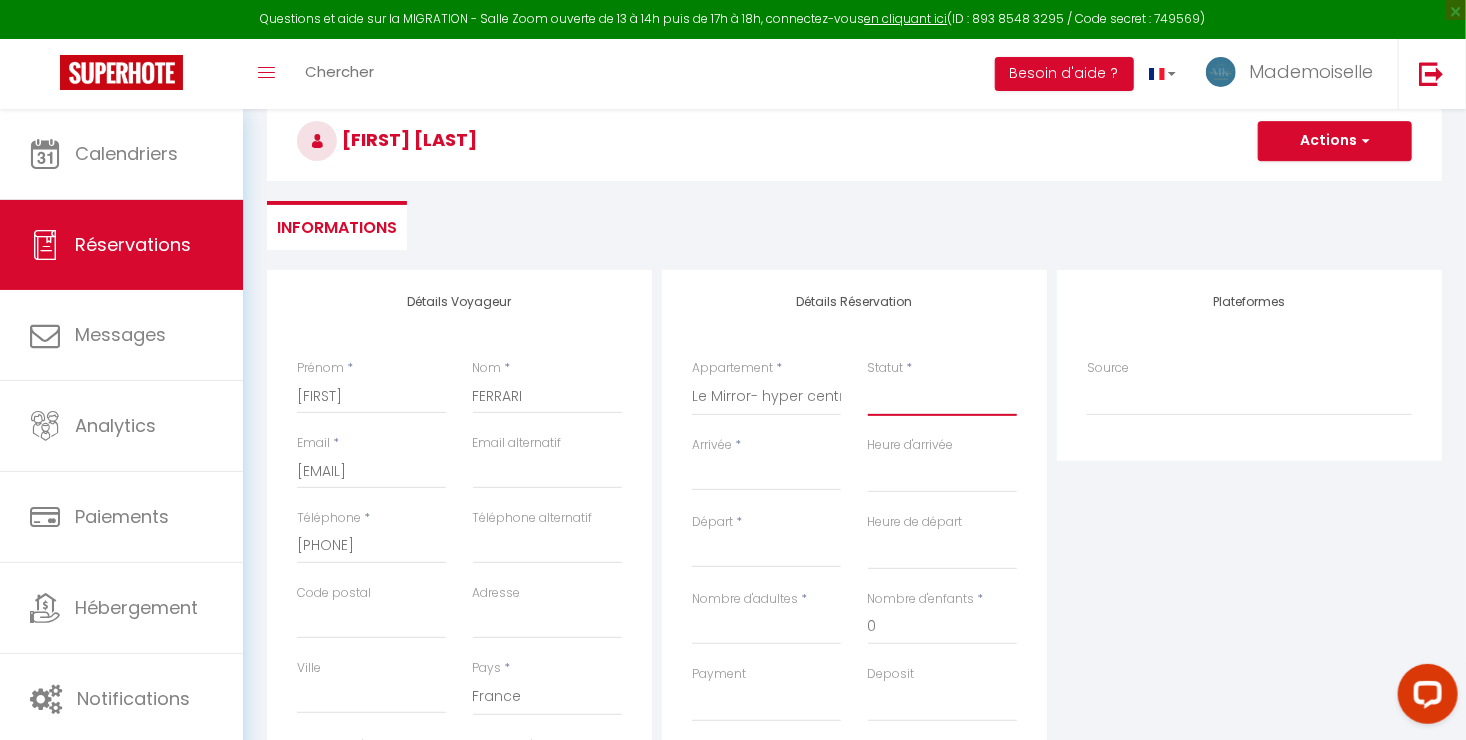 click on "Confirmé Non Confirmé Annulé Annulé par le voyageur No Show Request" at bounding box center (942, 397) 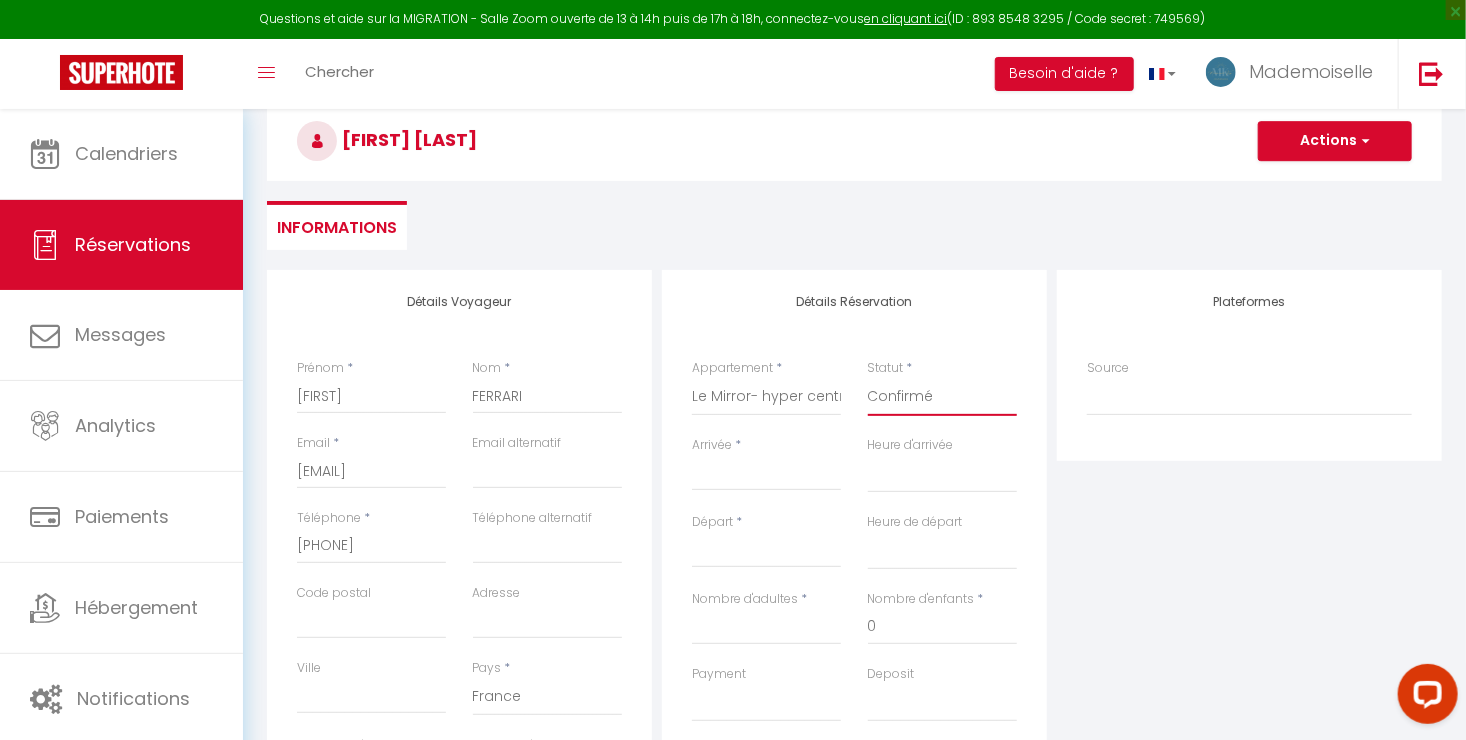 click on "Confirmé Non Confirmé Annulé Annulé par le voyageur No Show Request" at bounding box center [942, 397] 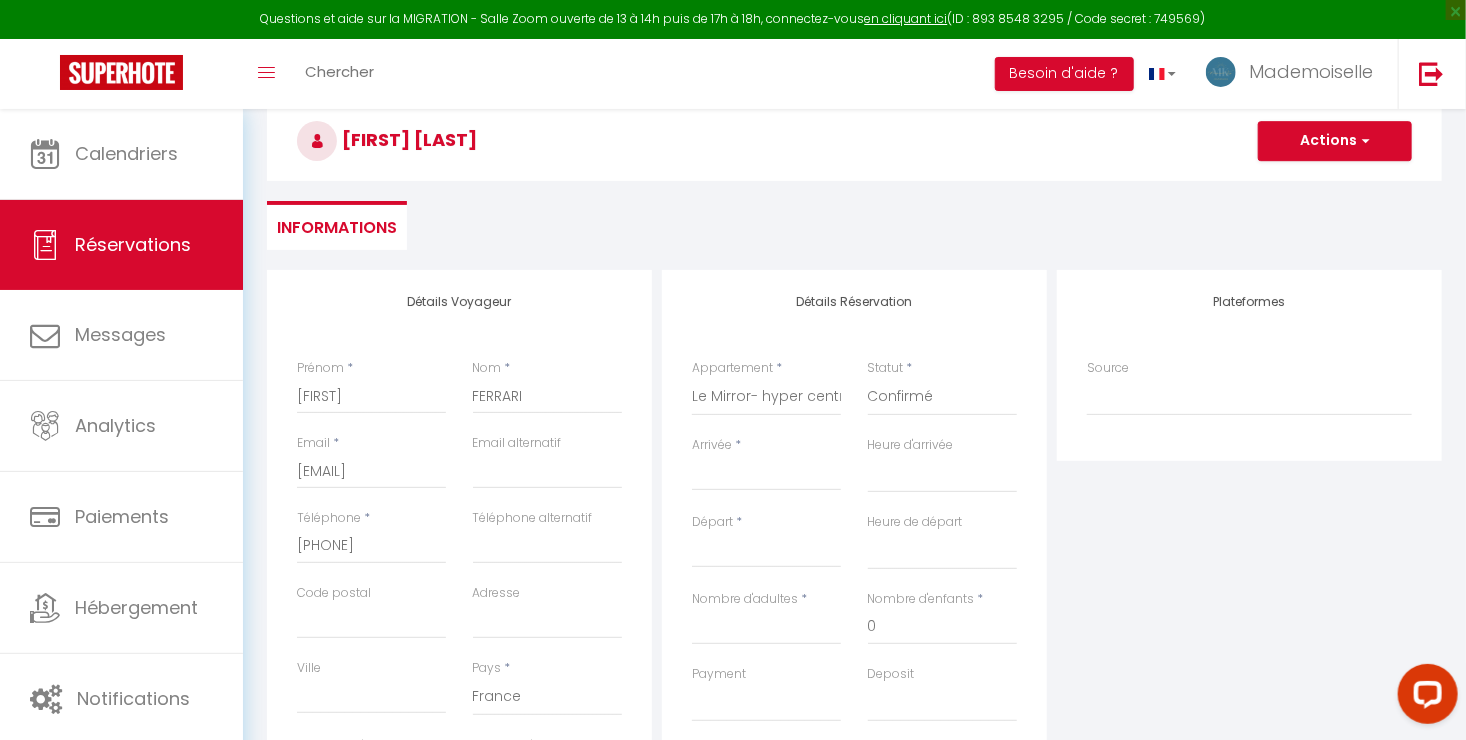 click on "Arrivée" at bounding box center (766, 475) 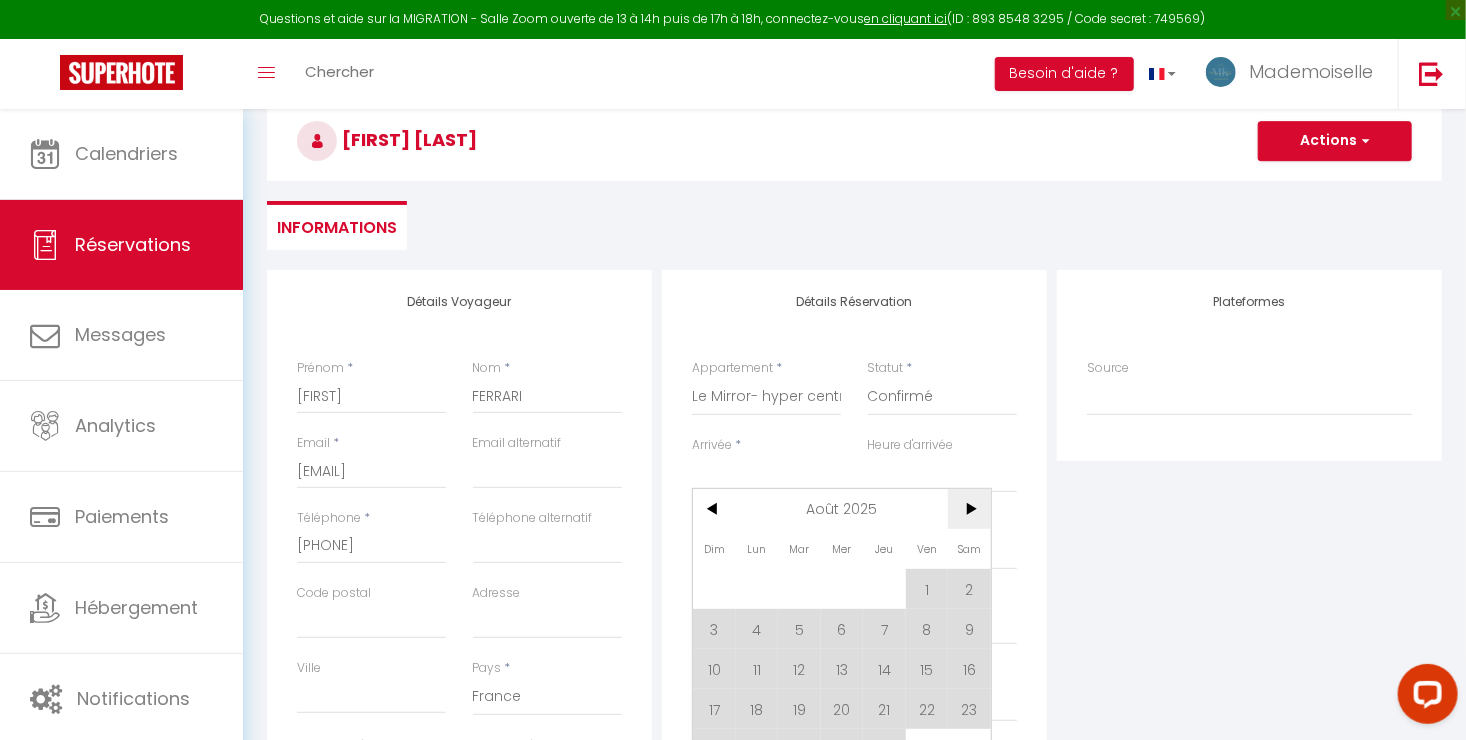 click on ">" at bounding box center (969, 509) 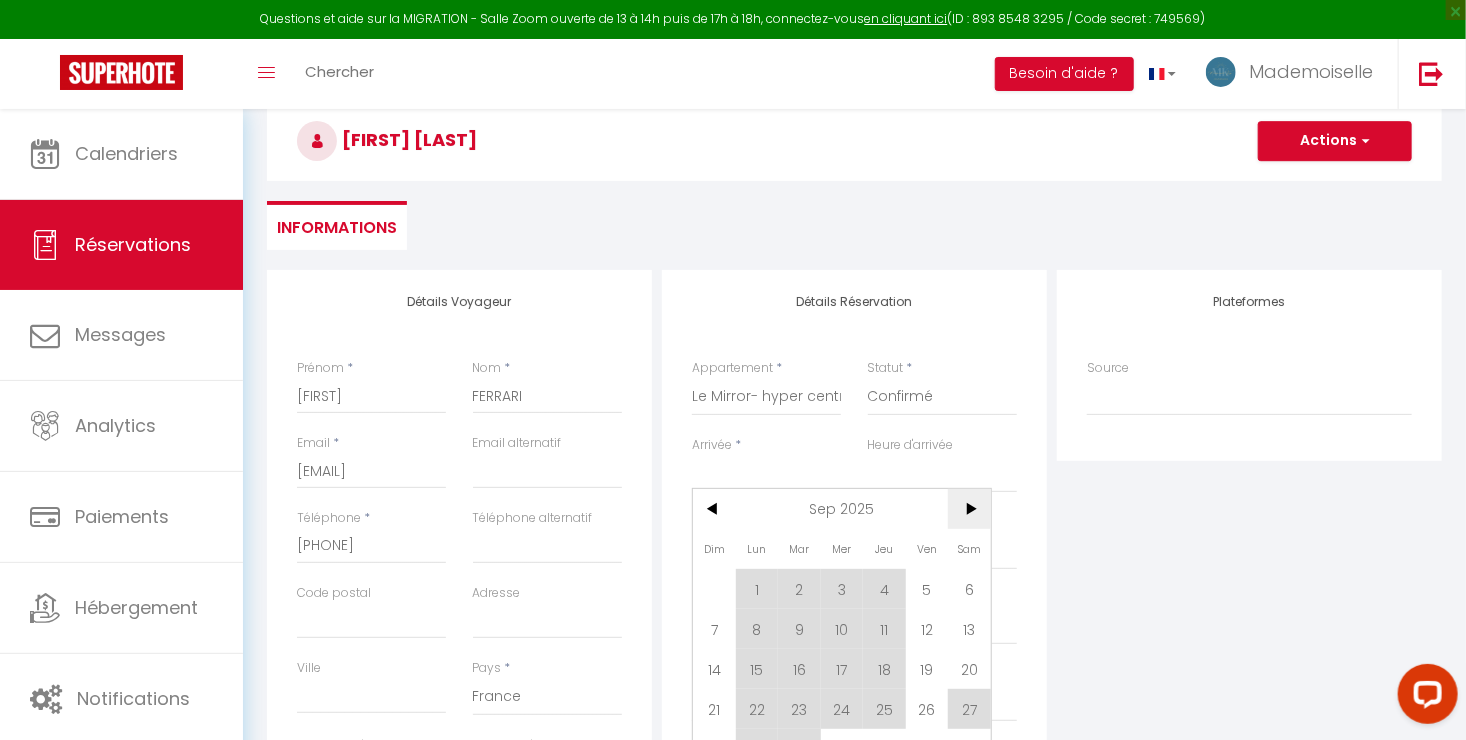 click on ">" at bounding box center (969, 509) 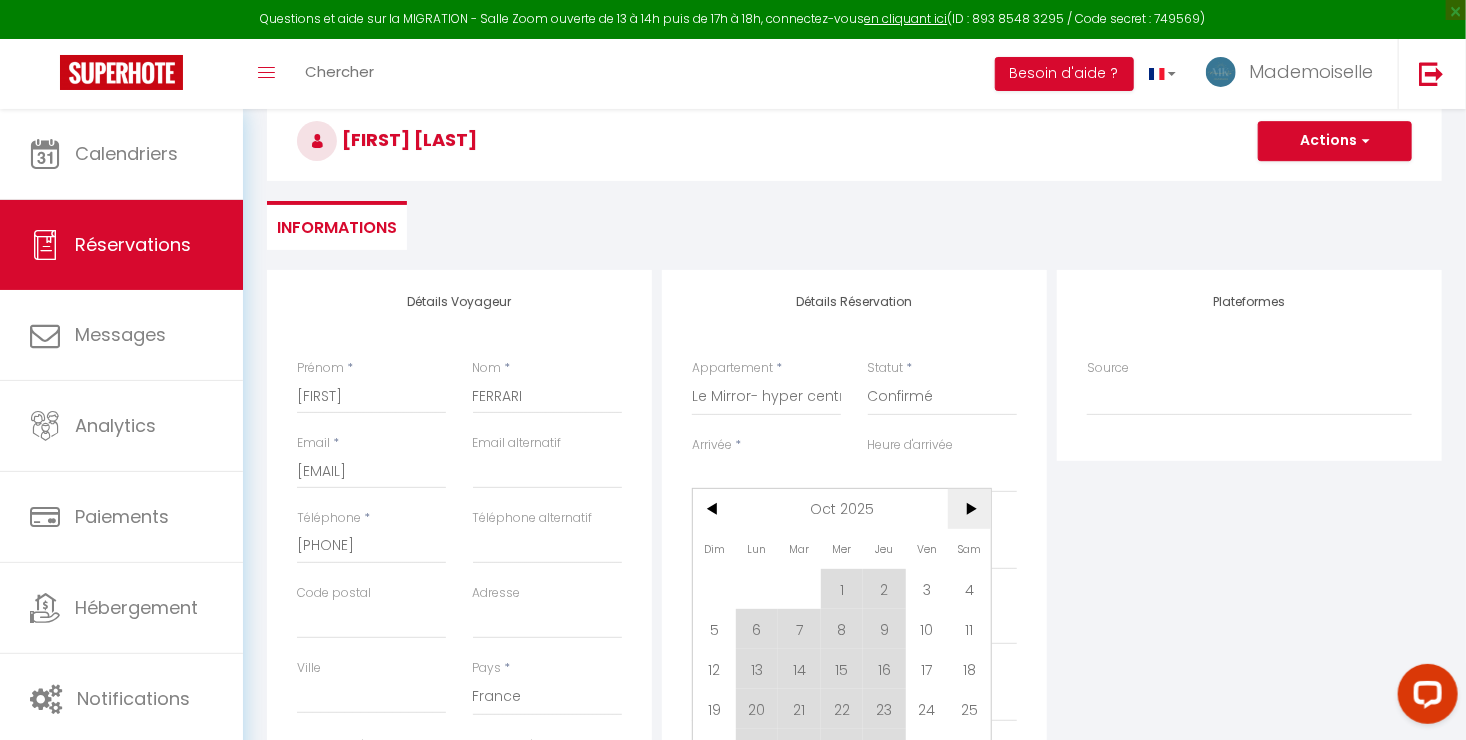 click on ">" at bounding box center (969, 509) 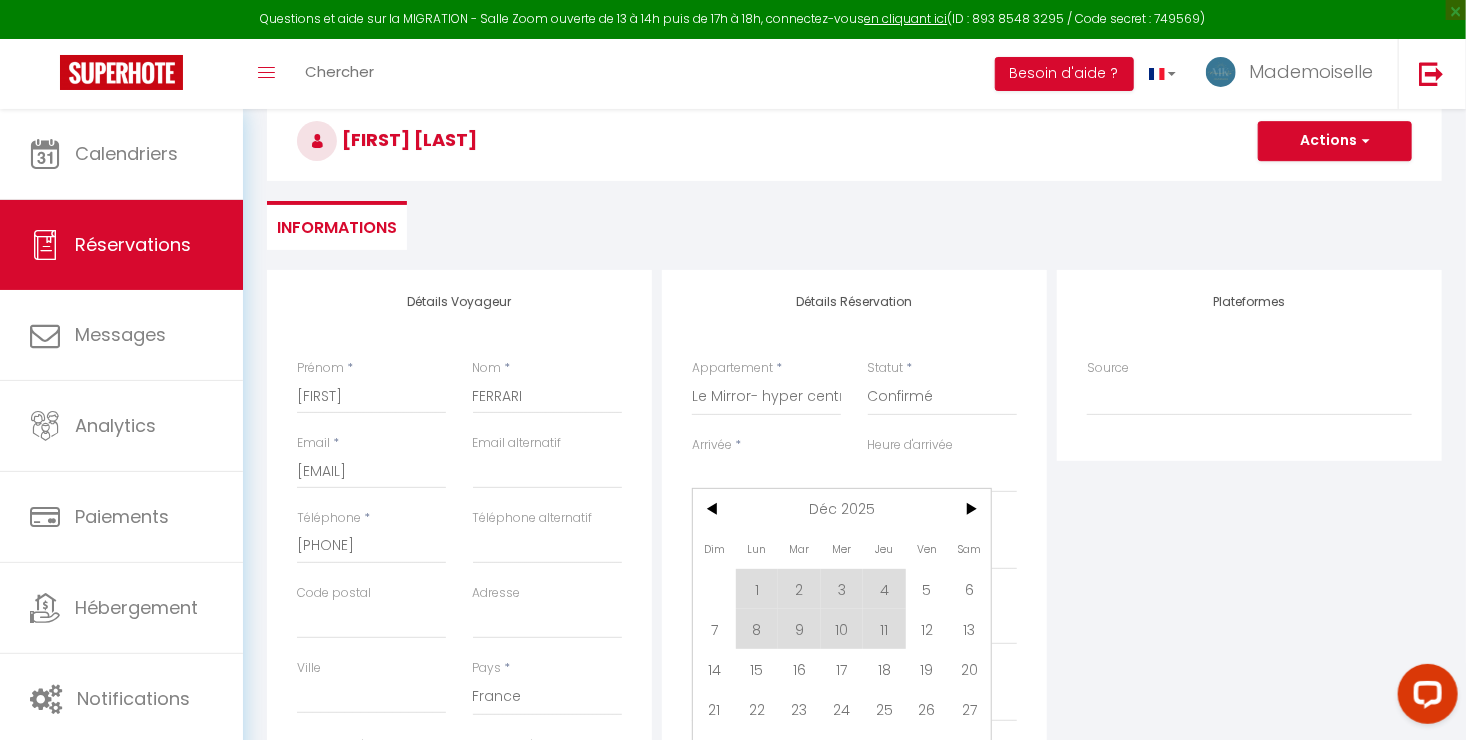 scroll, scrollTop: 300, scrollLeft: 0, axis: vertical 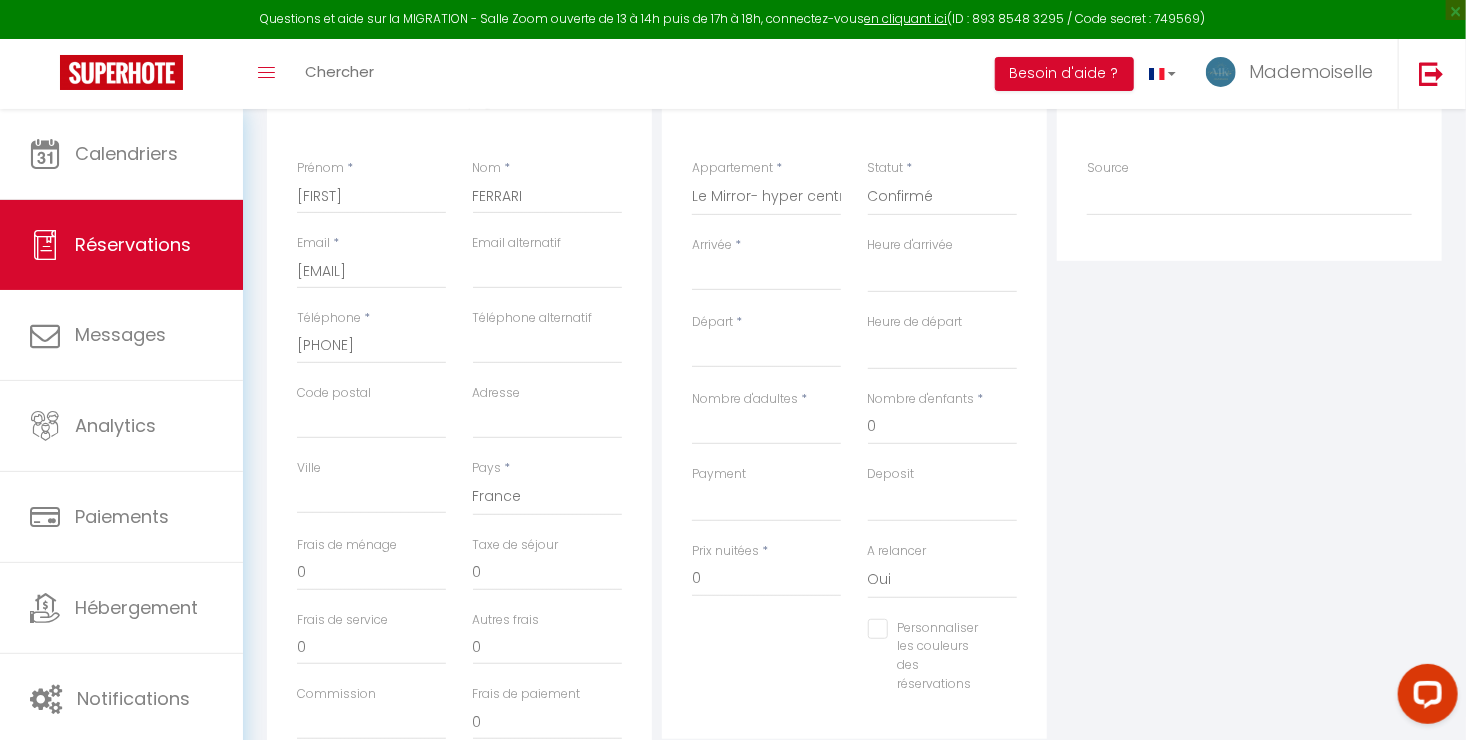 click on "Détails Réservation Appartement * Le Blue- hyper centre ville Le Mirror- hyper centre ville Le Countryside- hyper centre Le Vintage- bords de l'Yonne Domaine à la campagne- 16 couchages La Demeure de Margot Villa Magenta -Proche Hôpital Location longère avec piscine Le Green - Balcon Résidence Le Dream - Hyper Centre Ville Le Serenity- Terrasse - cœur de ville Le Jardin de Sand- Terrasse Le Soft - Au bord de l'eau La Villa Zola - hyper proche gare Le Cocoon - proche ENP - centre ville *{l'Arthur}*charme en hypercentre de Sens Le Color- Centre-ville Le Tiny Le Moovie - Centre-ville L’Oasis- Balnéo Le Zen- Rue Piétonne Grande maison confortable spéciale travailleurs {L'Antoine}*Centre Ville De Sens*bord de l'Yonne Woody L’Escale- hyper proche Aéroport Le Chalet Lodge spa haut de gamme -6 chambres - 21 pers. La Grange Bliss Le Chill- Centre-ville Le Dolce- proche hôpital La Chambre Rose- Lits jumeaux La Villa Blanco- proche hôpital Le New-York La Chambre Citronnier- 3 personnes *" at bounding box center (854, 404) 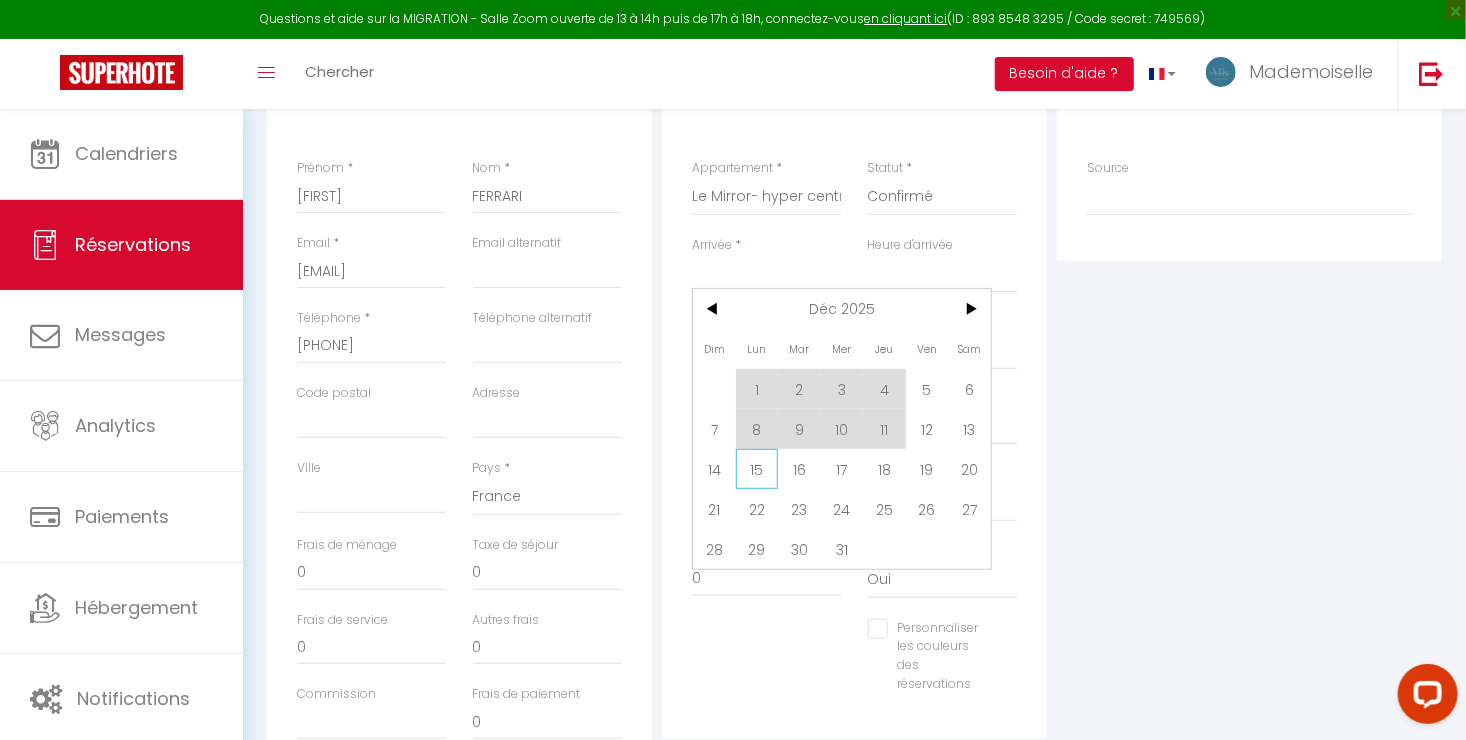 click on "15" at bounding box center (757, 469) 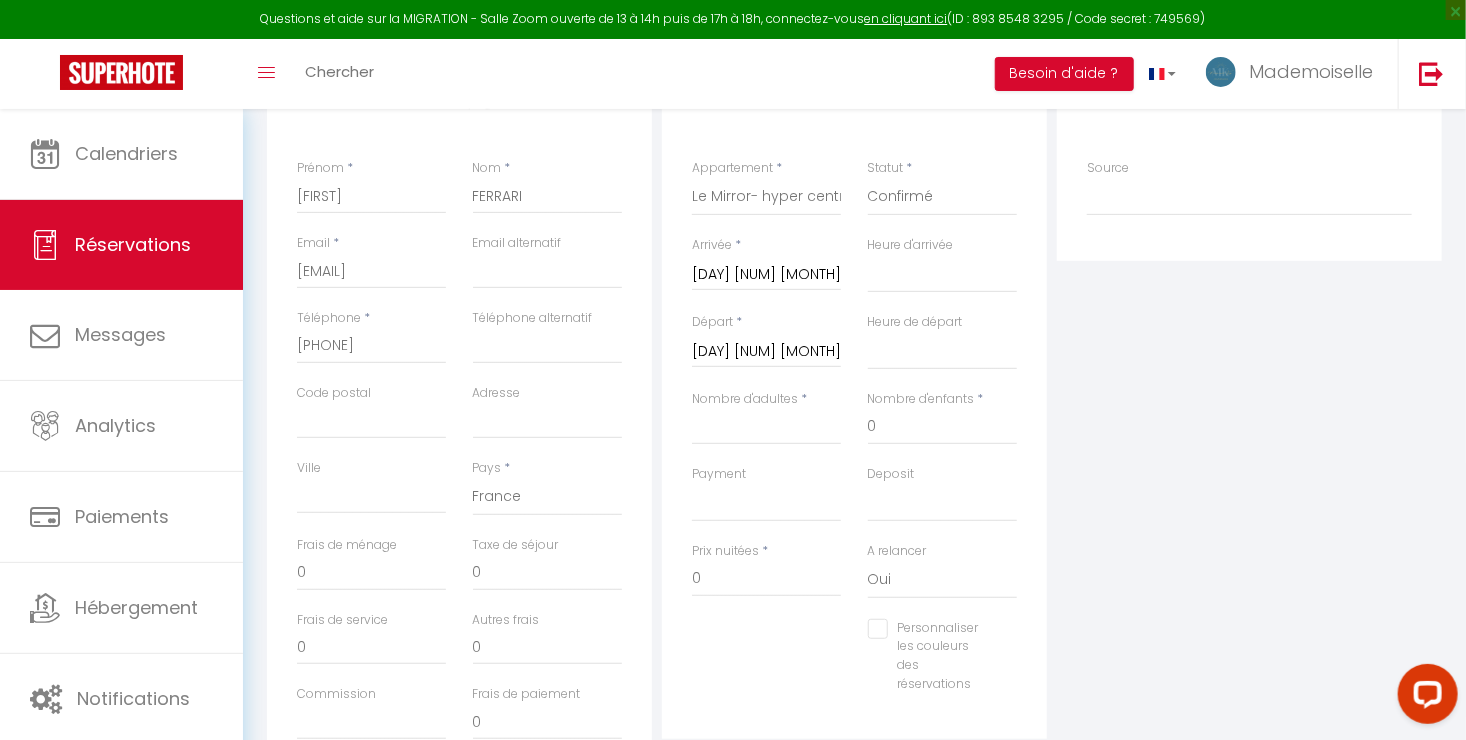 click on "[DAY] [NUM] [MONTH] [YEAR]" at bounding box center (766, 352) 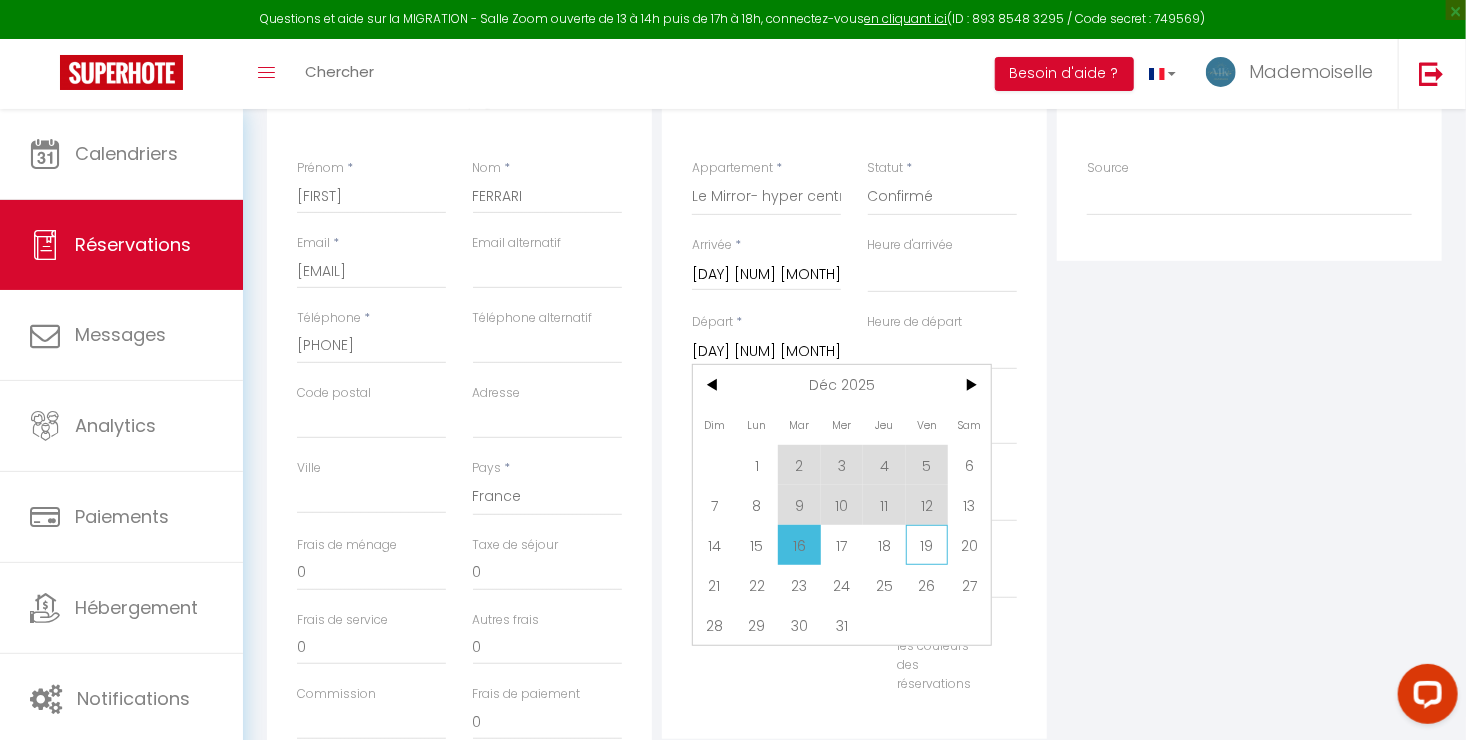 click on "19" at bounding box center (927, 545) 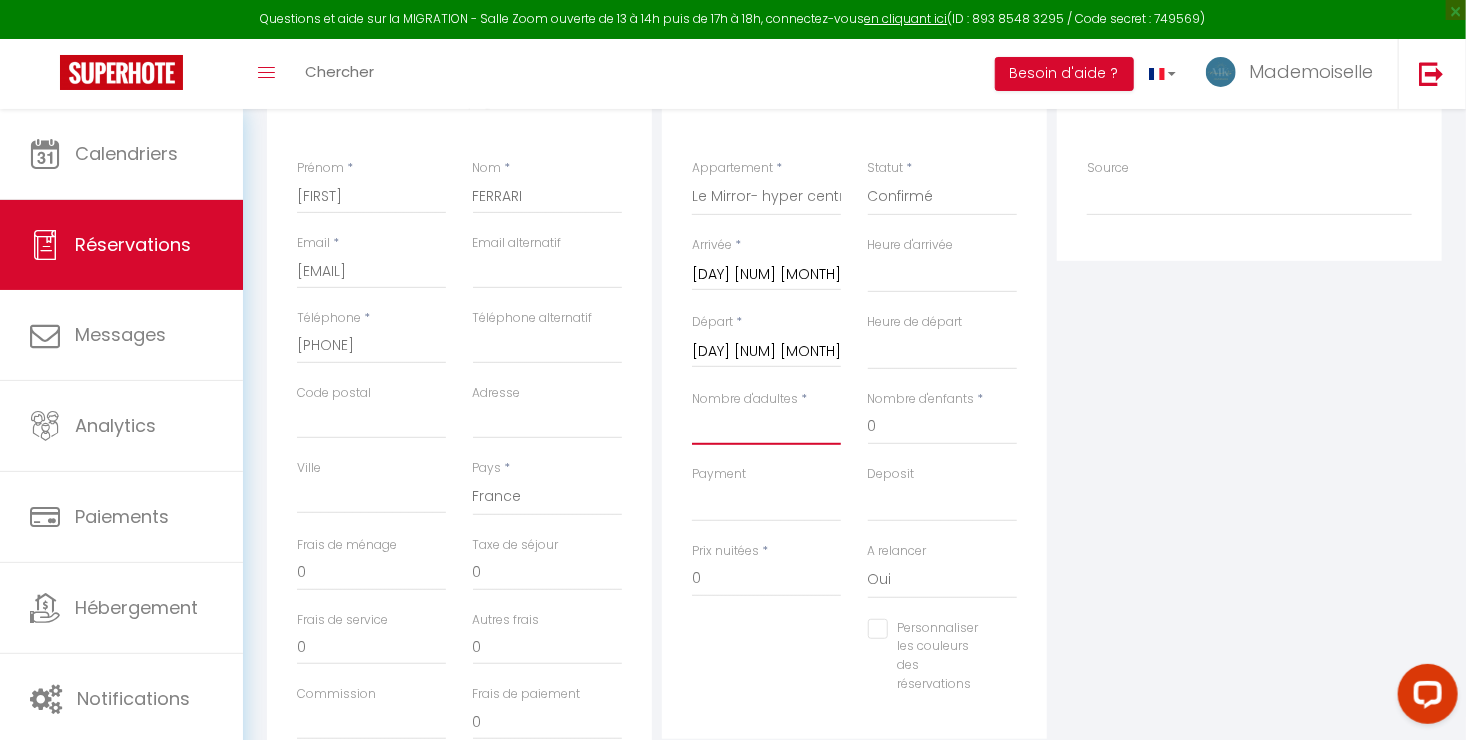click on "Nombre d'adultes" at bounding box center [766, 427] 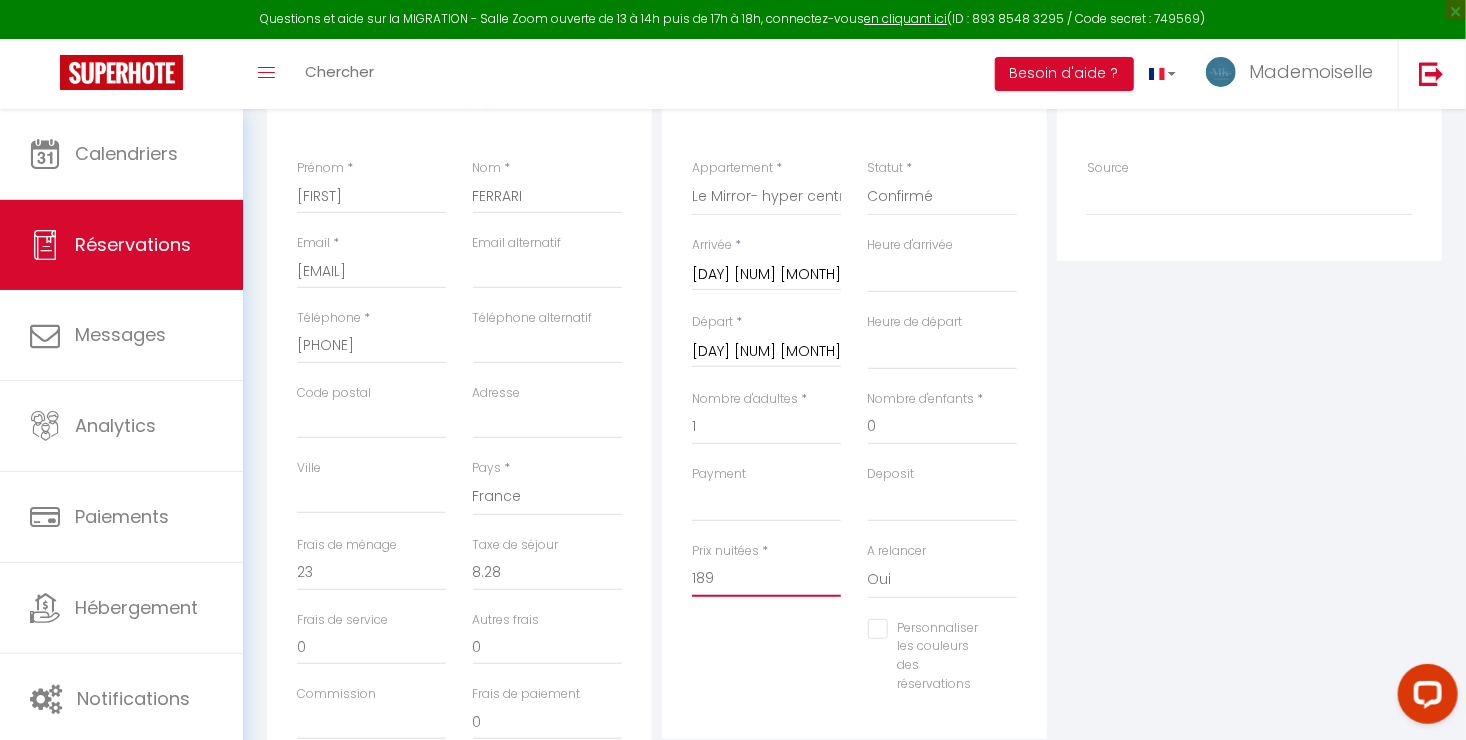 click on "189" at bounding box center (766, 579) 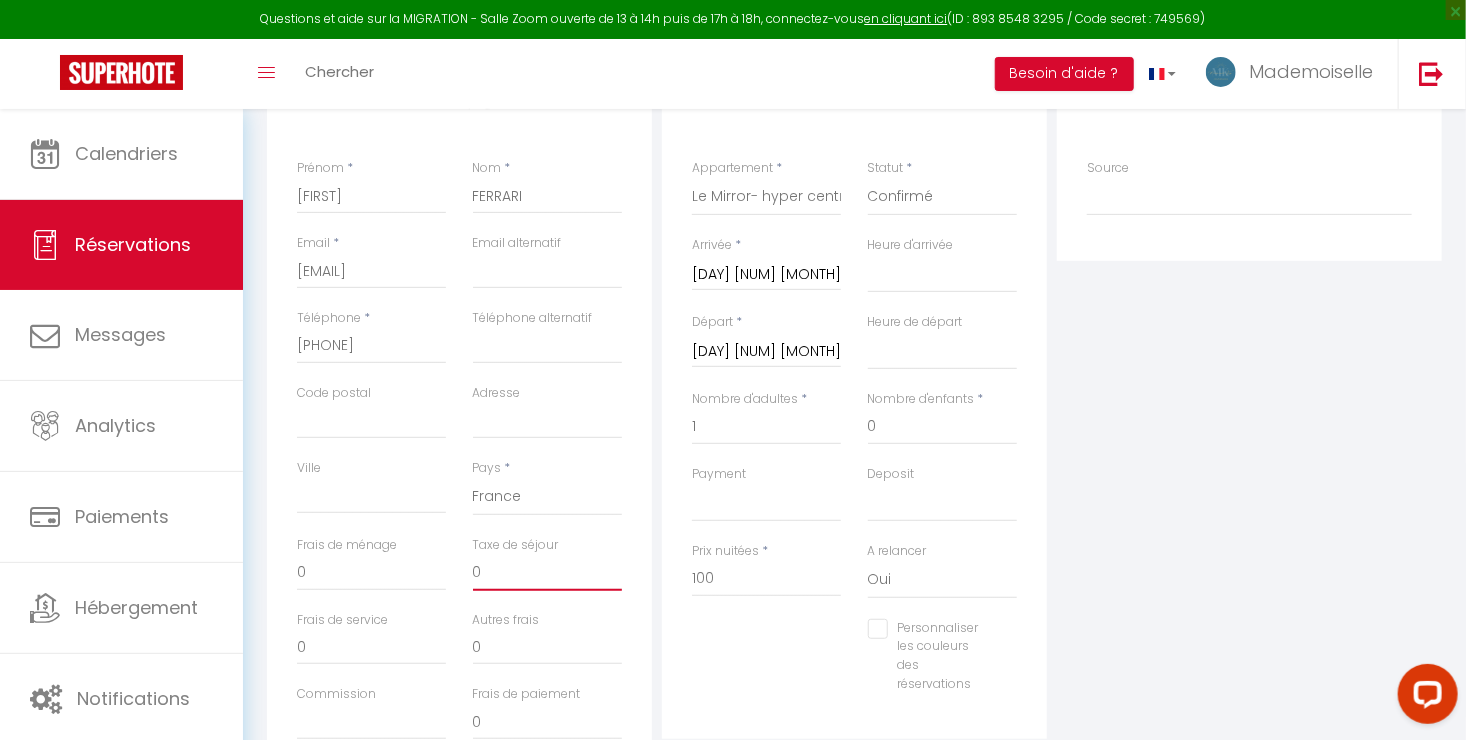 click on "0" at bounding box center [547, 573] 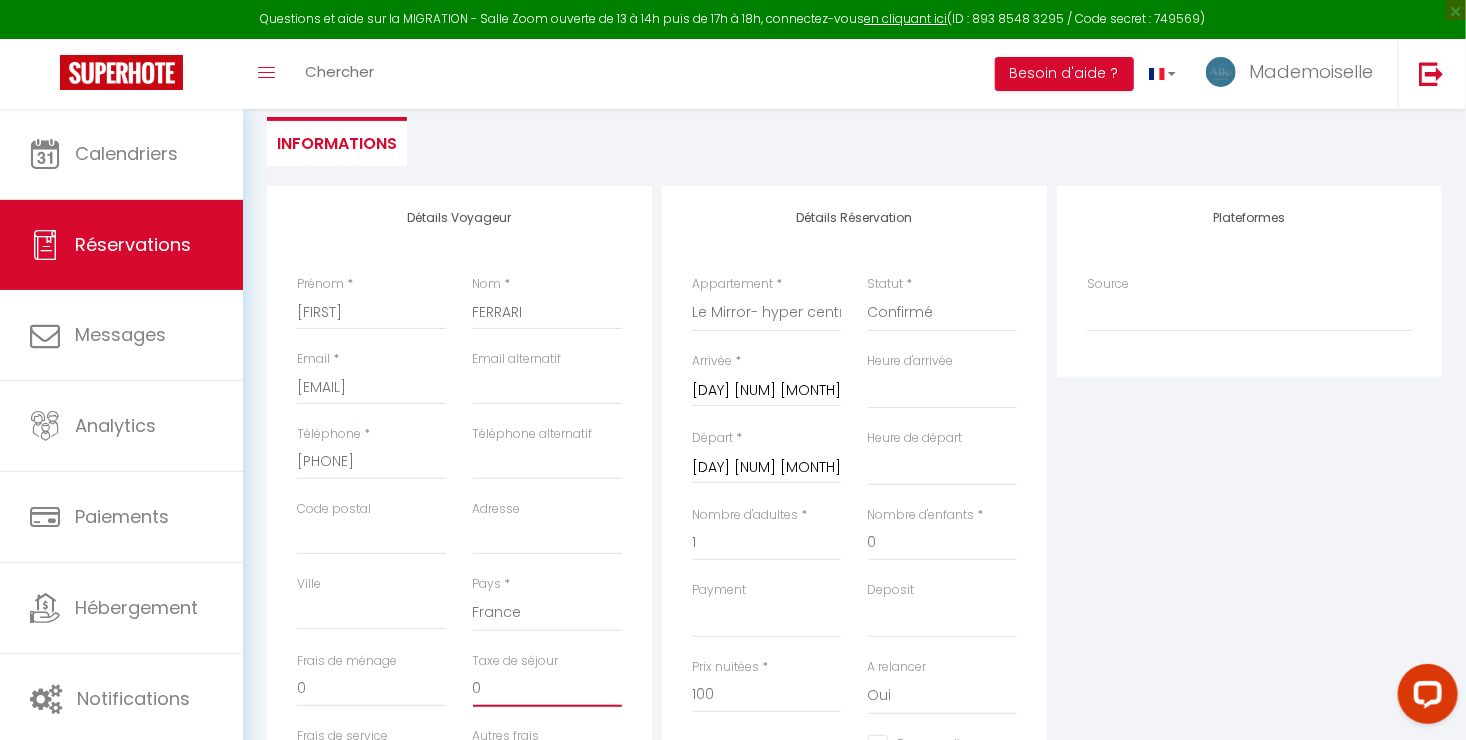 scroll, scrollTop: 0, scrollLeft: 0, axis: both 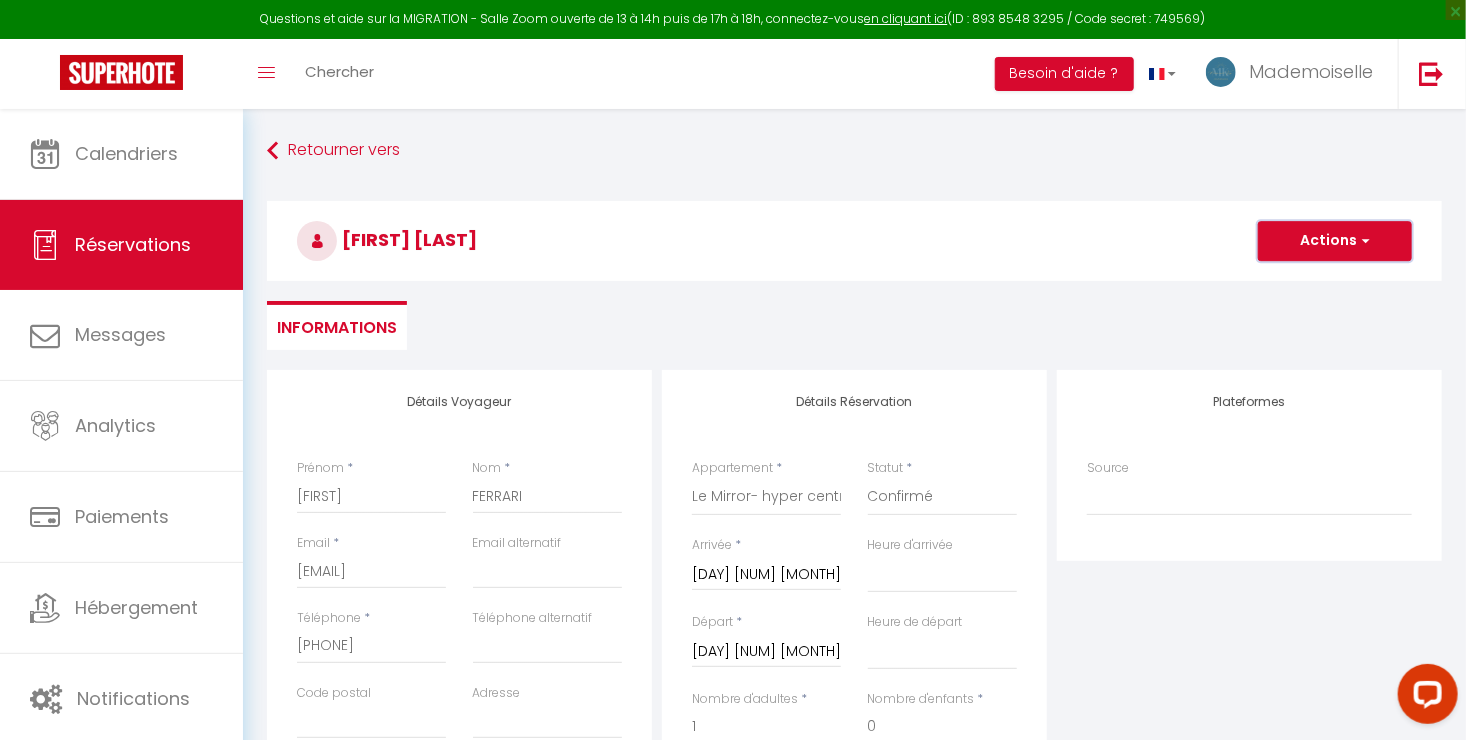 click on "Actions" at bounding box center [1335, 241] 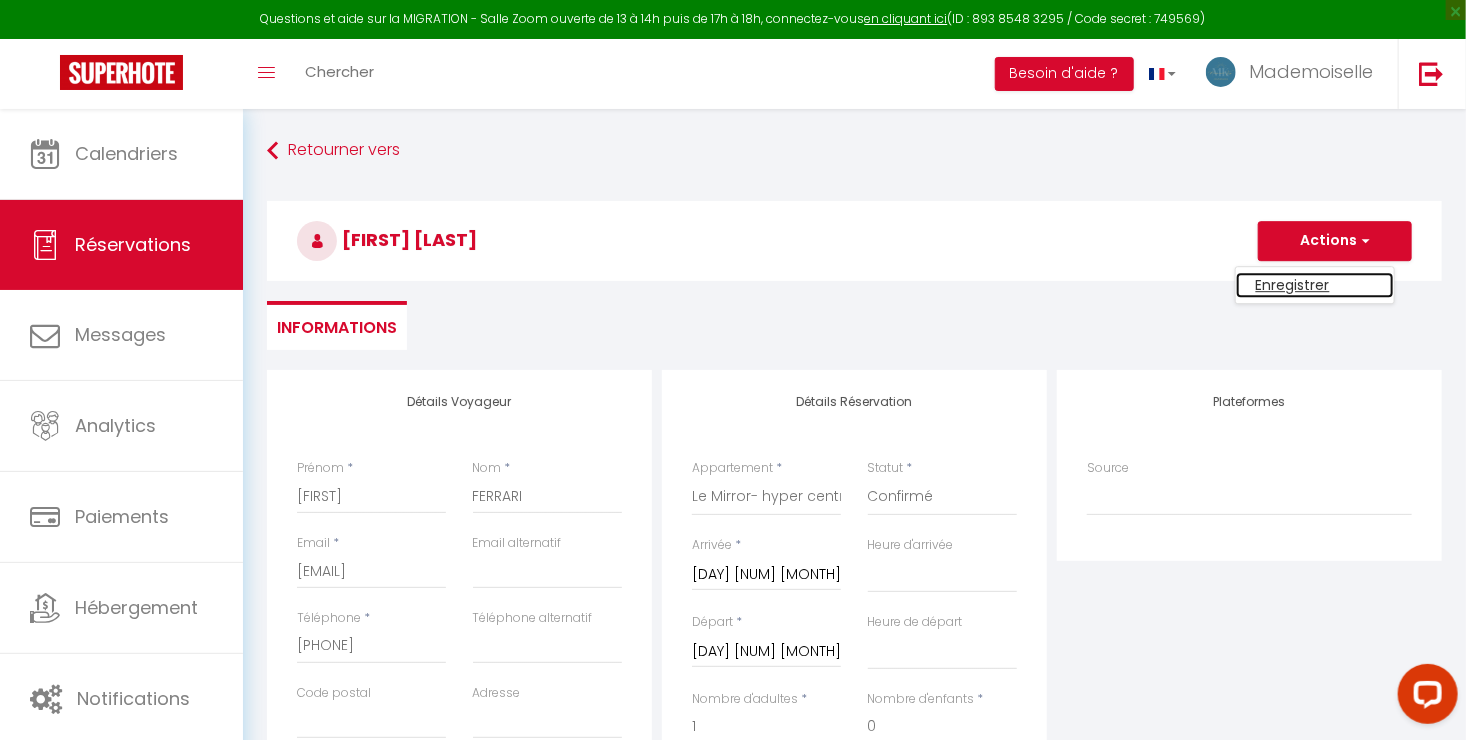 click on "Enregistrer" at bounding box center (1315, 285) 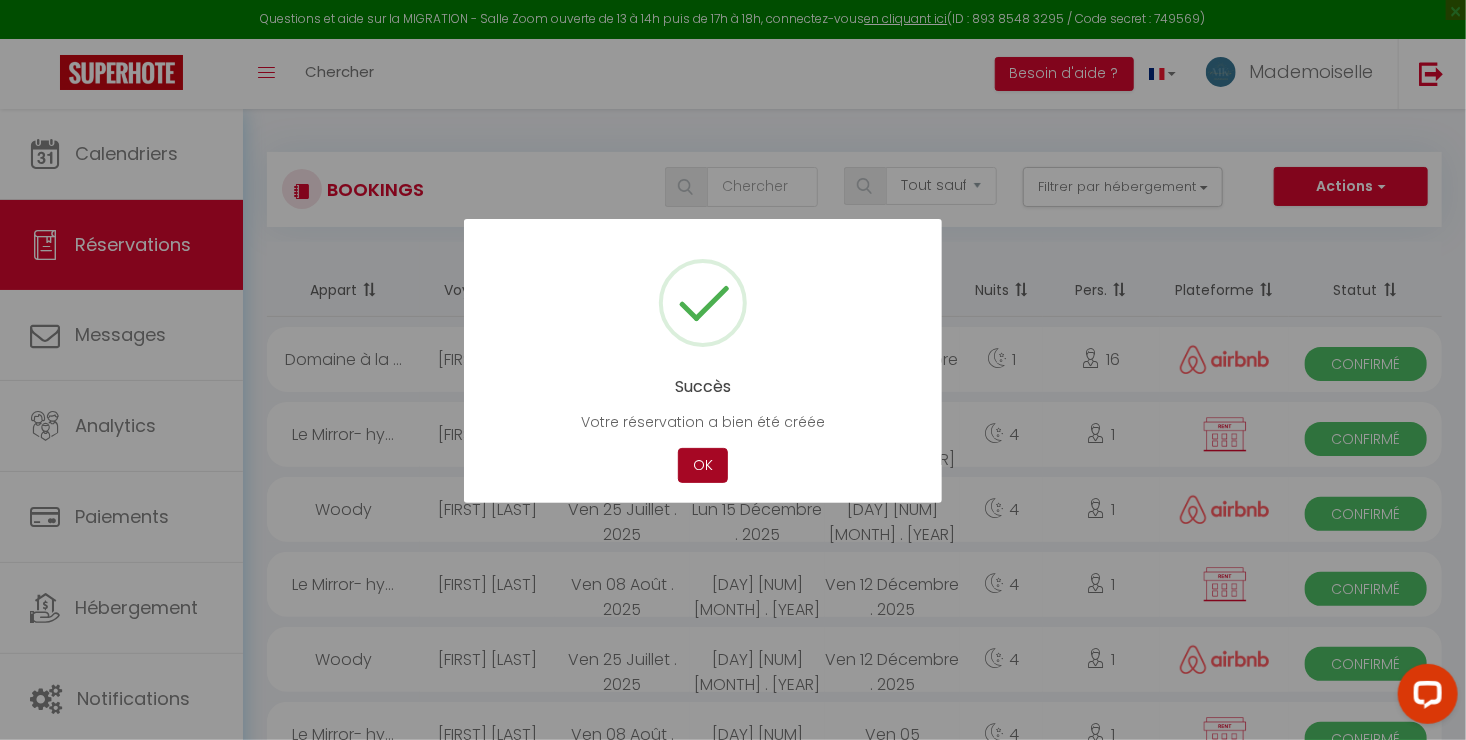 click on "OK" at bounding box center [703, 465] 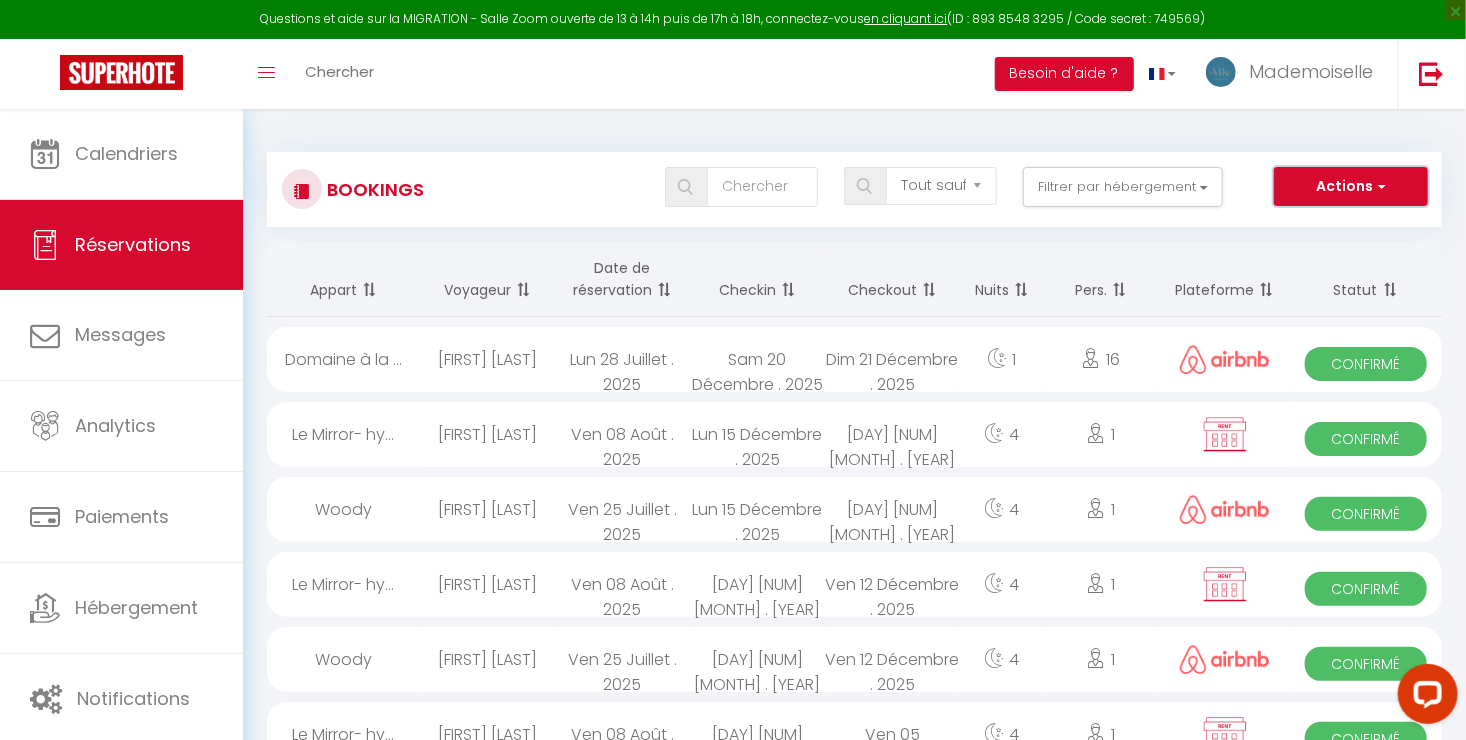 click on "Actions" at bounding box center [1351, 187] 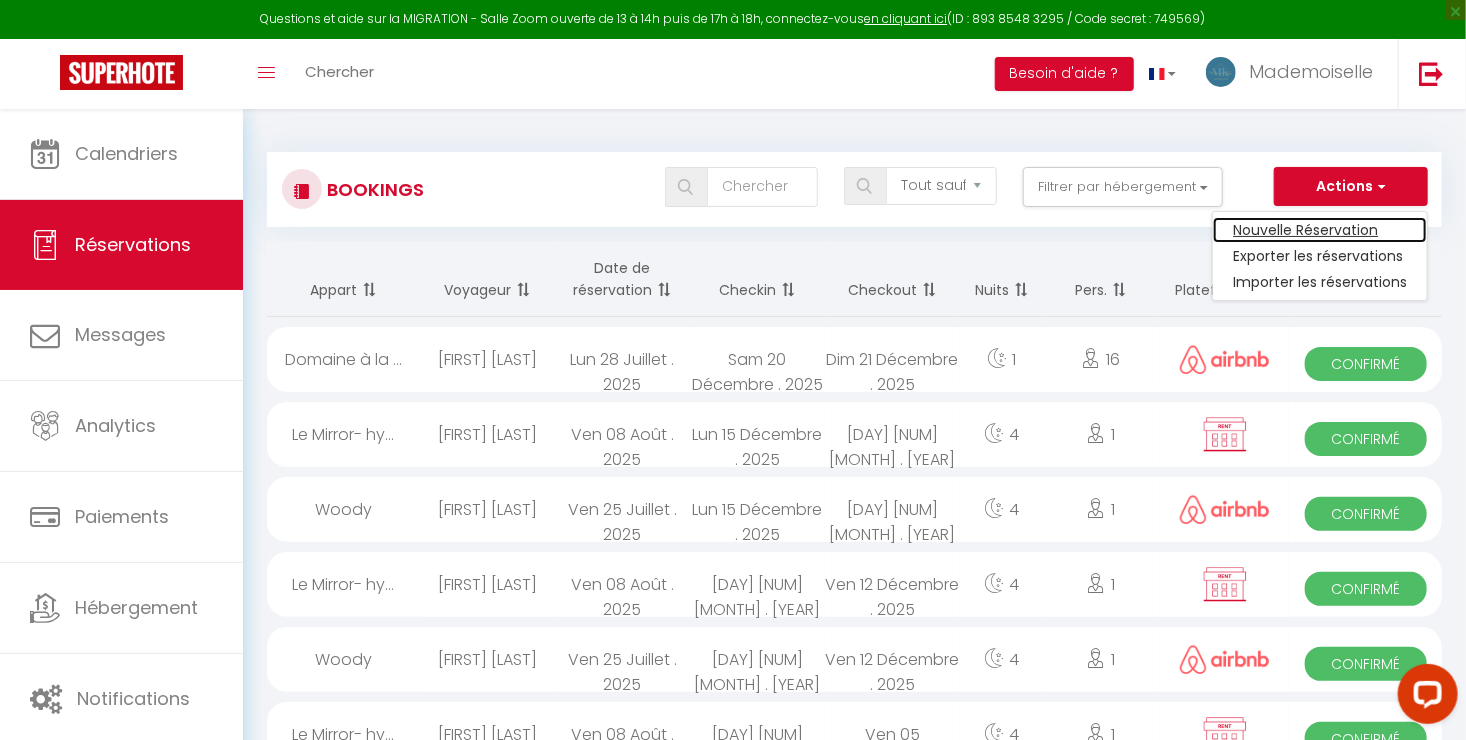 click on "Nouvelle Réservation" at bounding box center [1320, 230] 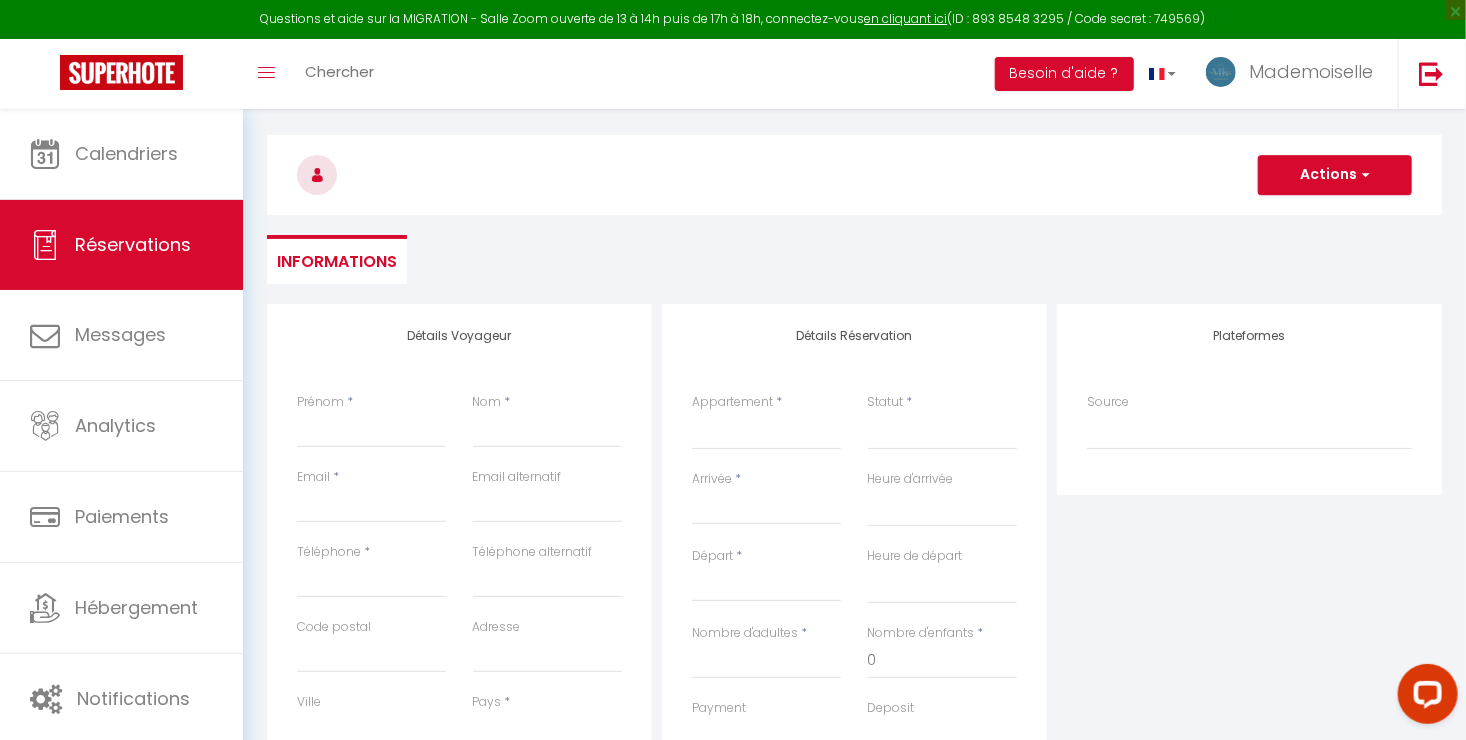 scroll, scrollTop: 100, scrollLeft: 0, axis: vertical 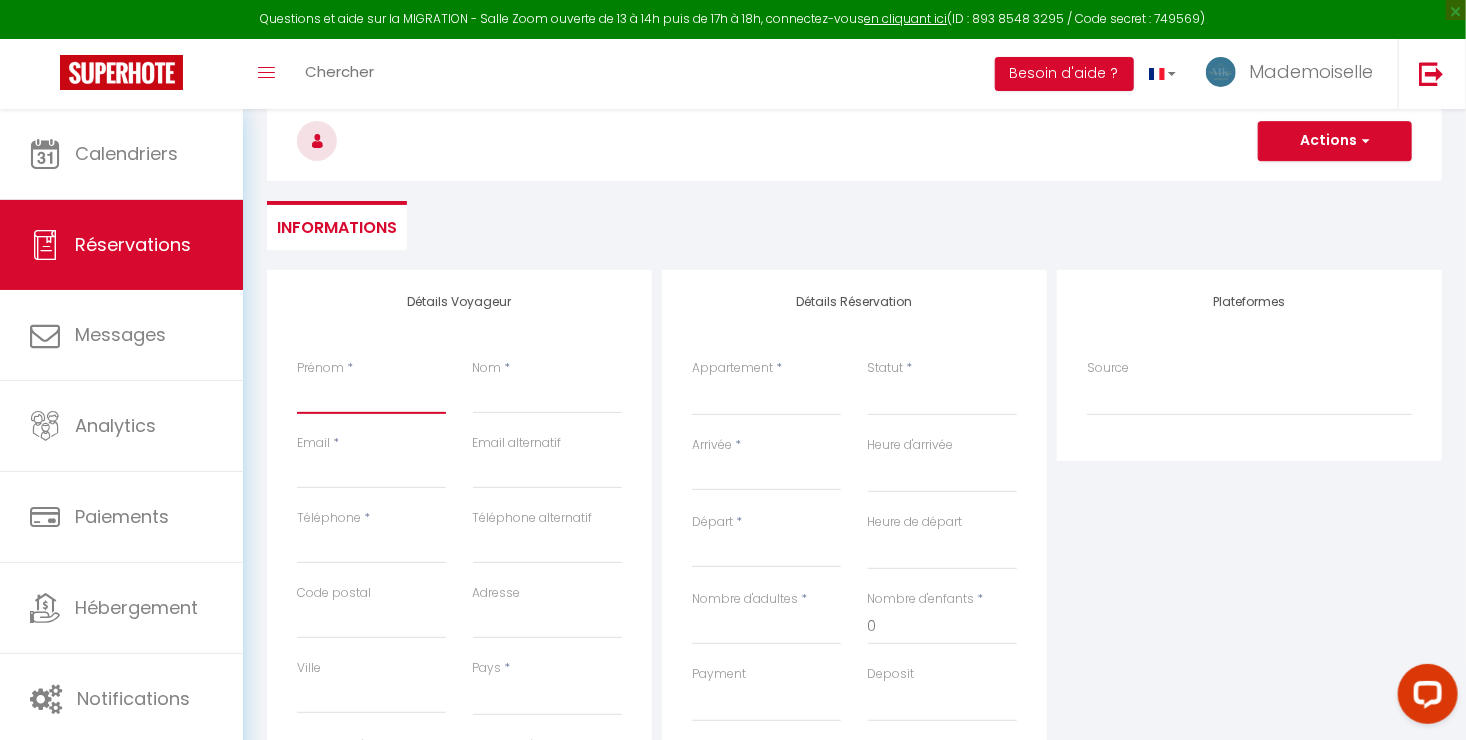 click on "Prénom" at bounding box center [371, 396] 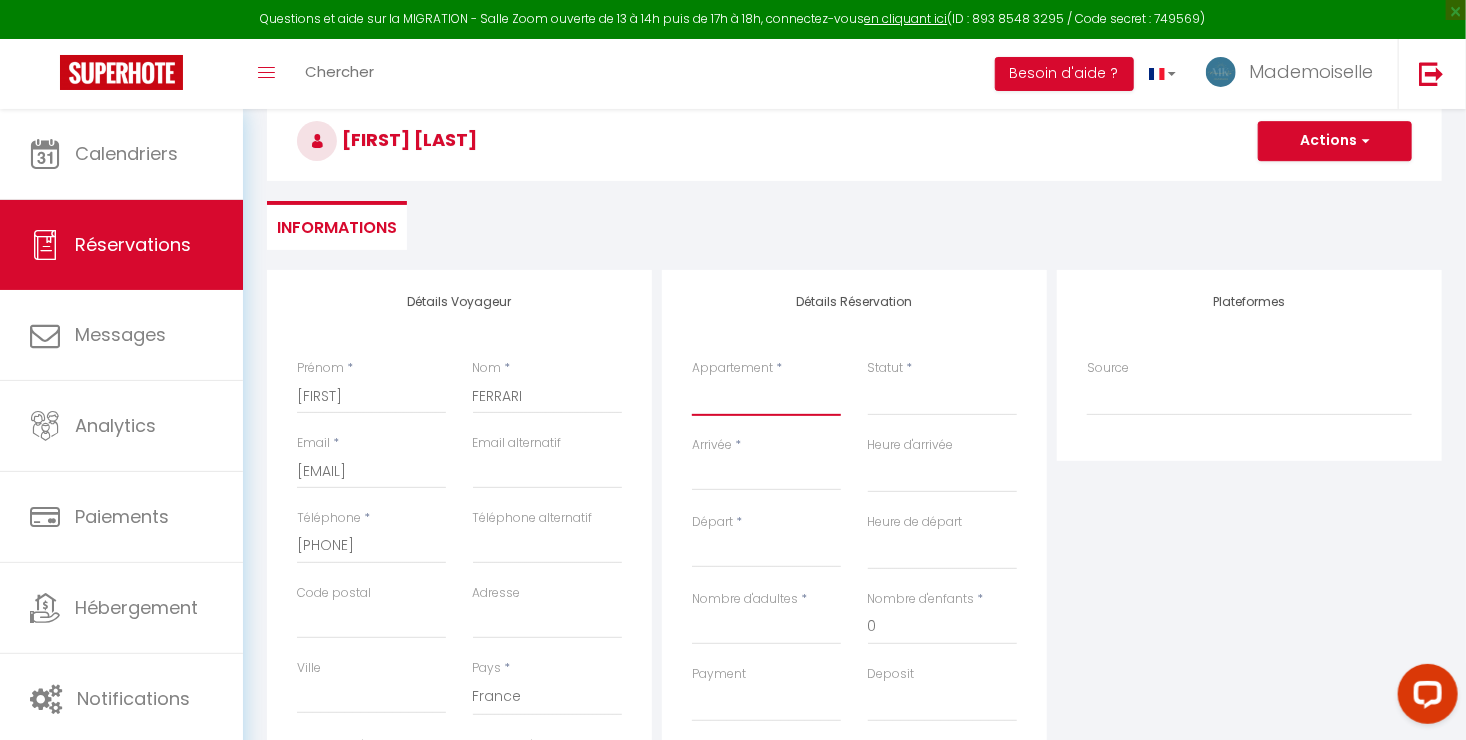 click on "Le Blue- hyper centre ville
Le Mirror- hyper centre ville
Le Countryside- hyper centre
Le Vintage- bords de l'Yonne
Domaine à la campagne- 16 couchages
La Demeure de Margot
Le Cosy - Hyper Centre Ville
Le Dream - Hyper Centre Ville
Le Color- Centre-ville
Le Tiny
Le Moovie - Centre-ville
Le Serenity- Terrasse - cœur de ville
L’Oasis- Balnéo
L’Escale- hyper proche Aéroport
Le Cocoon - proche ENP - centre ville
La Chambre Rose- Lits jumeaux
La Chambre Citronnier- 3 personnes
La Chambre Lys 18
La Chambre Lila- 2 lits jumeaux" at bounding box center [766, 397] 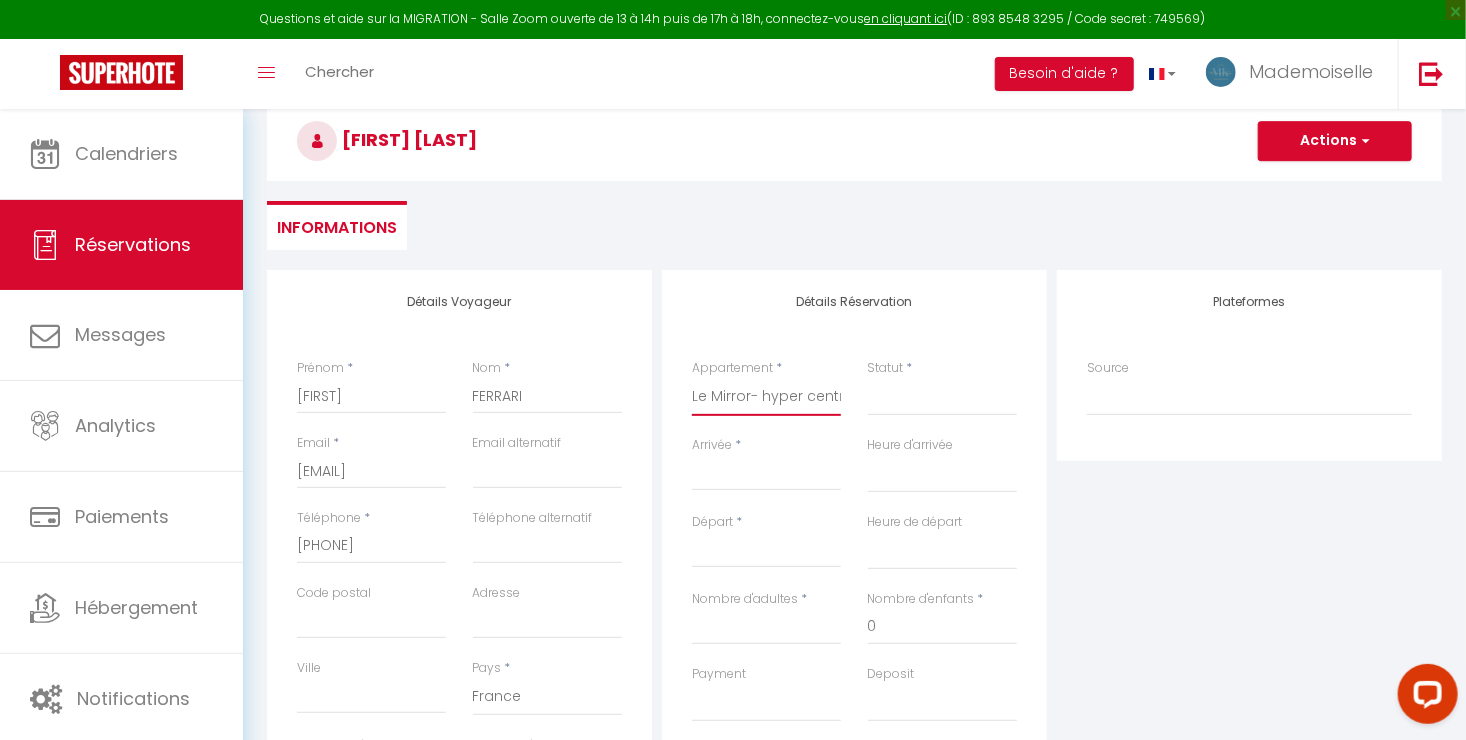 click on "Le Blue- hyper centre ville
Le Mirror- hyper centre ville
Le Countryside- hyper centre
Le Vintage- bords de l'Yonne
Domaine à la campagne- 16 couchages
La Demeure de Margot
Le Cosy - Hyper Centre Ville
Le Dream - Hyper Centre Ville
Le Color- Centre-ville
Le Tiny
Le Moovie - Centre-ville
Le Serenity- Terrasse - cœur de ville
L’Oasis- Balnéo
L’Escale- hyper proche Aéroport
Le Cocoon - proche ENP - centre ville
La Chambre Rose- Lits jumeaux
La Chambre Citronnier- 3 personnes
La Chambre Lys 18
La Chambre Lila- 2 lits jumeaux" at bounding box center [766, 397] 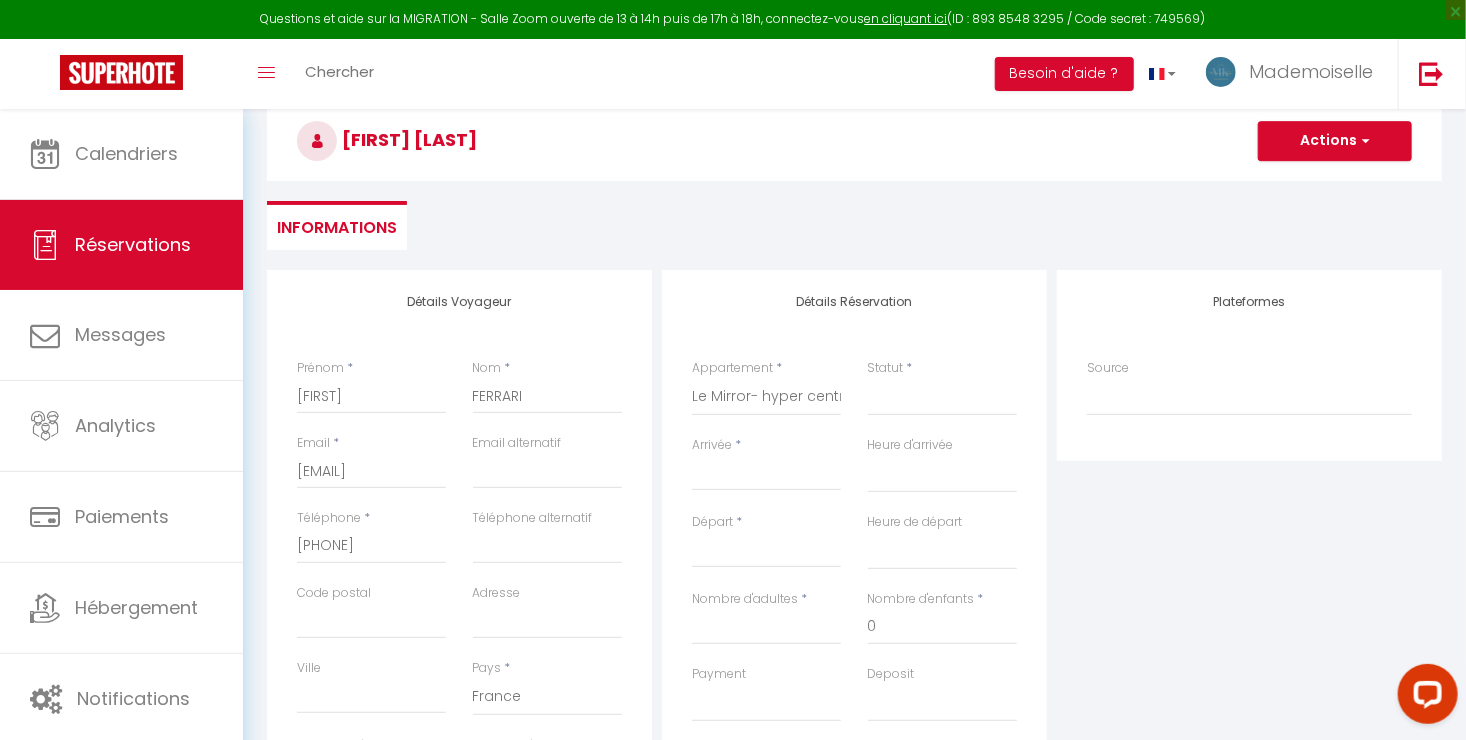 click on "Arrivée" at bounding box center [766, 475] 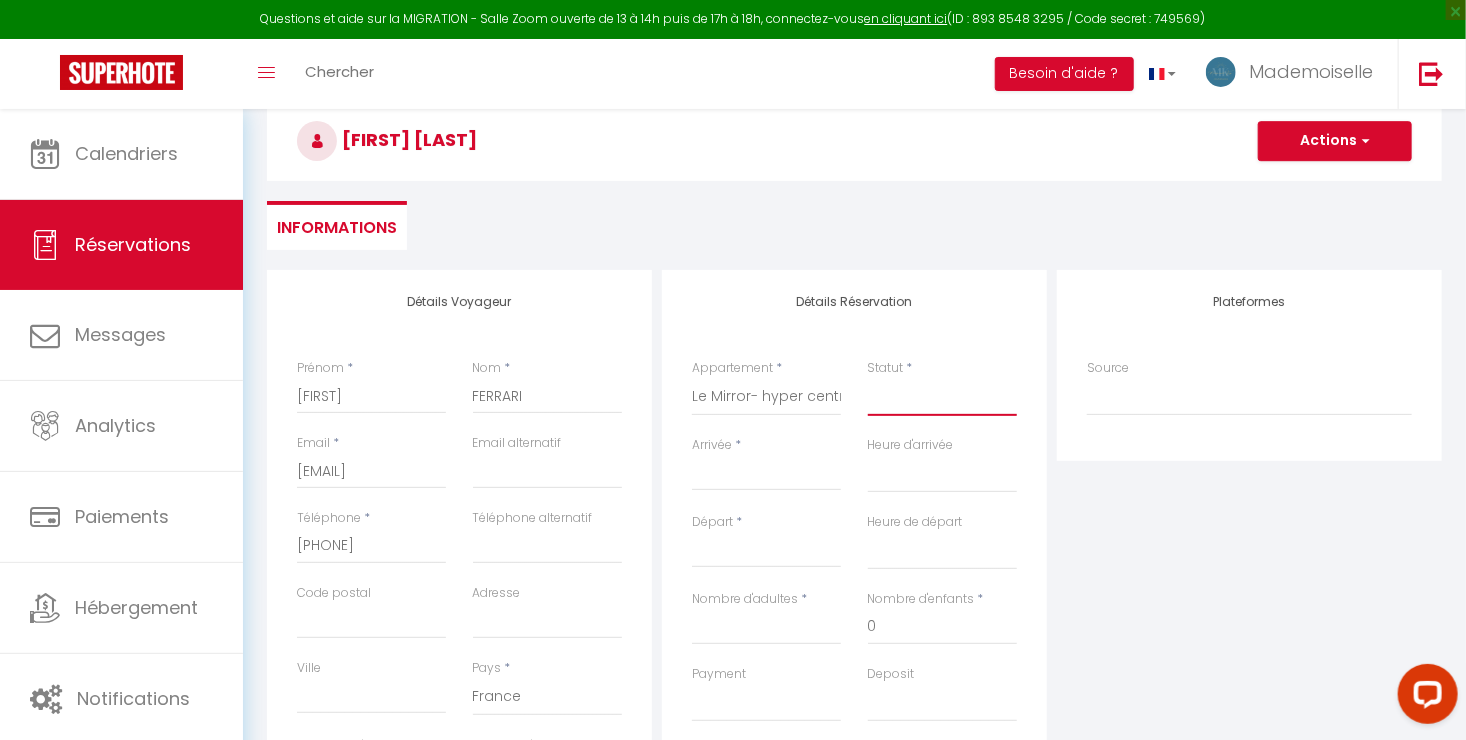 click on "Confirmé Non Confirmé Annulé Annulé par le voyageur No Show Request" at bounding box center [942, 397] 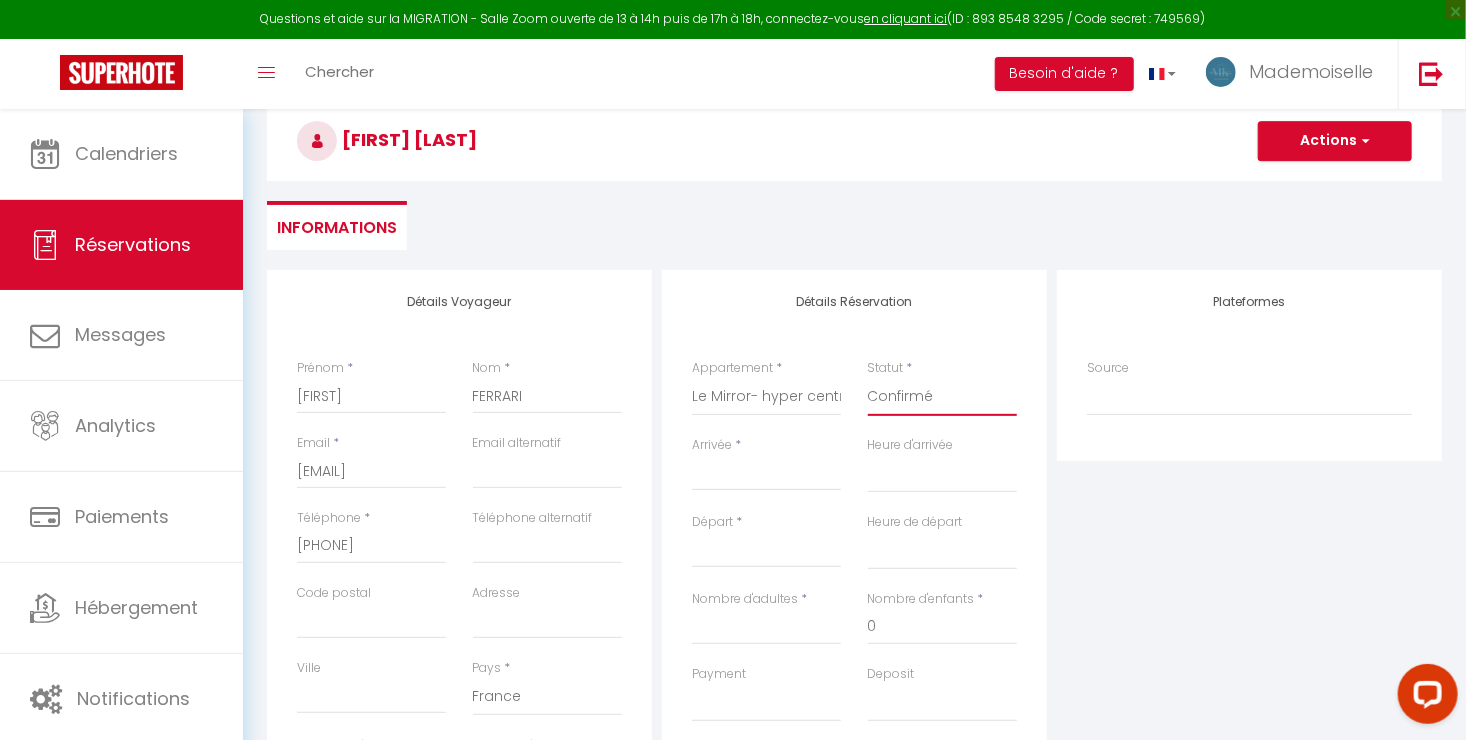 click on "Confirmé Non Confirmé Annulé Annulé par le voyageur No Show Request" at bounding box center (942, 397) 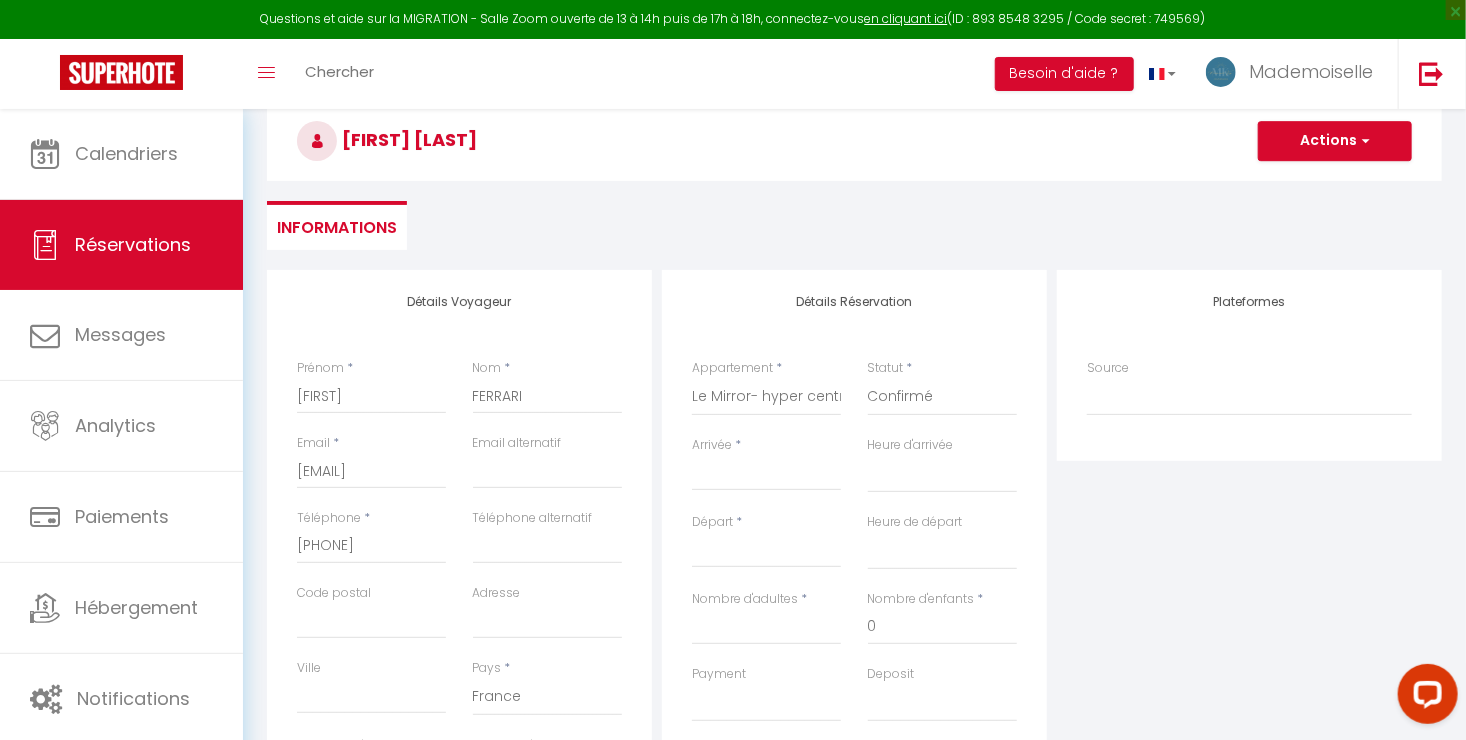 click on "Arrivée" at bounding box center (766, 475) 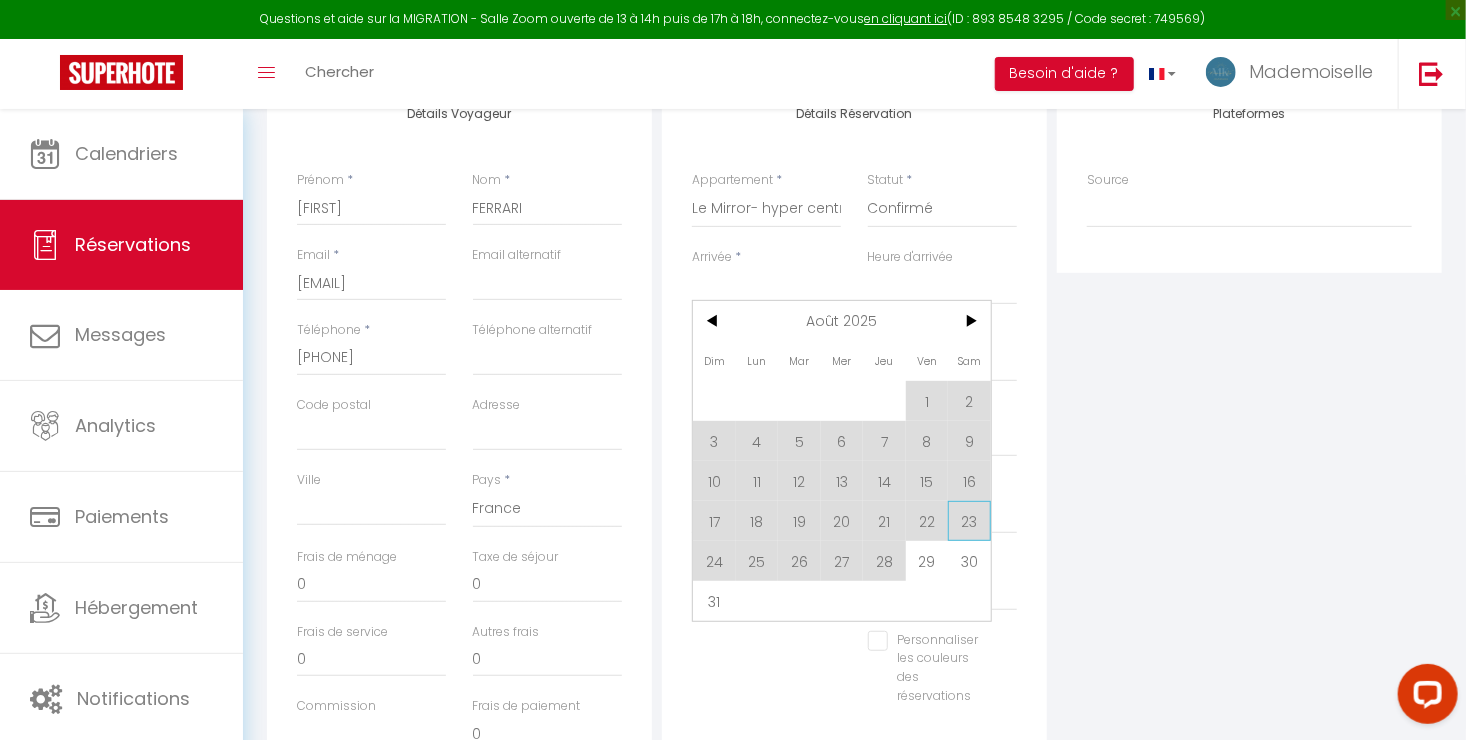 scroll, scrollTop: 300, scrollLeft: 0, axis: vertical 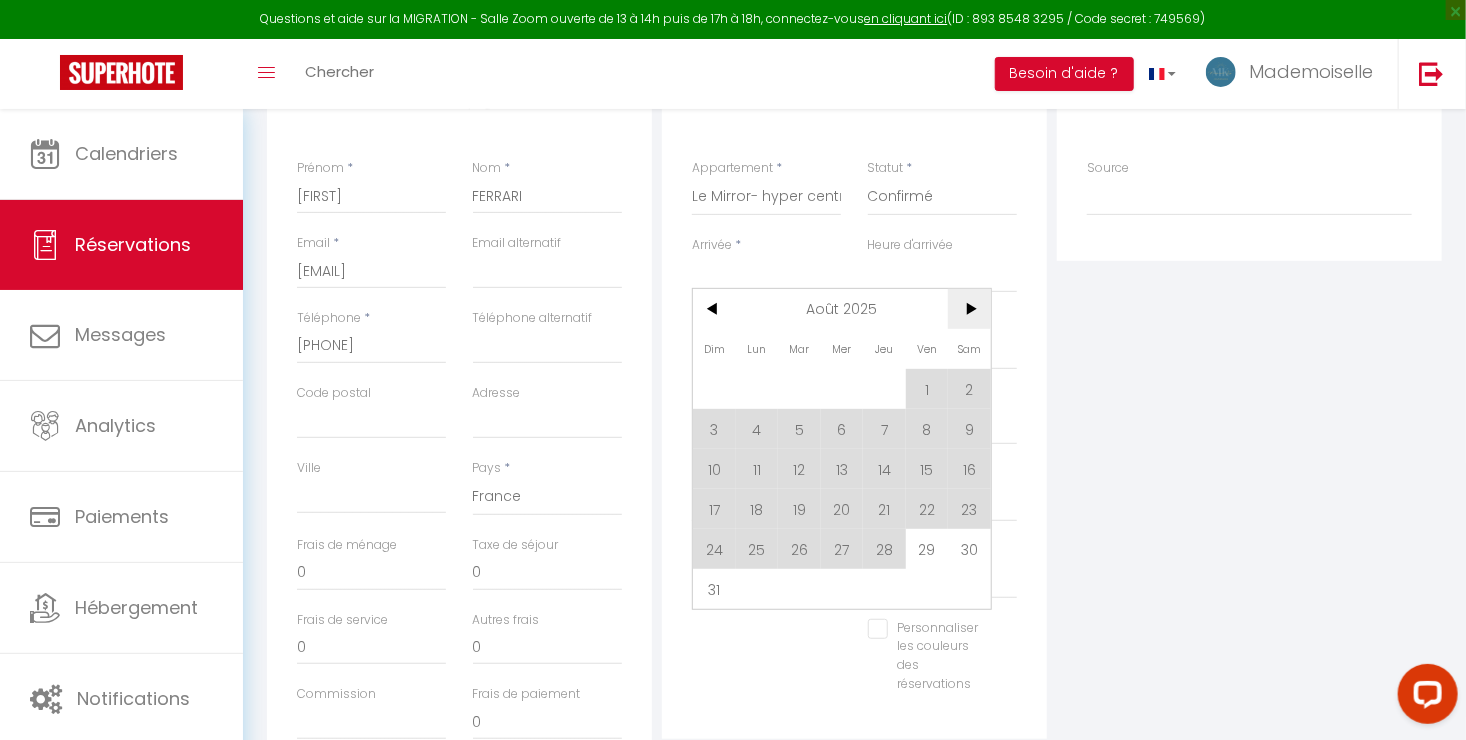 click on ">" at bounding box center (969, 309) 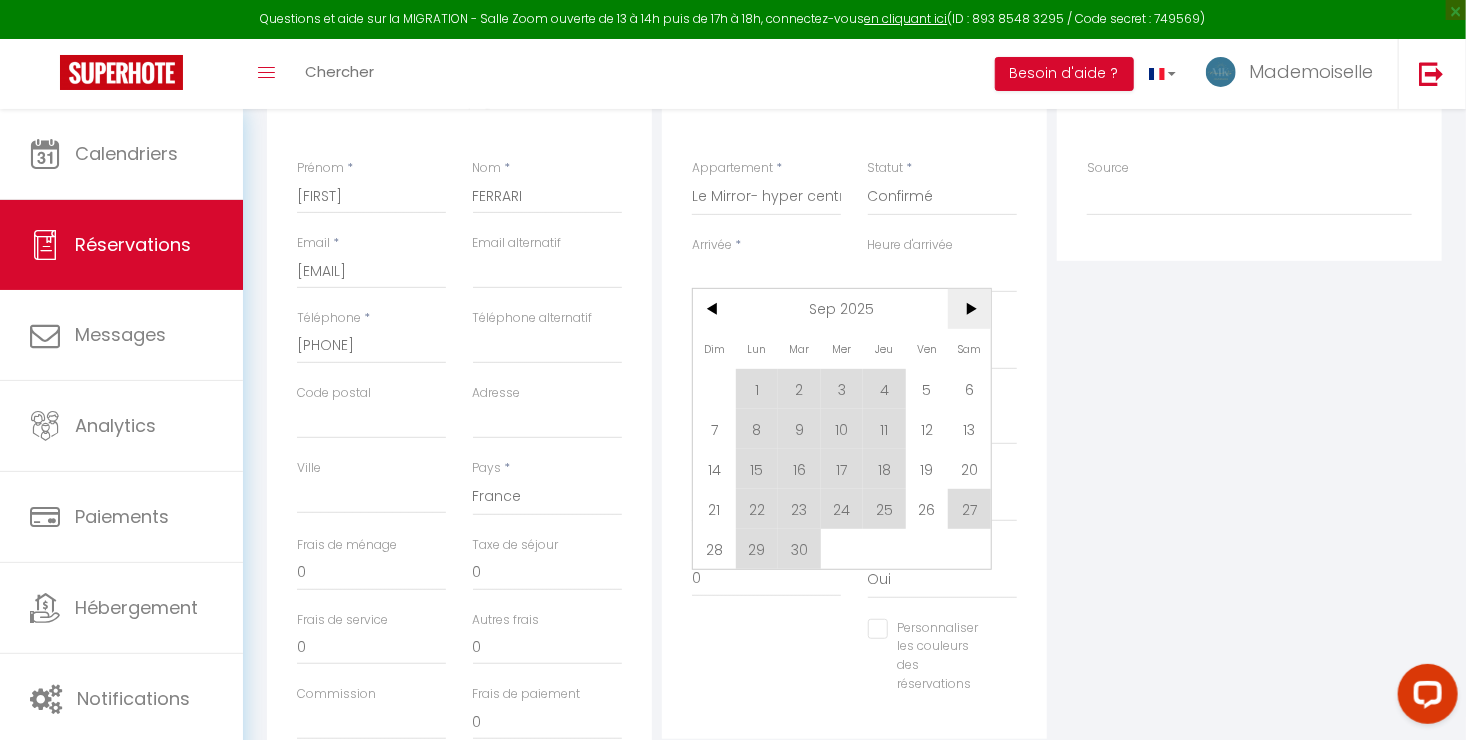 click on ">" at bounding box center (969, 309) 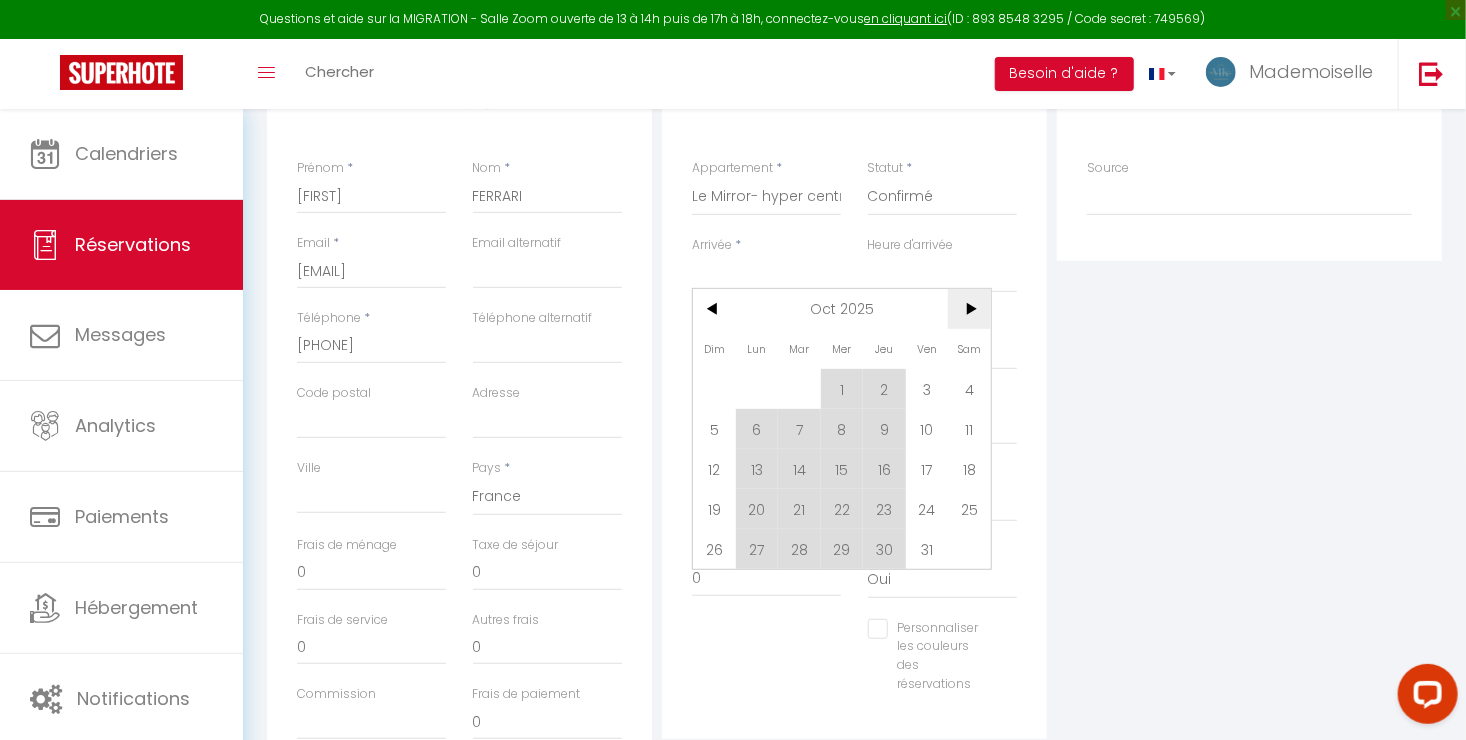 click on ">" at bounding box center (969, 309) 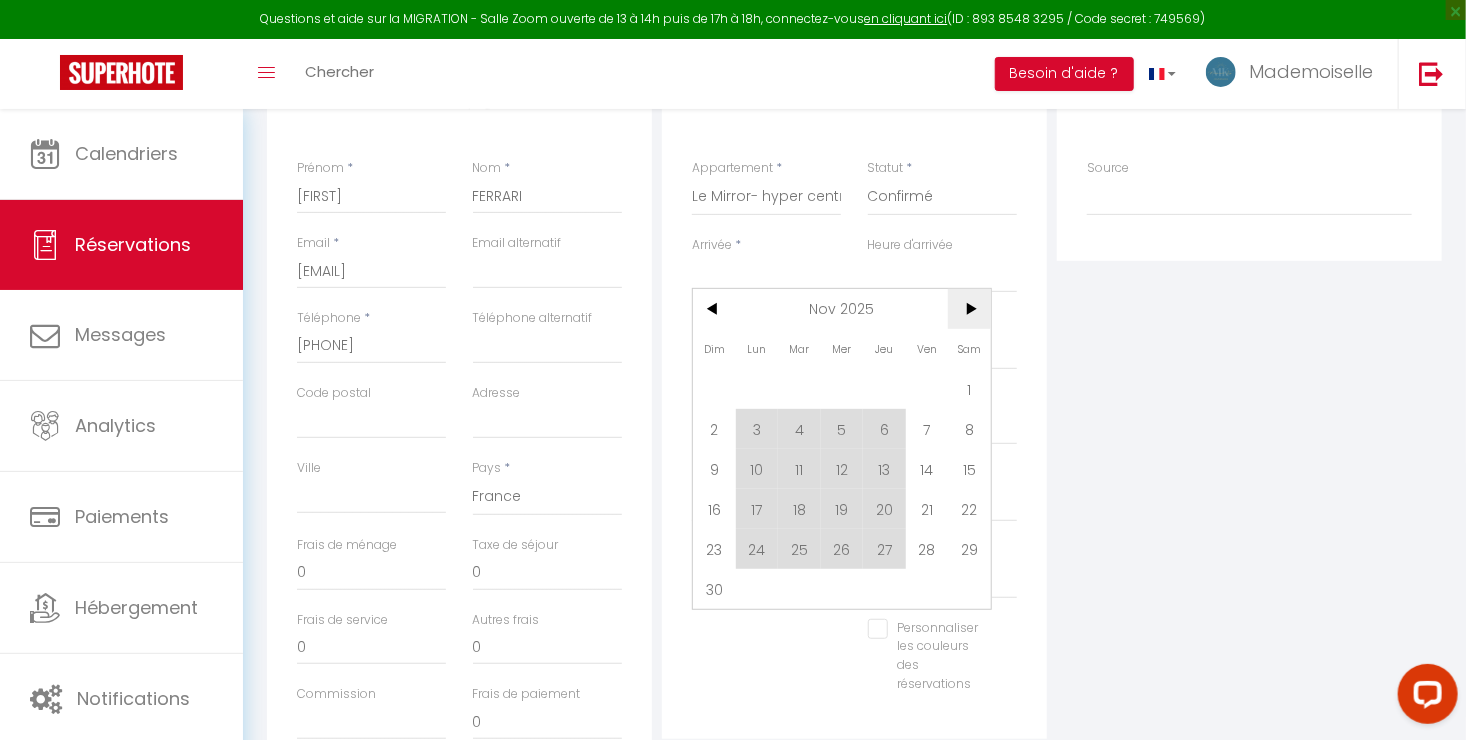 click on ">" at bounding box center [969, 309] 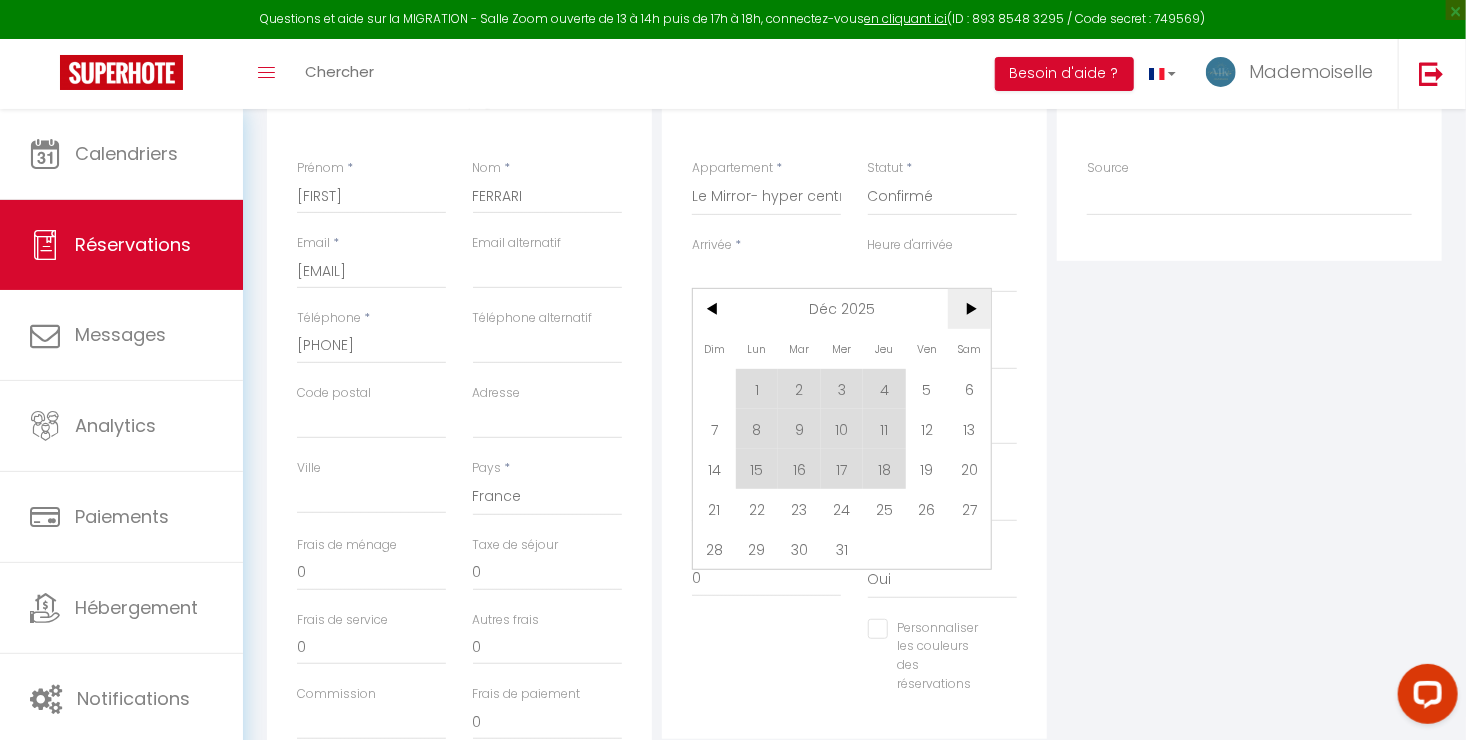 click on ">" at bounding box center [969, 309] 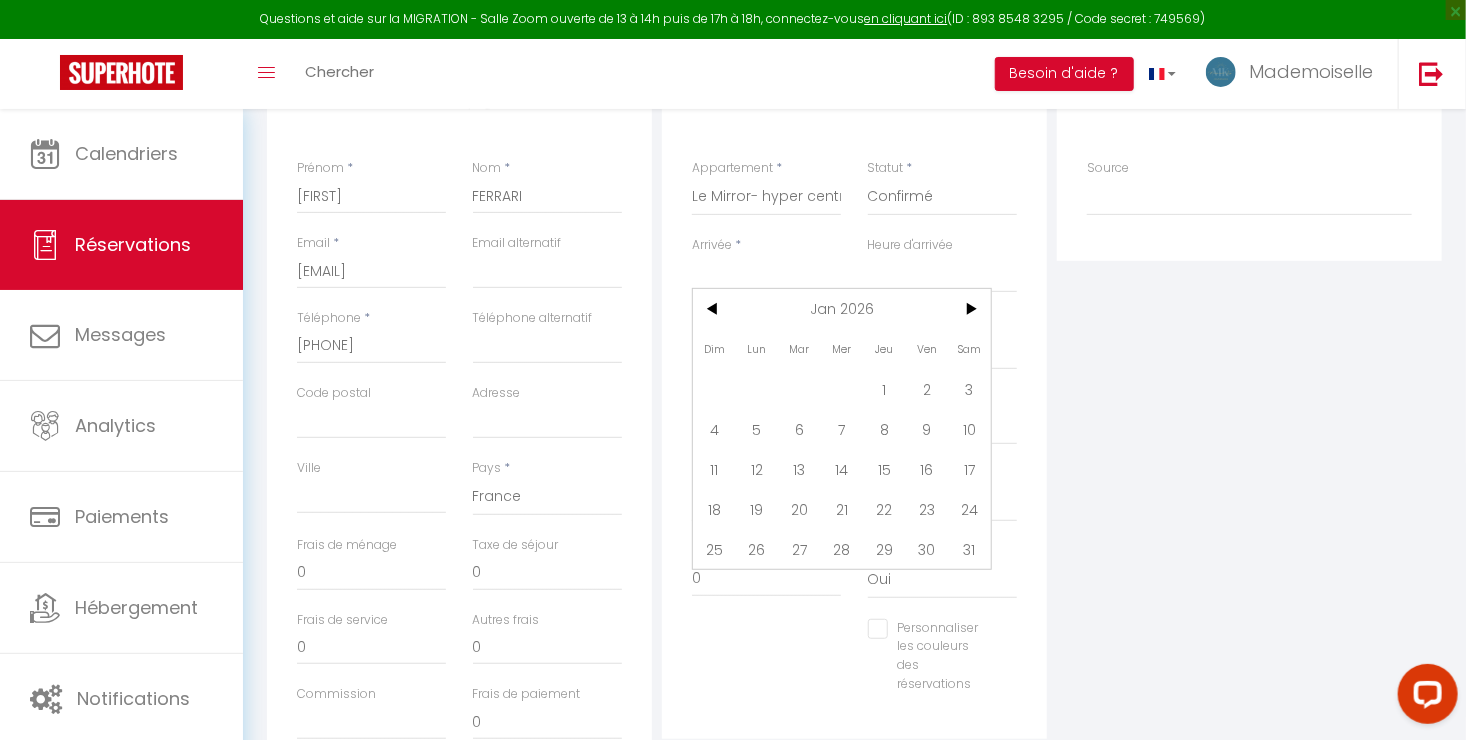 drag, startPoint x: 749, startPoint y: 431, endPoint x: 1089, endPoint y: 328, distance: 355.25906 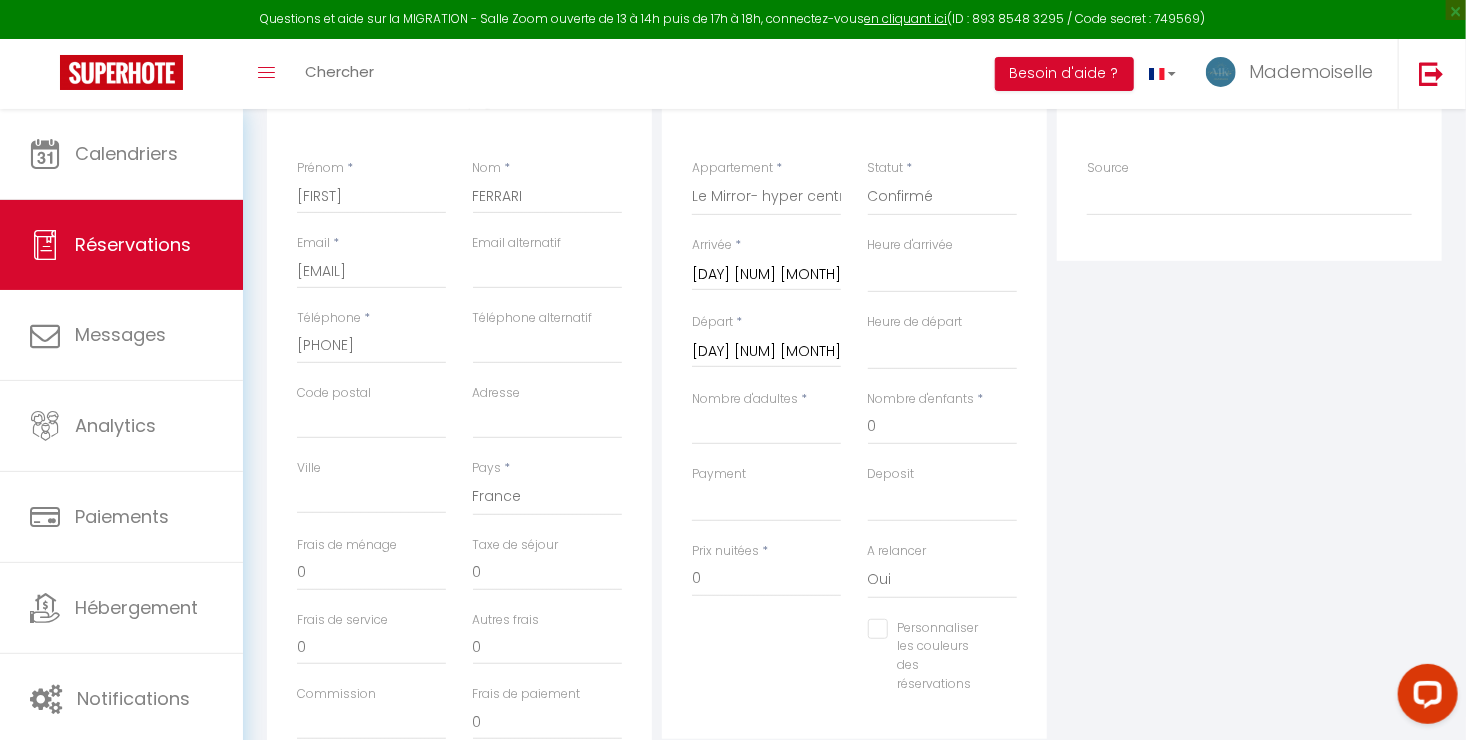 click on "[DAY] [NUM] [MONTH] [YEAR]" at bounding box center (766, 352) 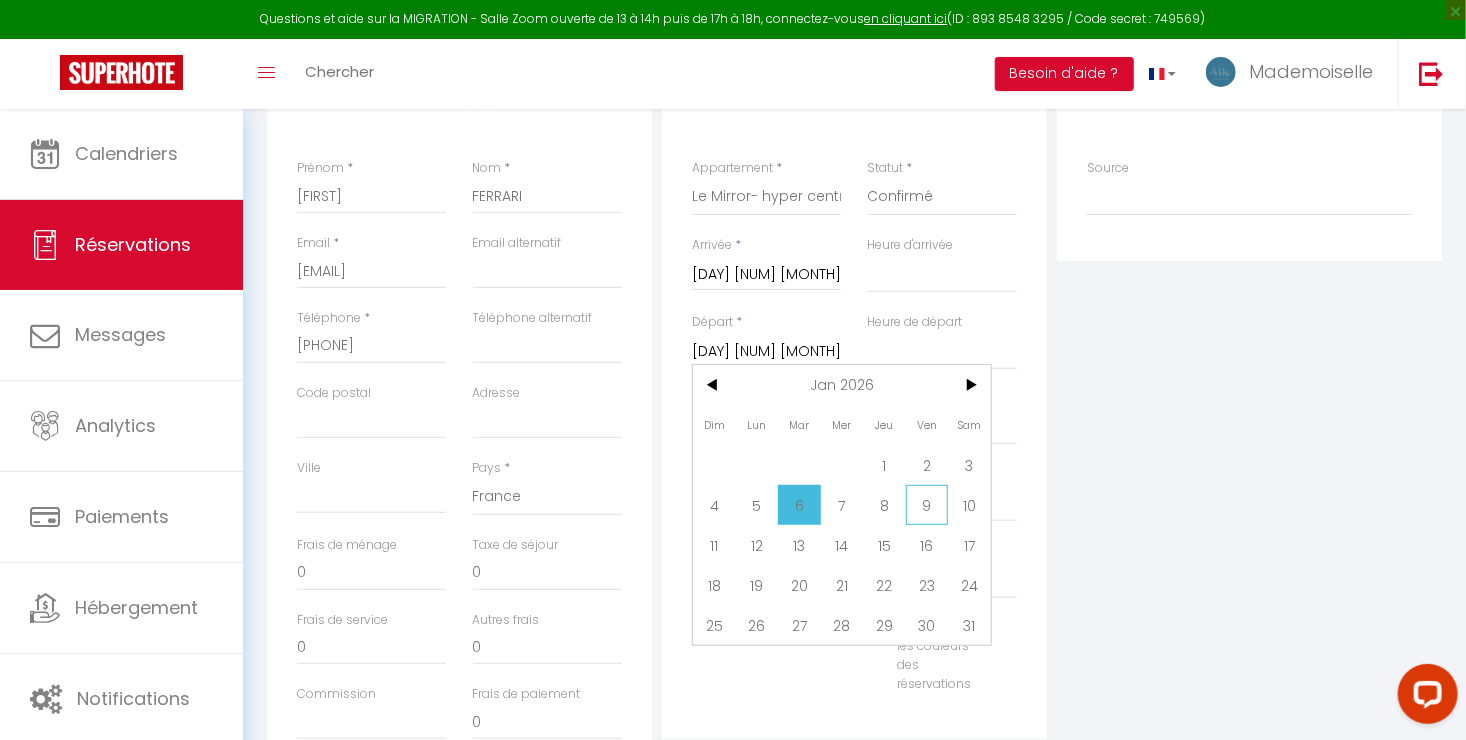 click on "9" at bounding box center (927, 505) 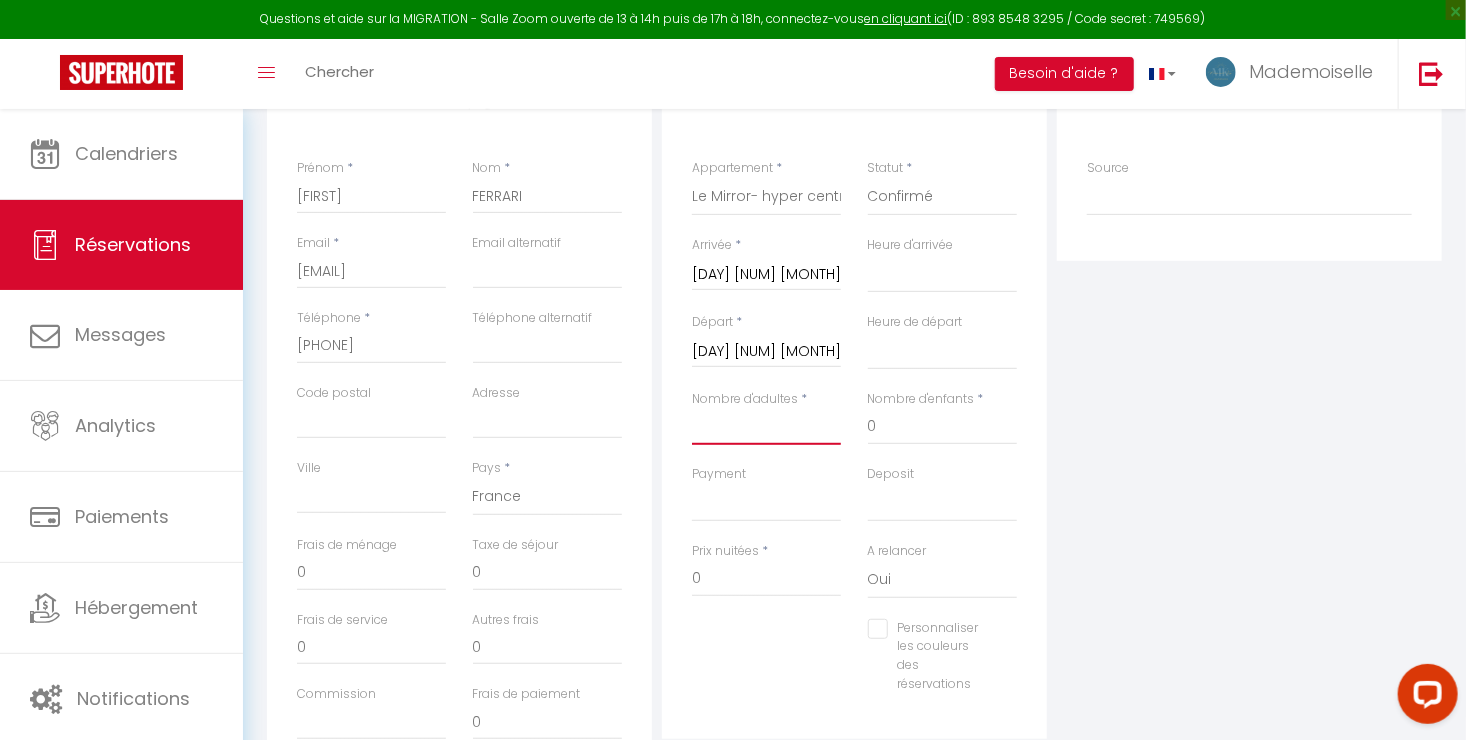 click on "Nombre d'adultes" at bounding box center [766, 427] 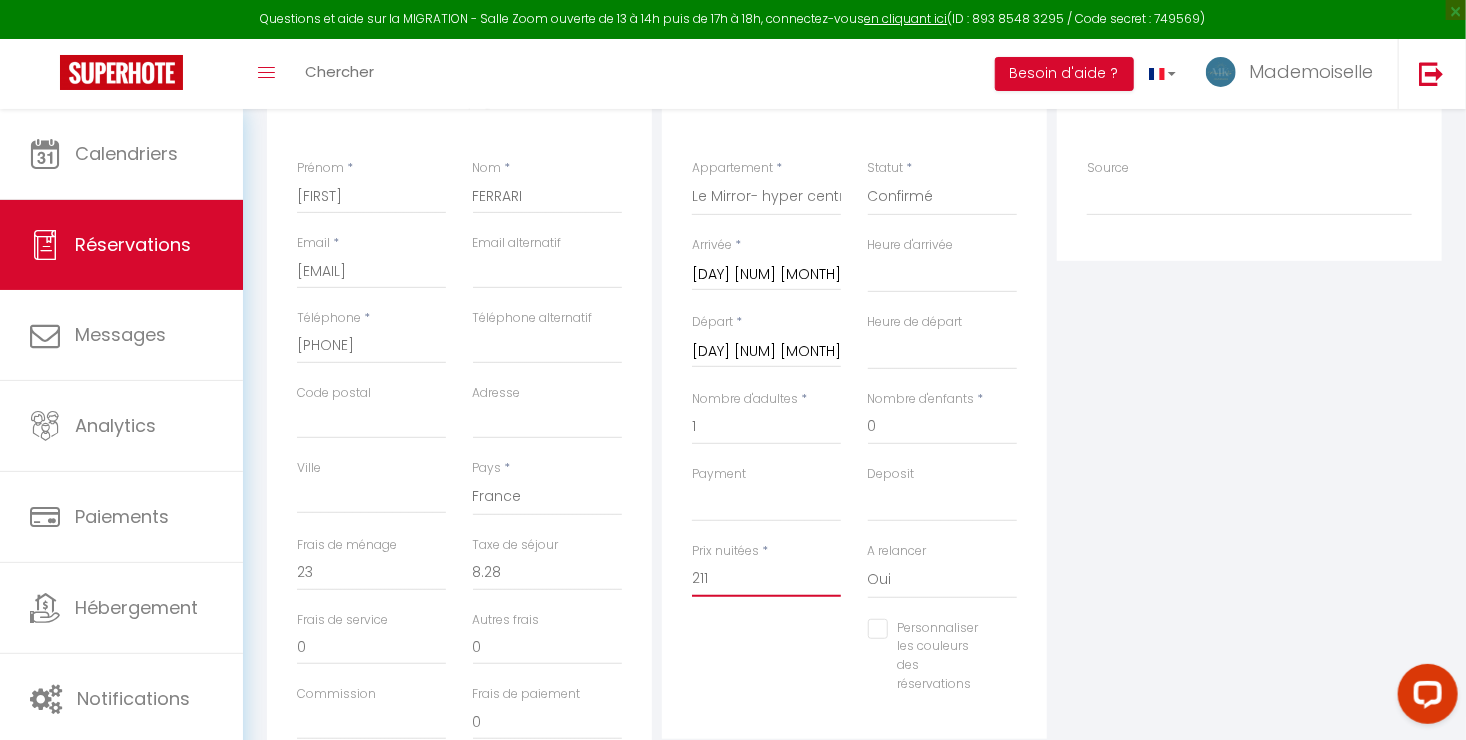 click on "211" at bounding box center [766, 579] 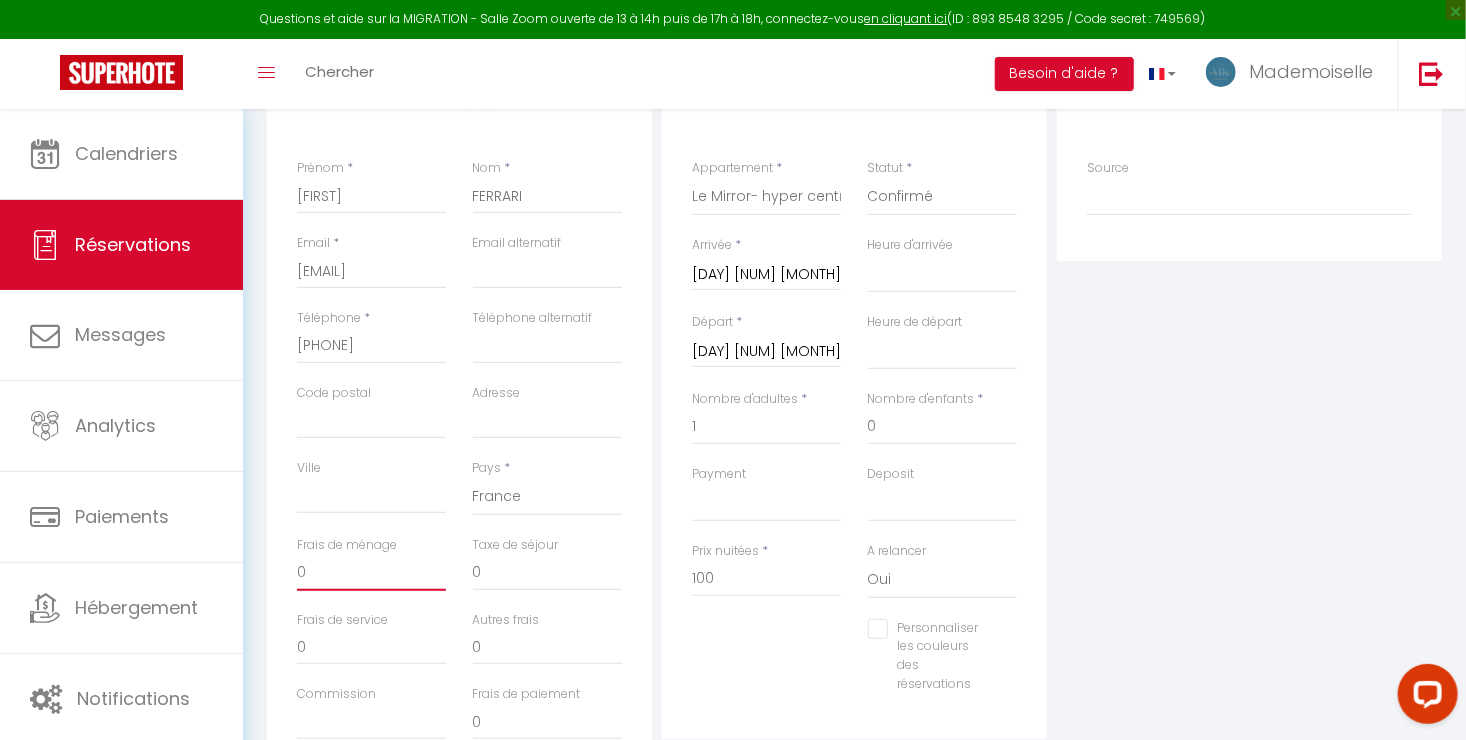 click on "0" at bounding box center [371, 573] 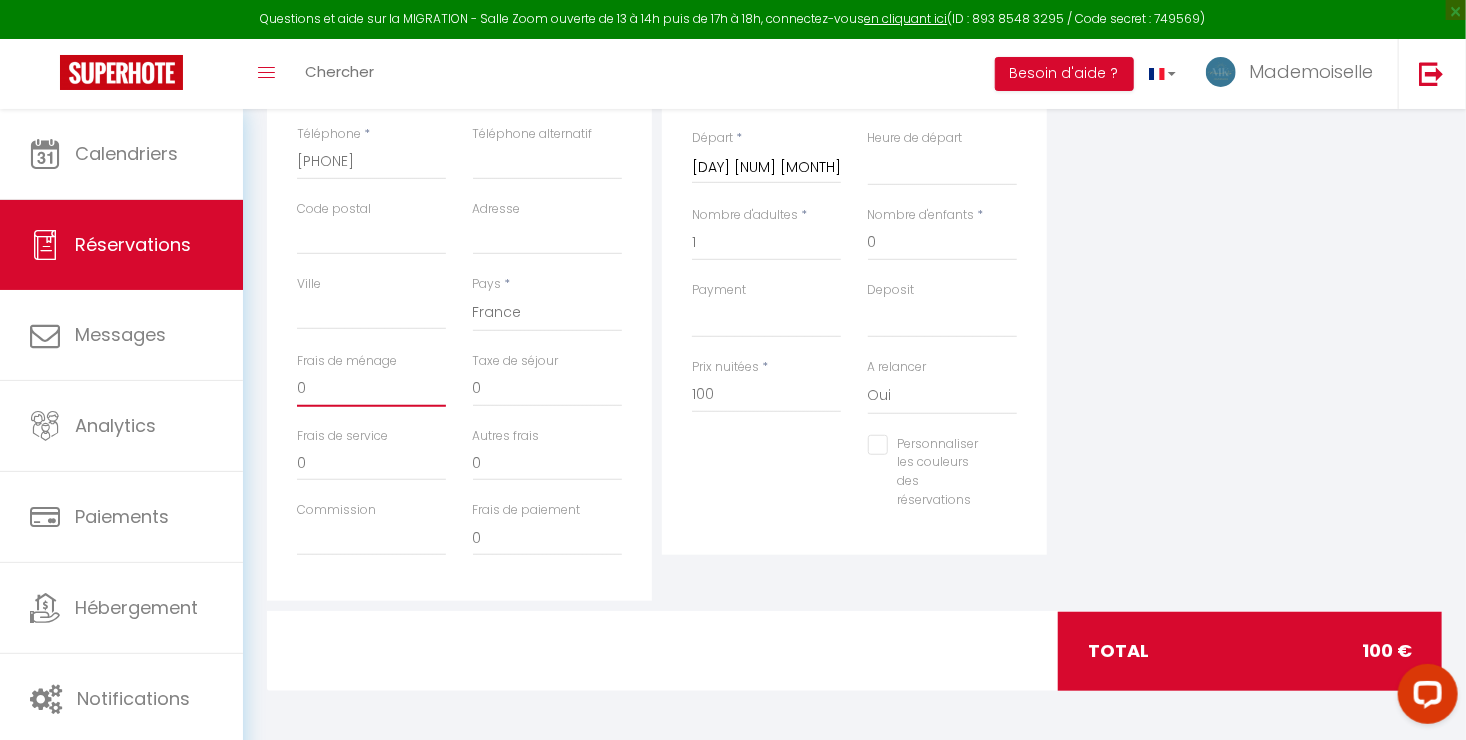 scroll, scrollTop: 0, scrollLeft: 0, axis: both 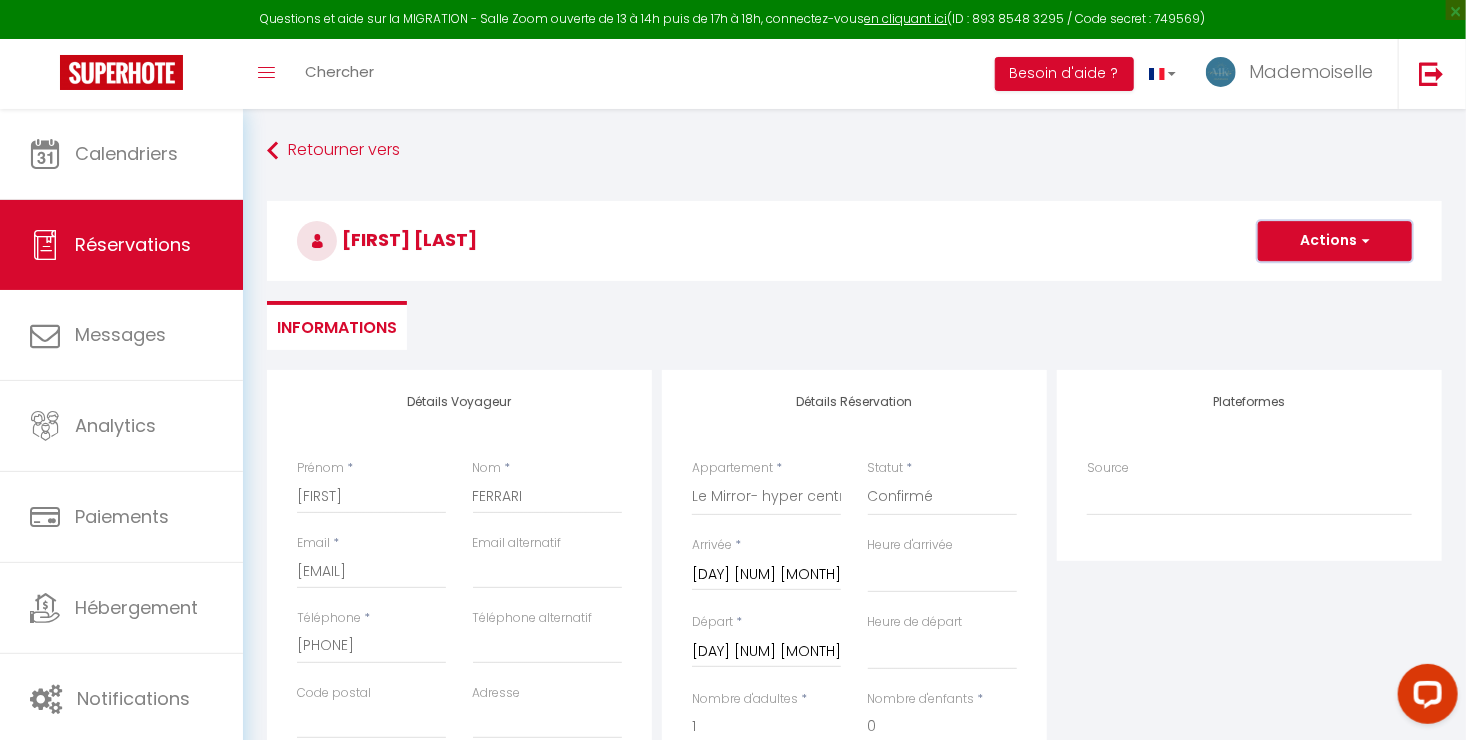 click on "Actions" at bounding box center [1335, 241] 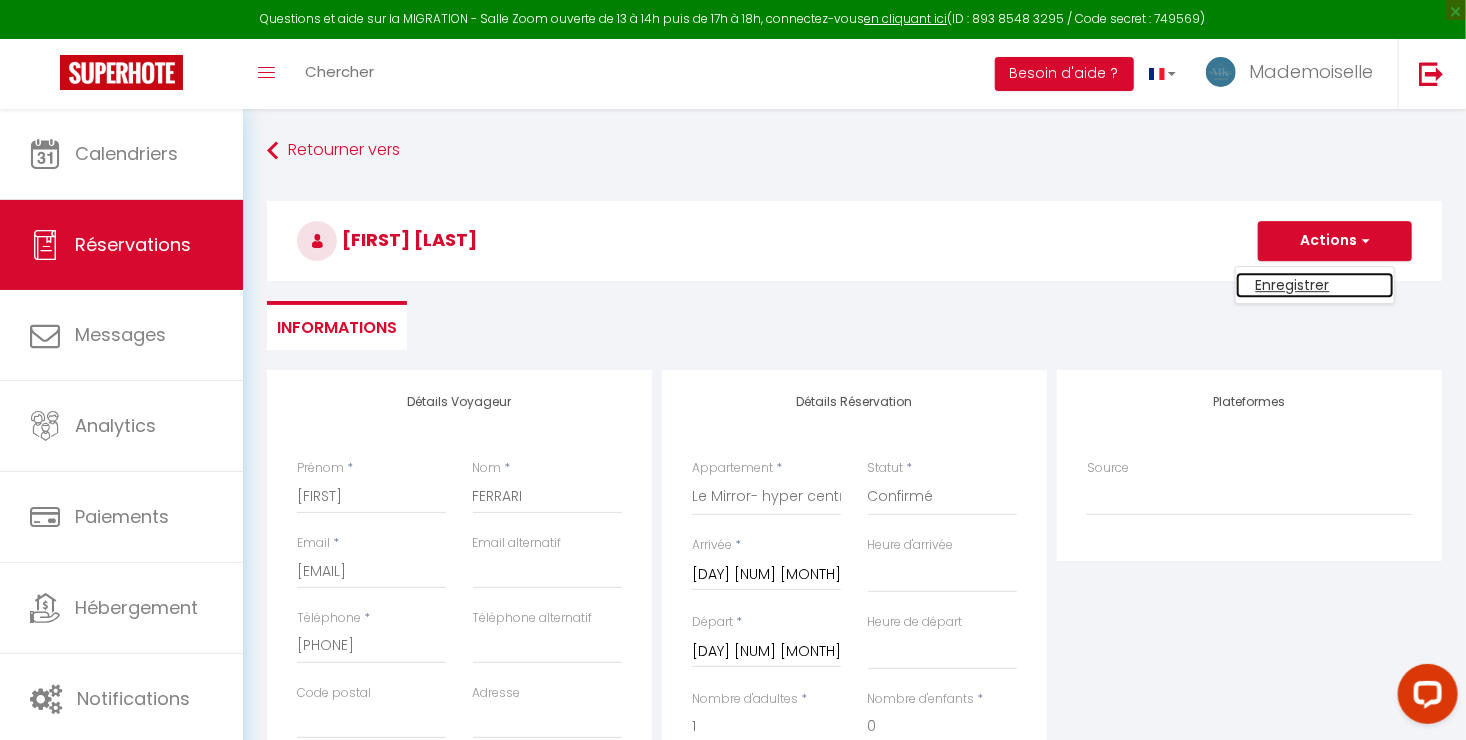 click on "Enregistrer" at bounding box center (1315, 285) 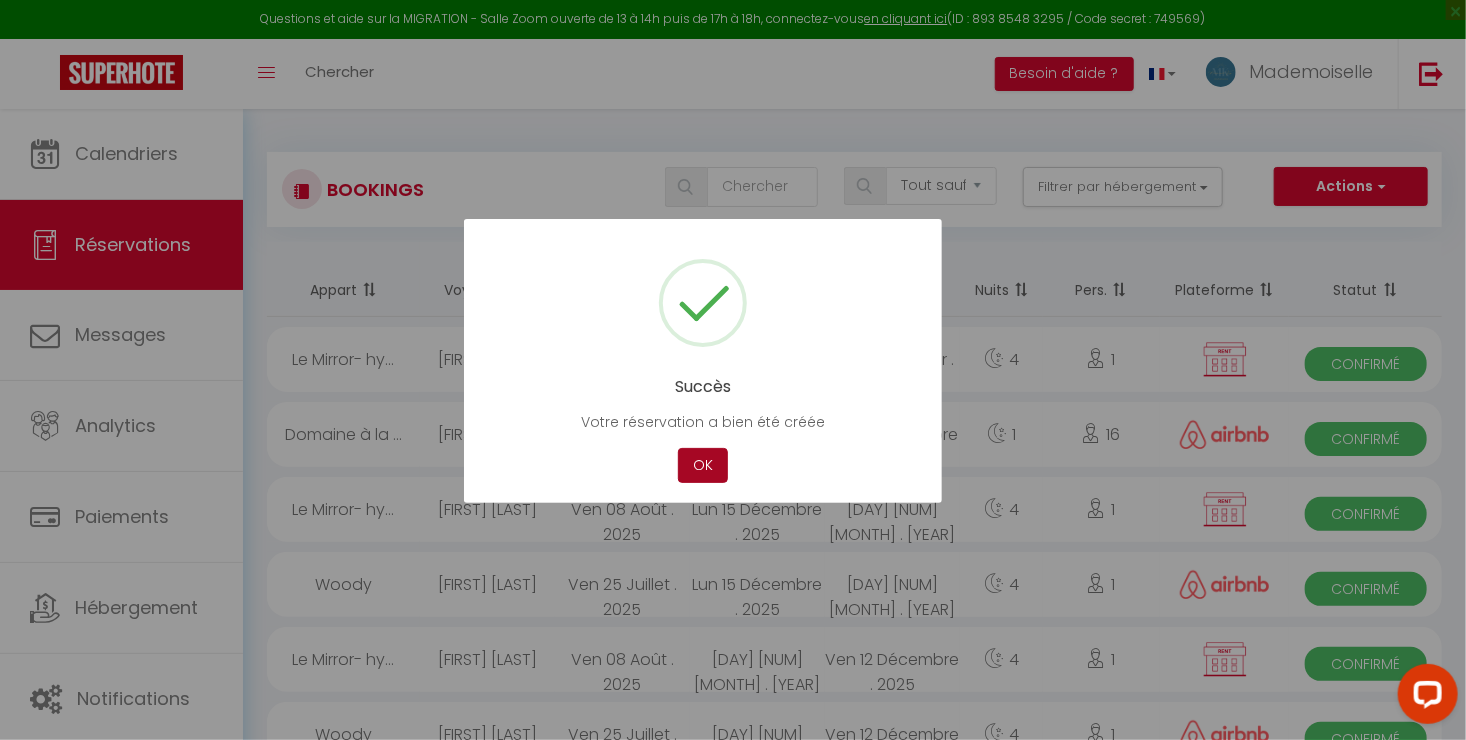 click on "OK" at bounding box center [703, 465] 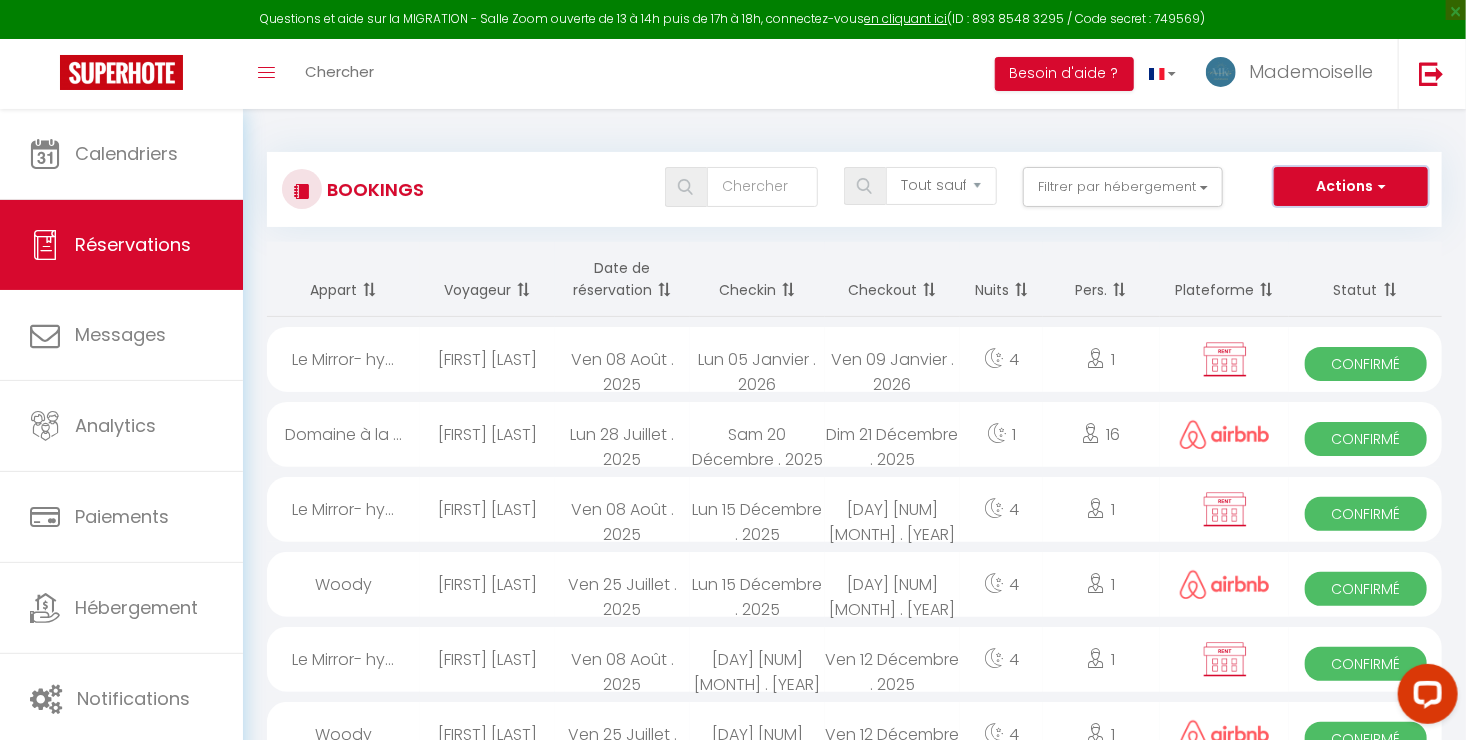 click on "Actions" at bounding box center [1351, 187] 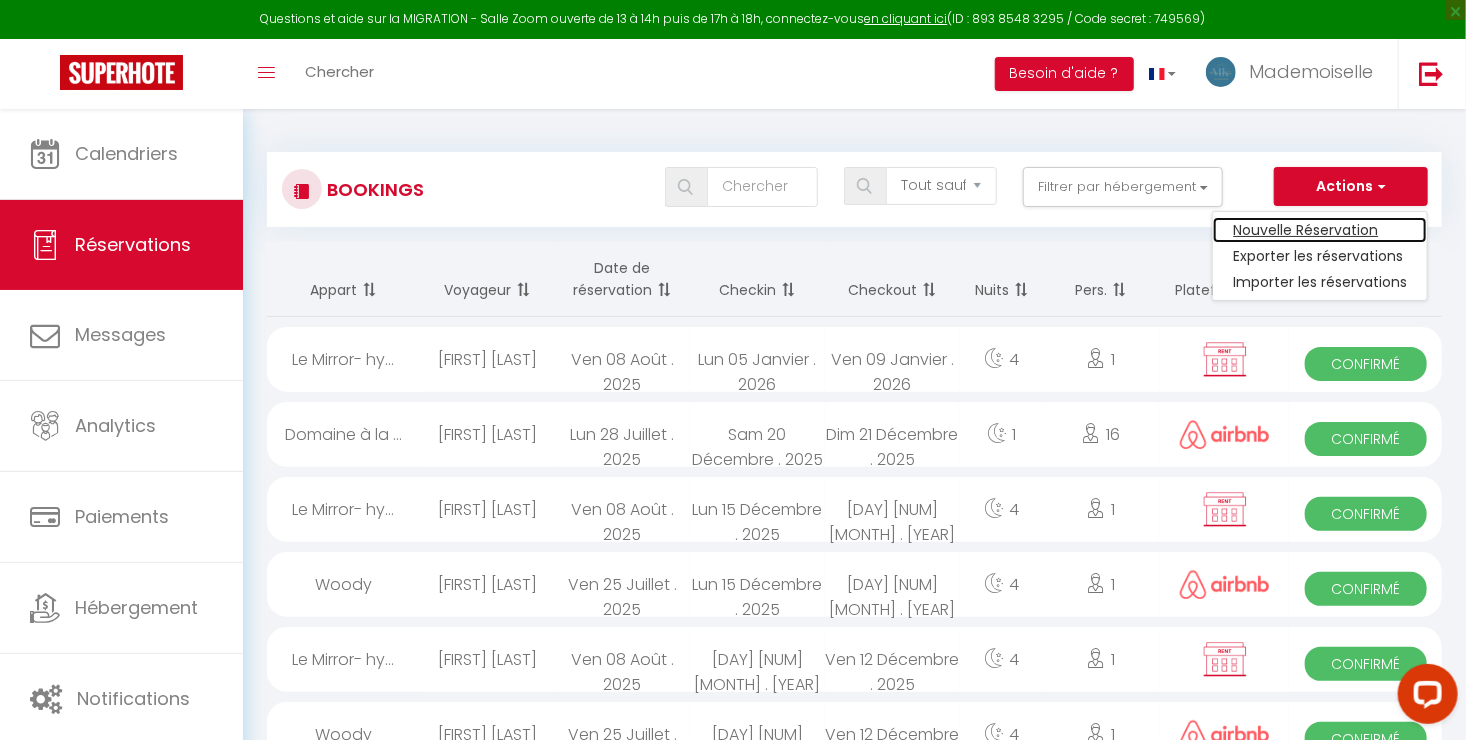 click on "Nouvelle Réservation" at bounding box center [1320, 230] 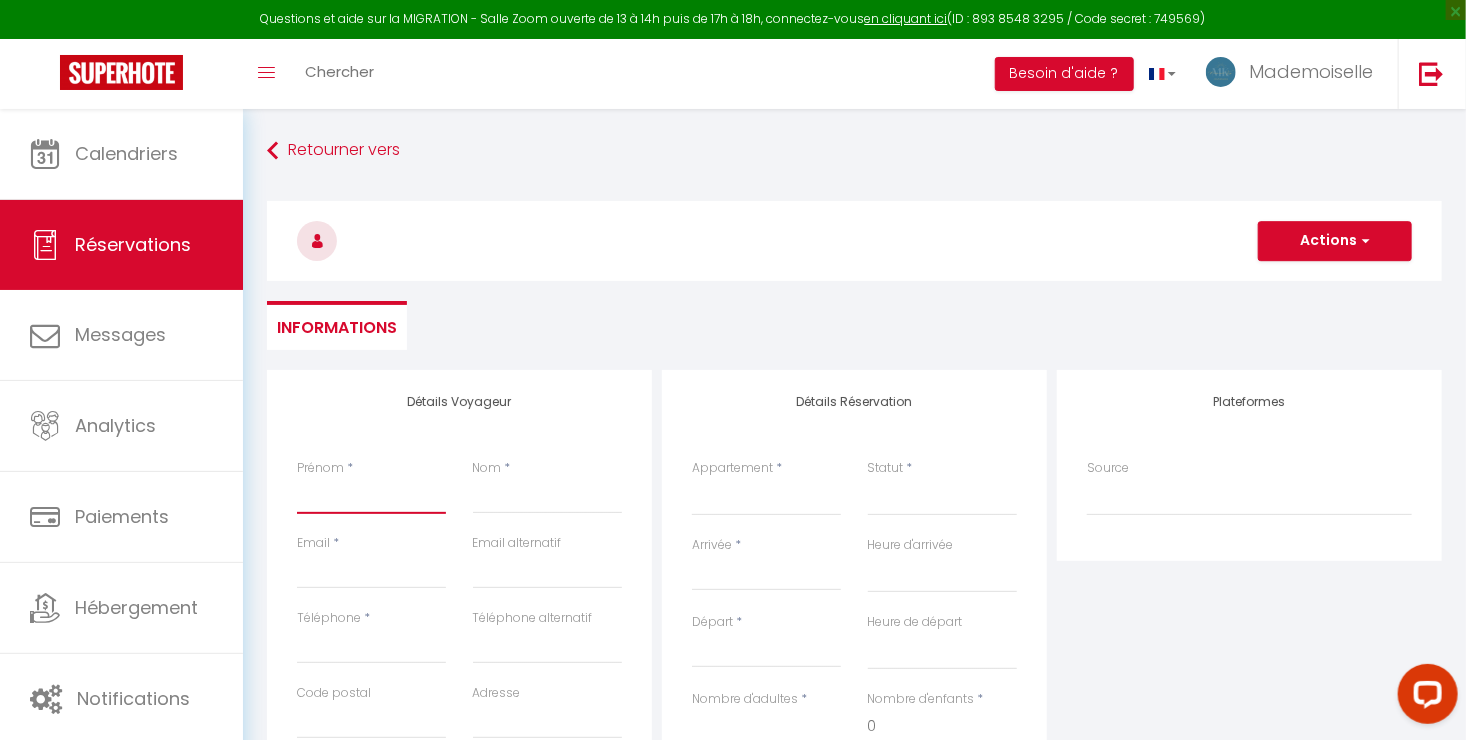 click on "Prénom" at bounding box center (371, 496) 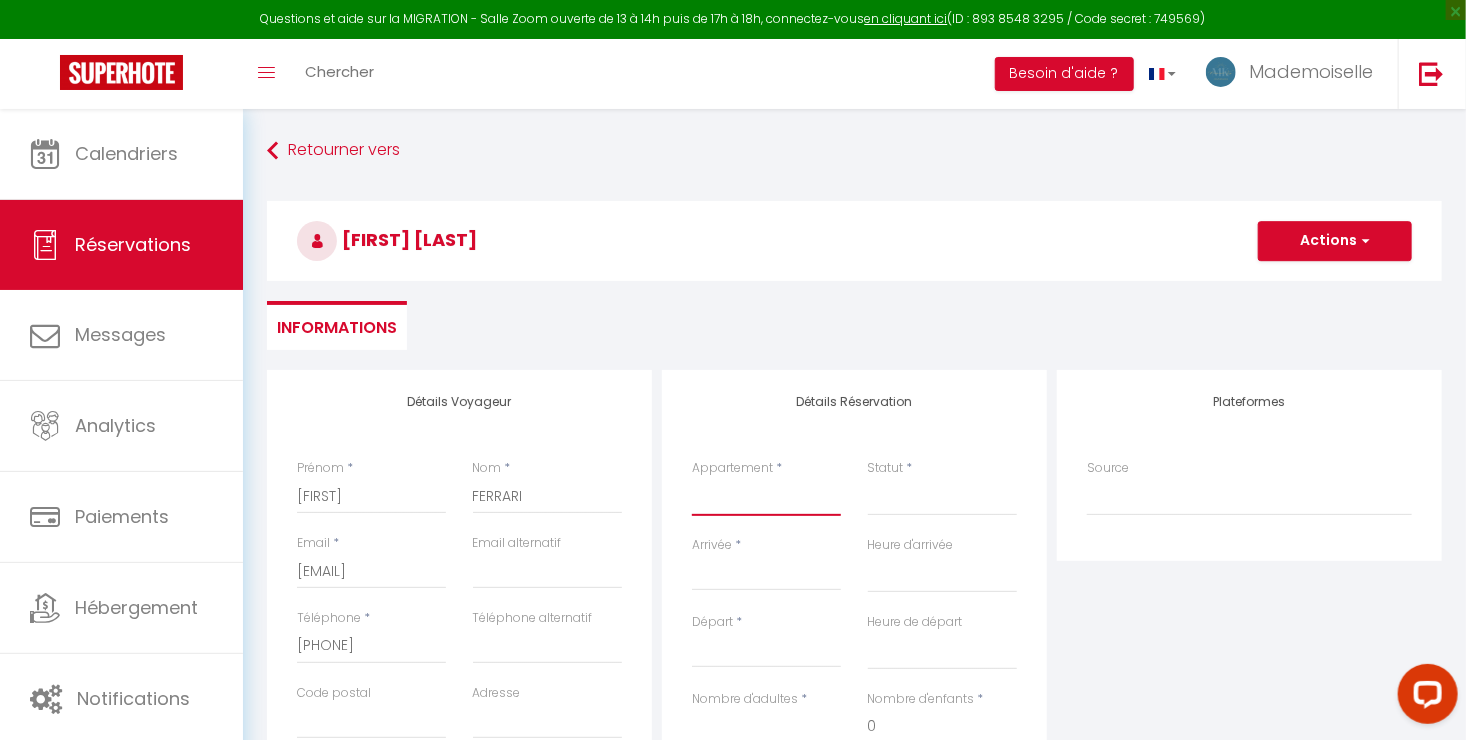 click on "Le Blue- hyper centre ville
Le Mirror- hyper centre ville
Le Countryside- hyper centre
Le Vintage- bords de l'Yonne
Domaine à la campagne- 16 couchages
La Demeure de Margot
Le Cosy - Hyper Centre Ville
Le Dream - Hyper Centre Ville
Le Color- Centre-ville
Le Tiny
Le Moovie - Centre-ville
Le Serenity- Terrasse - cœur de ville
L’Oasis- Balnéo
L’Escale- hyper proche Aéroport
Le Cocoon - proche ENP - centre ville
La Chambre Rose- Lits jumeaux
La Chambre Citronnier- 3 personnes
La Chambre Lys 18
La Chambre Lila- 2 lits jumeaux" at bounding box center (766, 497) 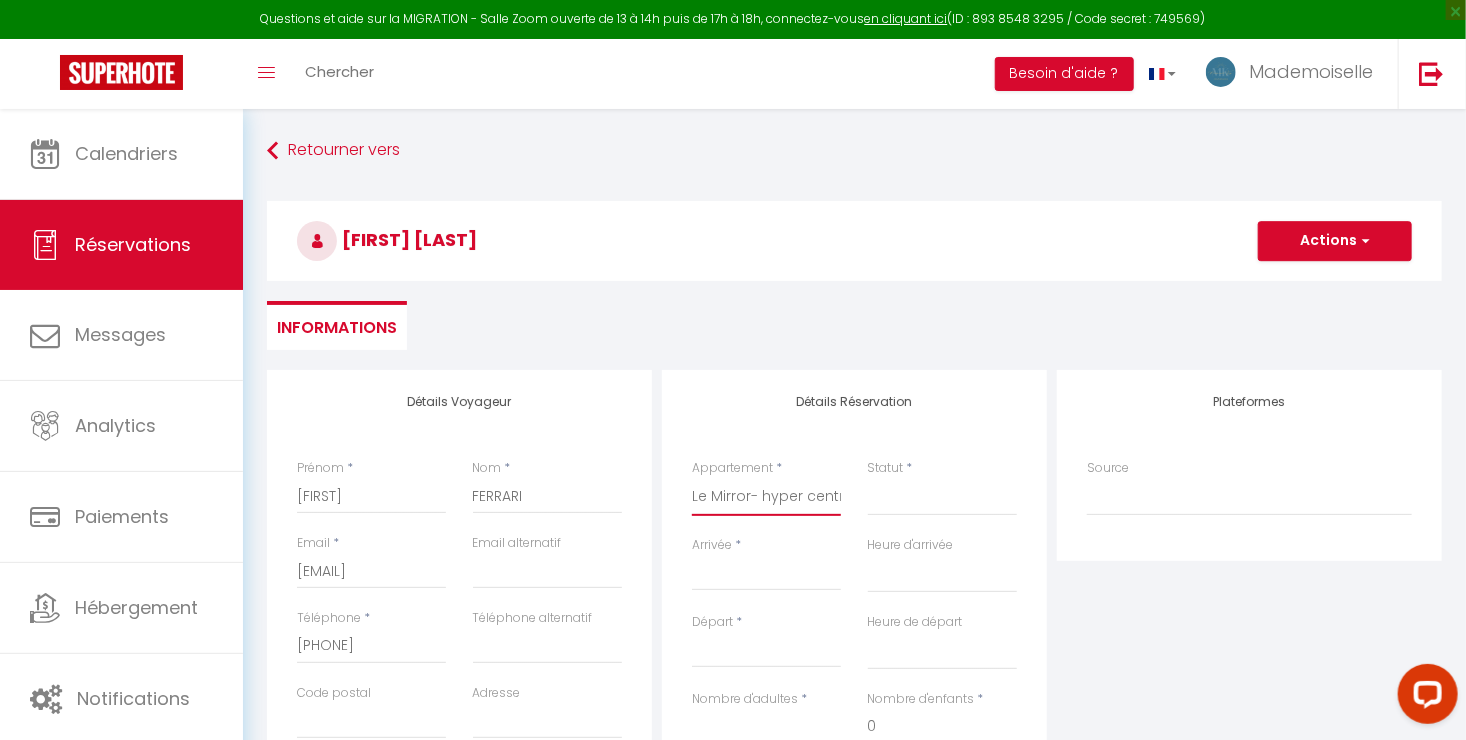 click on "Le Blue- hyper centre ville
Le Mirror- hyper centre ville
Le Countryside- hyper centre
Le Vintage- bords de l'Yonne
Domaine à la campagne- 16 couchages
La Demeure de Margot
Le Cosy - Hyper Centre Ville
Le Dream - Hyper Centre Ville
Le Color- Centre-ville
Le Tiny
Le Moovie - Centre-ville
Le Serenity- Terrasse - cœur de ville
L’Oasis- Balnéo
L’Escale- hyper proche Aéroport
Le Cocoon - proche ENP - centre ville
La Chambre Rose- Lits jumeaux
La Chambre Citronnier- 3 personnes
La Chambre Lys 18
La Chambre Lila- 2 lits jumeaux" at bounding box center (766, 497) 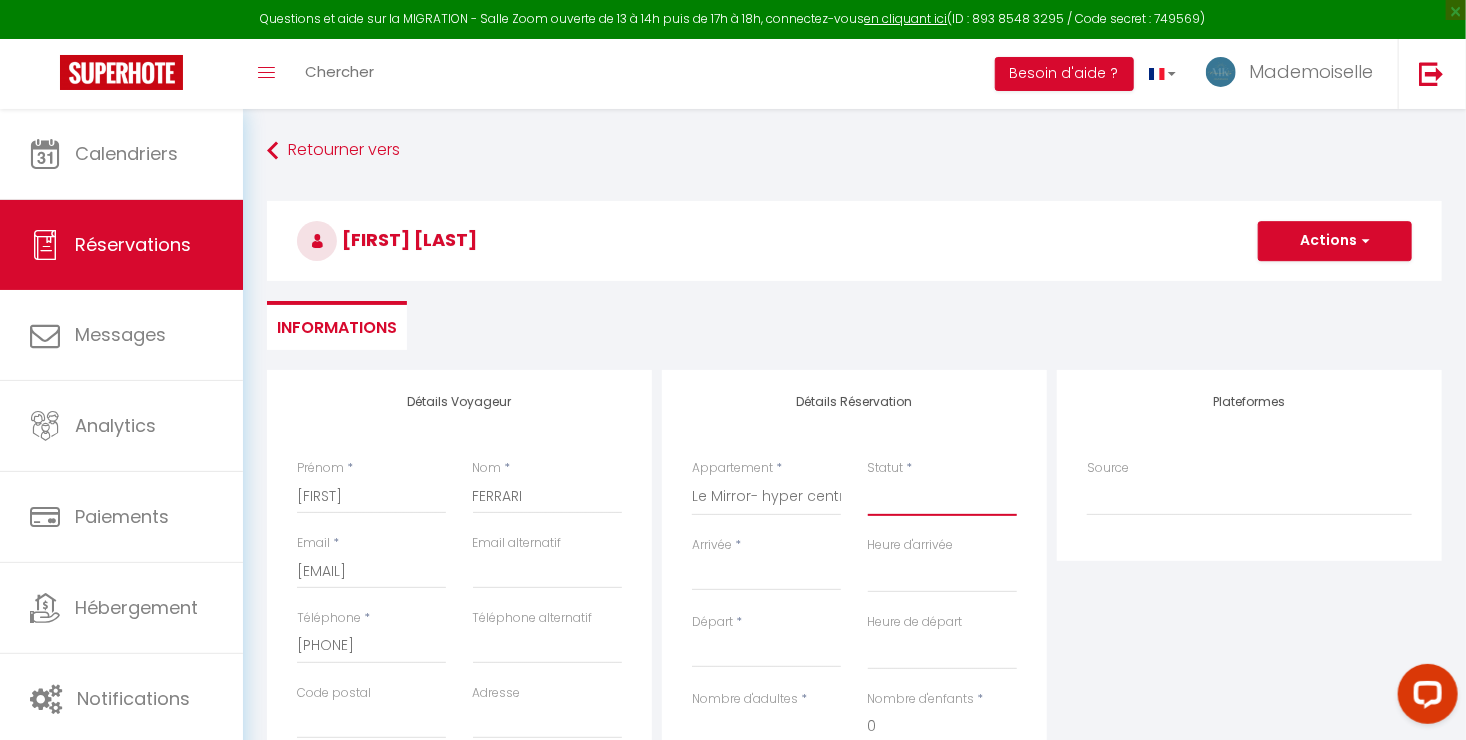 click on "Confirmé Non Confirmé Annulé Annulé par le voyageur No Show Request" at bounding box center (942, 497) 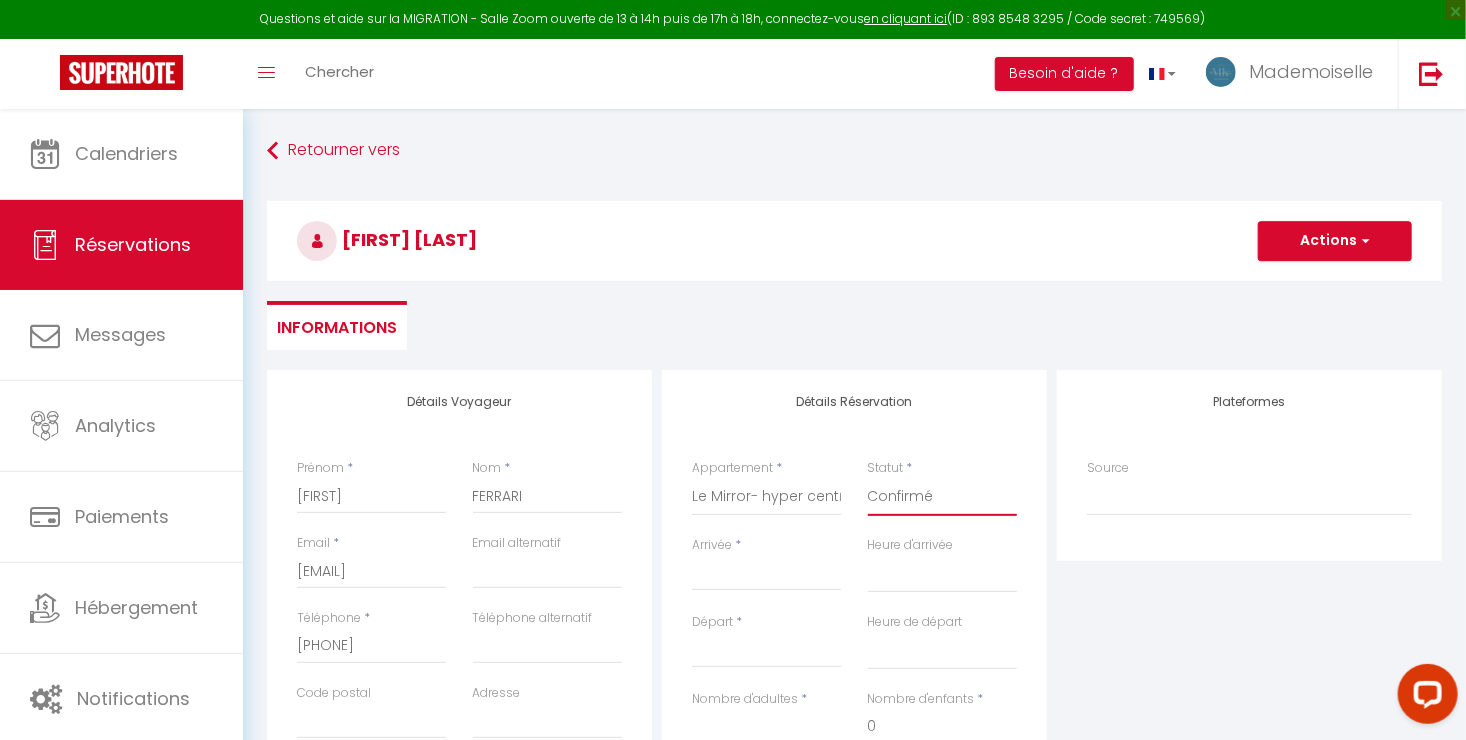 click on "Confirmé Non Confirmé Annulé Annulé par le voyageur No Show Request" at bounding box center [942, 497] 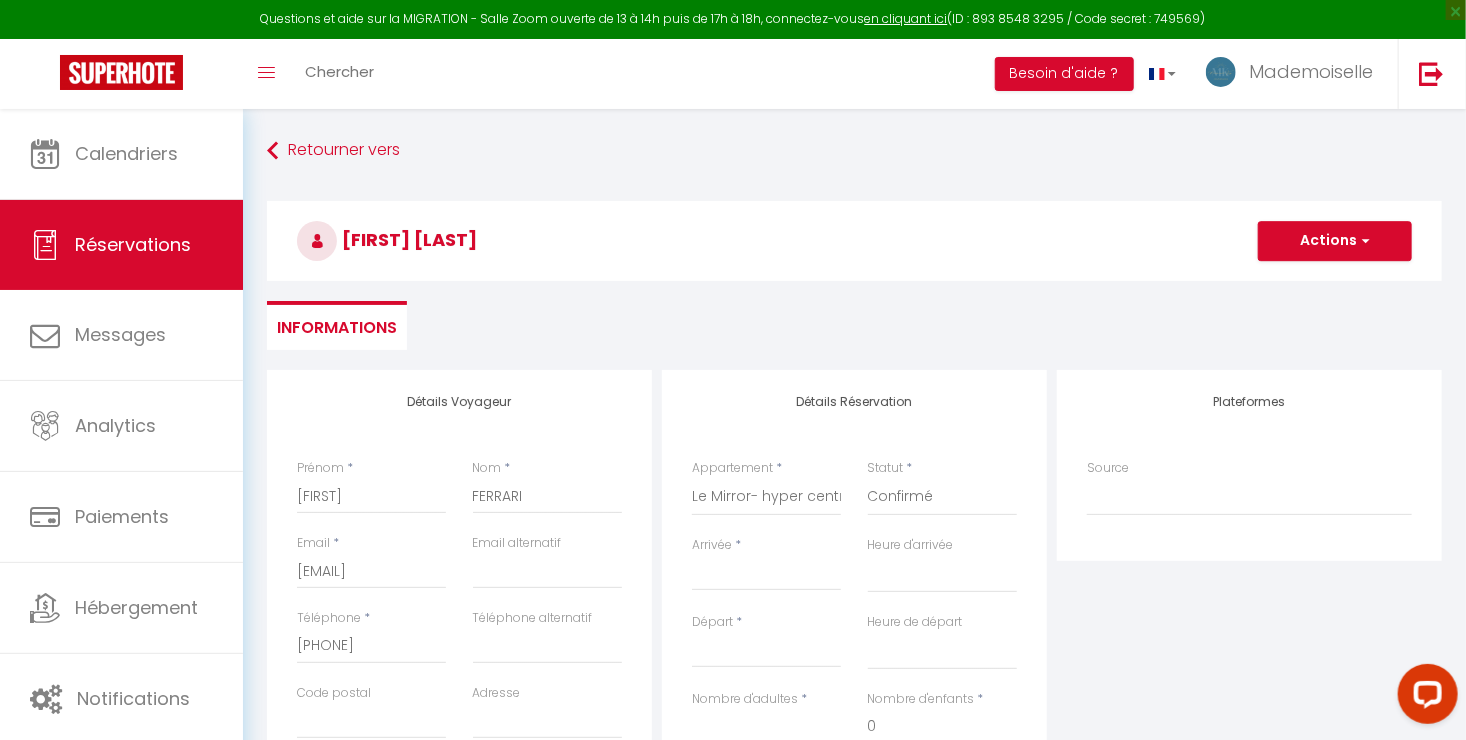 click on "Arrivée" at bounding box center (766, 575) 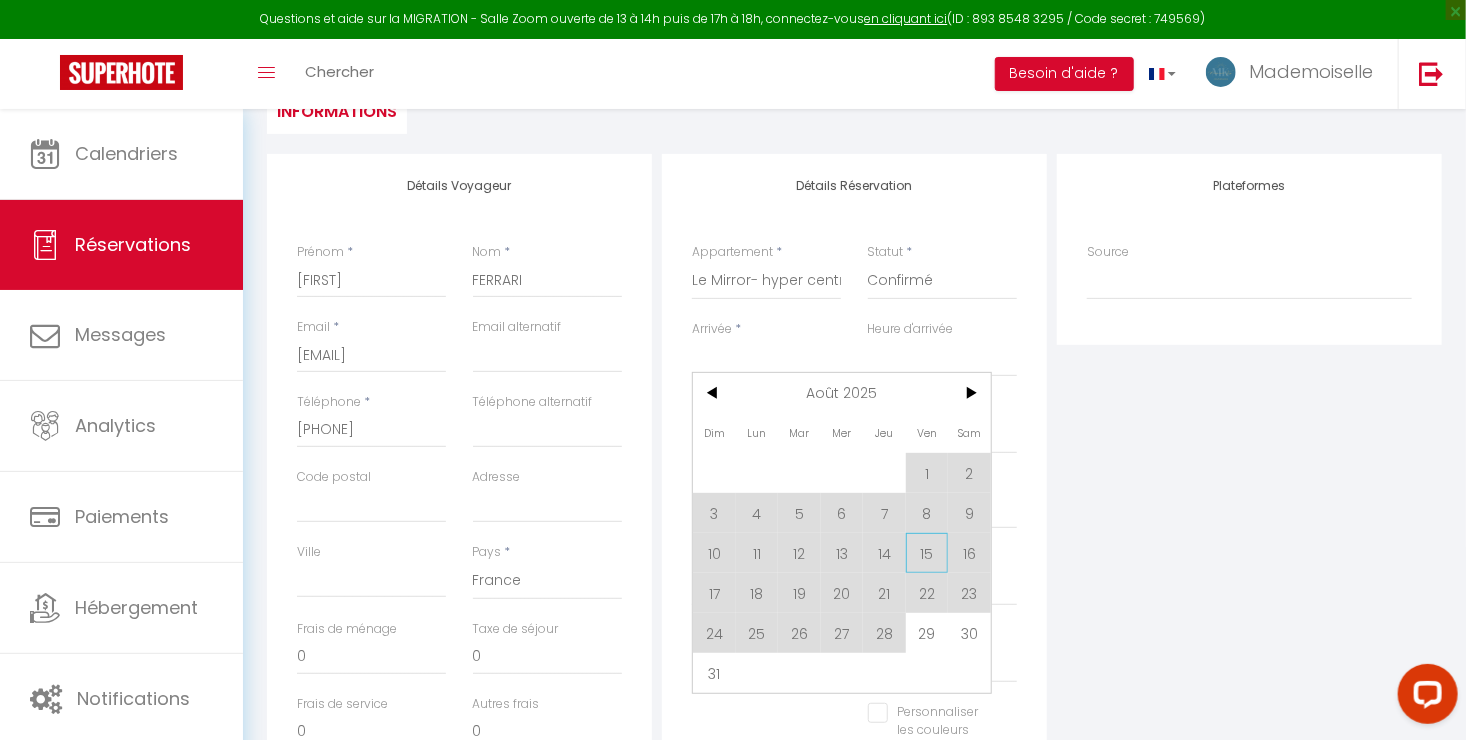 scroll, scrollTop: 300, scrollLeft: 0, axis: vertical 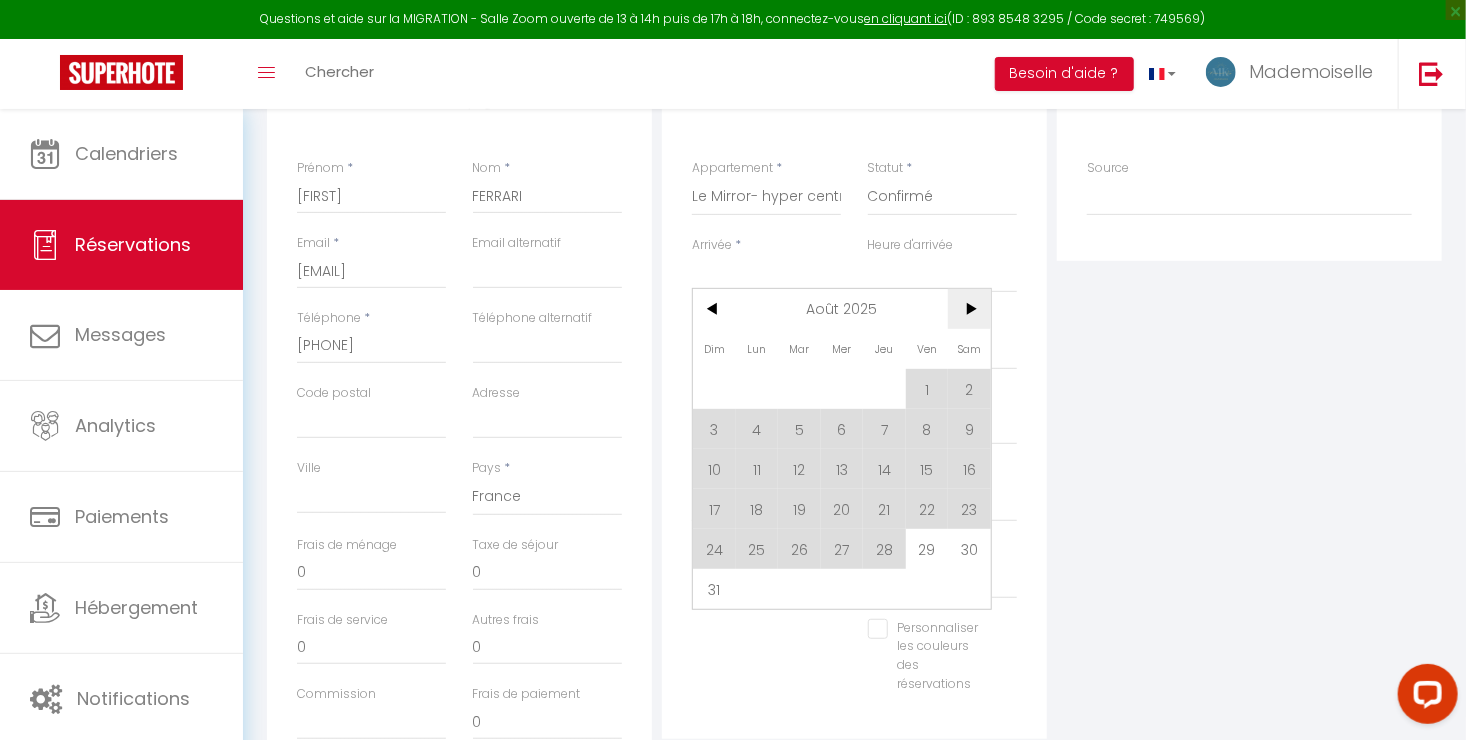 click on ">" at bounding box center (969, 309) 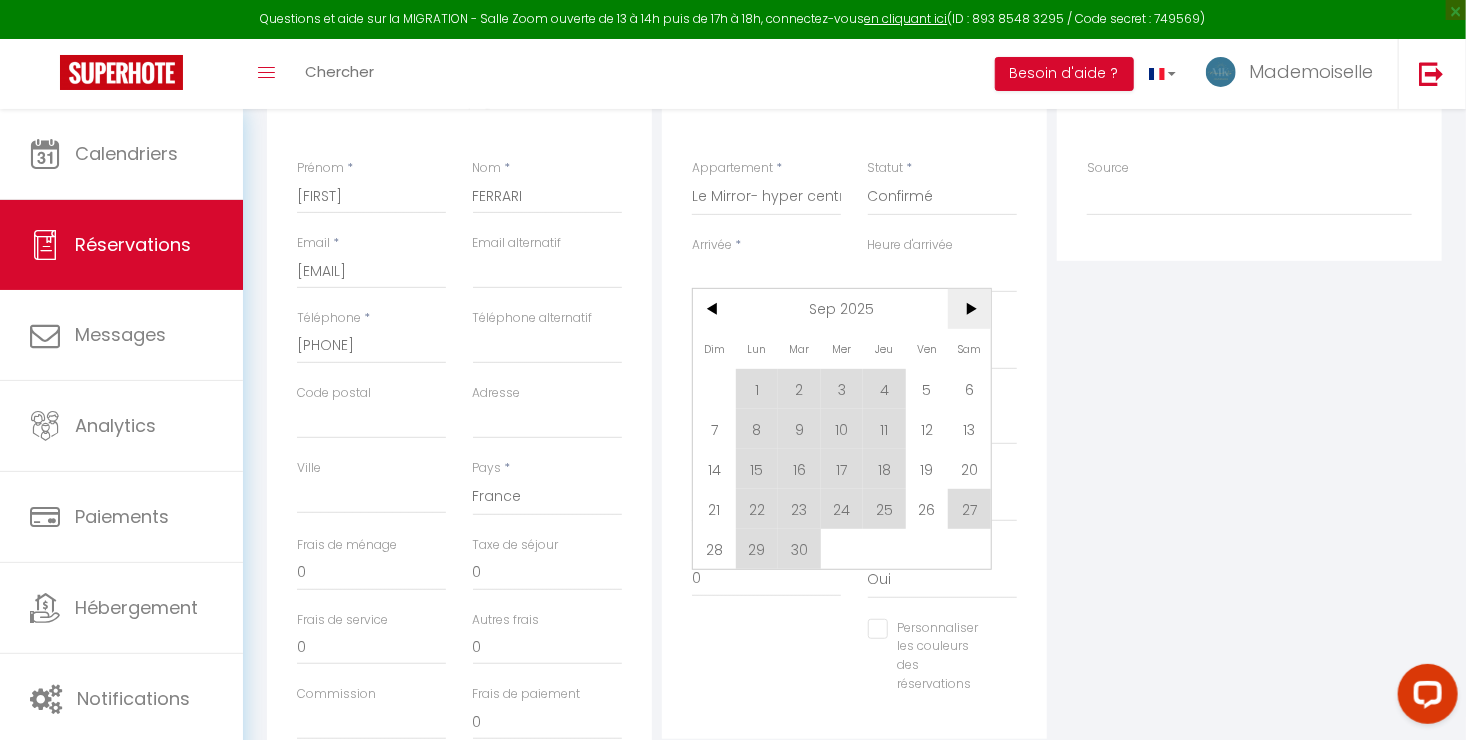 click on ">" at bounding box center (969, 309) 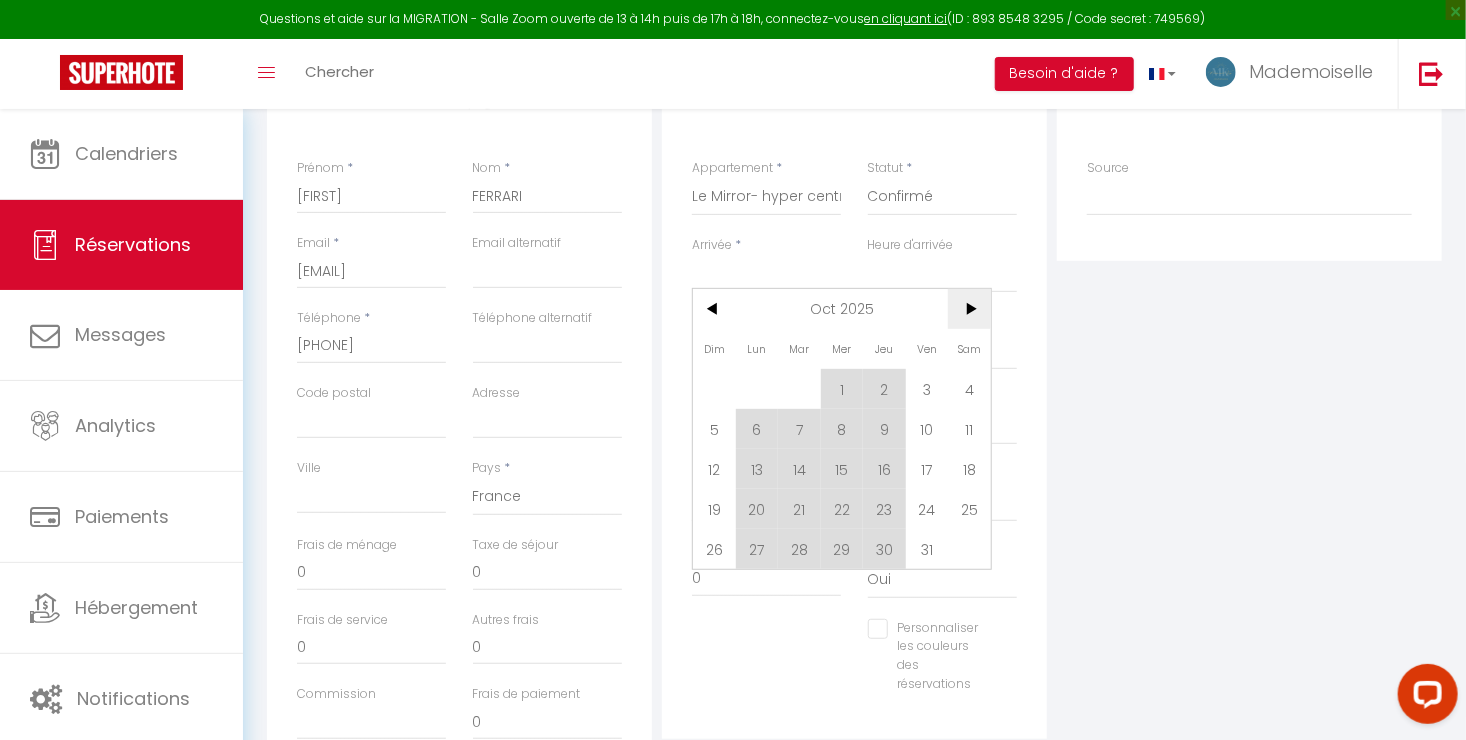 click on ">" at bounding box center (969, 309) 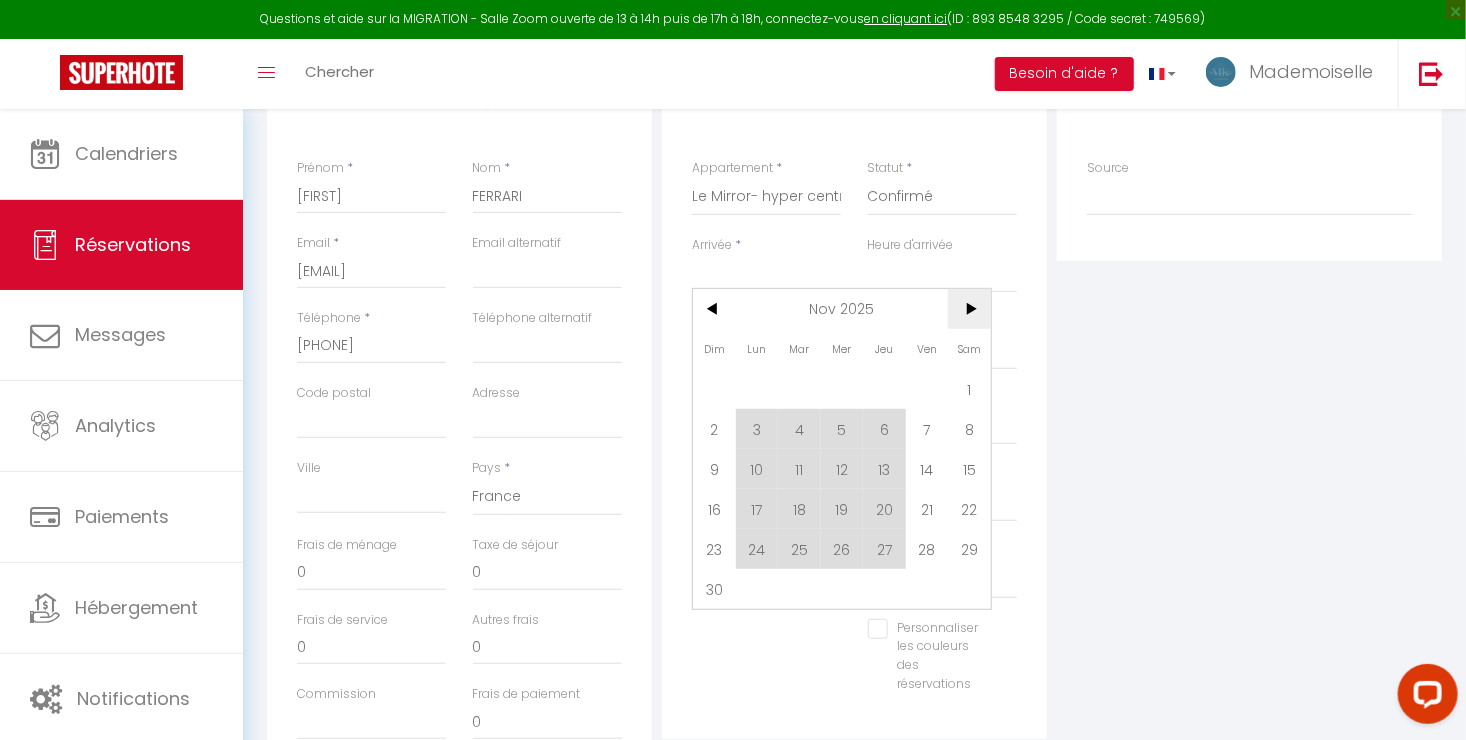 click on ">" at bounding box center [969, 309] 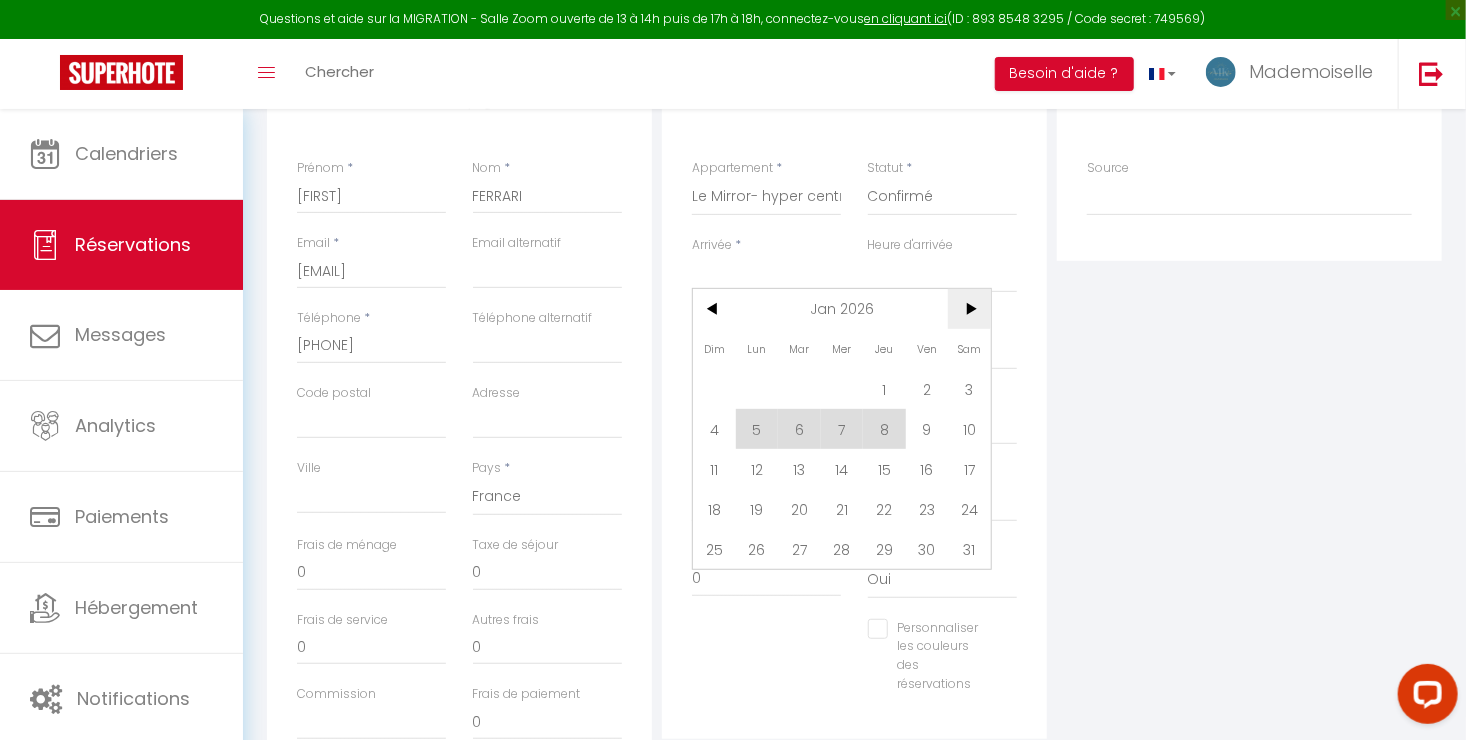 click on ">" at bounding box center (969, 309) 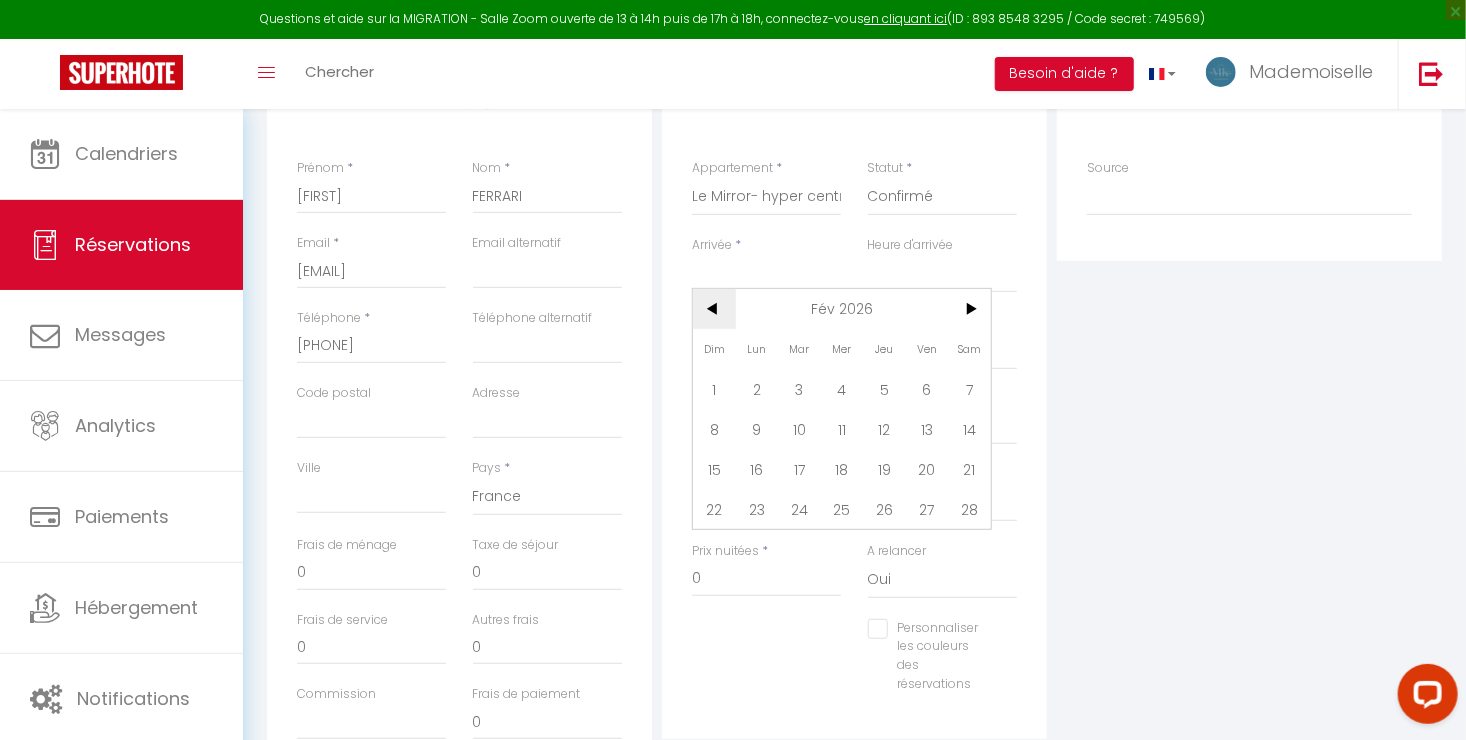 click on "<" at bounding box center (714, 309) 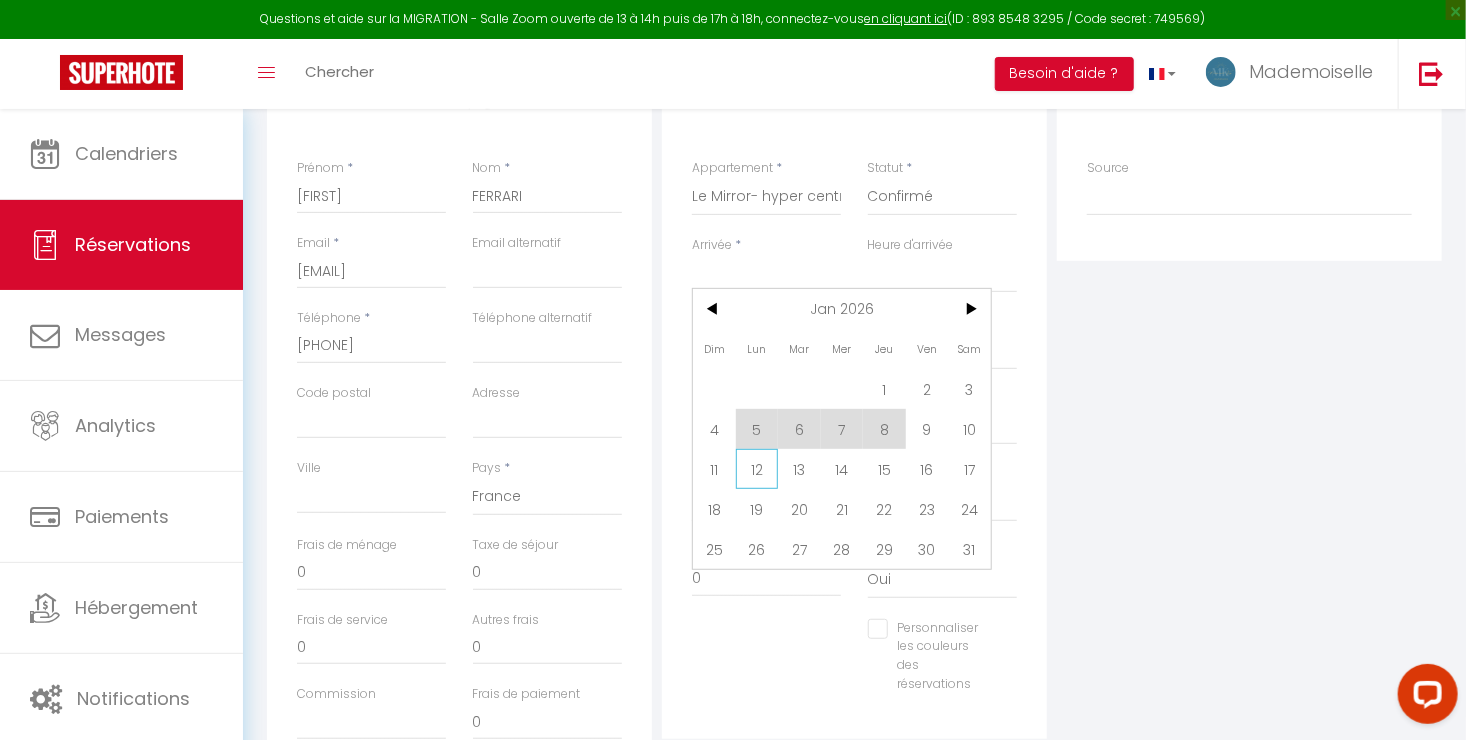 click on "12" at bounding box center [757, 469] 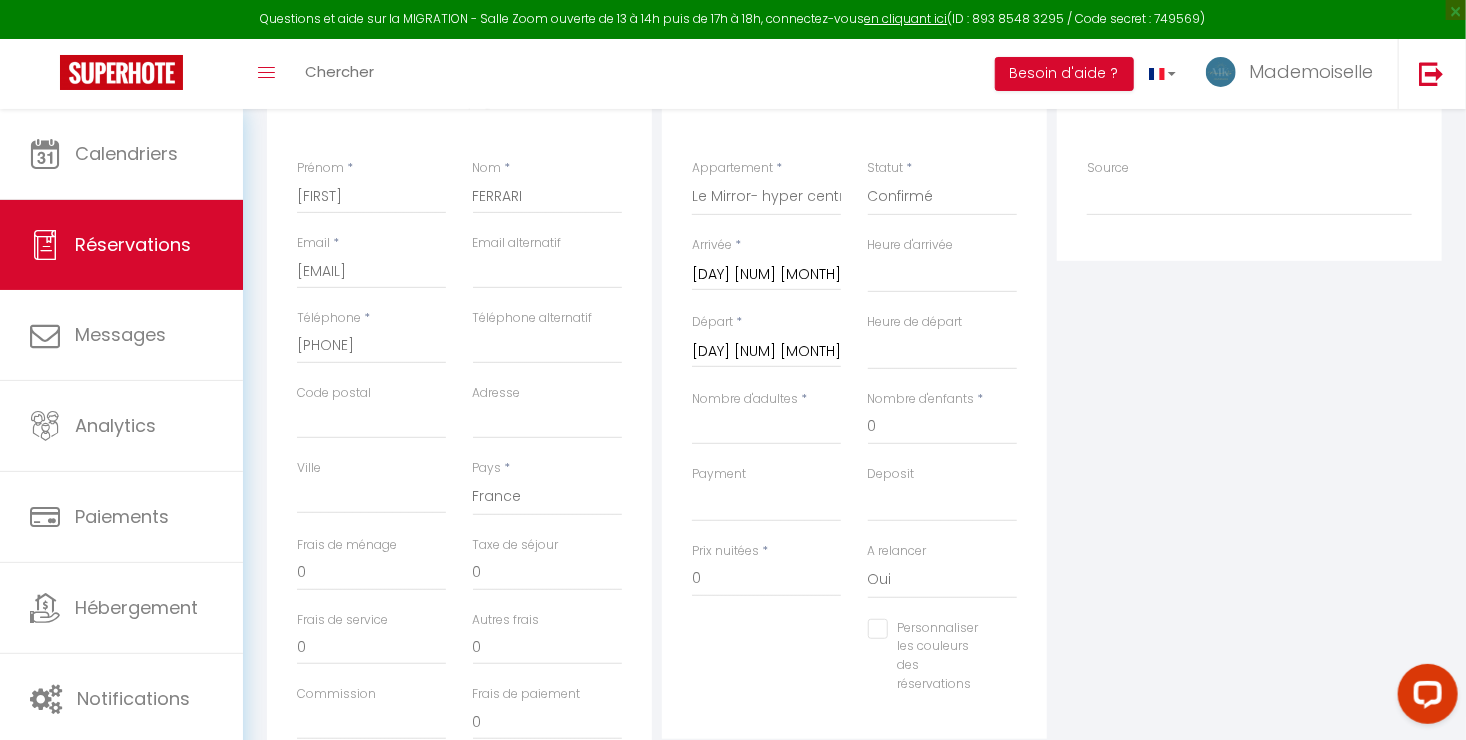 click on "[DAY] [NUM] [MONTH] [YEAR]" at bounding box center (766, 352) 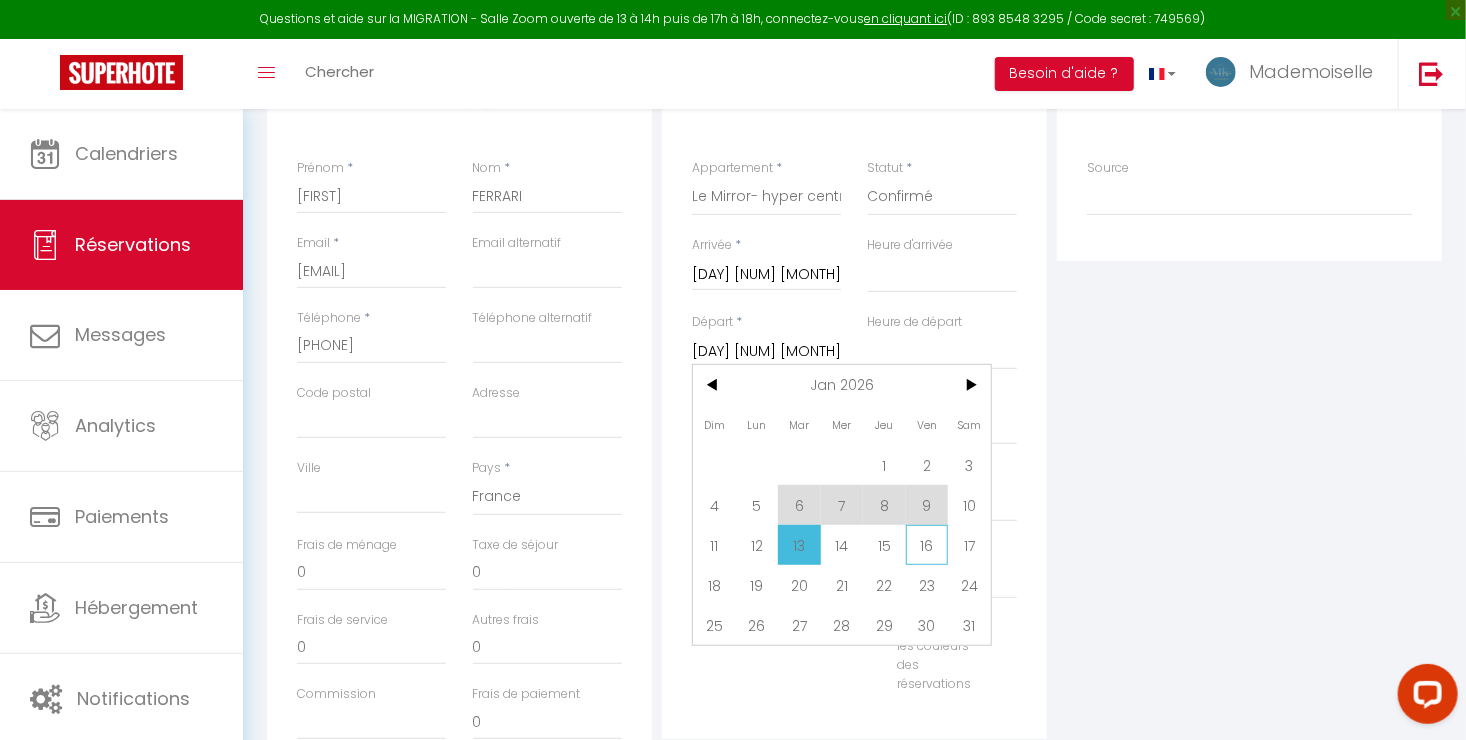 click on "16" at bounding box center (927, 545) 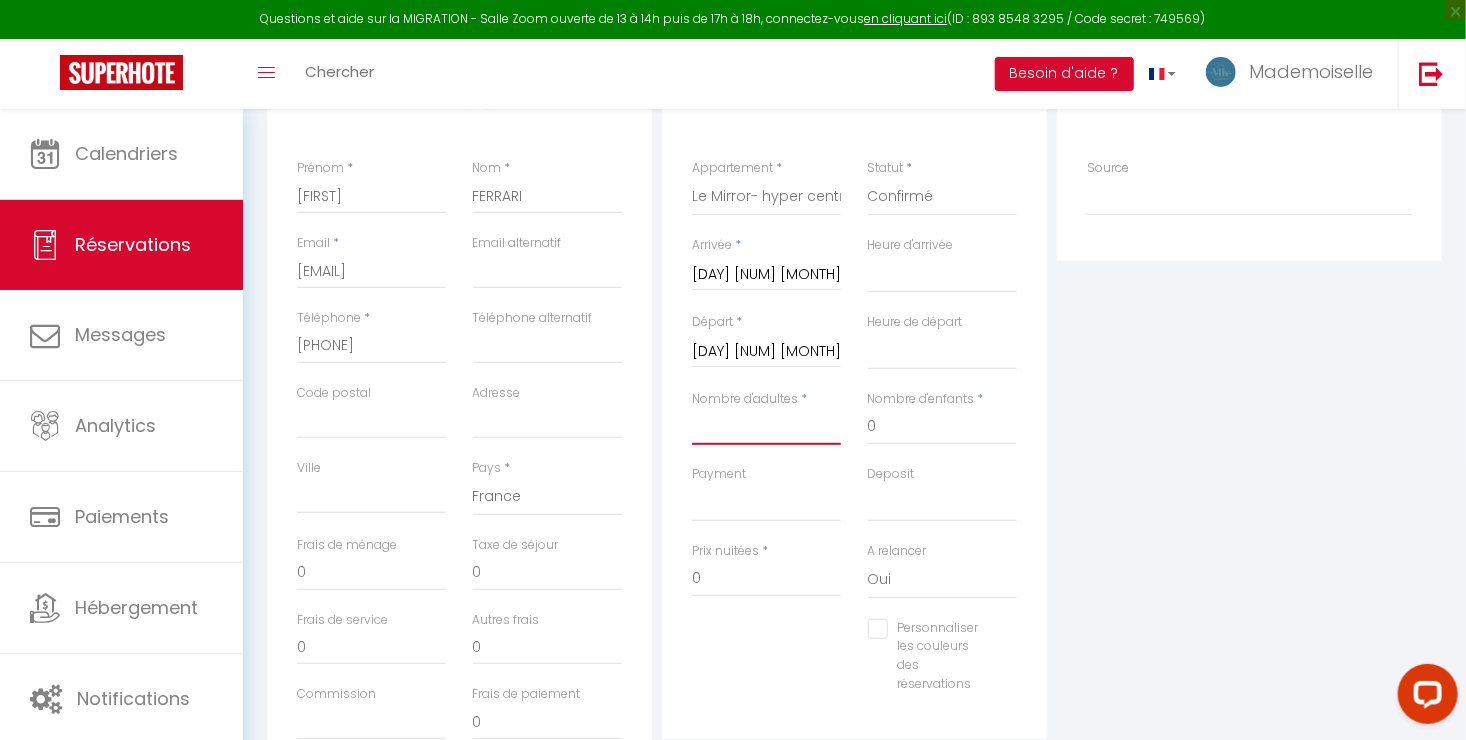 click on "Nombre d'adultes" at bounding box center (766, 427) 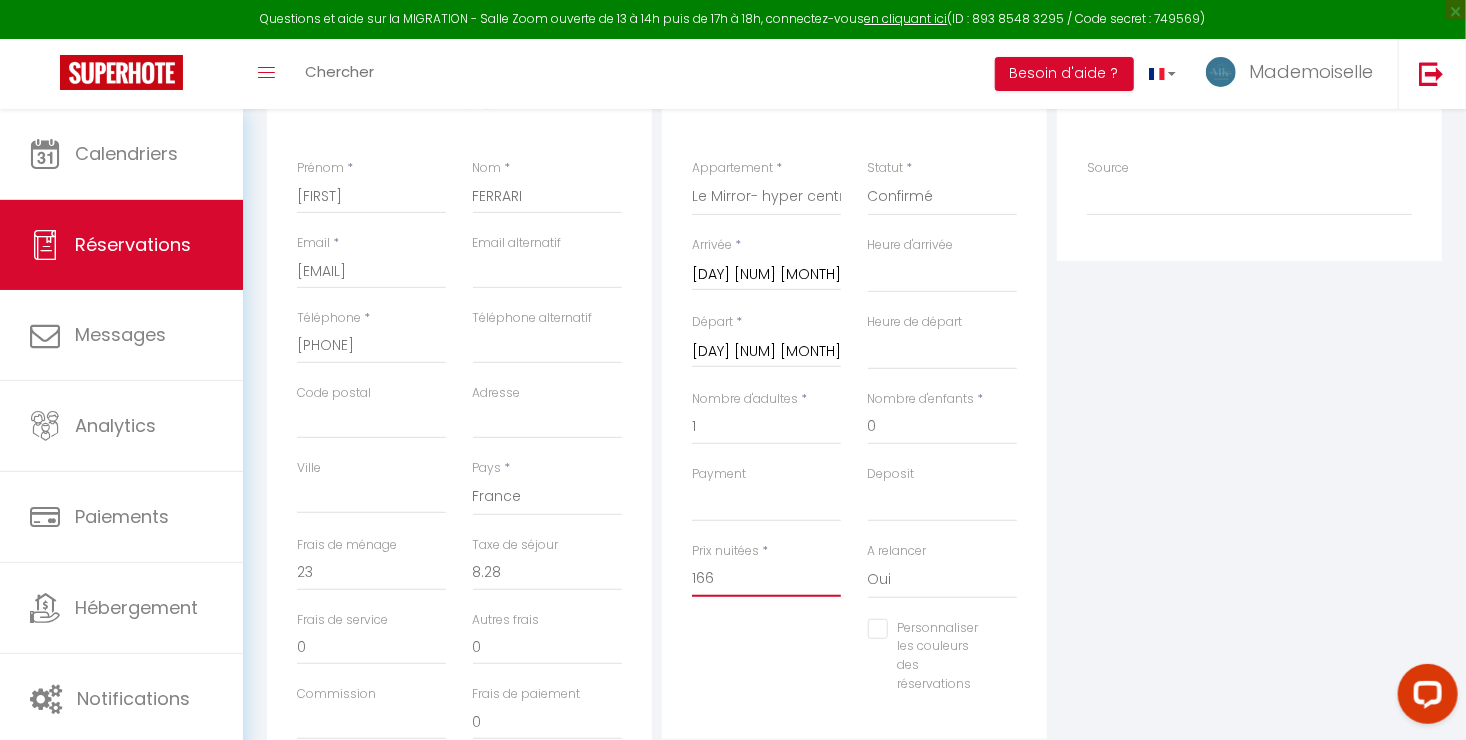 click on "166" at bounding box center [766, 579] 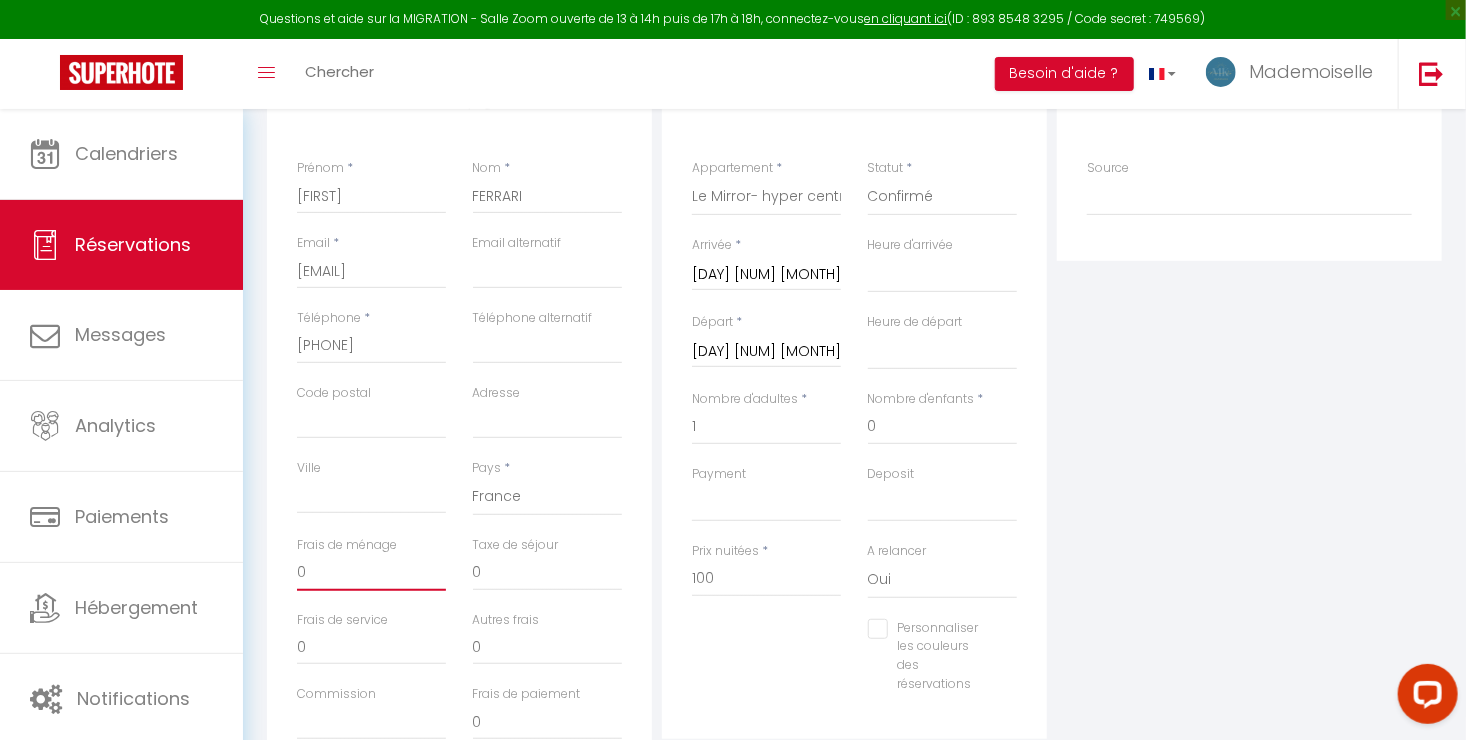 drag, startPoint x: 406, startPoint y: 576, endPoint x: 560, endPoint y: 561, distance: 154.72879 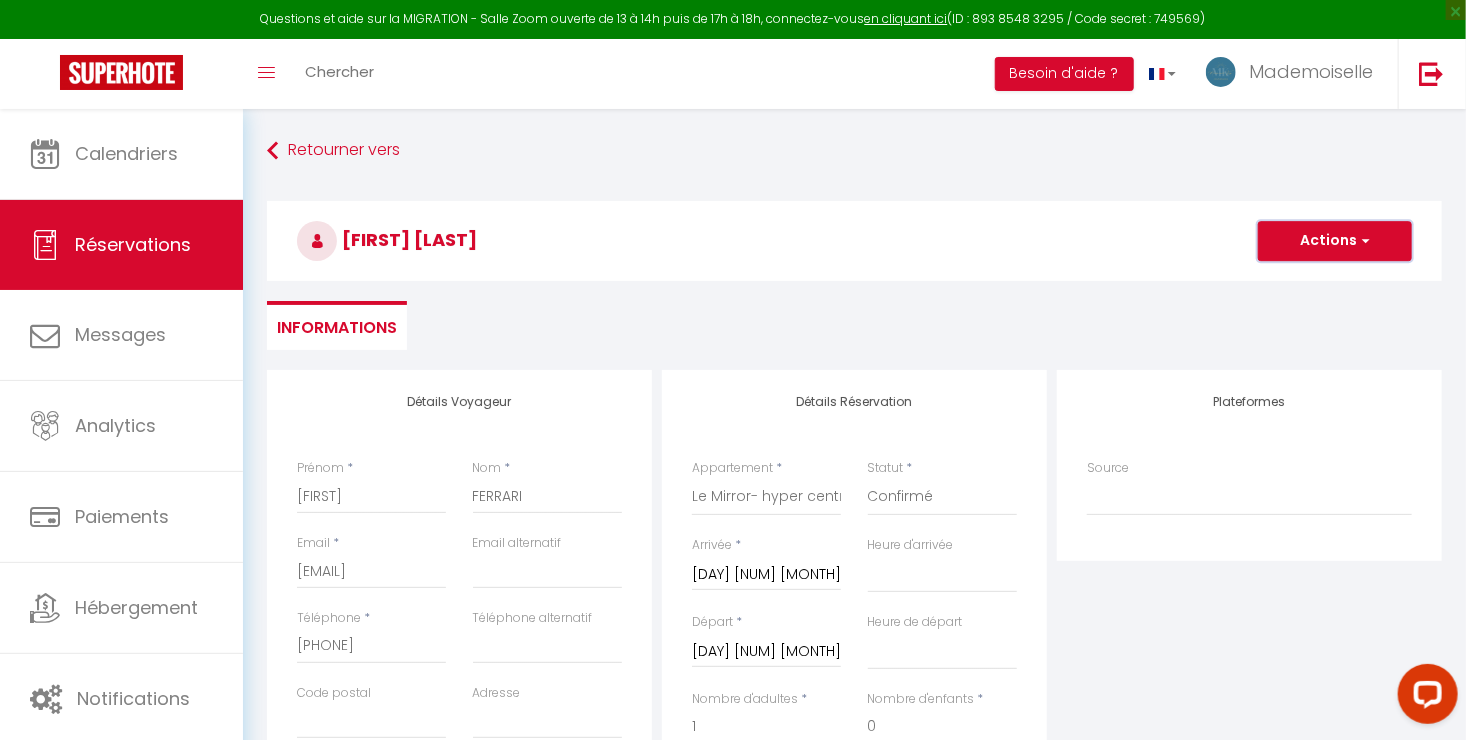 click on "Actions" at bounding box center [1335, 241] 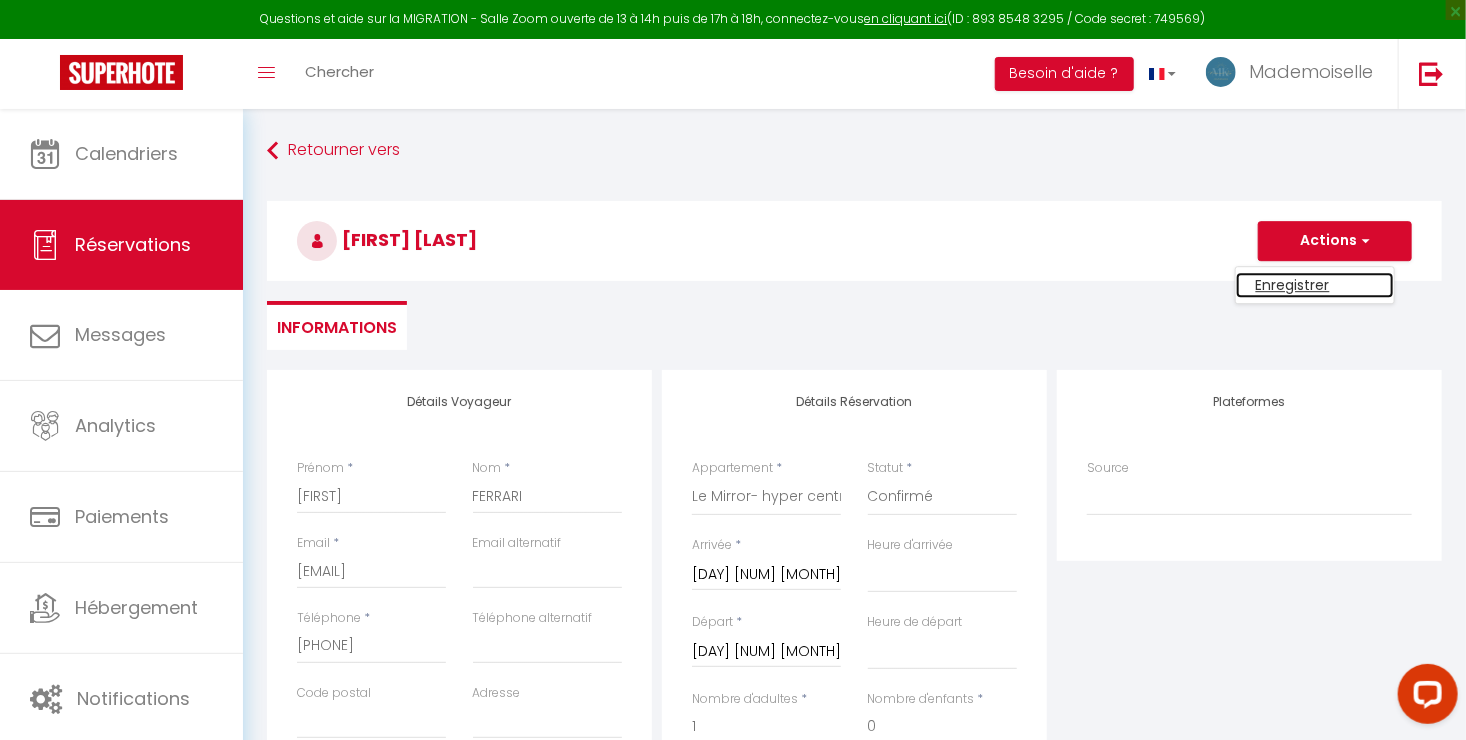 click on "Enregistrer" at bounding box center [1315, 285] 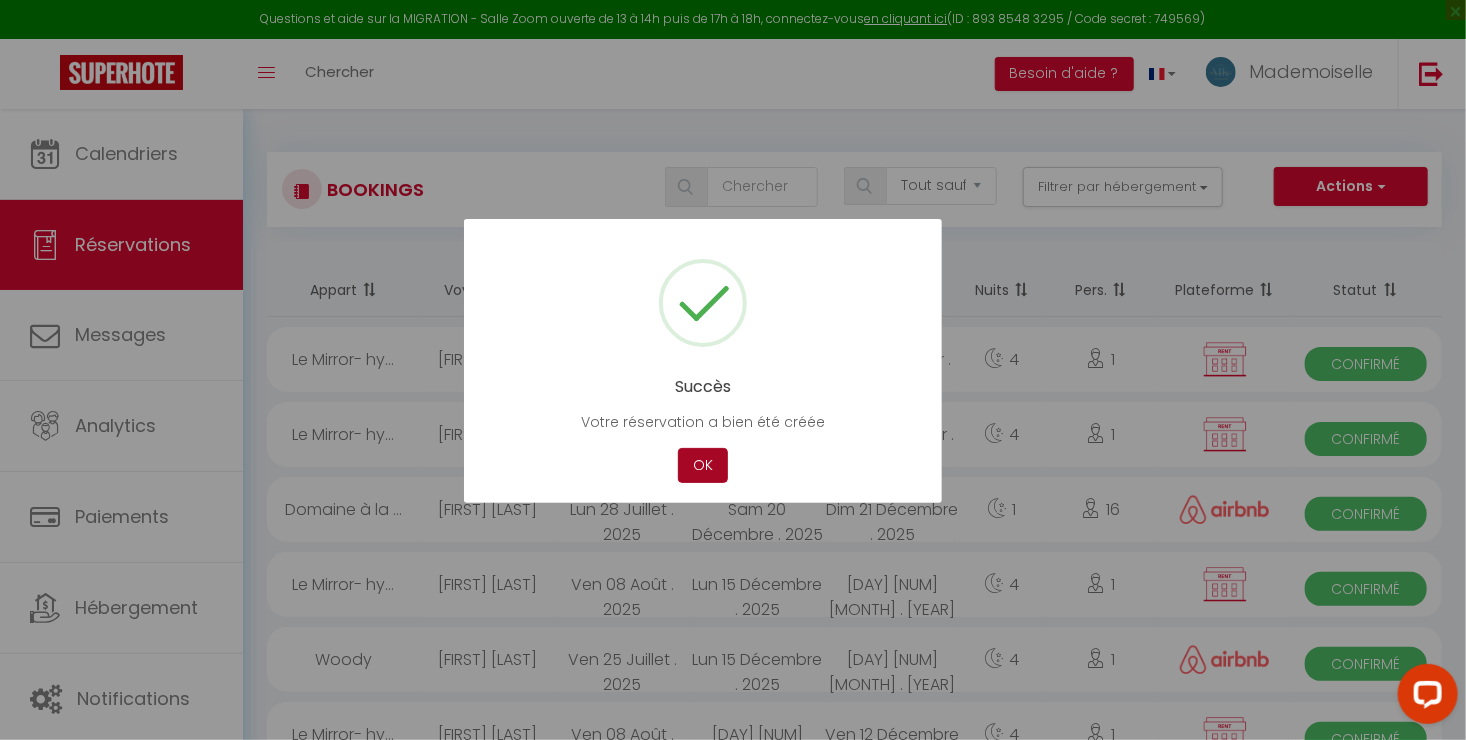 click on "OK" at bounding box center [703, 465] 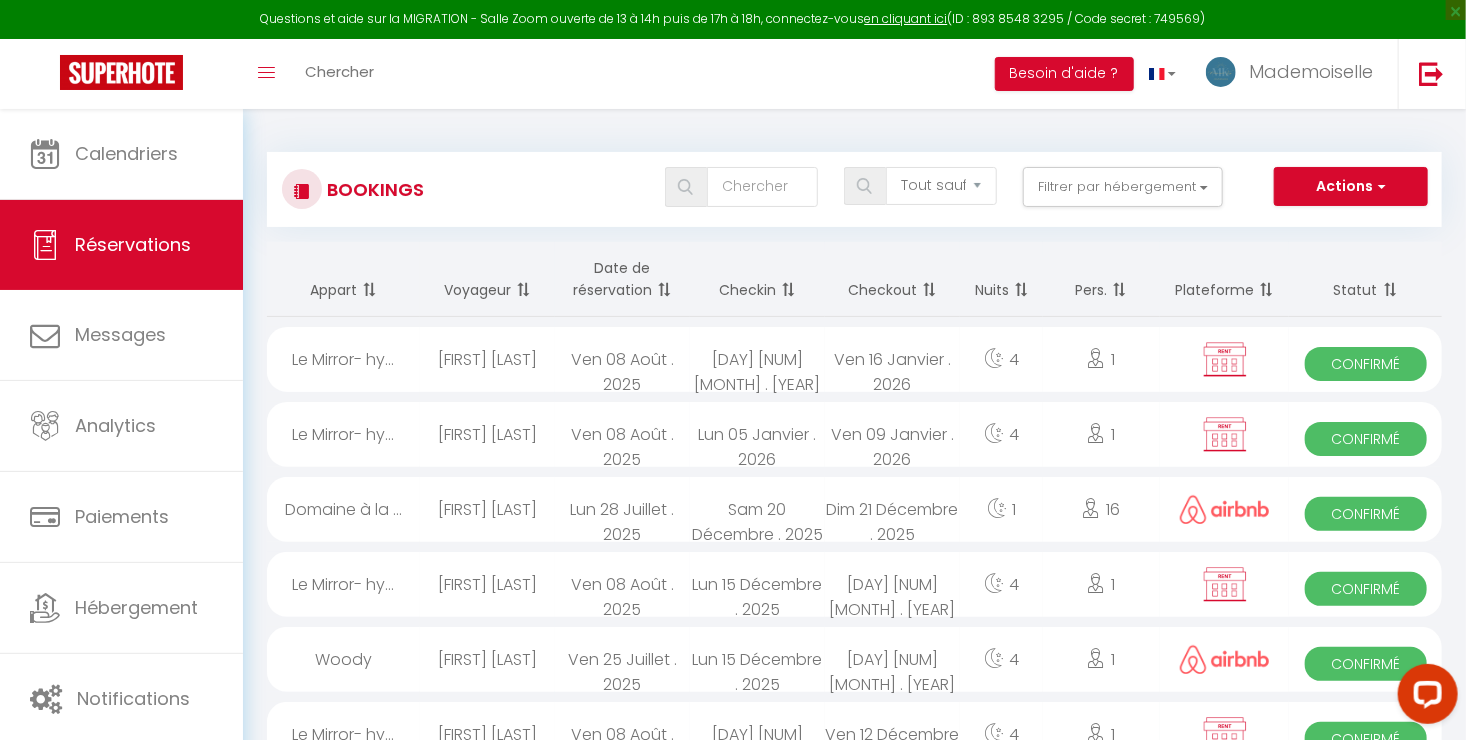 click on "Le Mirror- hy..." at bounding box center [343, 359] 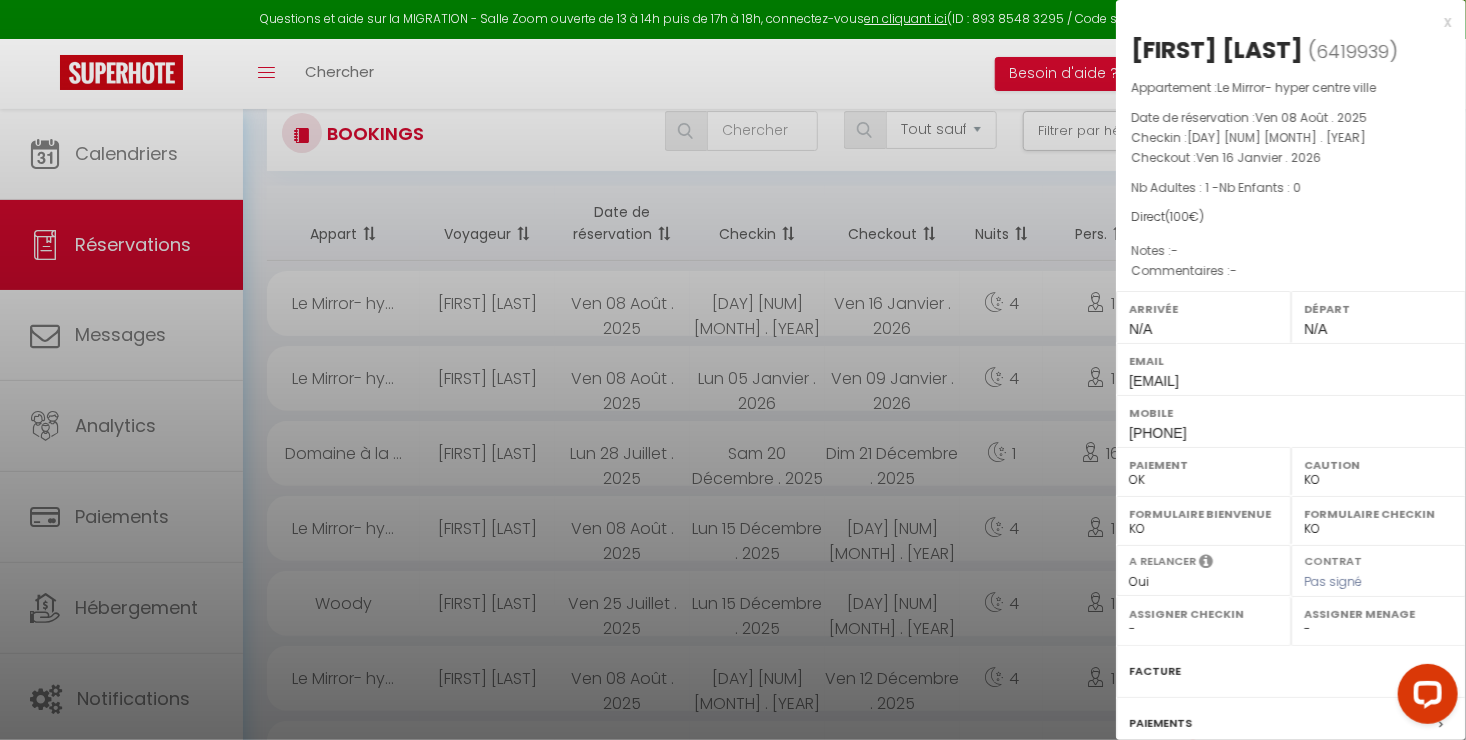 scroll, scrollTop: 400, scrollLeft: 0, axis: vertical 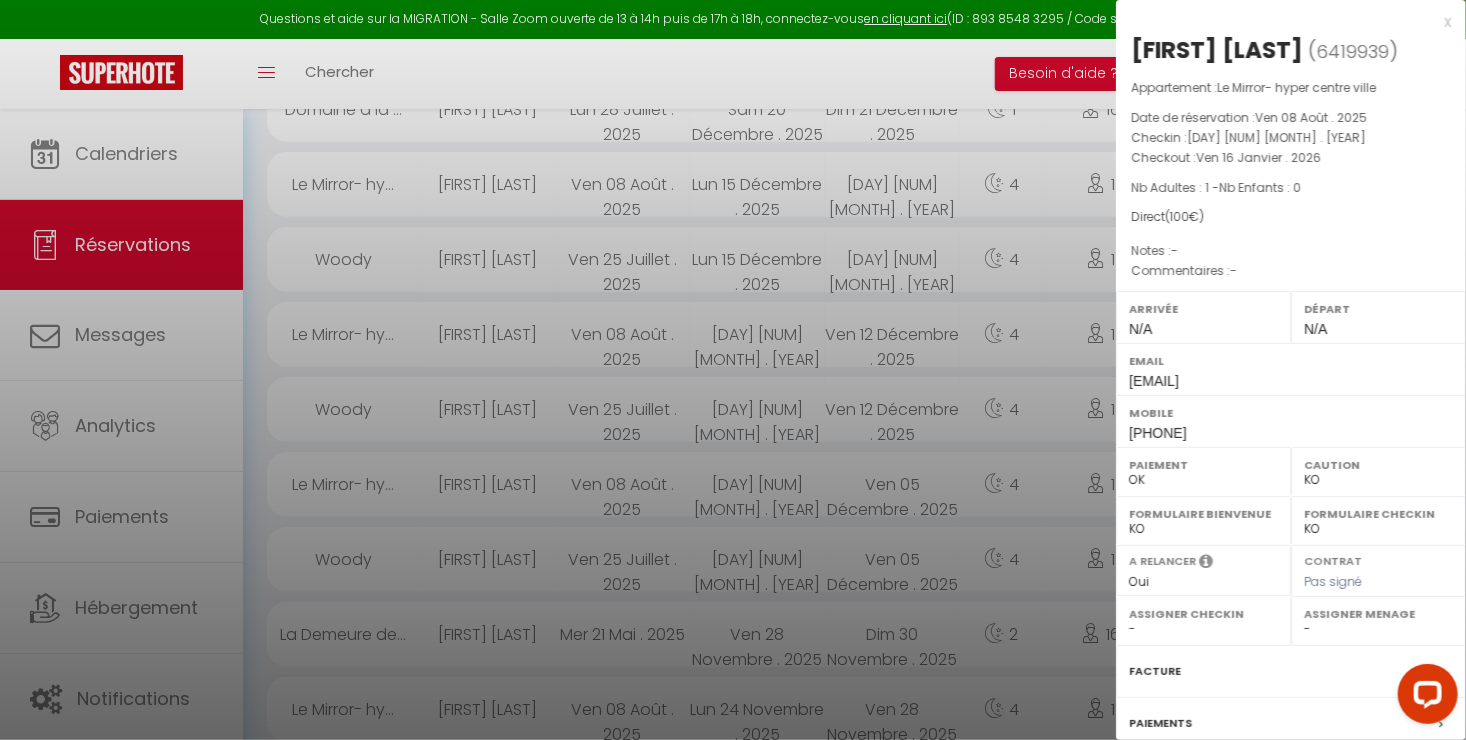 click at bounding box center (733, 370) 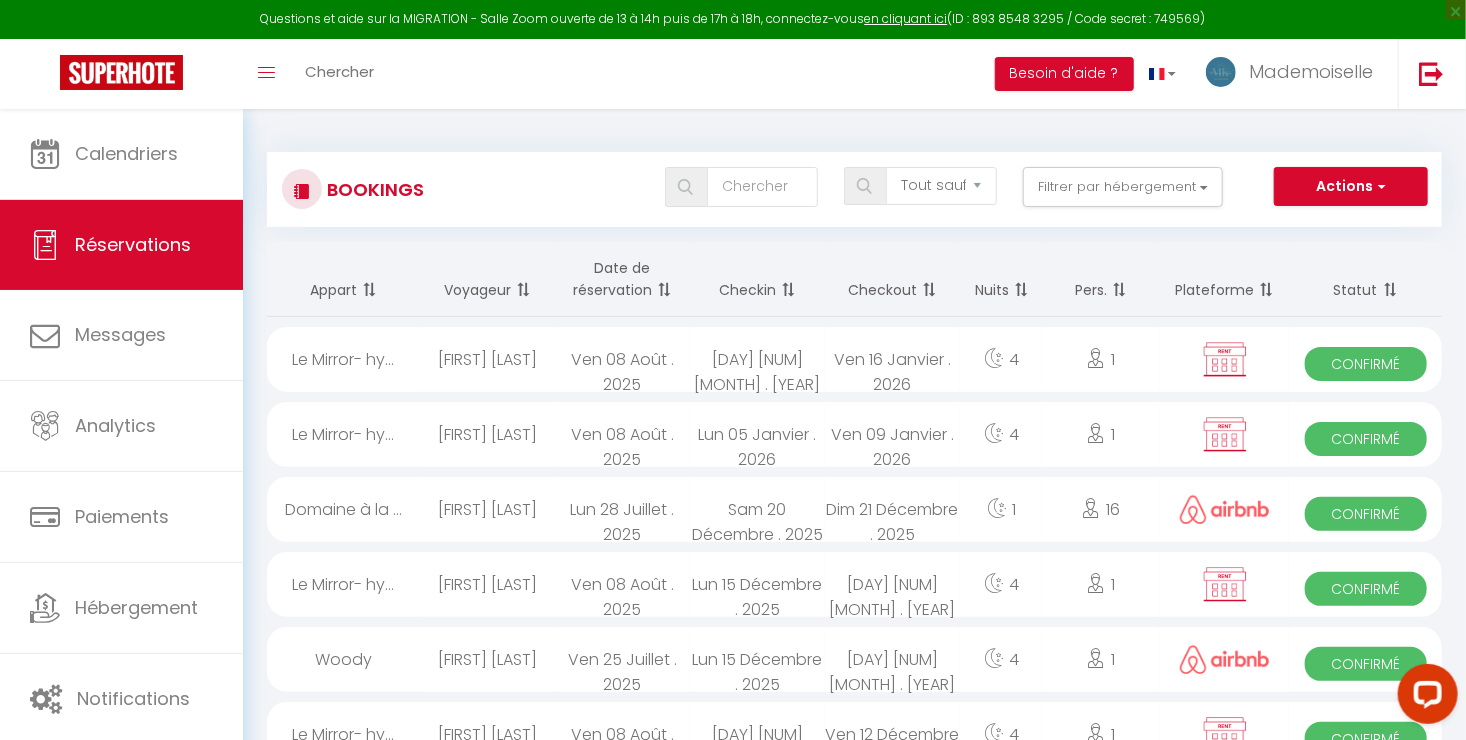 scroll, scrollTop: 0, scrollLeft: 0, axis: both 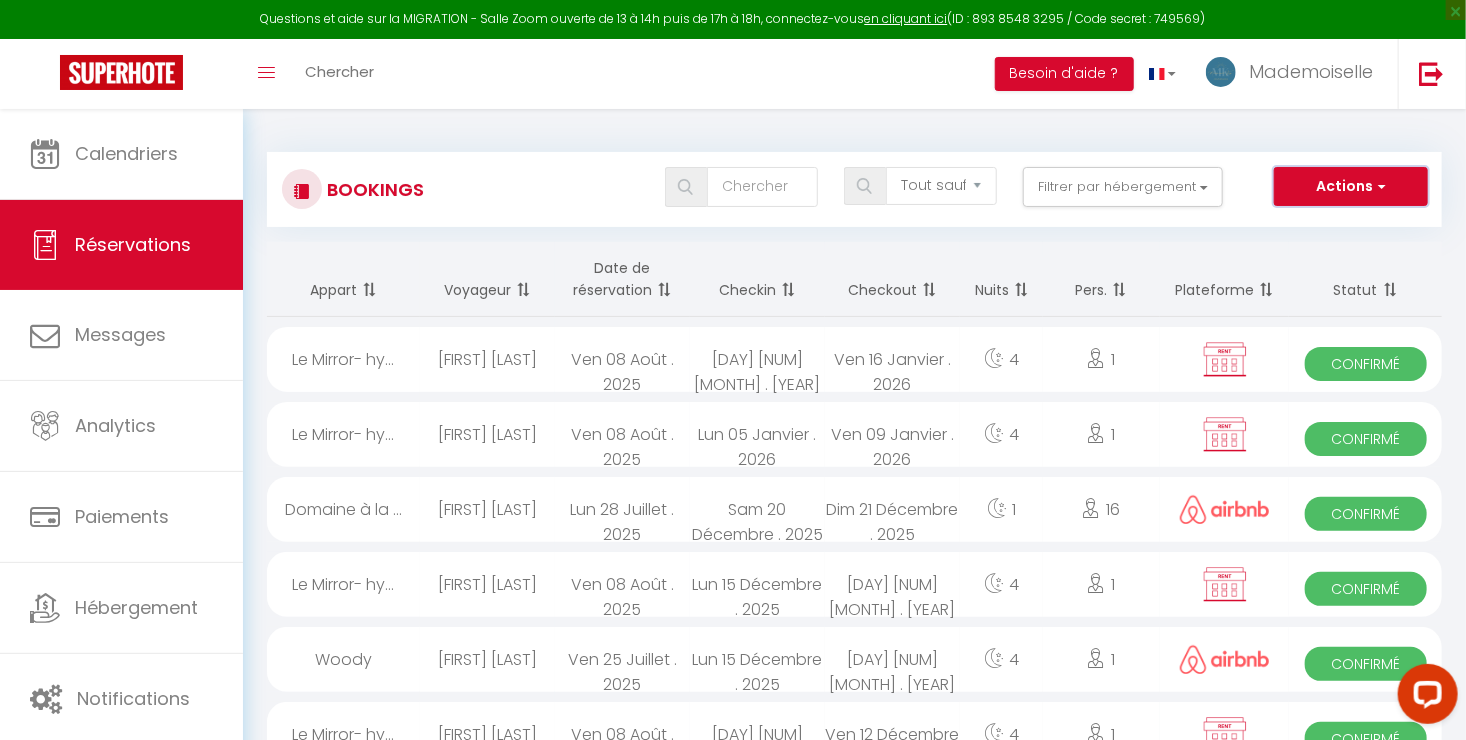 drag, startPoint x: 1370, startPoint y: 191, endPoint x: 1365, endPoint y: 181, distance: 11.18034 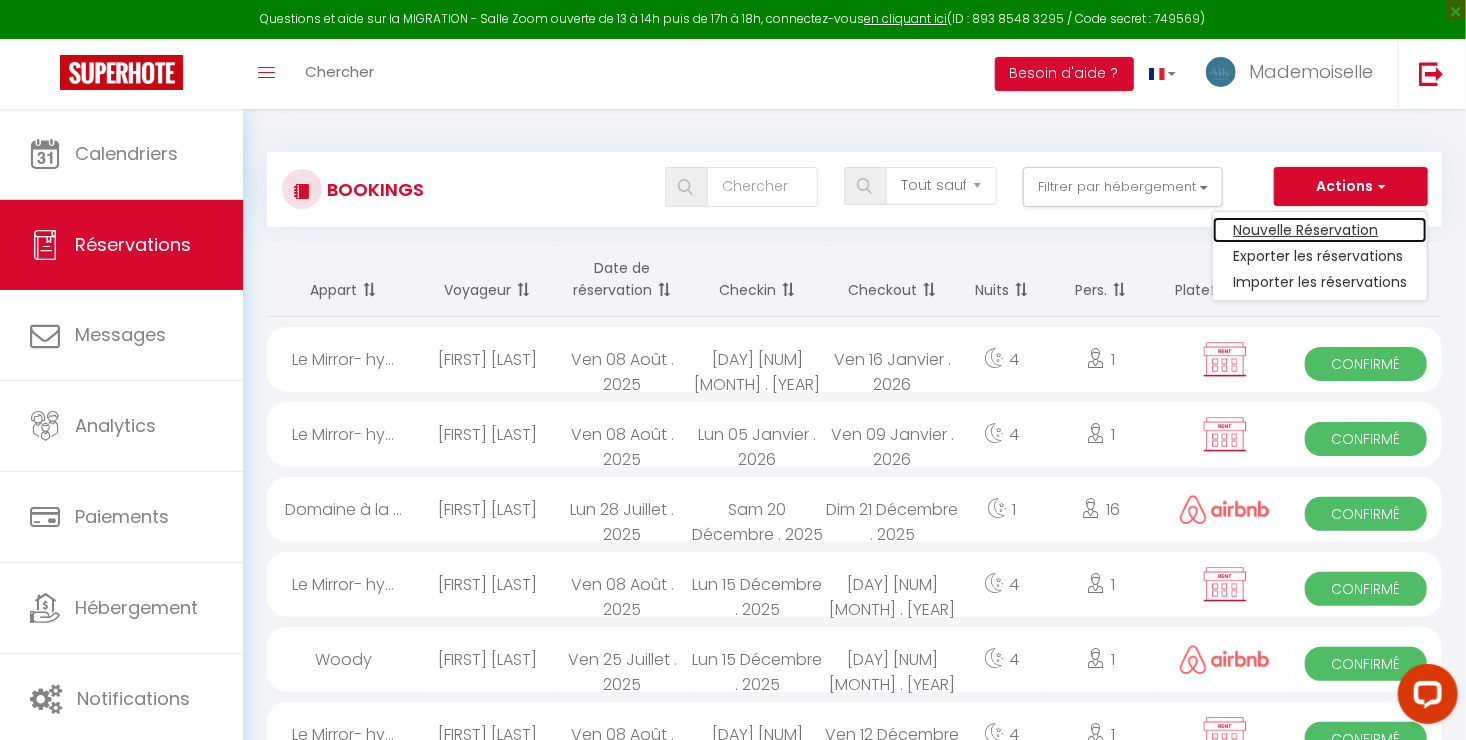 click on "Nouvelle Réservation" at bounding box center [1320, 230] 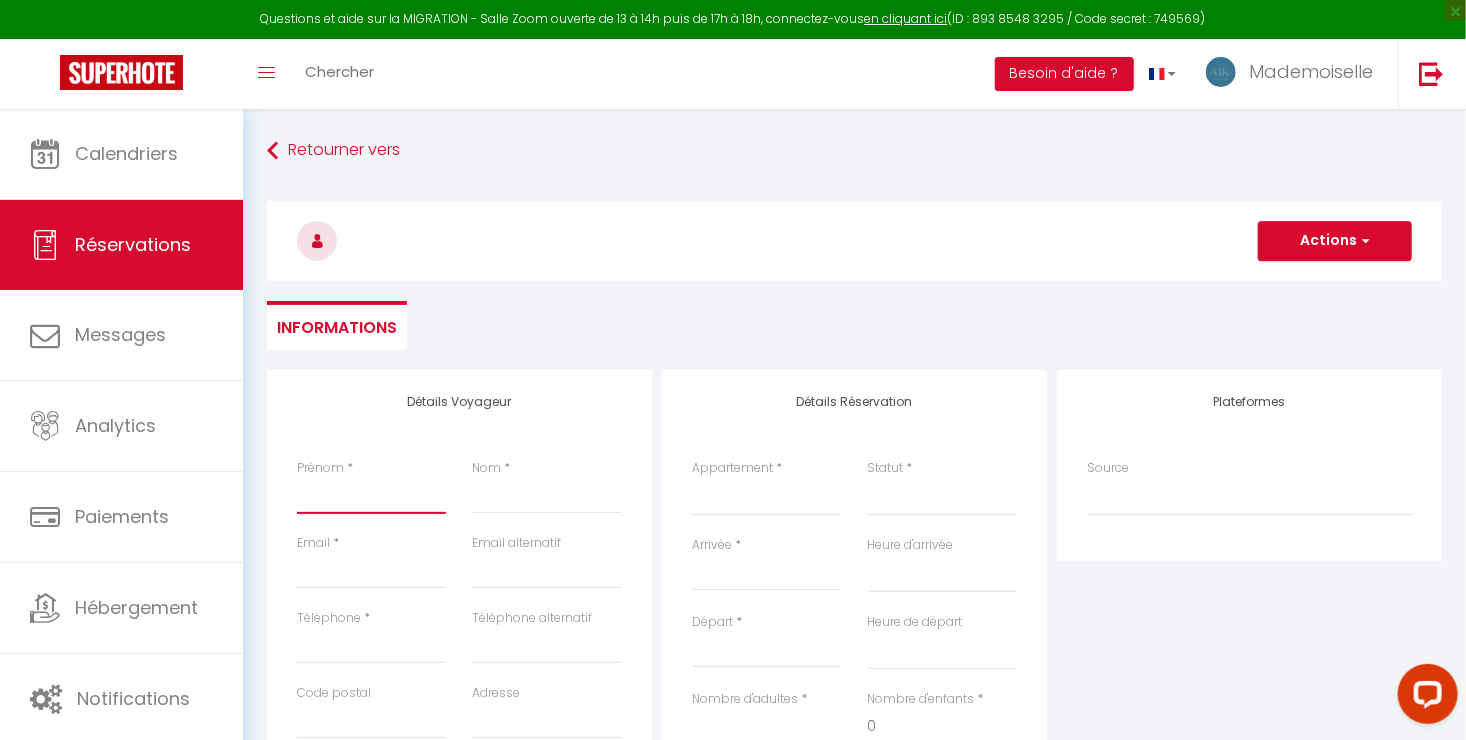 click on "Prénom" at bounding box center (371, 496) 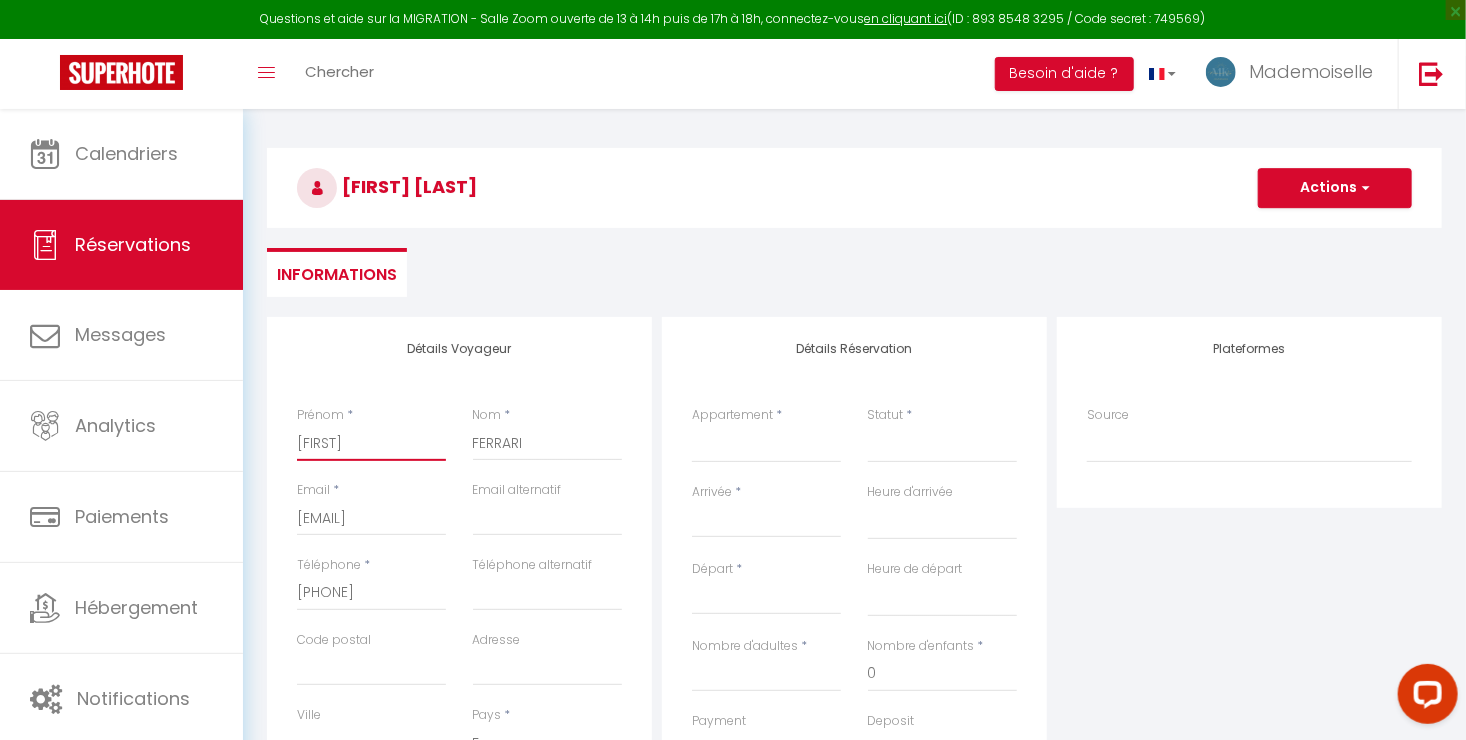scroll, scrollTop: 100, scrollLeft: 0, axis: vertical 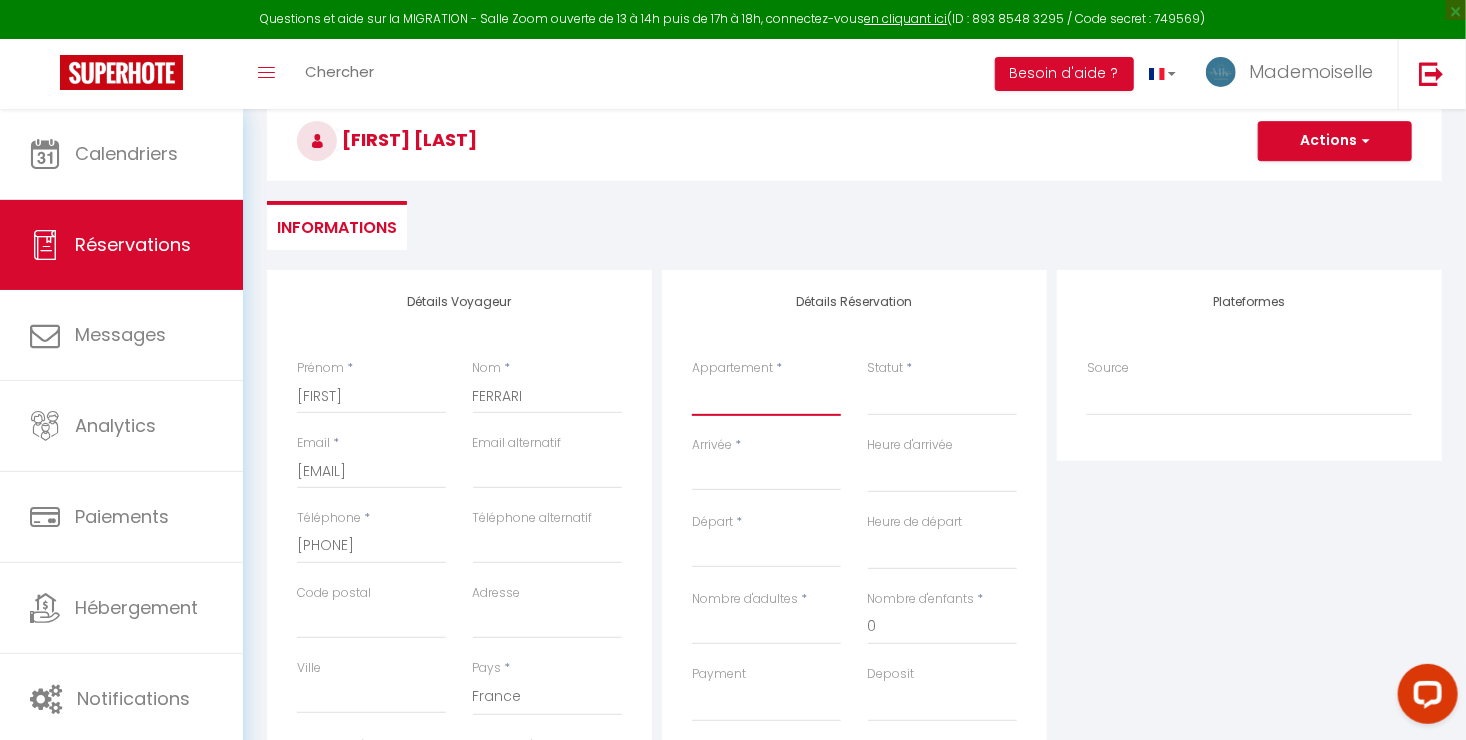 click on "Le Blue- hyper centre ville
Le Mirror- hyper centre ville
Le Countryside- hyper centre
Le Vintage- bords de l'Yonne
Domaine à la campagne- 16 couchages
La Demeure de Margot
Le Cosy - Hyper Centre Ville
Le Dream - Hyper Centre Ville
Le Color- Centre-ville
Le Tiny
Le Moovie - Centre-ville
Le Serenity- Terrasse - cœur de ville
L’Oasis- Balnéo
L’Escale- hyper proche Aéroport
Le Cocoon - proche ENP - centre ville
La Chambre Rose- Lits jumeaux
La Chambre Citronnier- 3 personnes
La Chambre Lys 18
La Chambre Lila- 2 lits jumeaux" at bounding box center [766, 397] 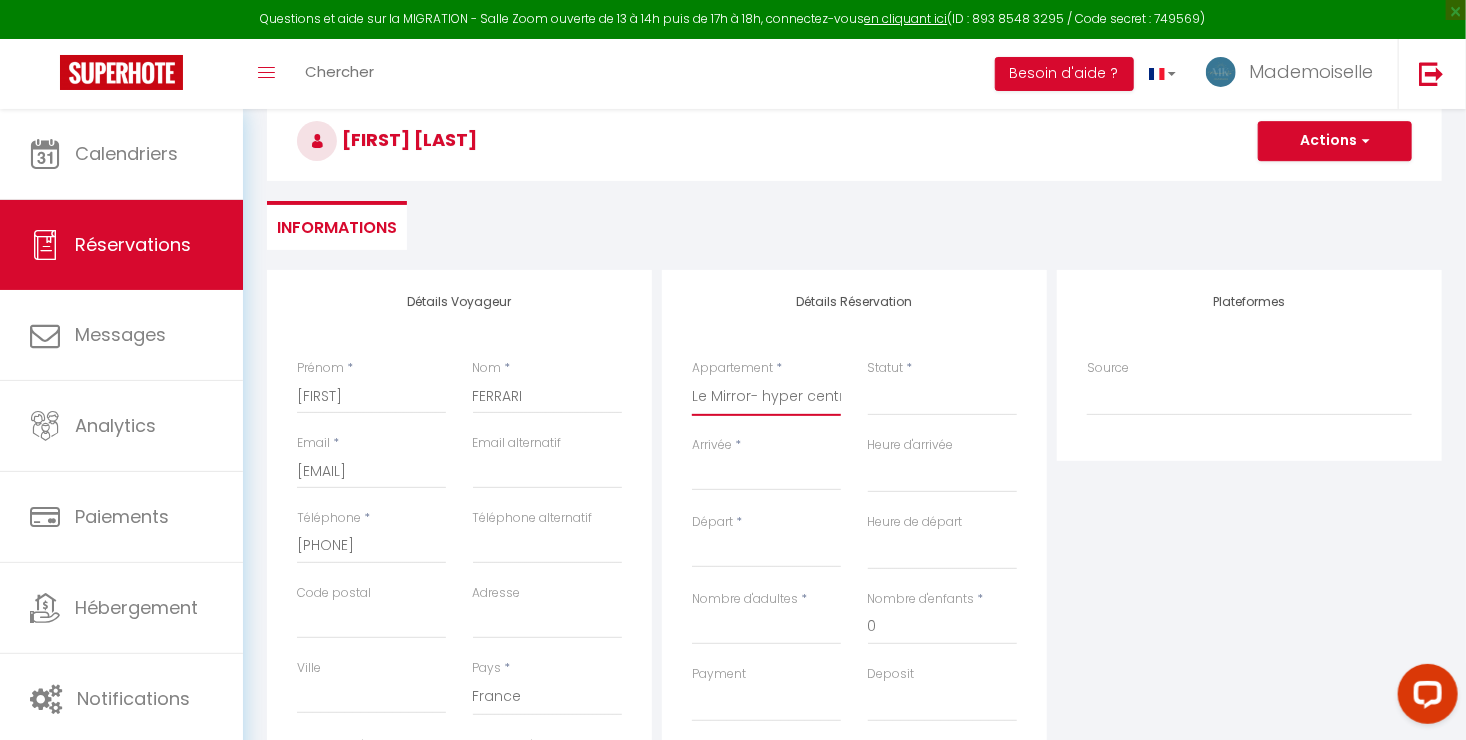 click on "Le Blue- hyper centre ville
Le Mirror- hyper centre ville
Le Countryside- hyper centre
Le Vintage- bords de l'Yonne
Domaine à la campagne- 16 couchages
La Demeure de Margot
Le Cosy - Hyper Centre Ville
Le Dream - Hyper Centre Ville
Le Color- Centre-ville
Le Tiny
Le Moovie - Centre-ville
Le Serenity- Terrasse - cœur de ville
L’Oasis- Balnéo
L’Escale- hyper proche Aéroport
Le Cocoon - proche ENP - centre ville
La Chambre Rose- Lits jumeaux
La Chambre Citronnier- 3 personnes
La Chambre Lys 18
La Chambre Lila- 2 lits jumeaux" at bounding box center (766, 397) 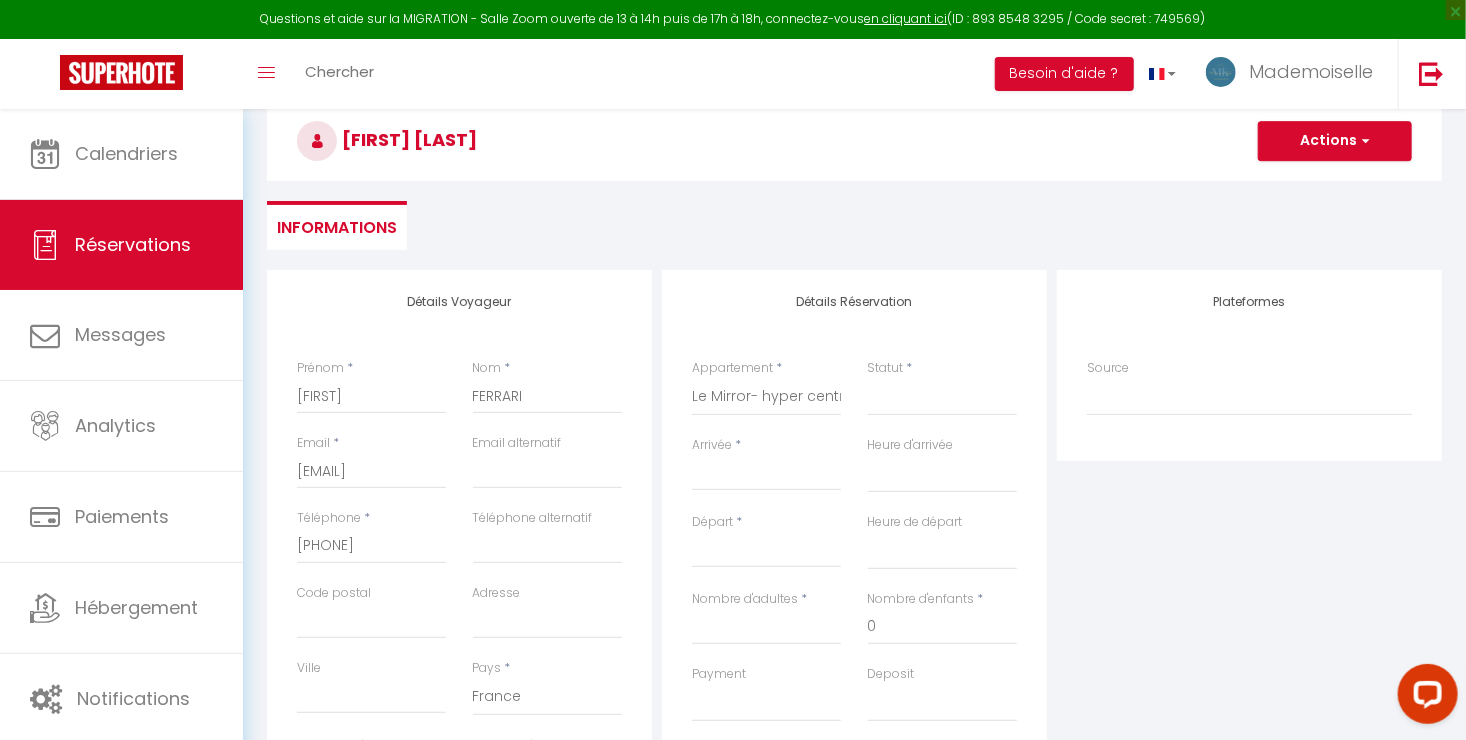 click on "Arrivée" at bounding box center (766, 475) 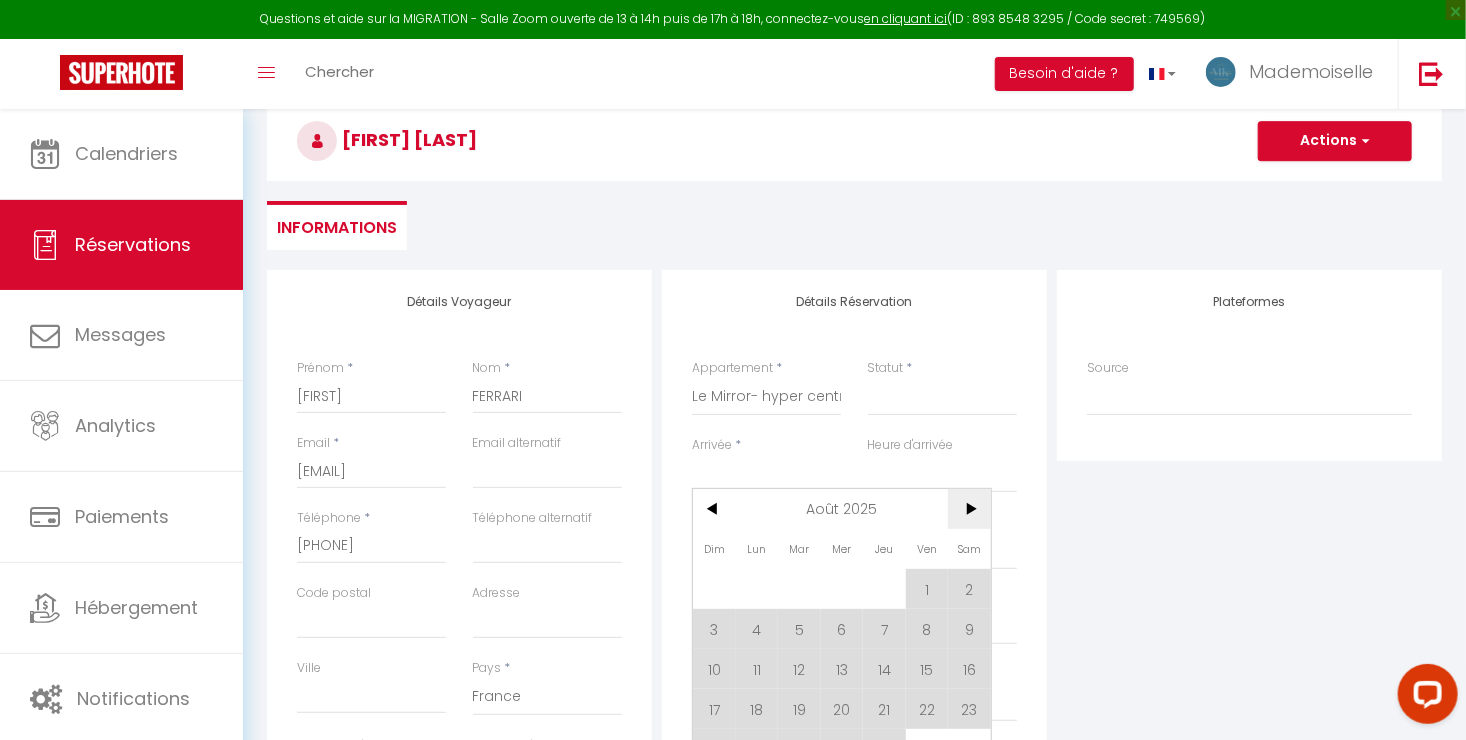 click on ">" at bounding box center [969, 509] 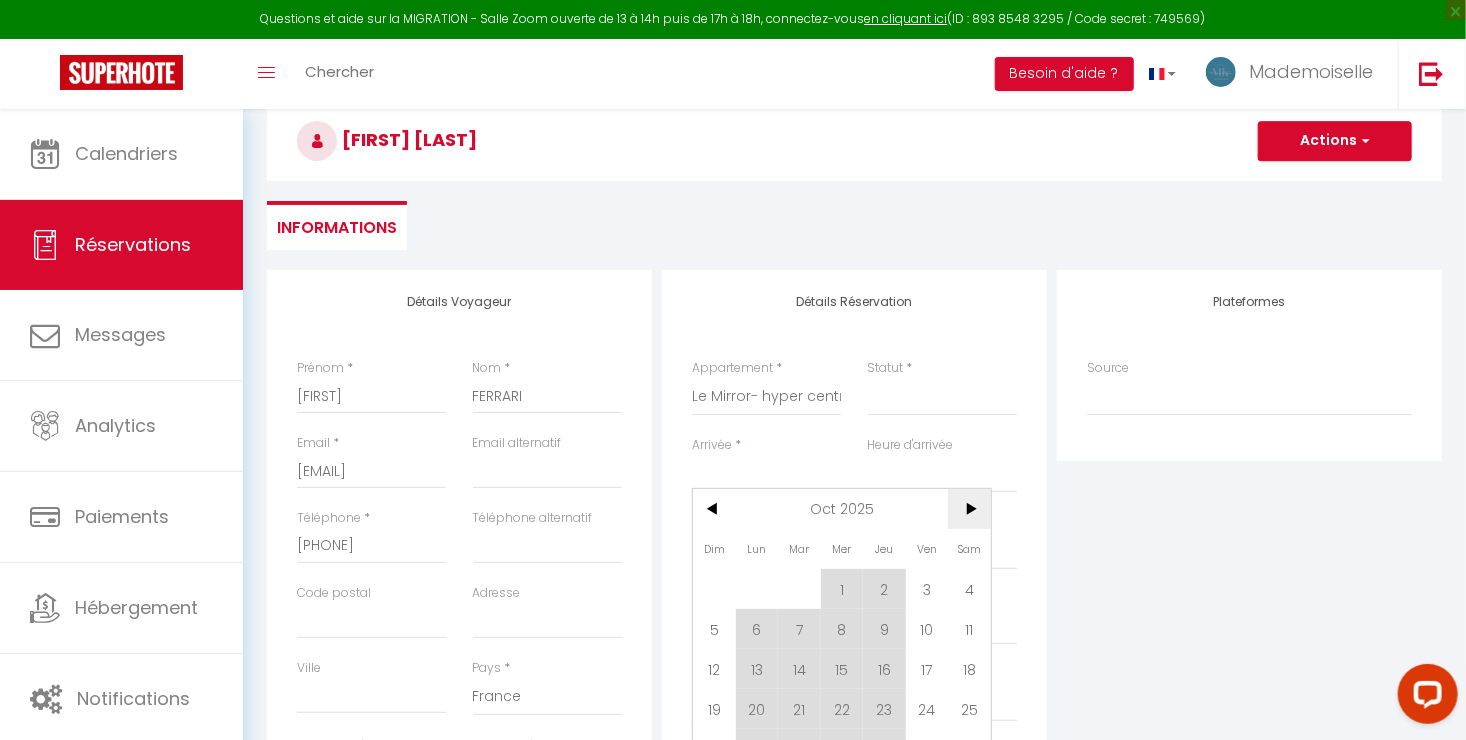 scroll, scrollTop: 300, scrollLeft: 0, axis: vertical 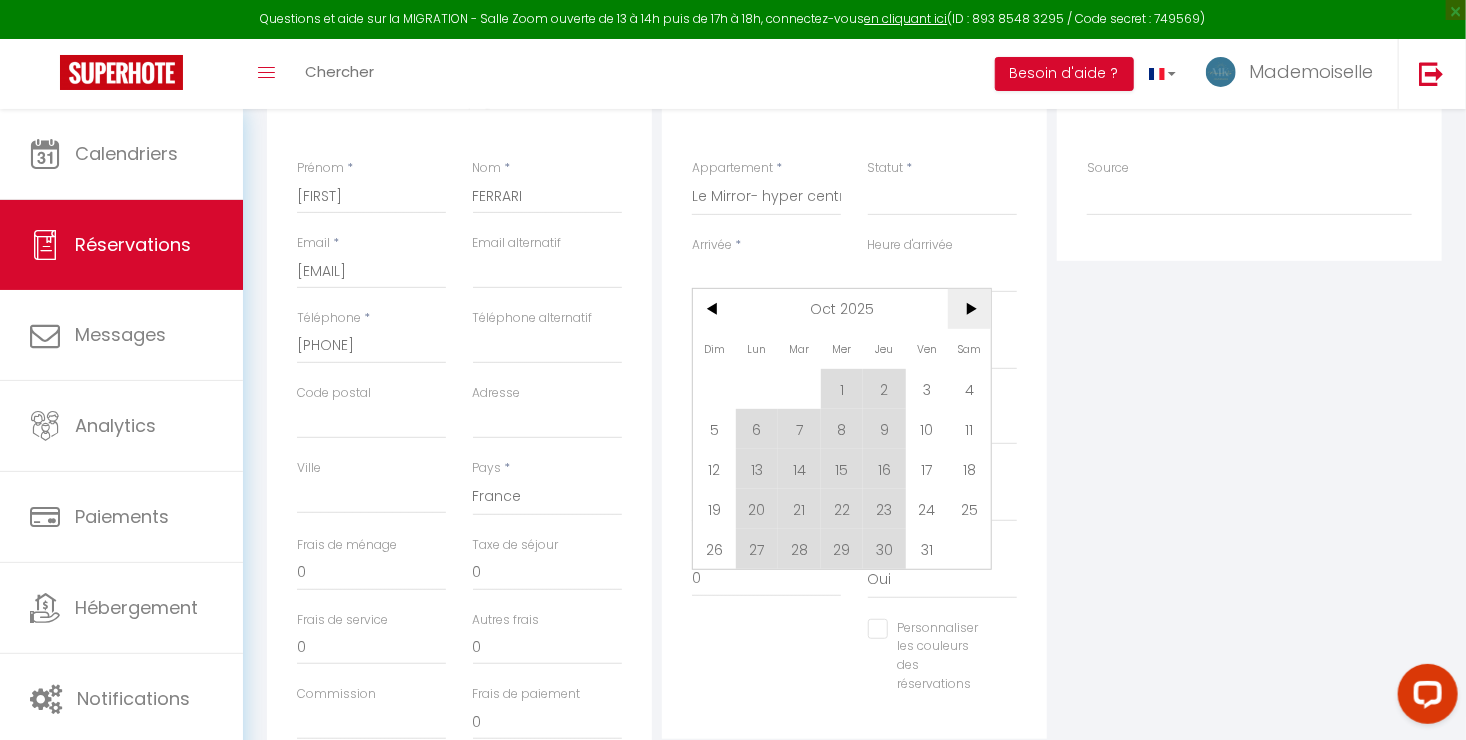 click on ">" at bounding box center (969, 309) 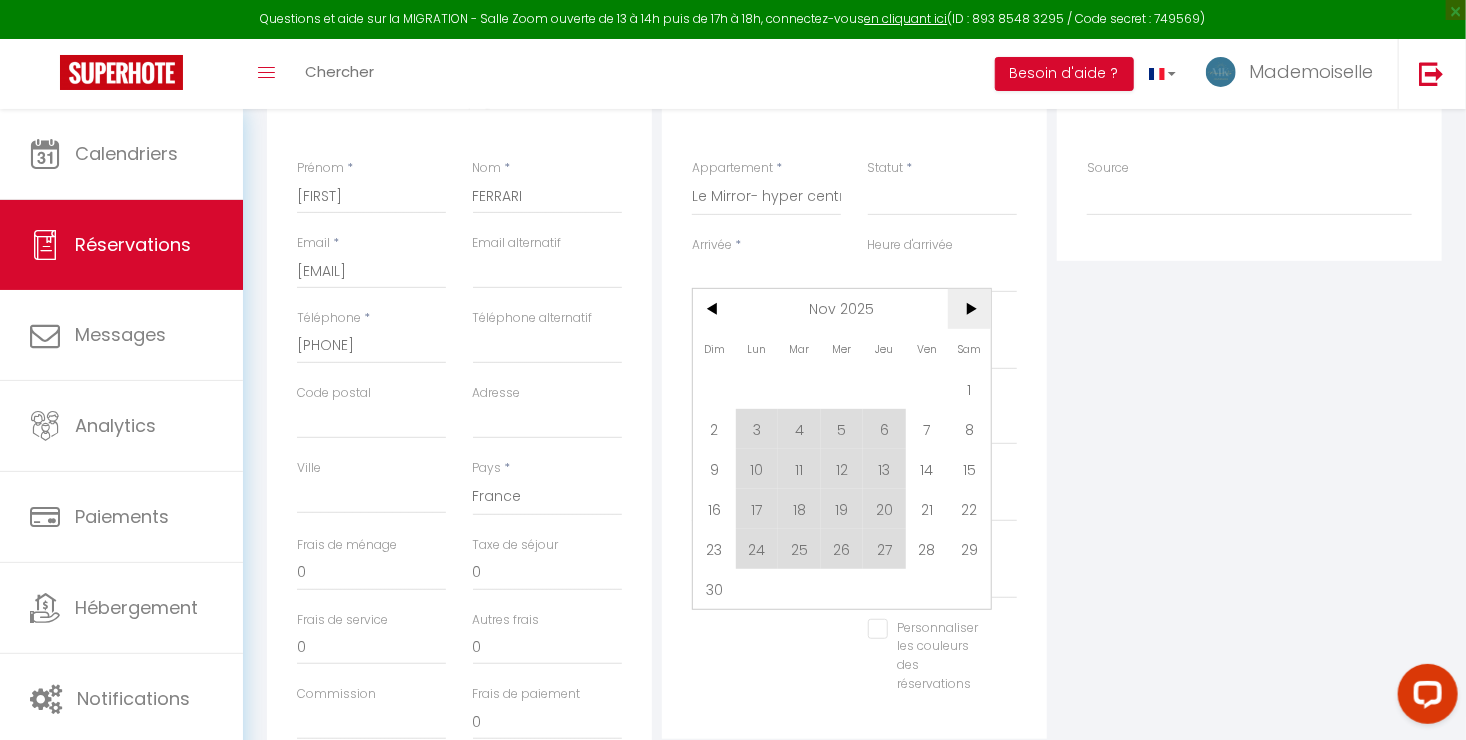 click on ">" at bounding box center [969, 309] 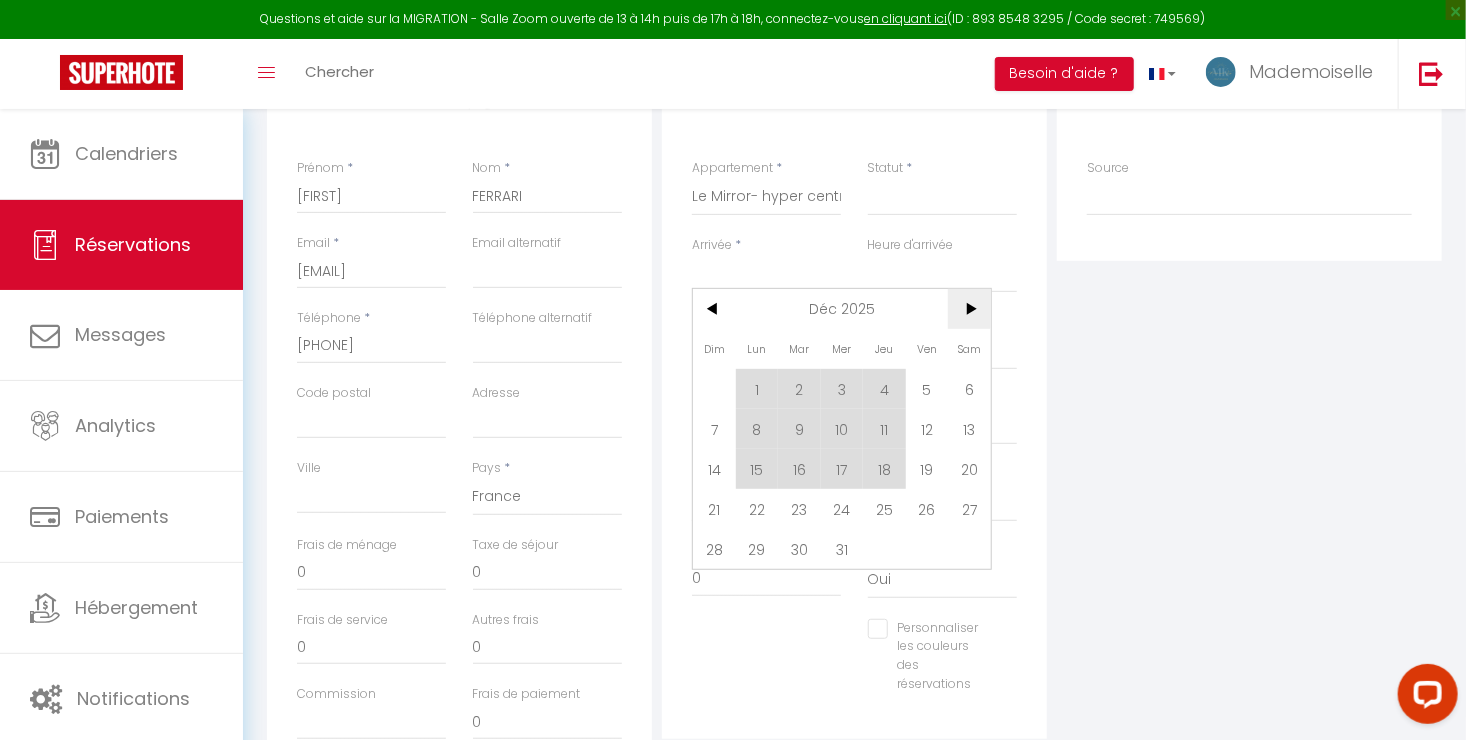 click on ">" at bounding box center (969, 309) 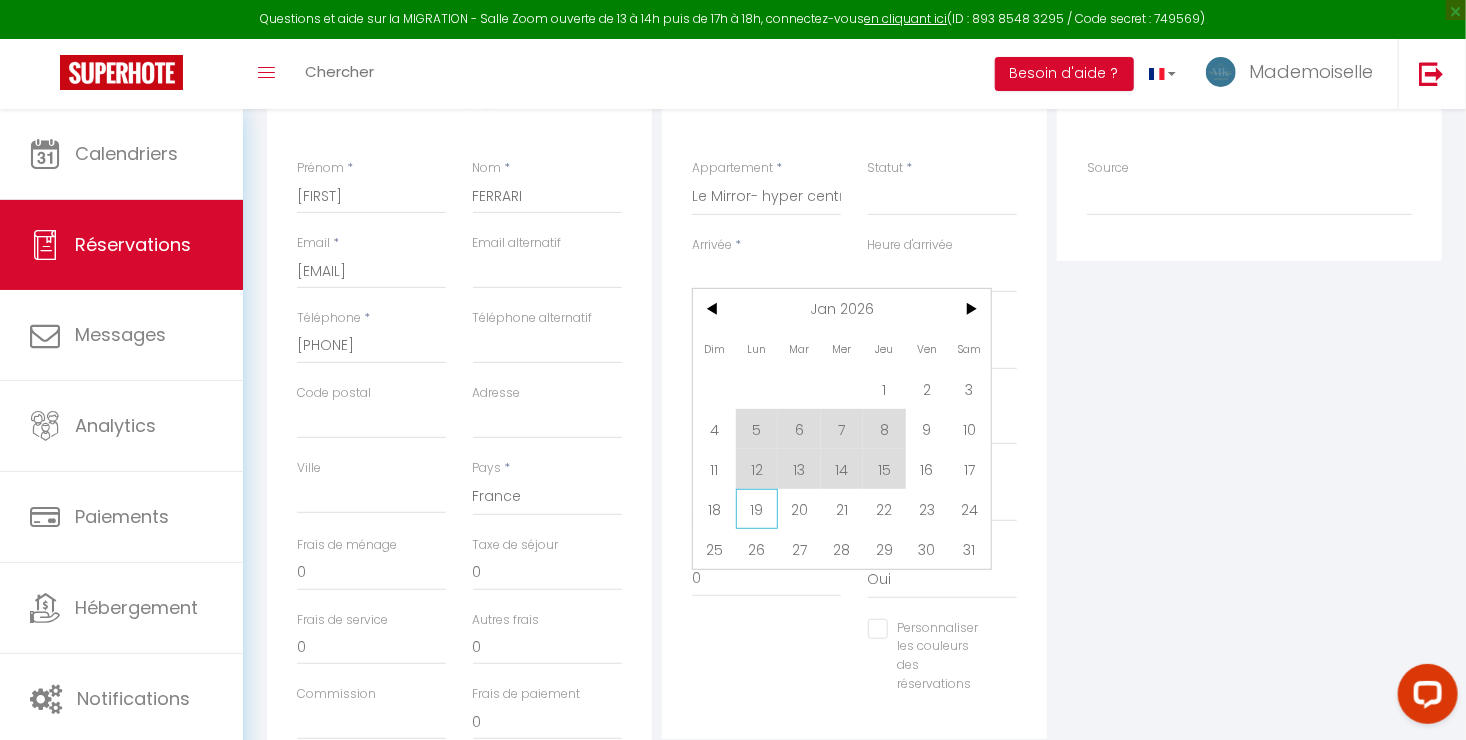 click on "19" at bounding box center [757, 509] 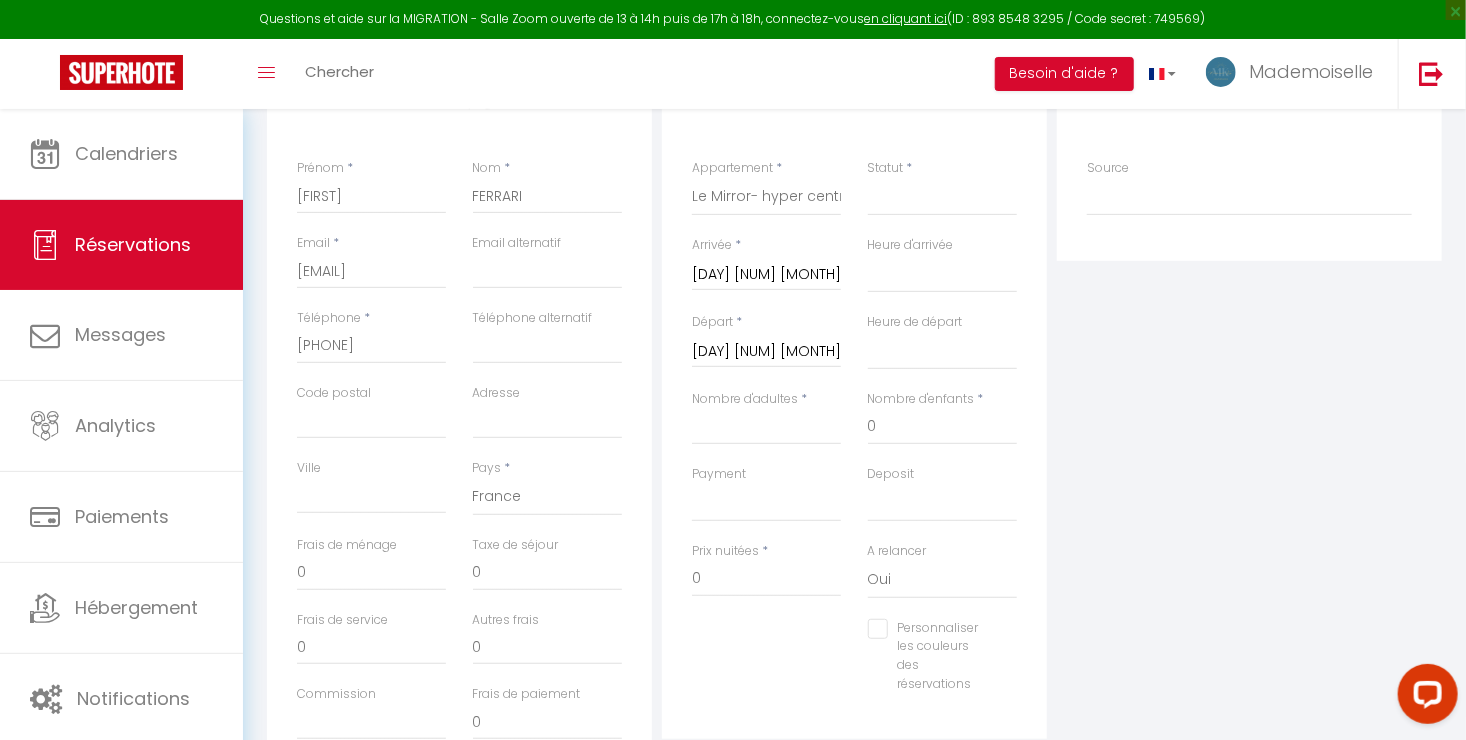 click on "[DAY] [NUM] [MONTH] [YEAR]" at bounding box center (766, 352) 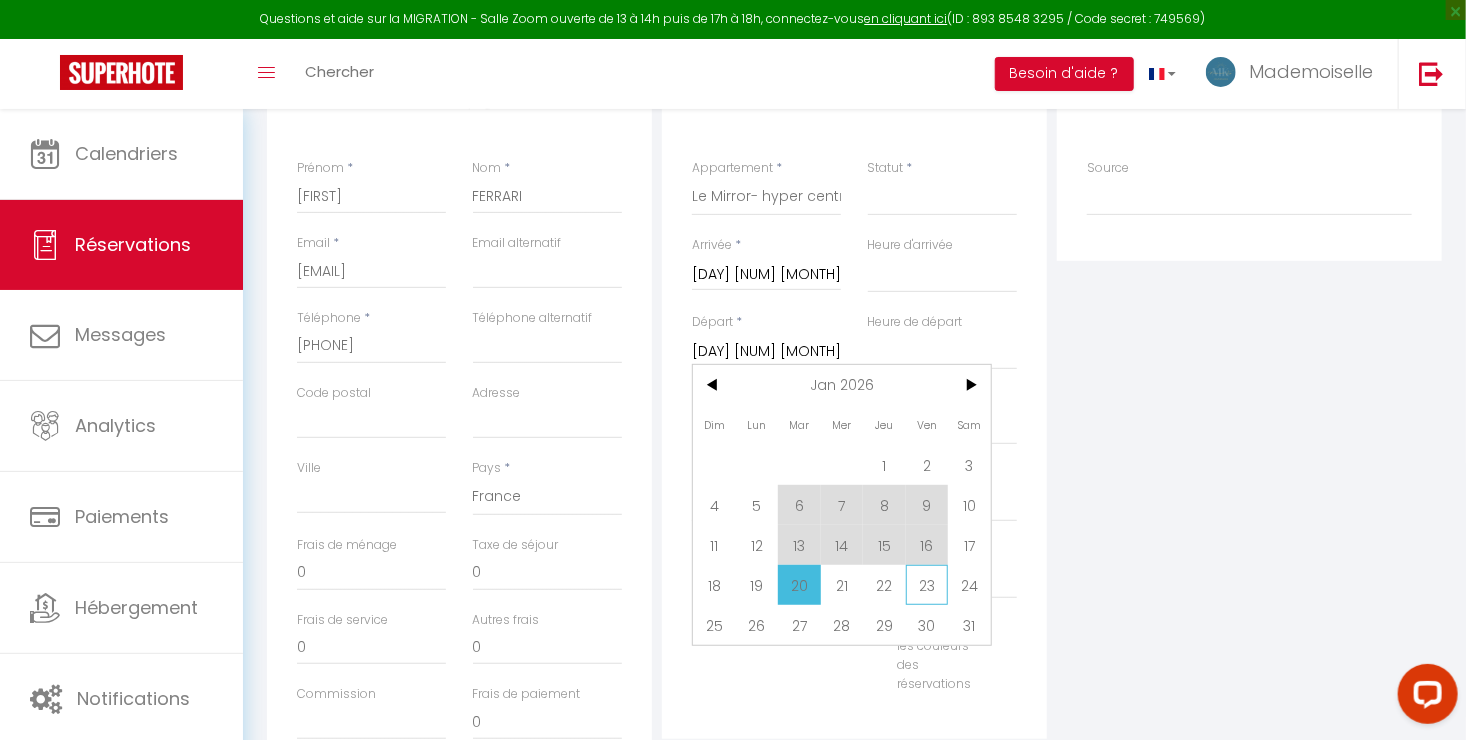 click on "23" at bounding box center [927, 585] 